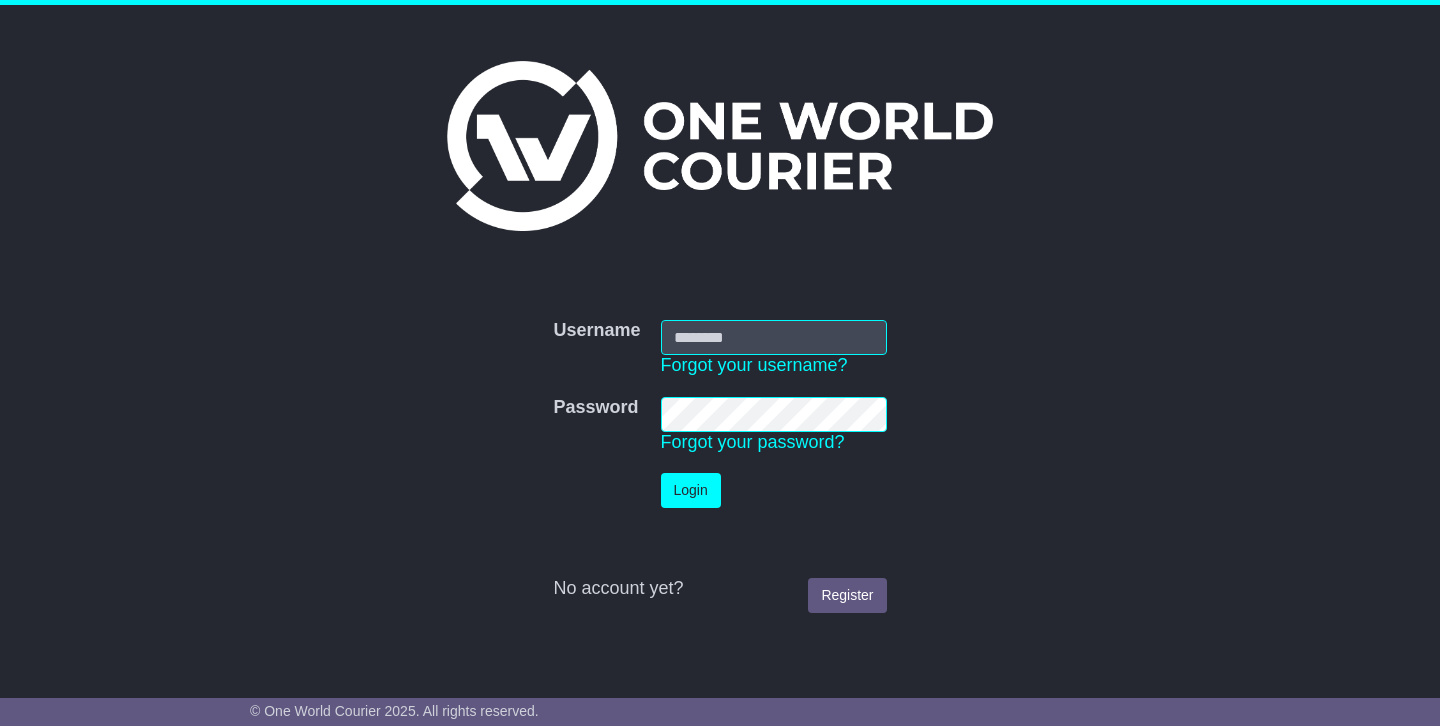 scroll, scrollTop: 0, scrollLeft: 0, axis: both 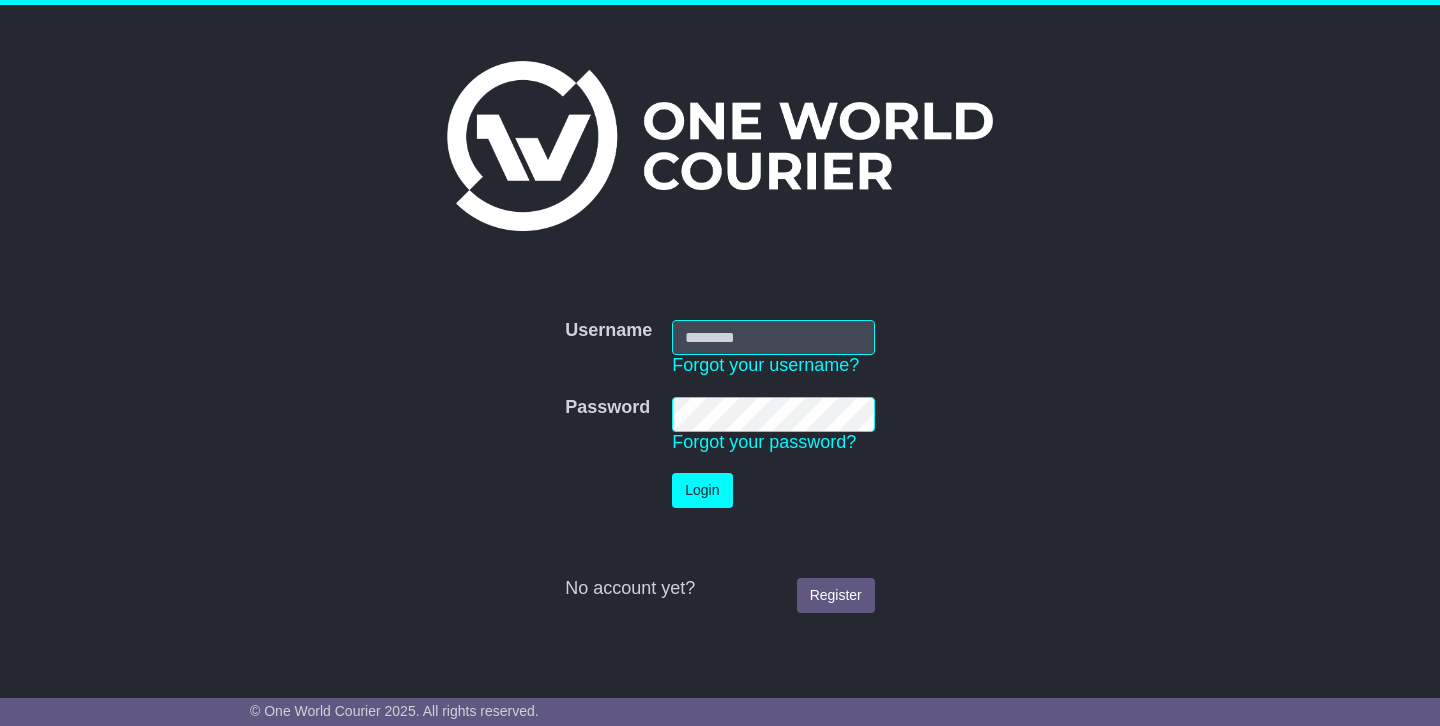 type on "**********" 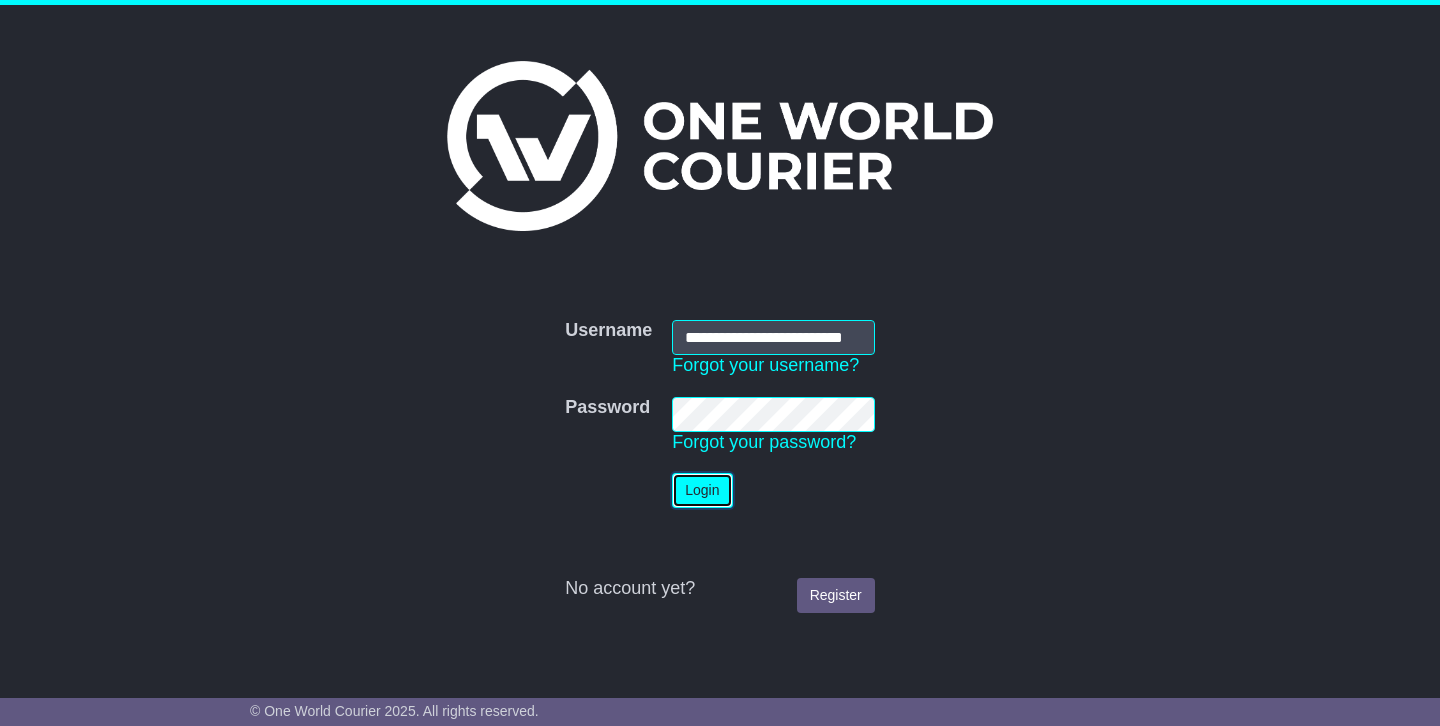 click on "Login" at bounding box center (702, 490) 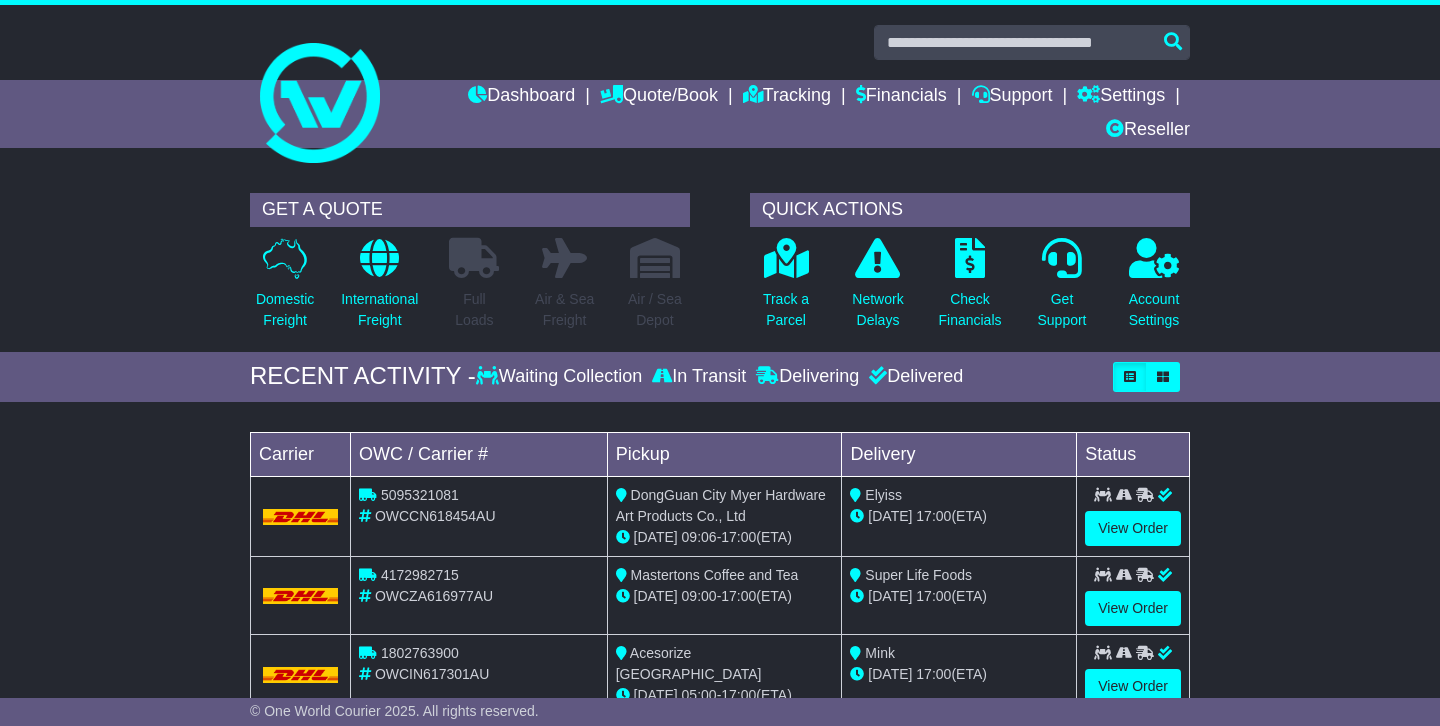 scroll, scrollTop: 0, scrollLeft: 0, axis: both 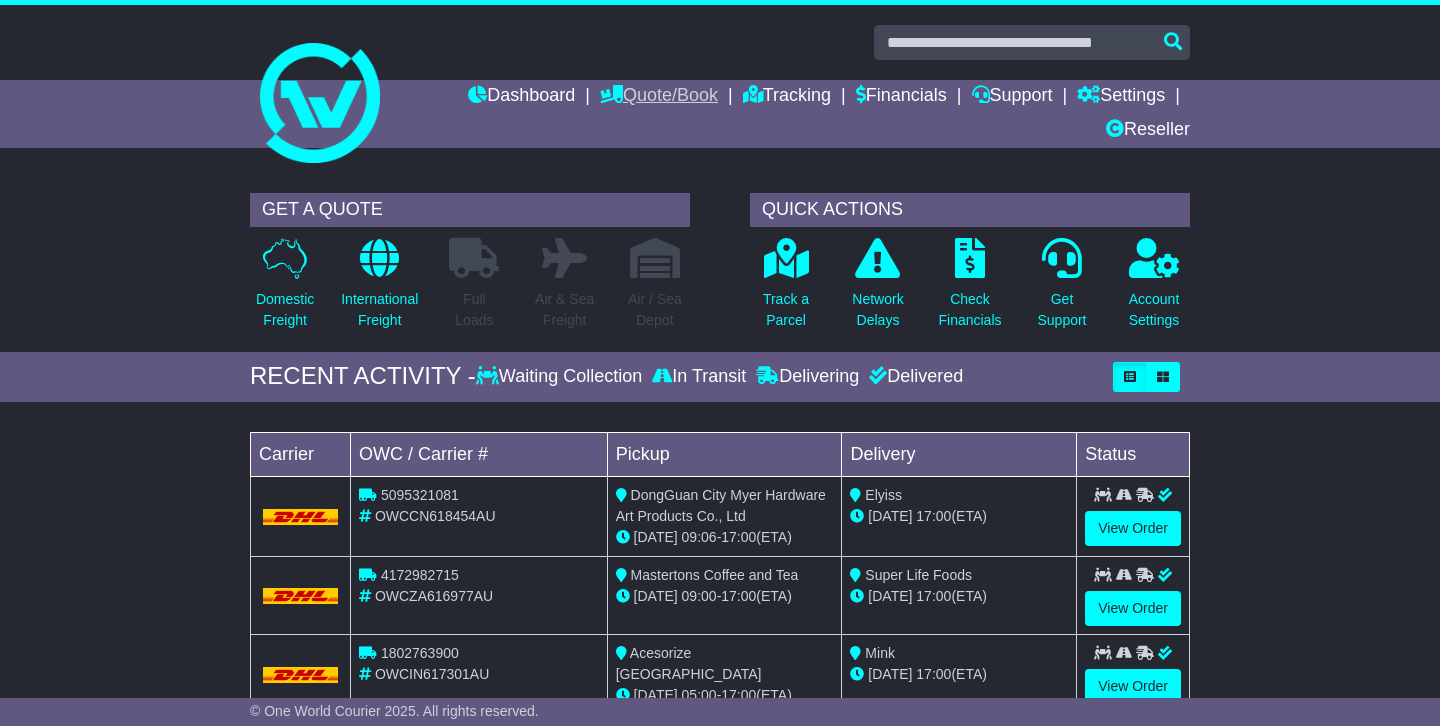 click on "Quote/Book" at bounding box center (659, 97) 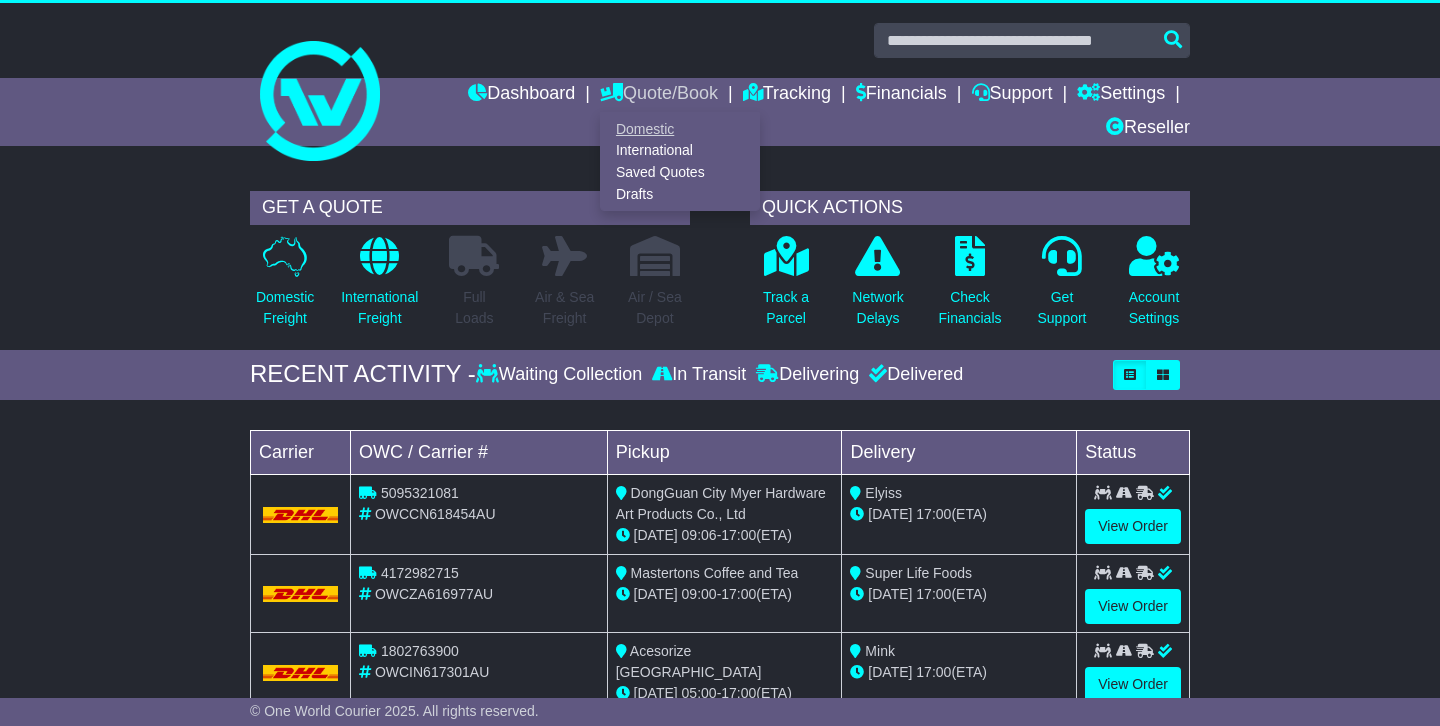 scroll, scrollTop: 0, scrollLeft: 0, axis: both 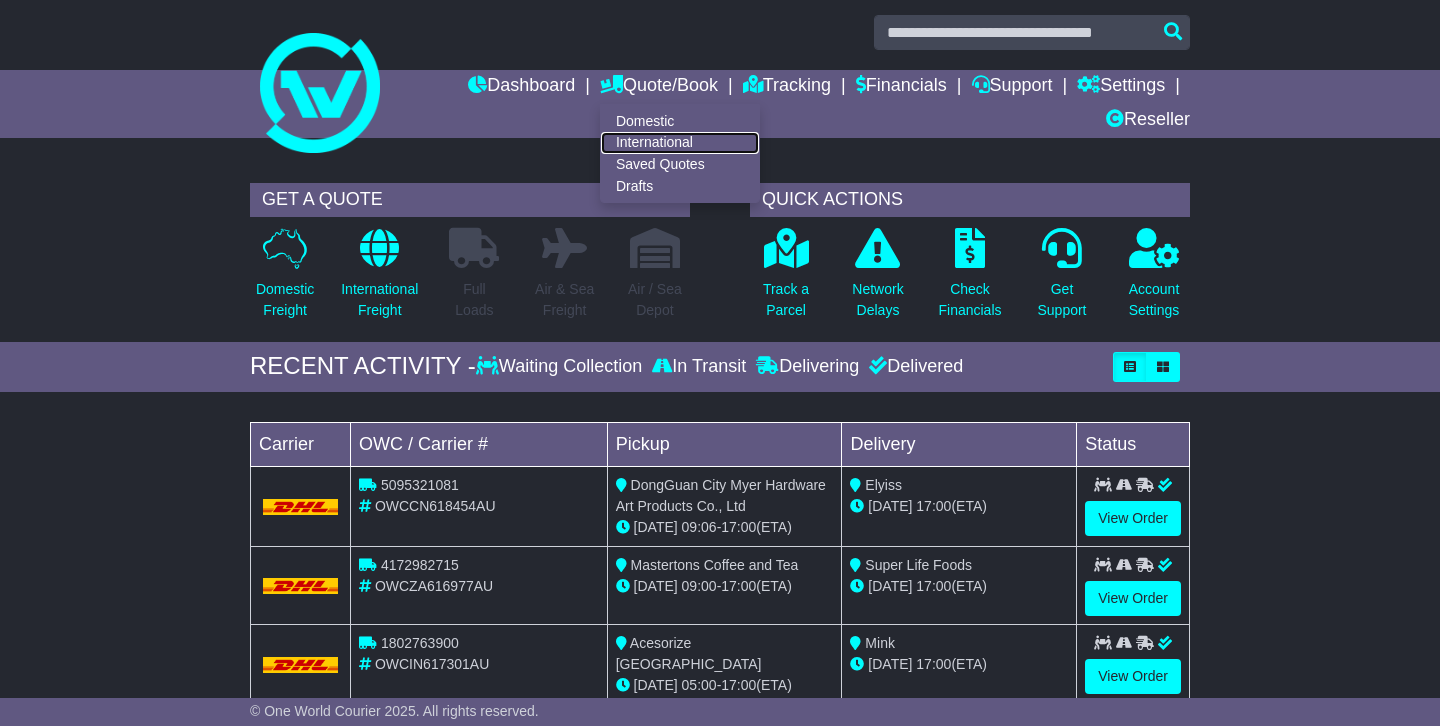 click on "International" at bounding box center (680, 143) 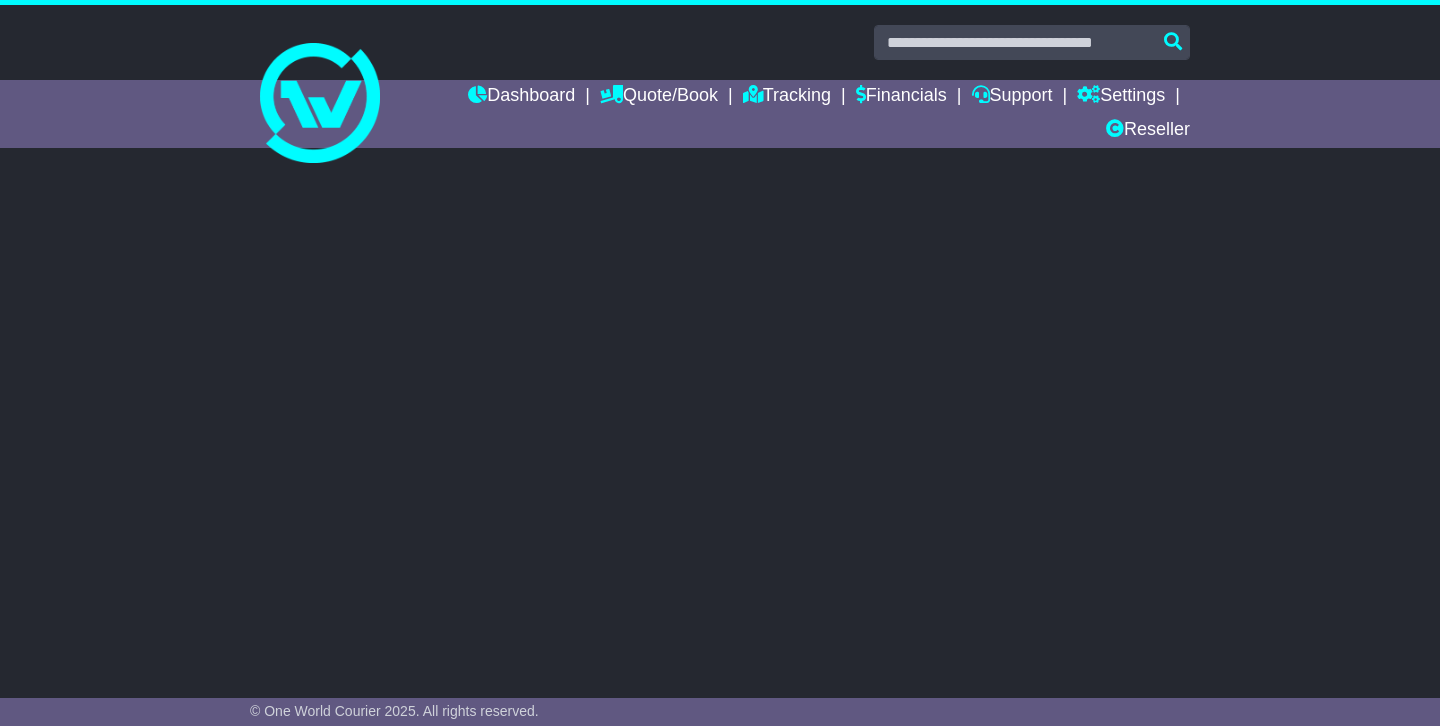 scroll, scrollTop: 0, scrollLeft: 0, axis: both 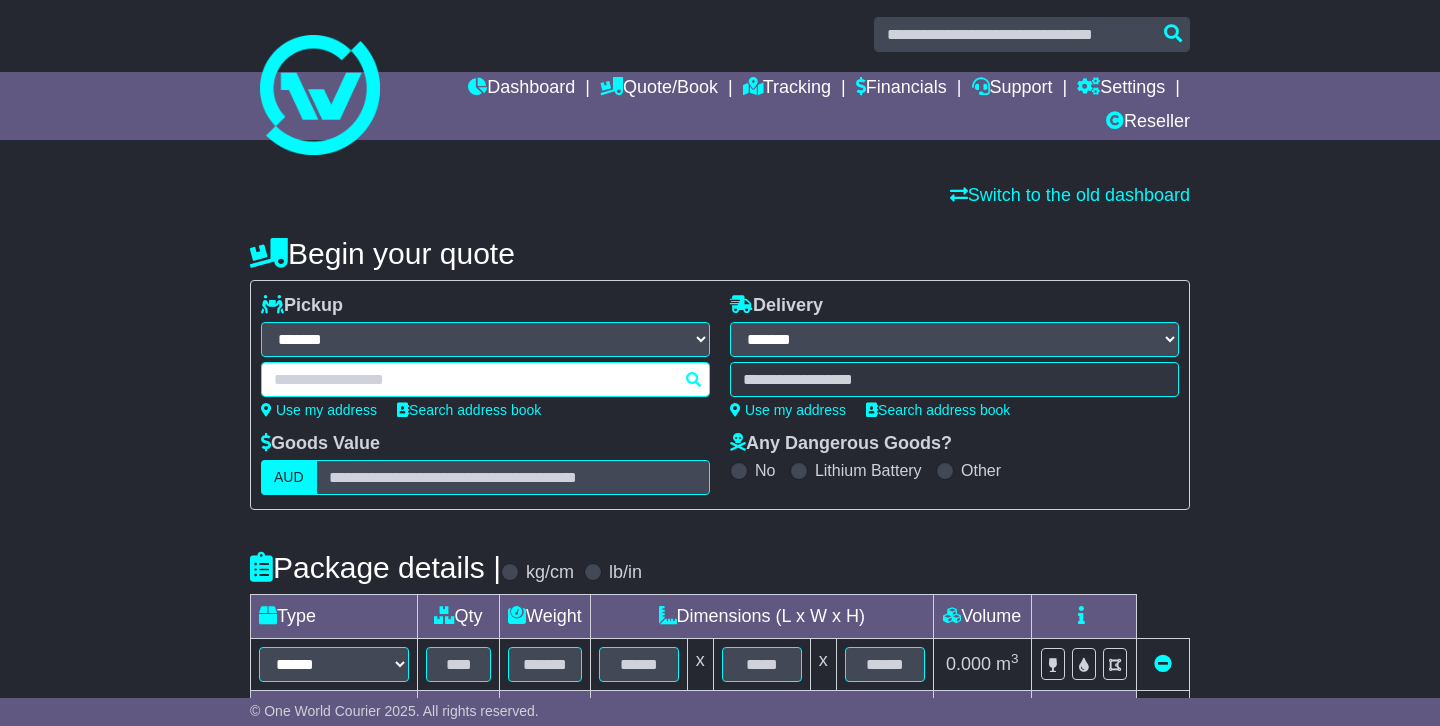 click at bounding box center (485, 379) 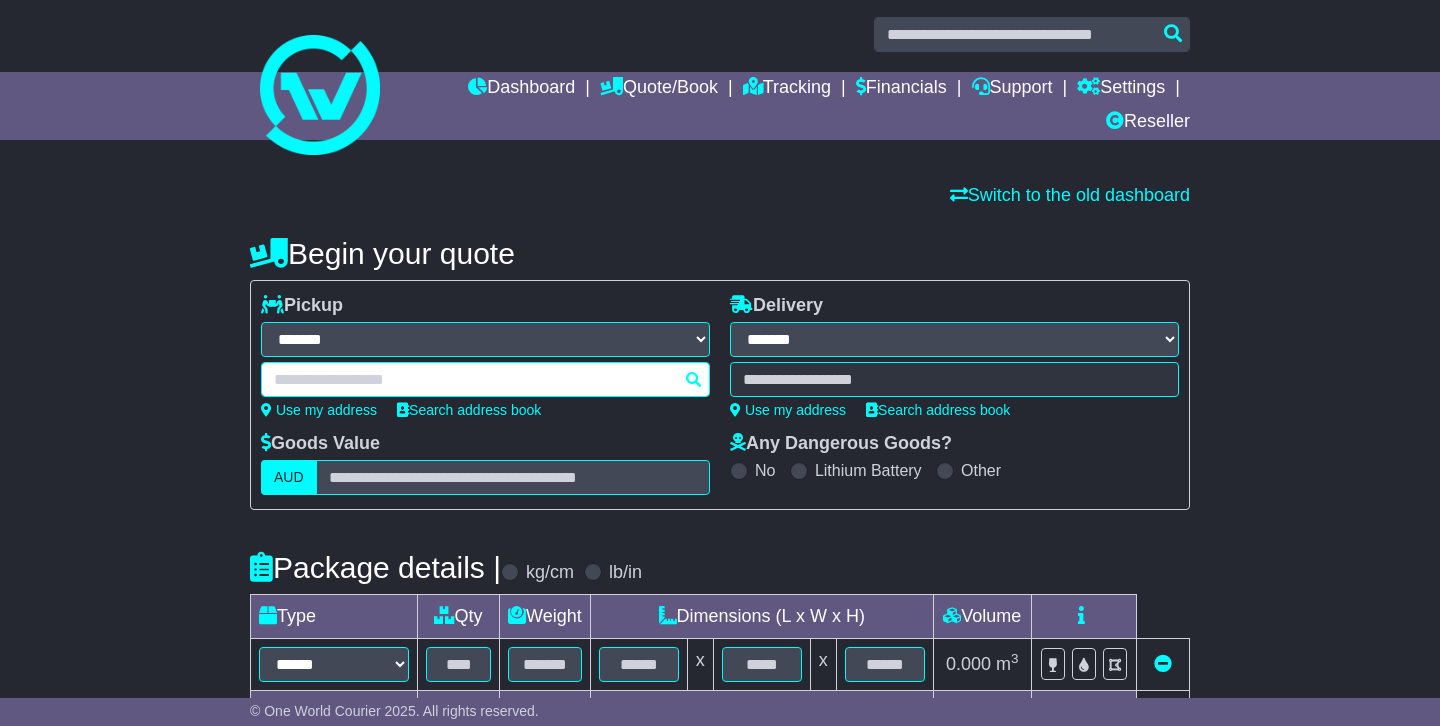 click at bounding box center [485, 379] 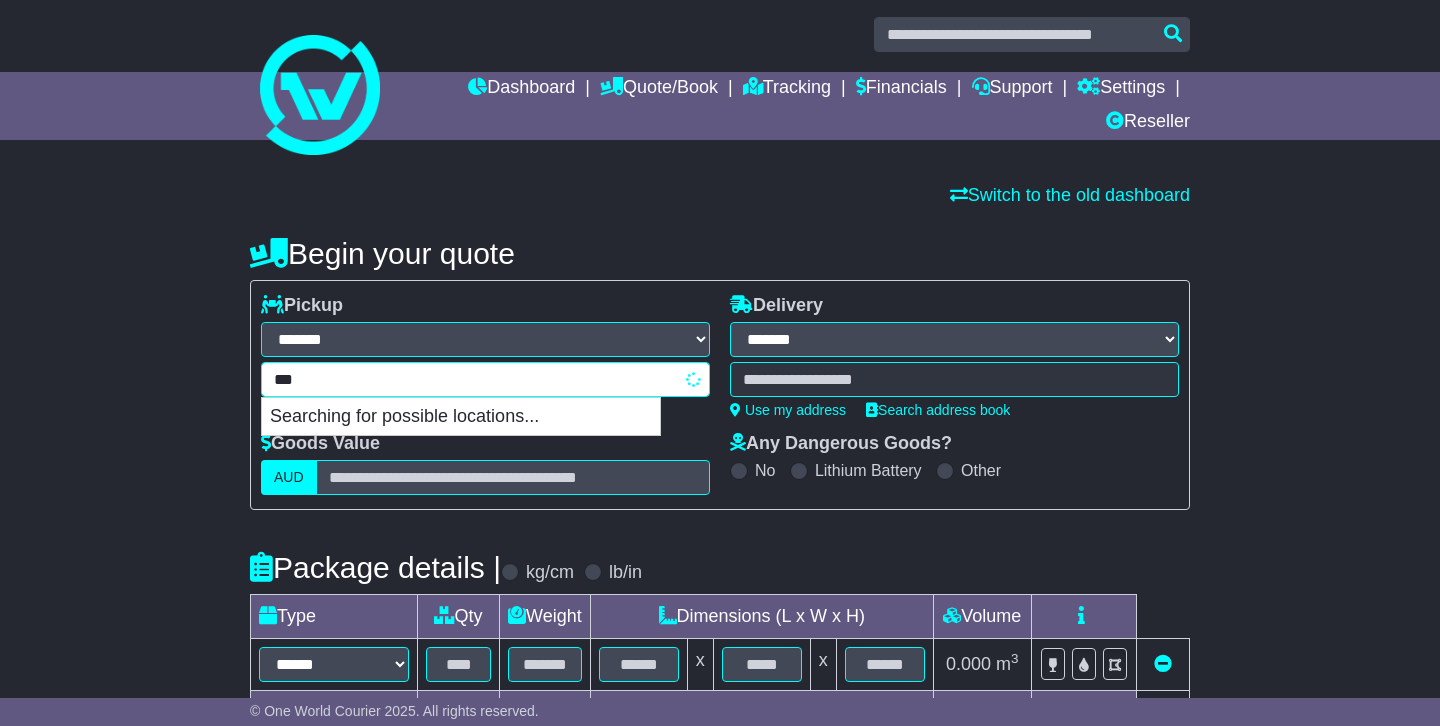 type on "****" 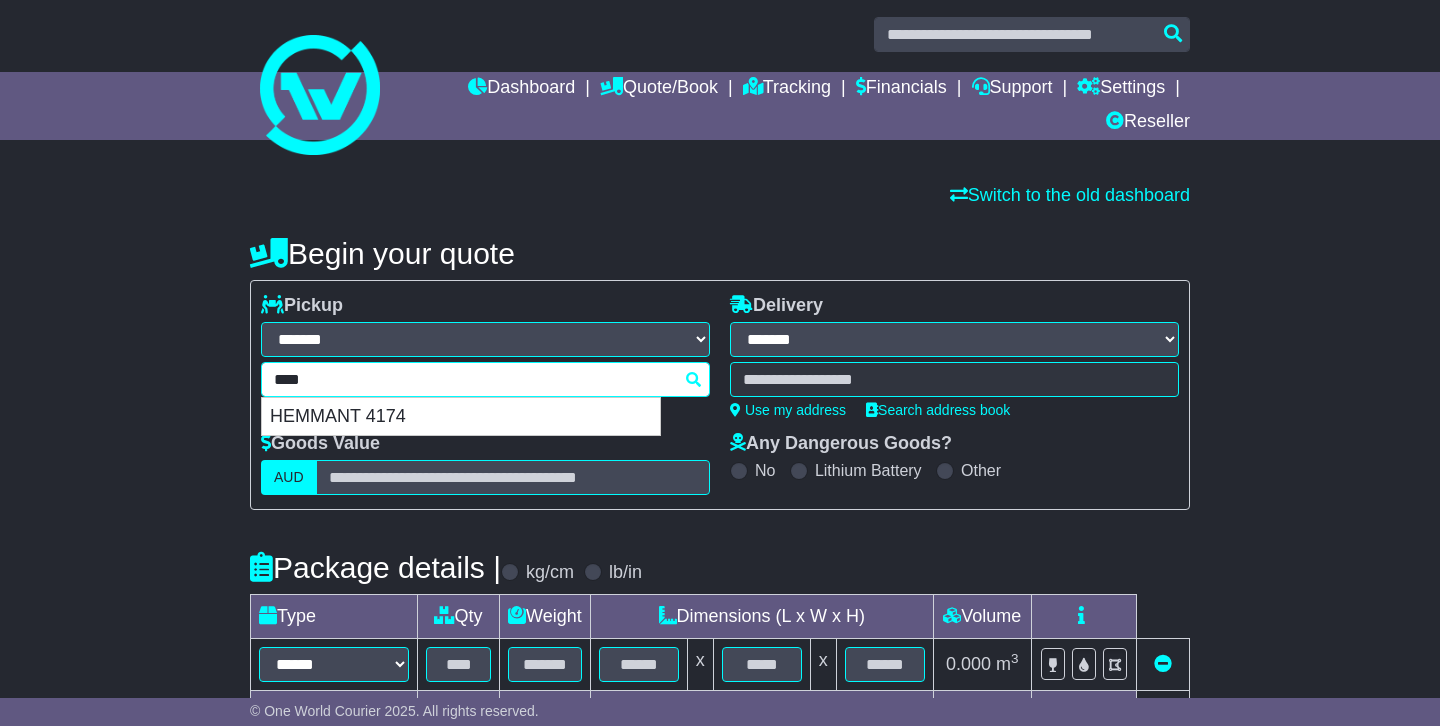 drag, startPoint x: 438, startPoint y: 422, endPoint x: 486, endPoint y: 422, distance: 48 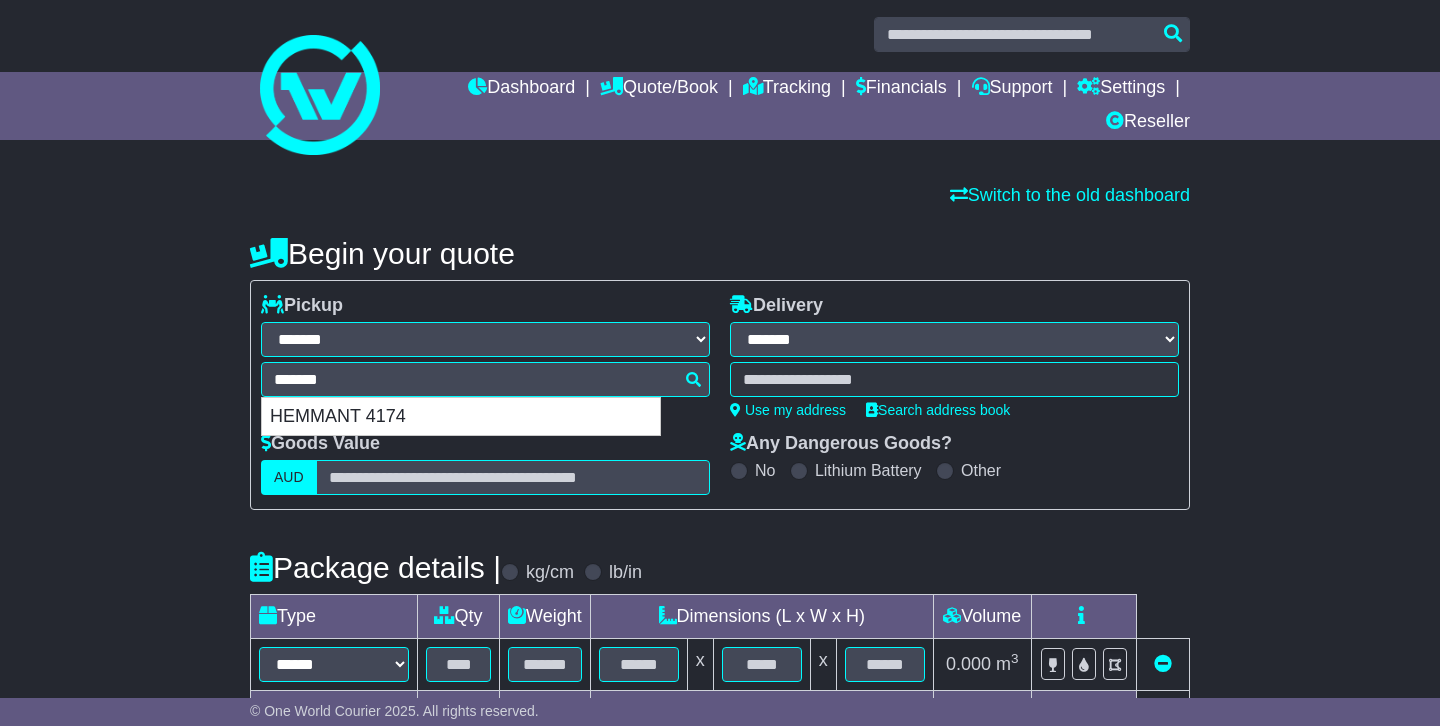 type on "**********" 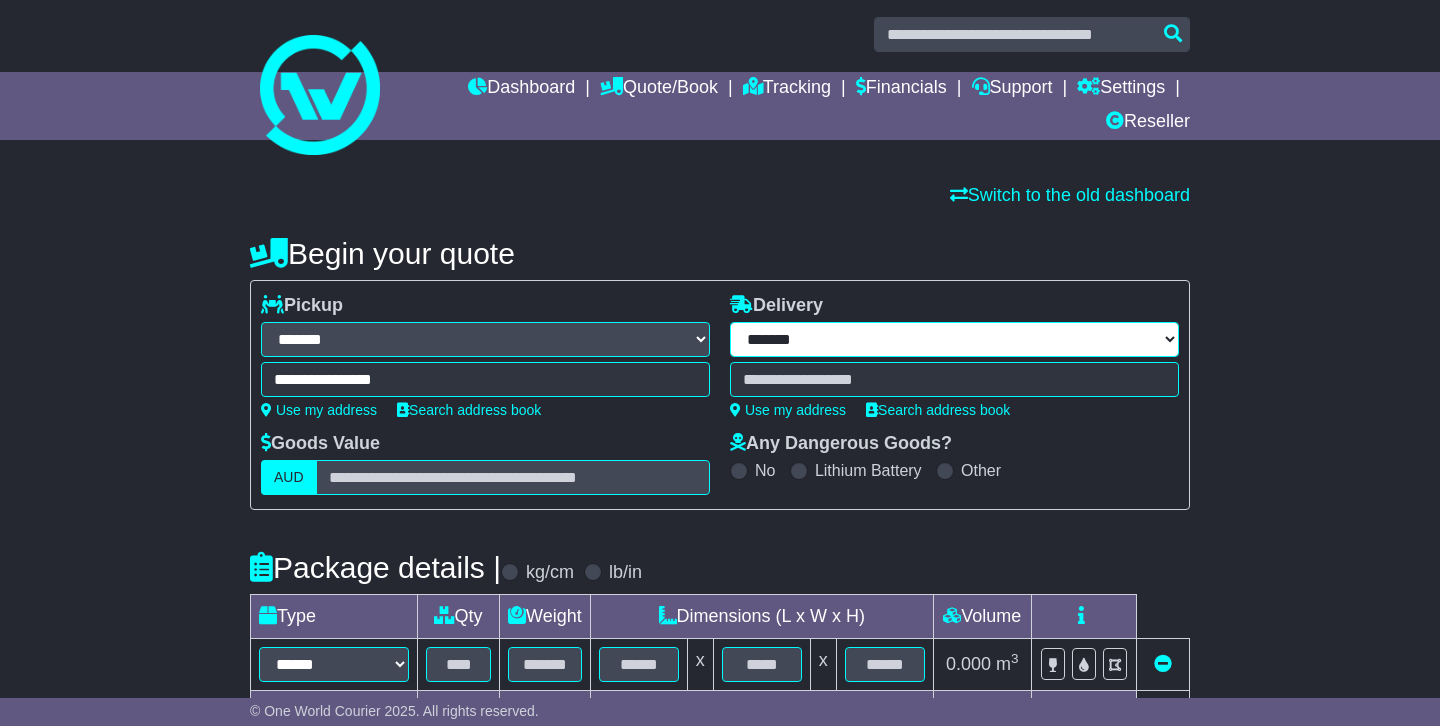 click on "**********" at bounding box center [954, 339] 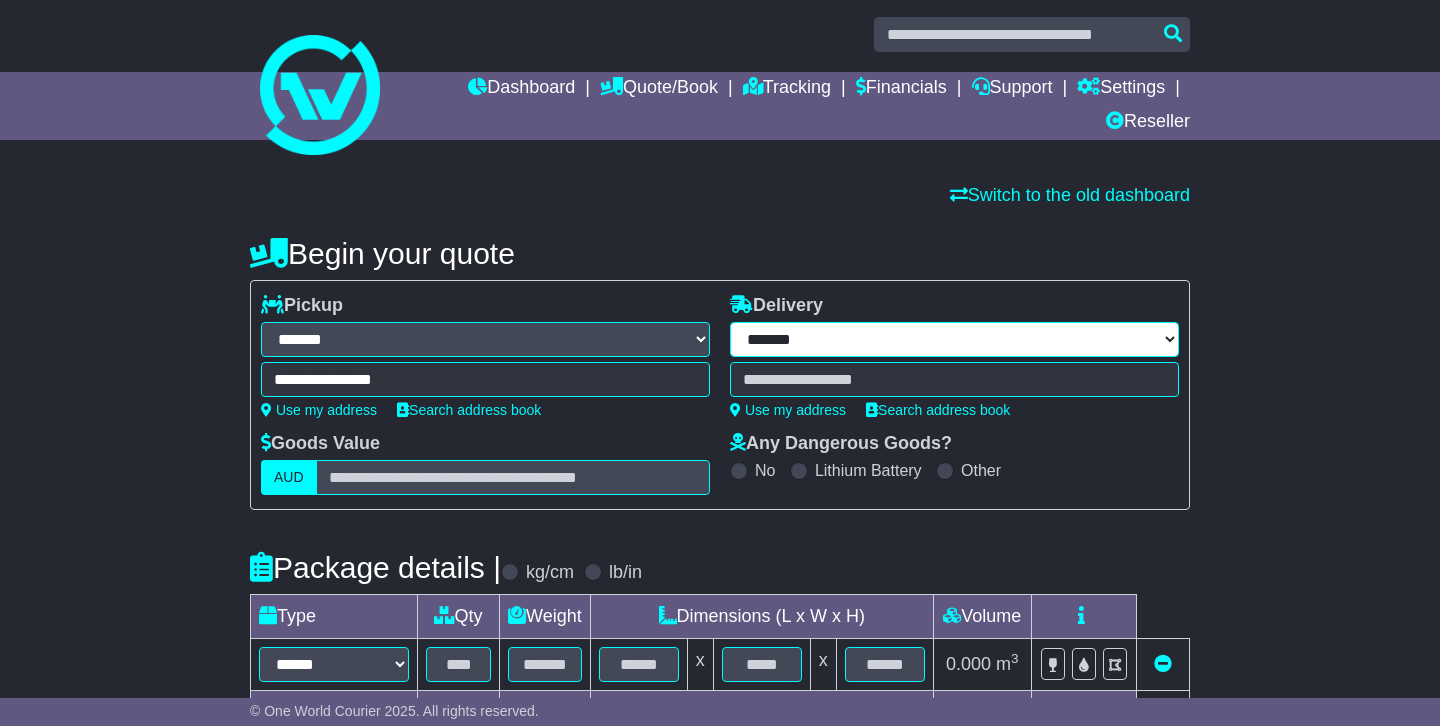 select on "***" 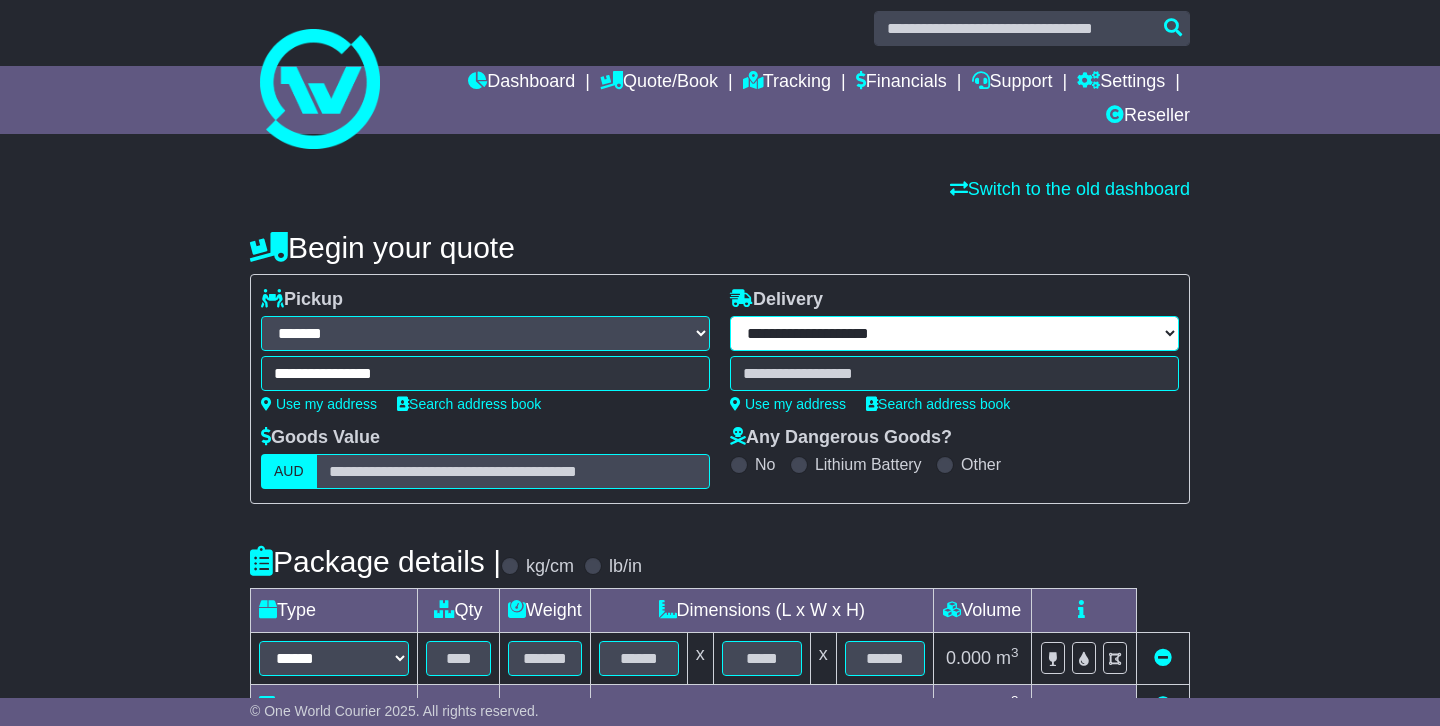 scroll, scrollTop: 20, scrollLeft: 0, axis: vertical 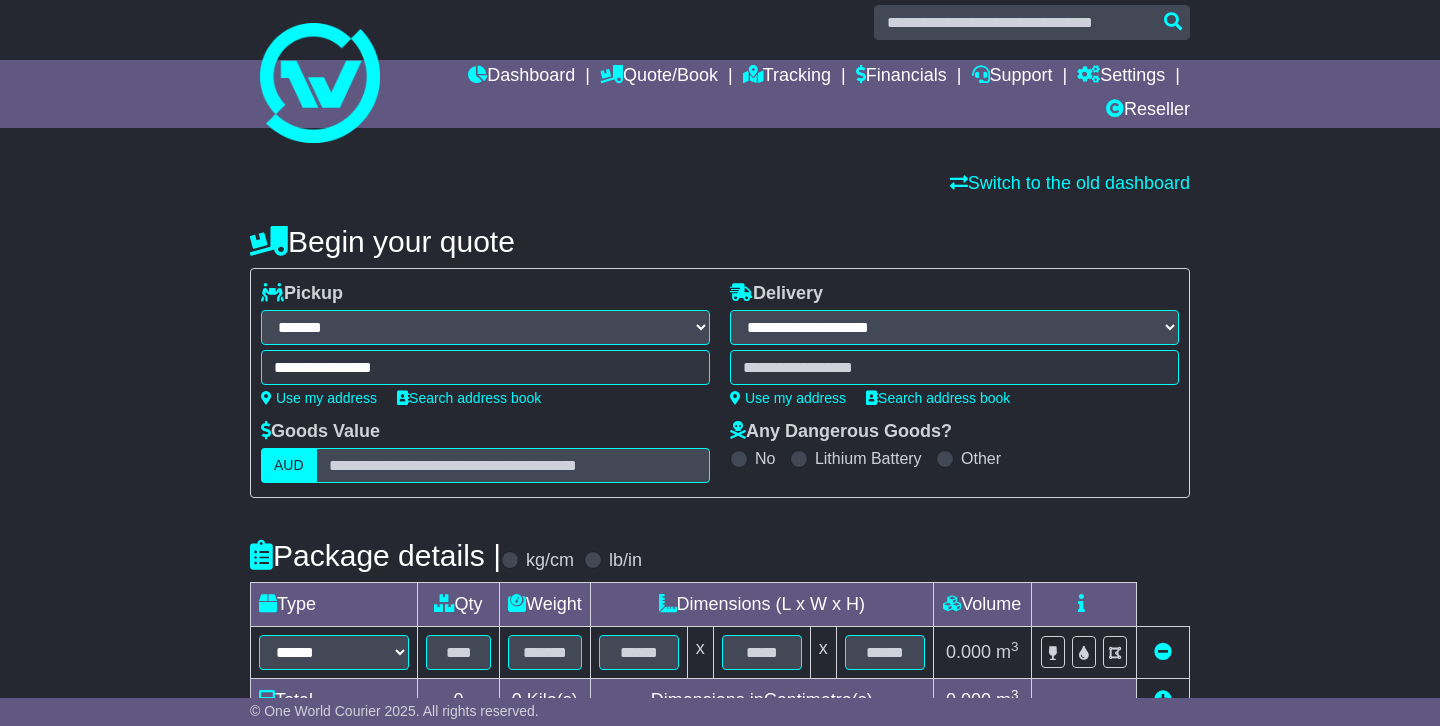 click at bounding box center [954, 367] 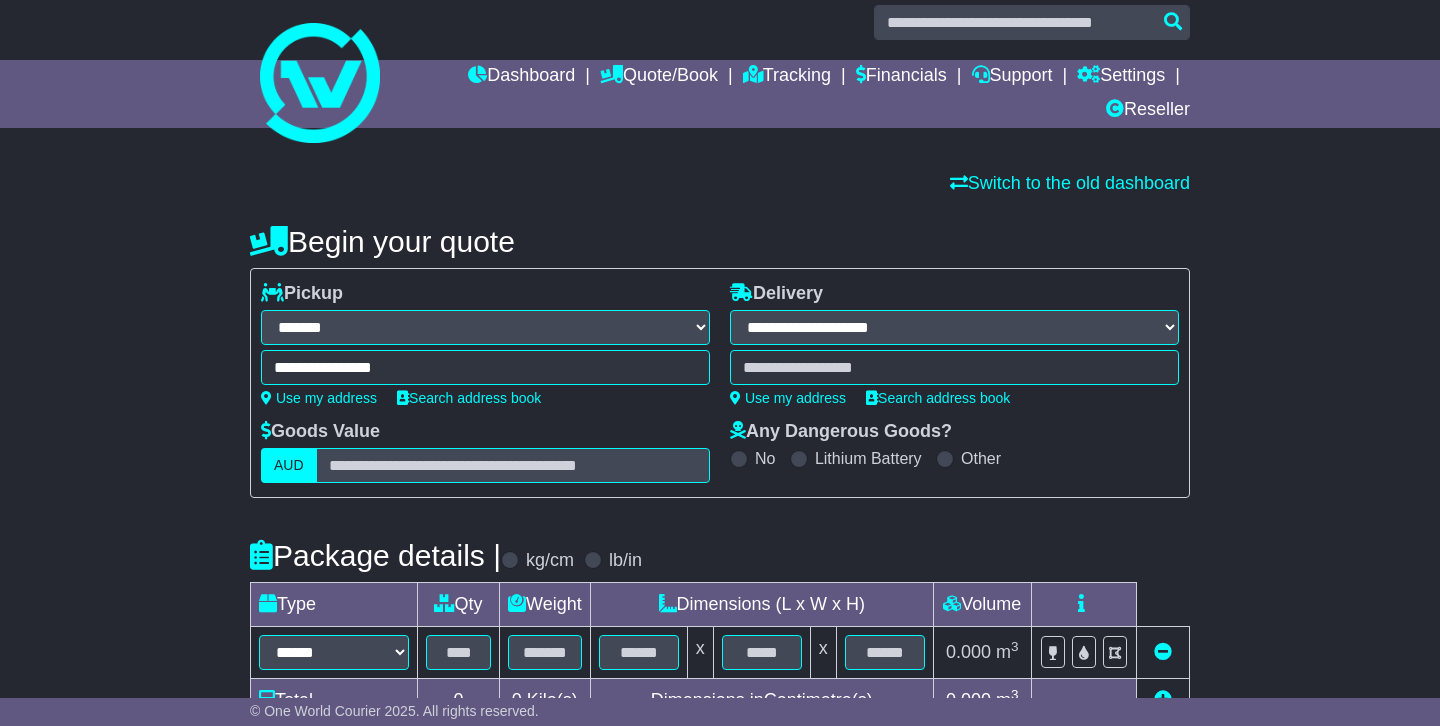 click at bounding box center (954, 367) 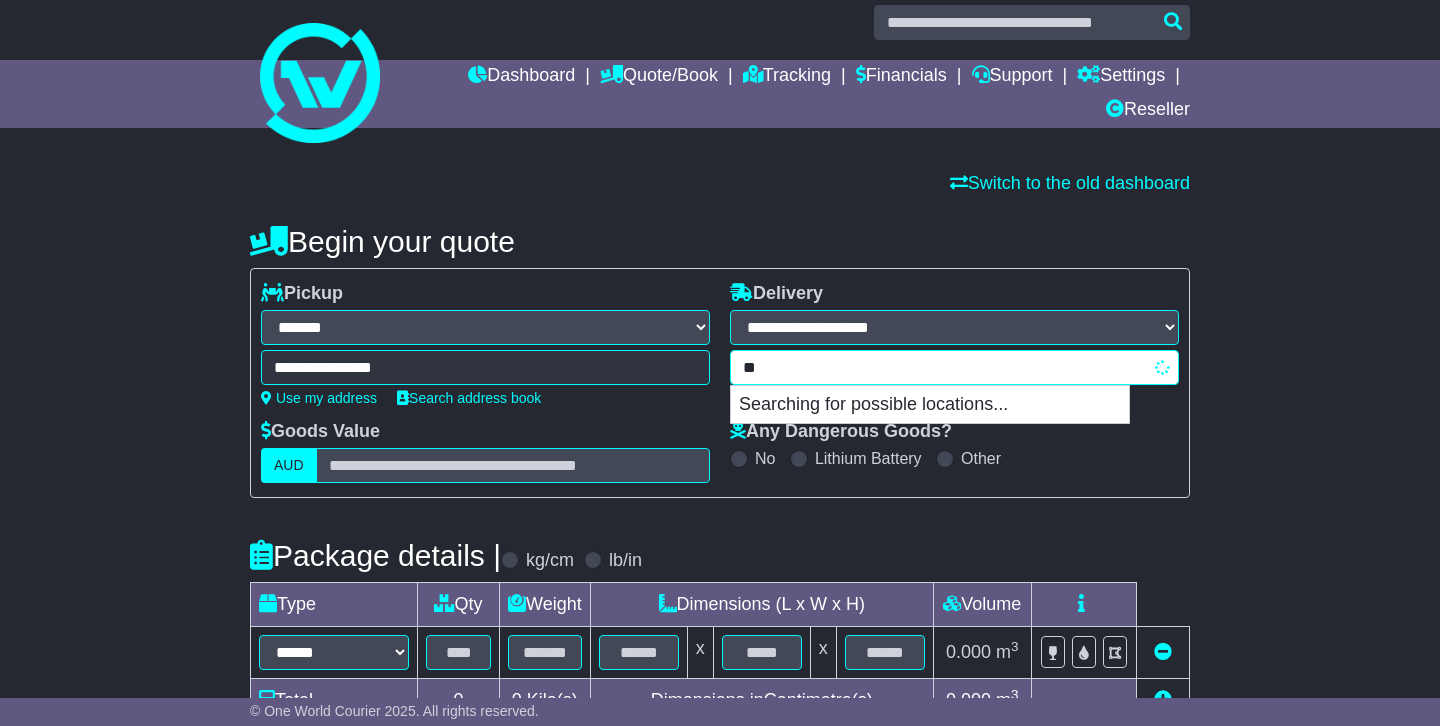 type on "*" 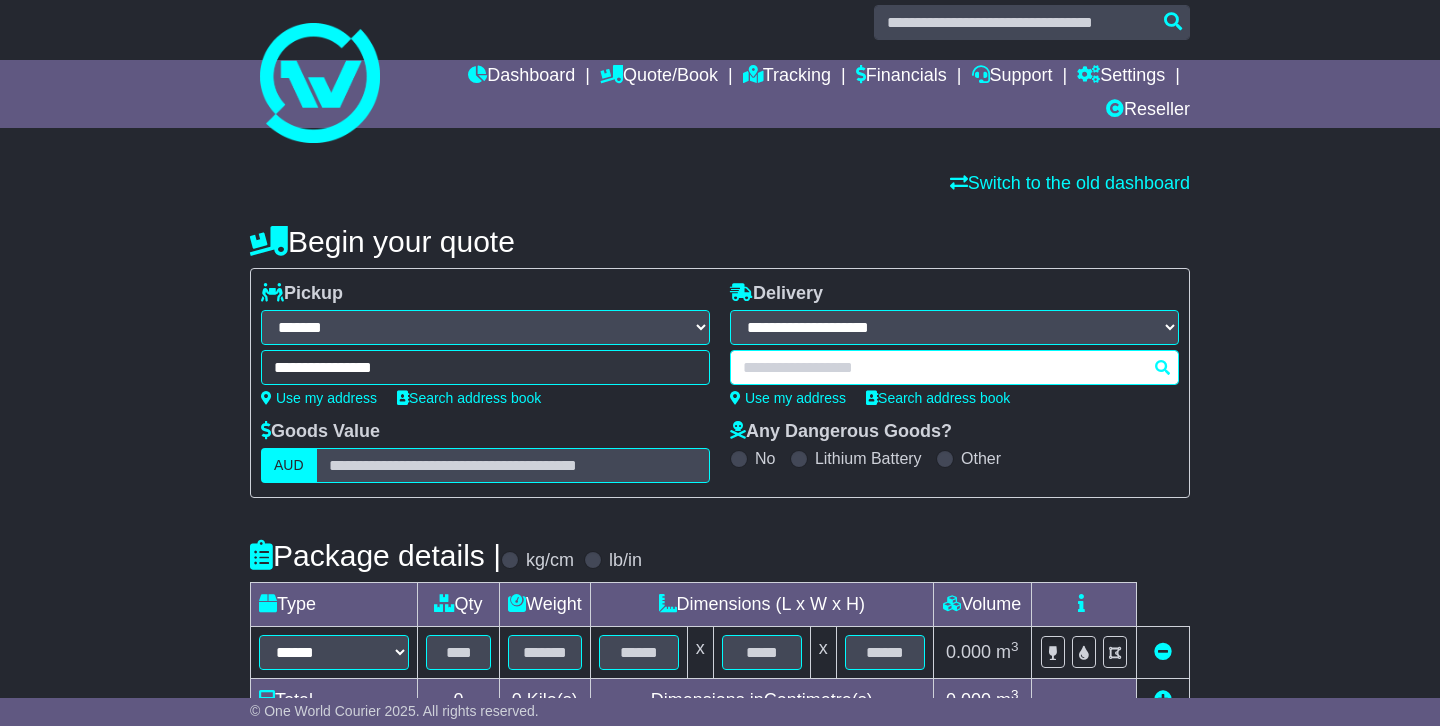 click at bounding box center [954, 367] 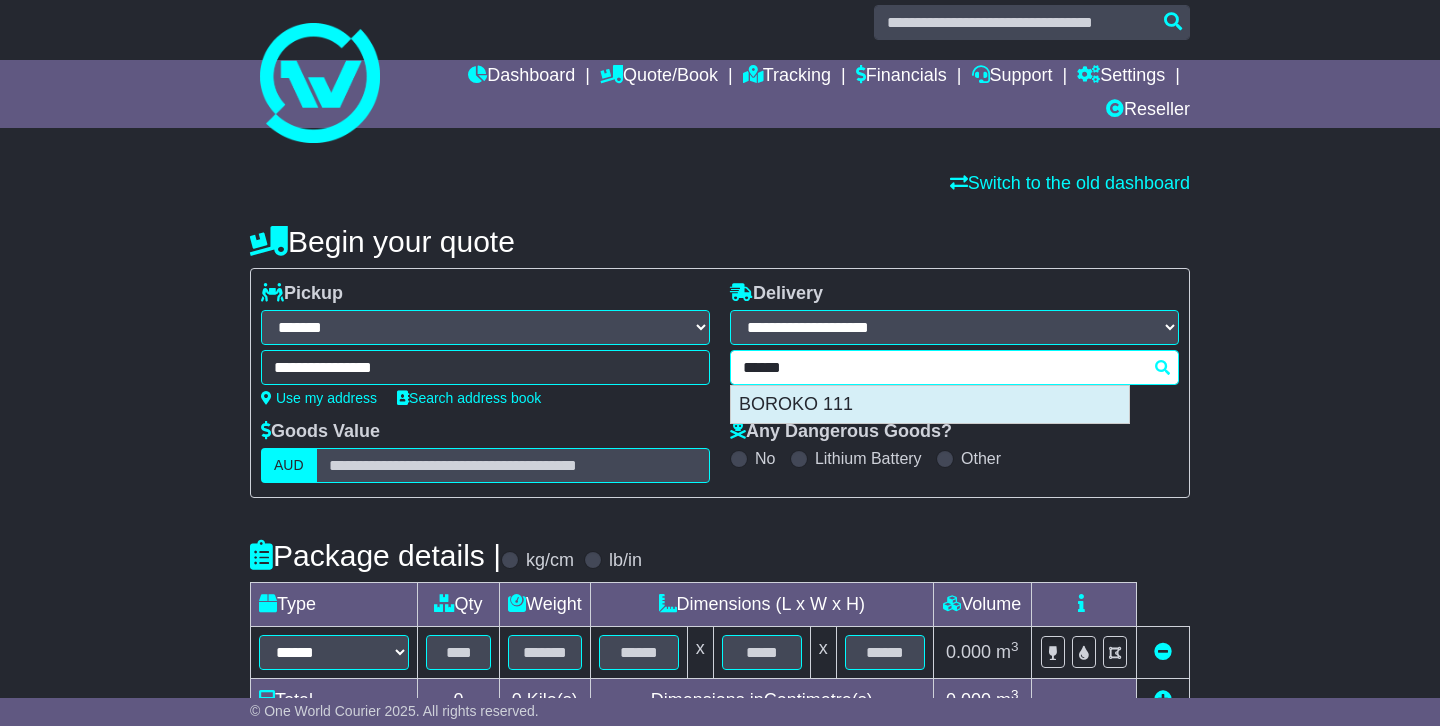 click on "BOROKO 111" at bounding box center (930, 405) 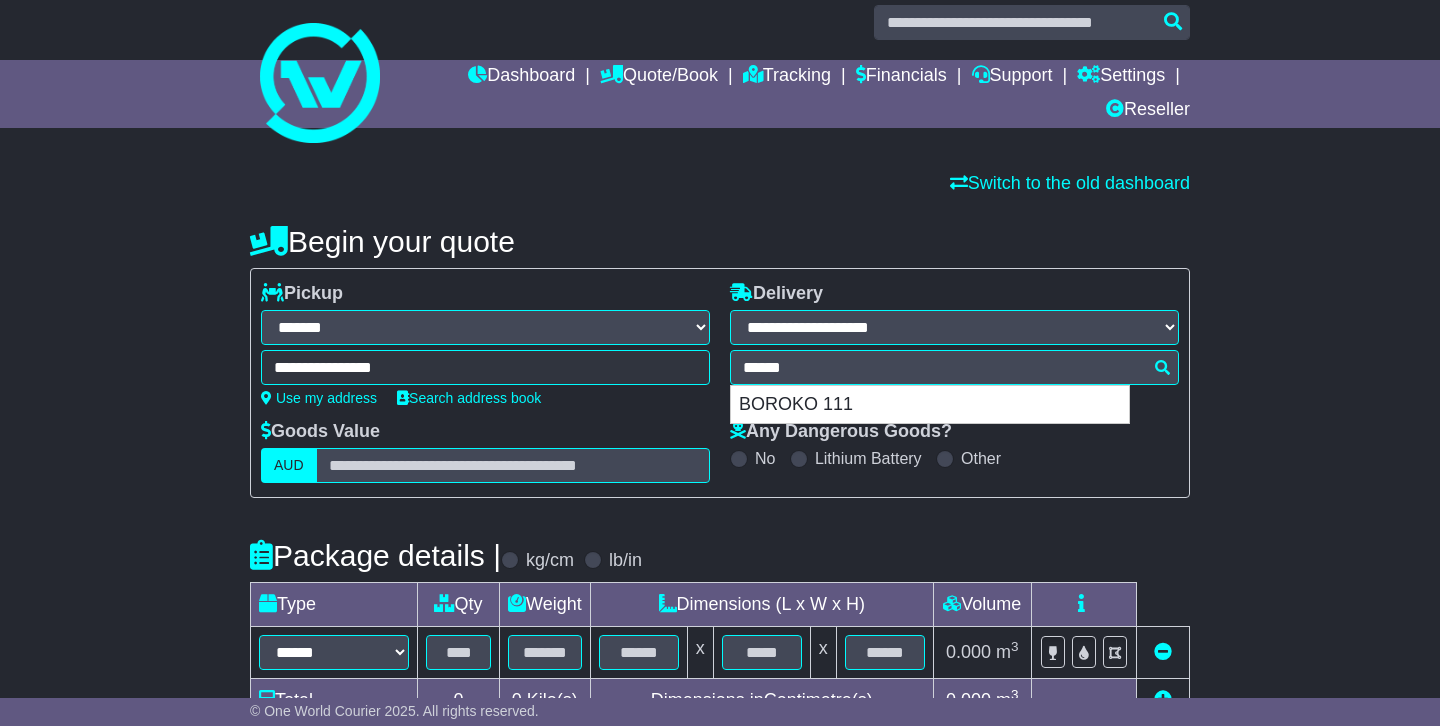 type on "**********" 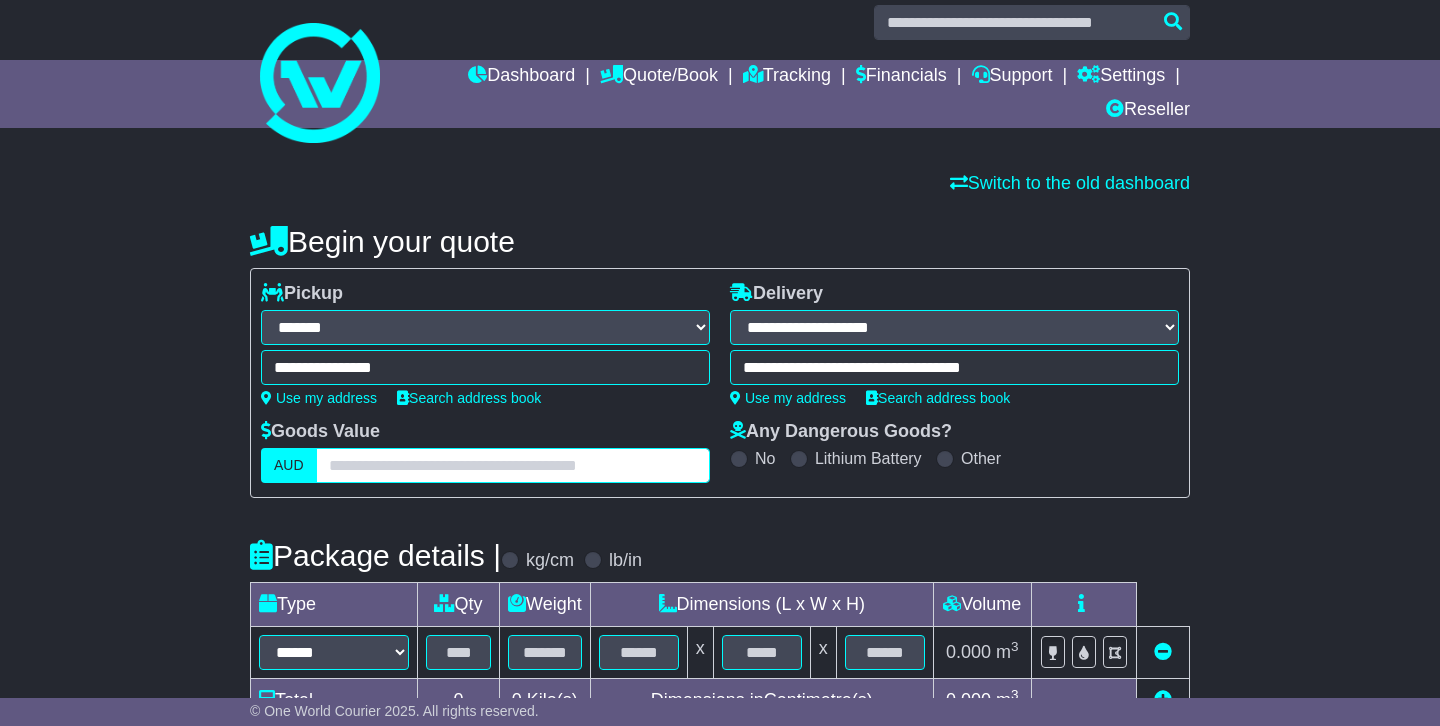 click at bounding box center [513, 465] 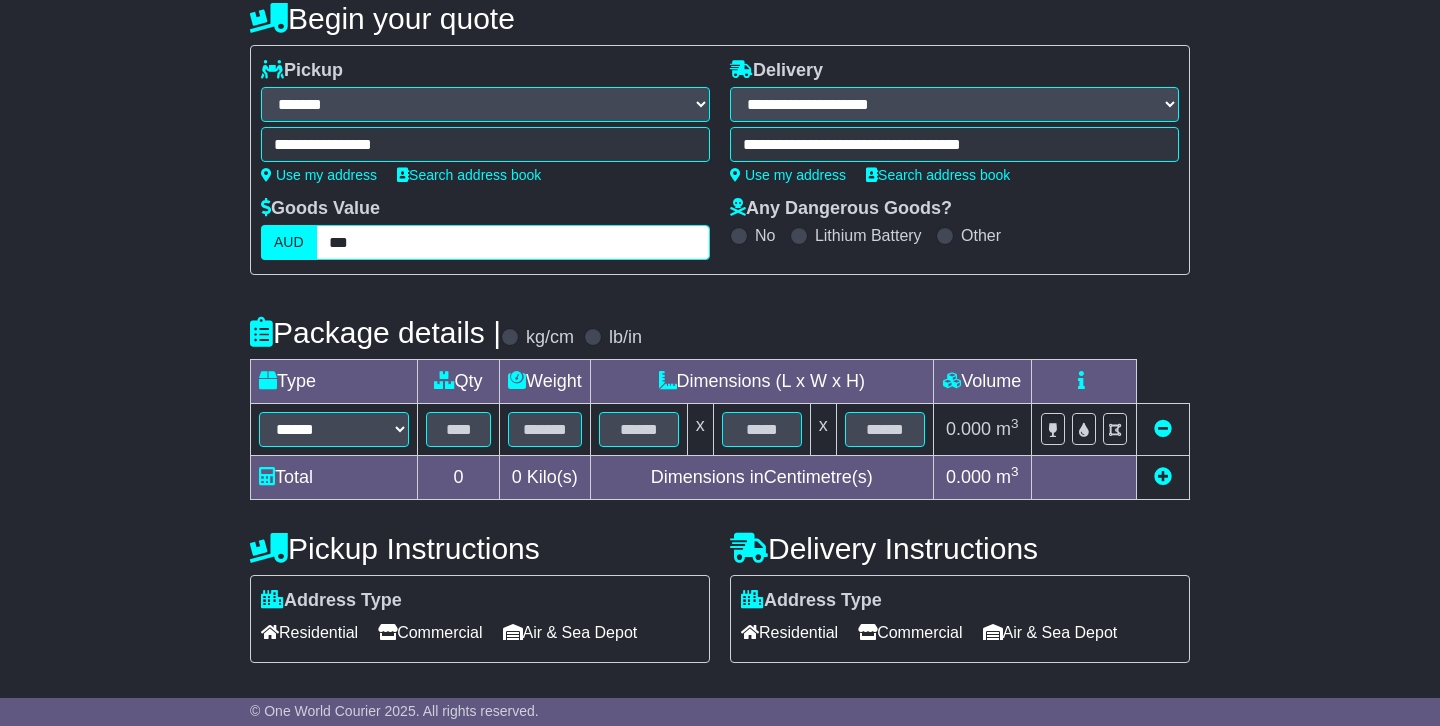 scroll, scrollTop: 245, scrollLeft: 0, axis: vertical 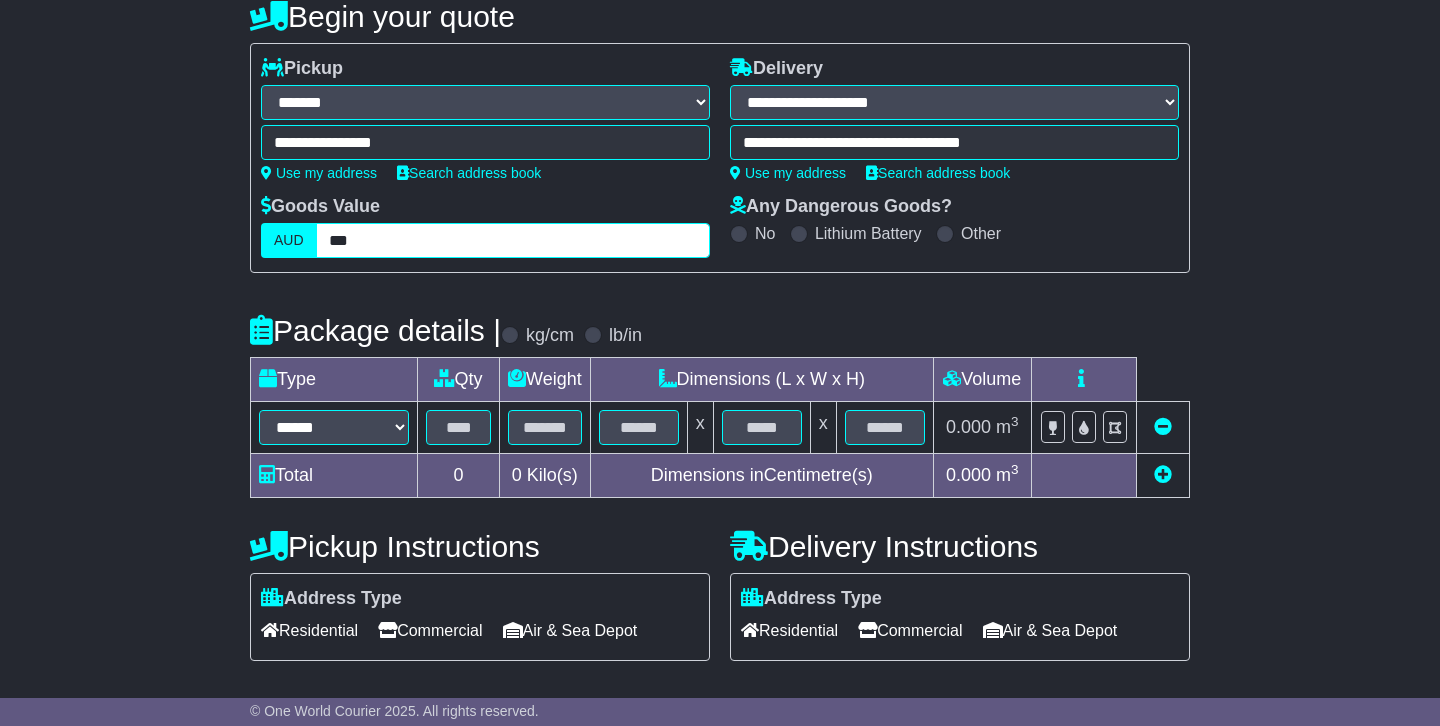 type on "***" 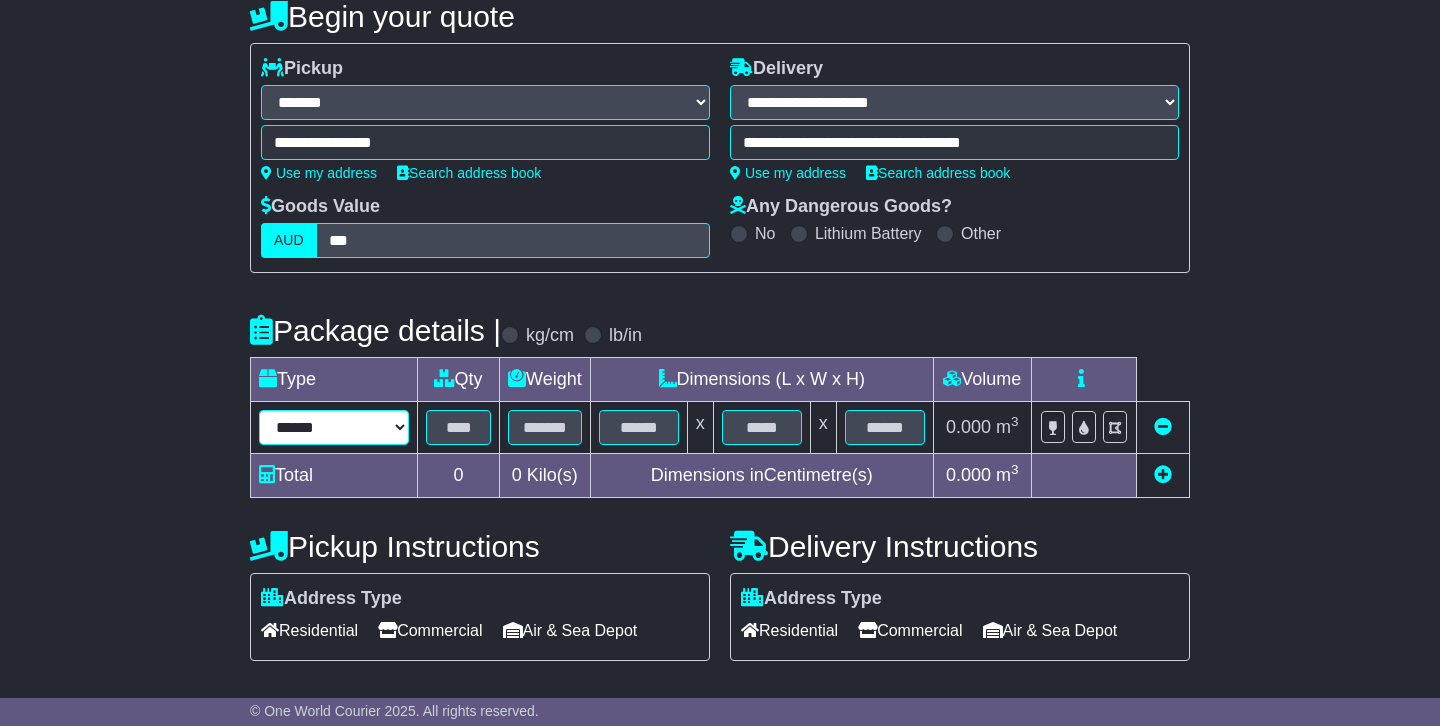 click on "****** ****** *** ******** ***** **** **** ****** *** *******" at bounding box center (334, 427) 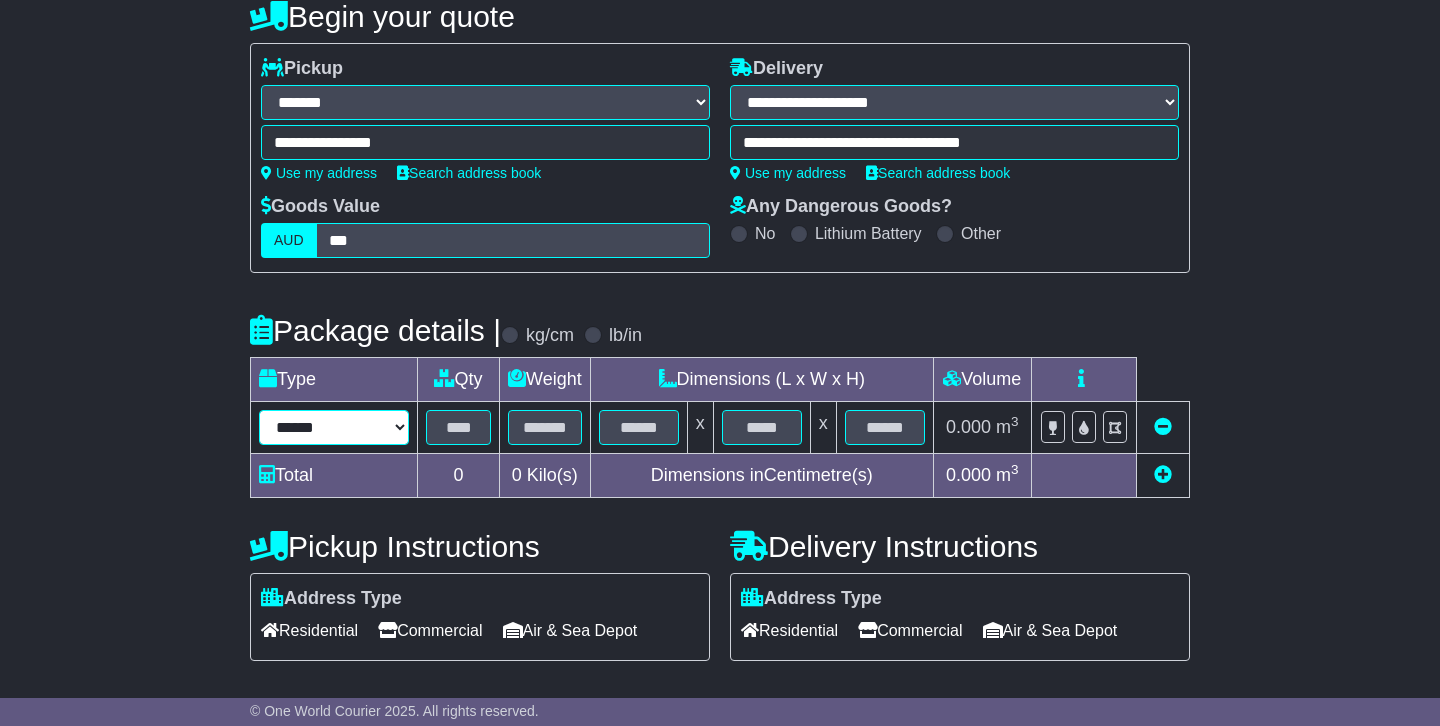 select on "*****" 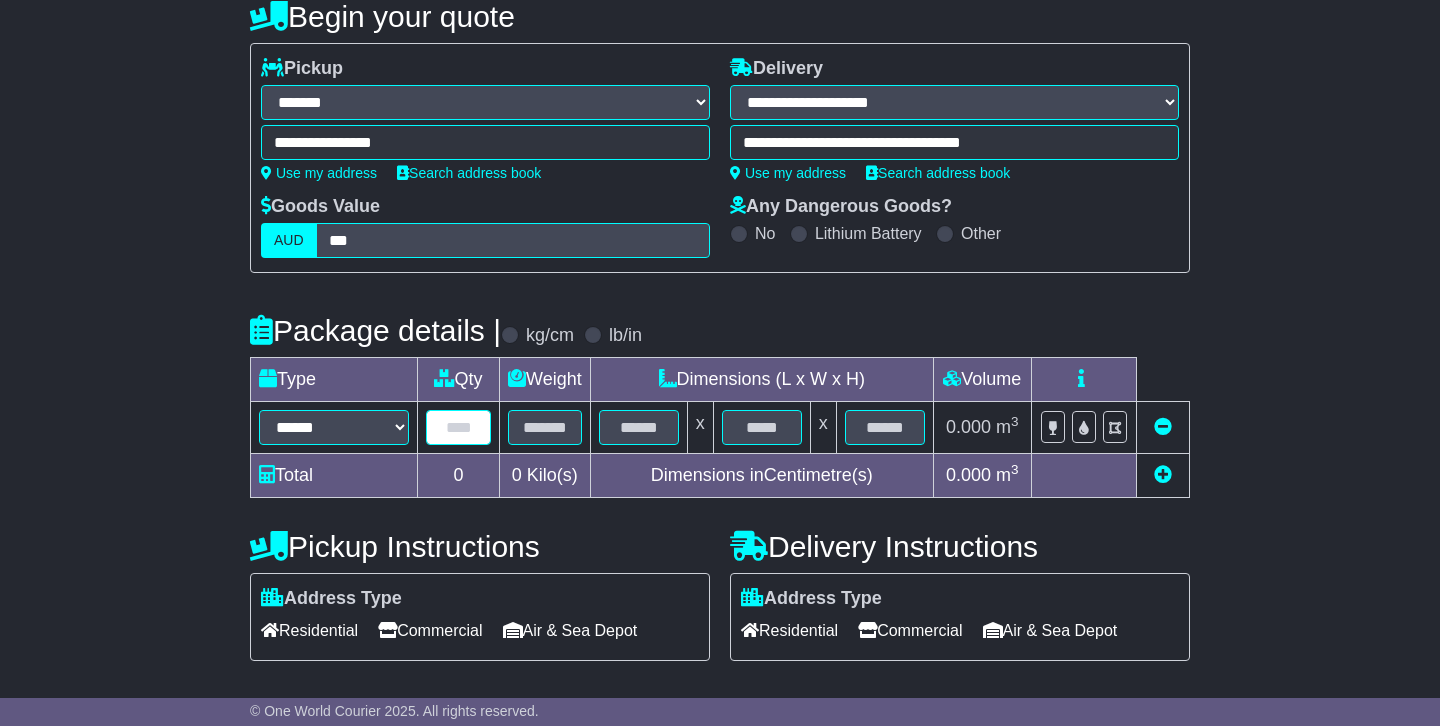 click at bounding box center [458, 427] 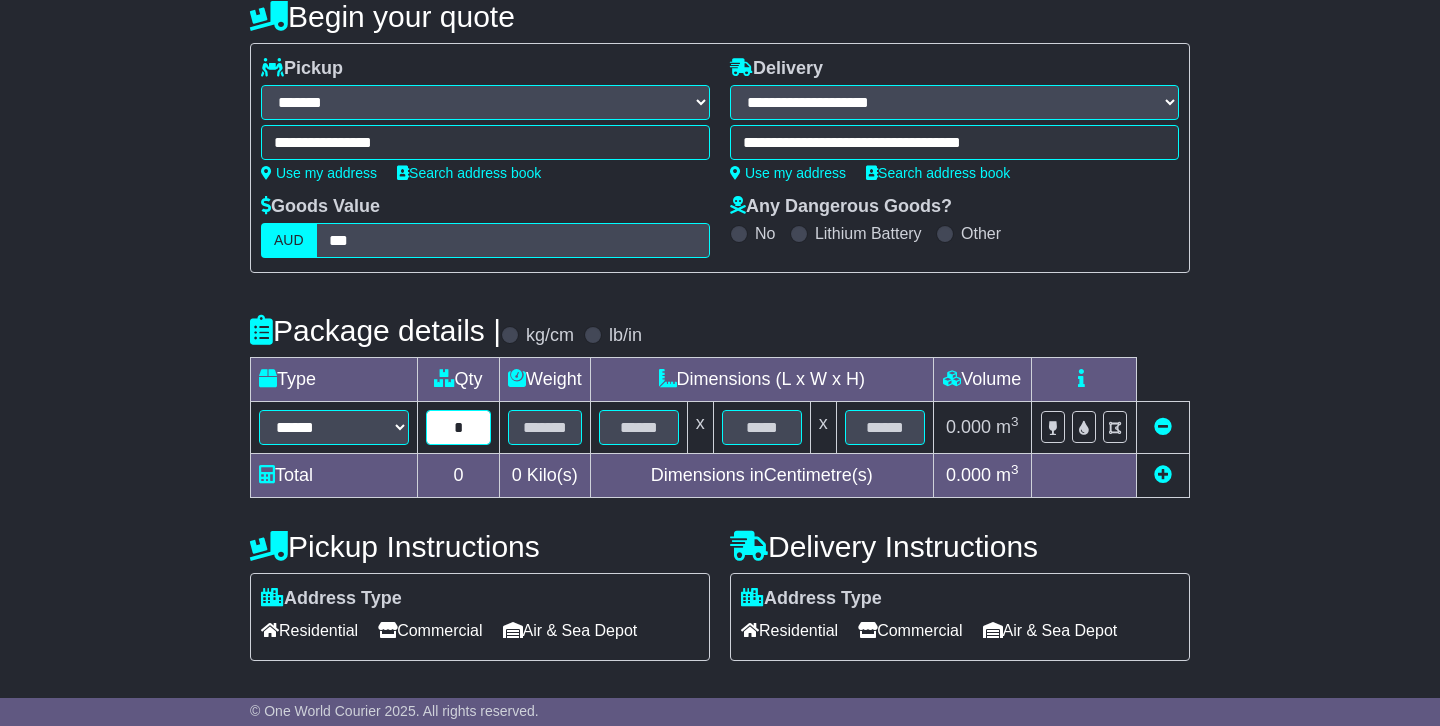 type on "*" 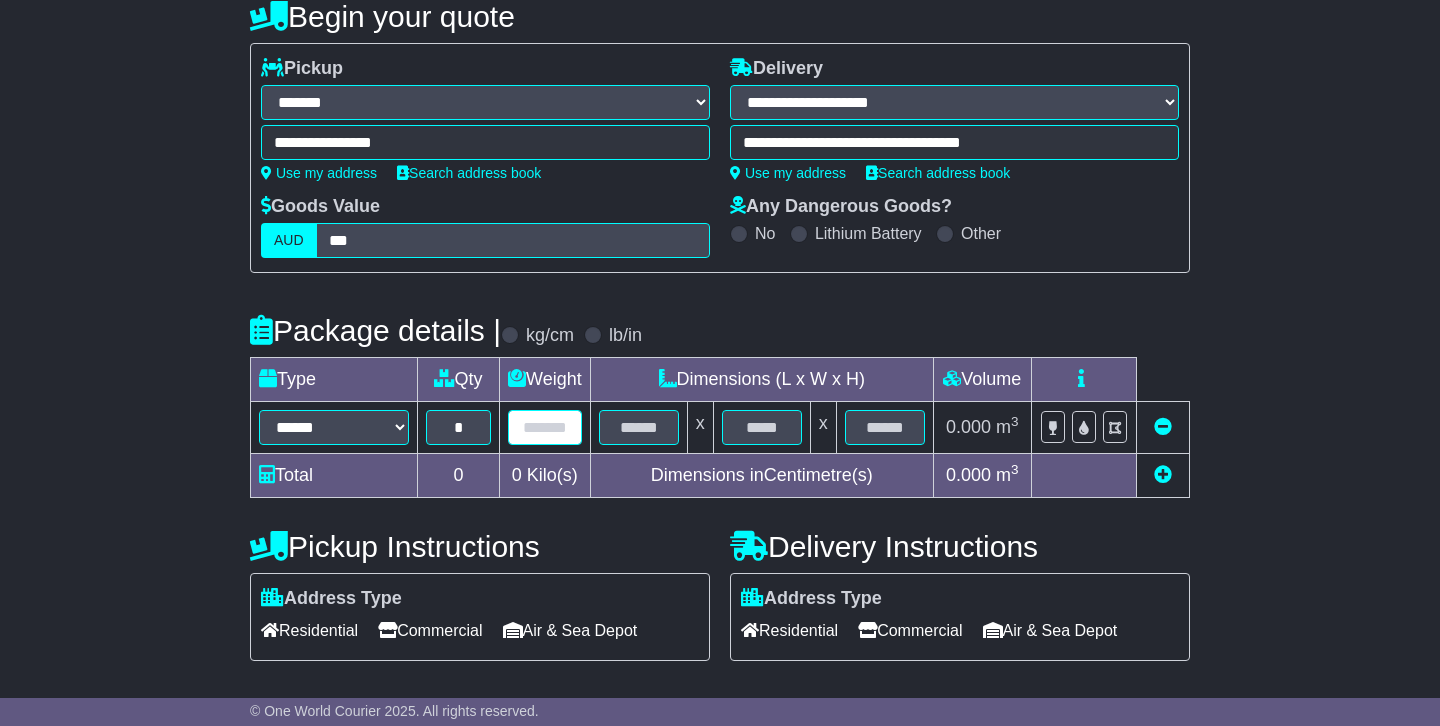 click at bounding box center [545, 427] 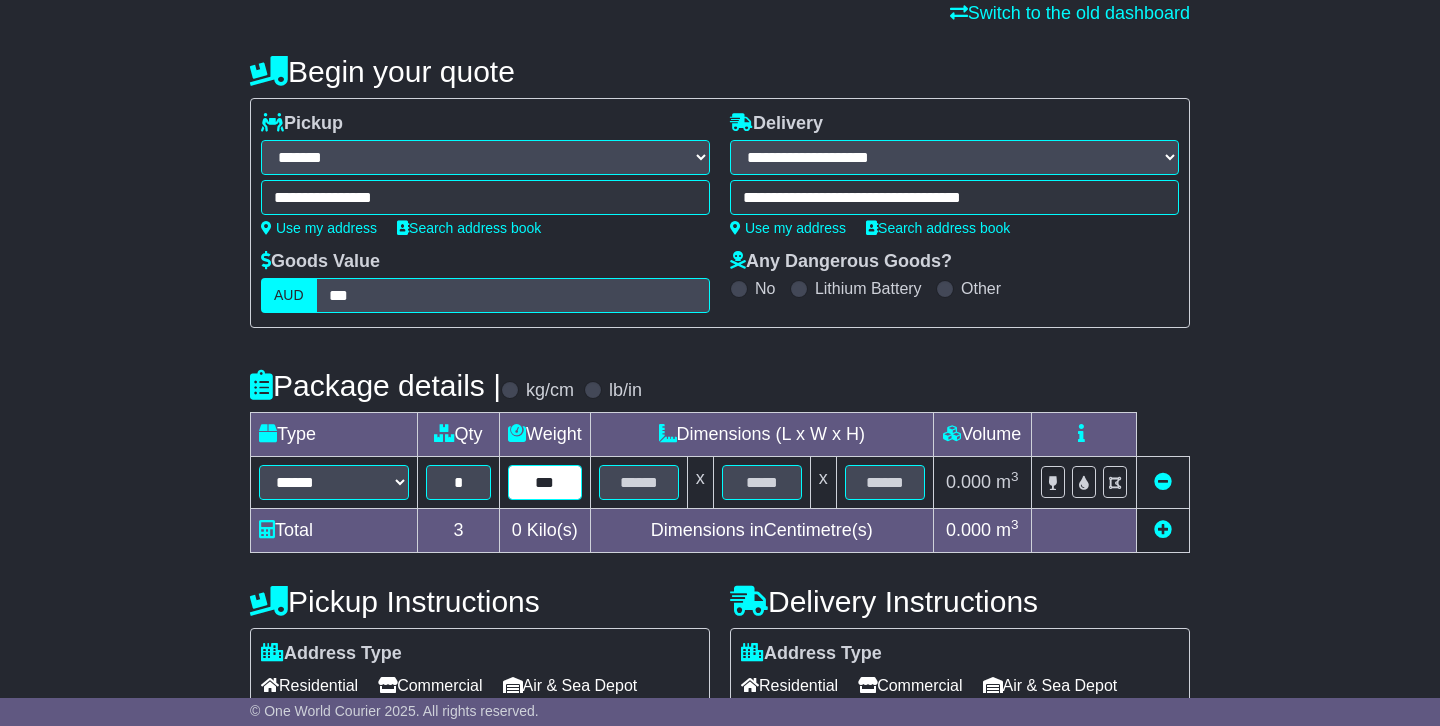 scroll, scrollTop: 187, scrollLeft: 0, axis: vertical 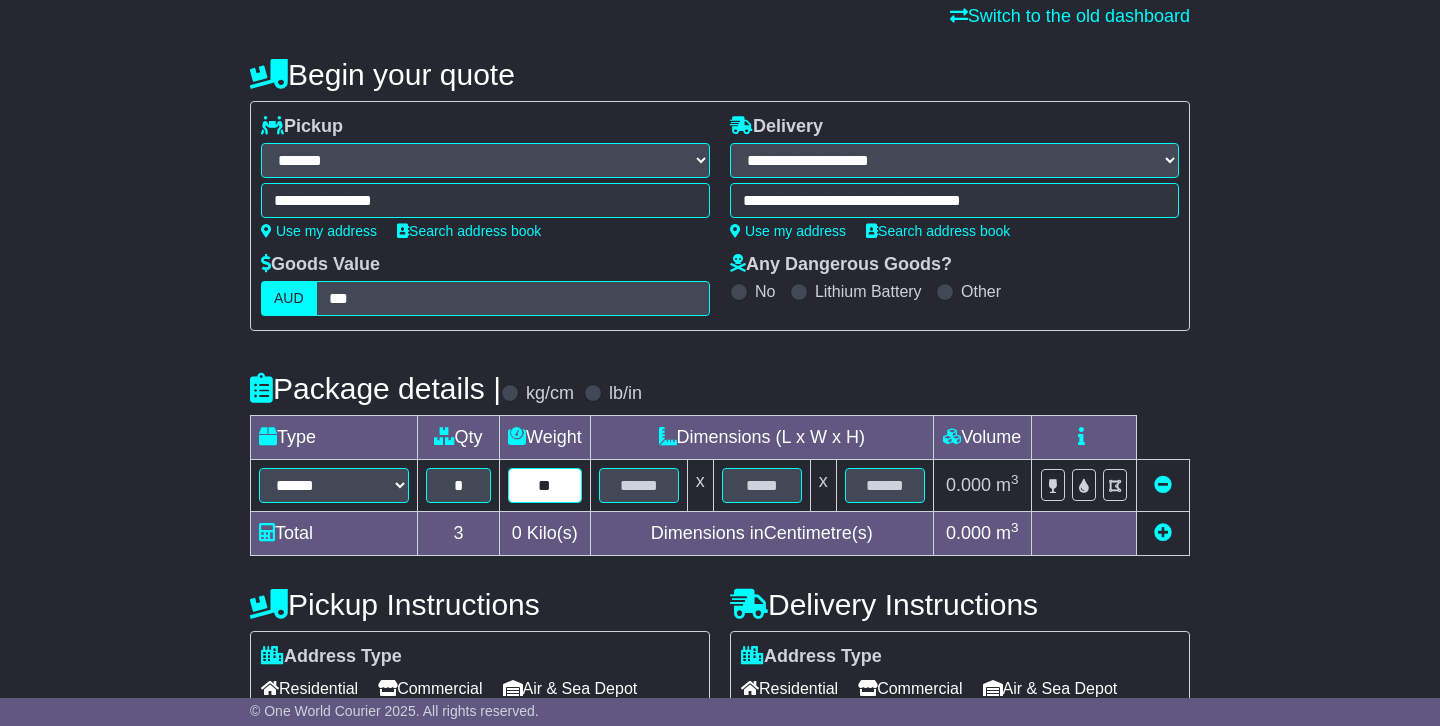 type on "*" 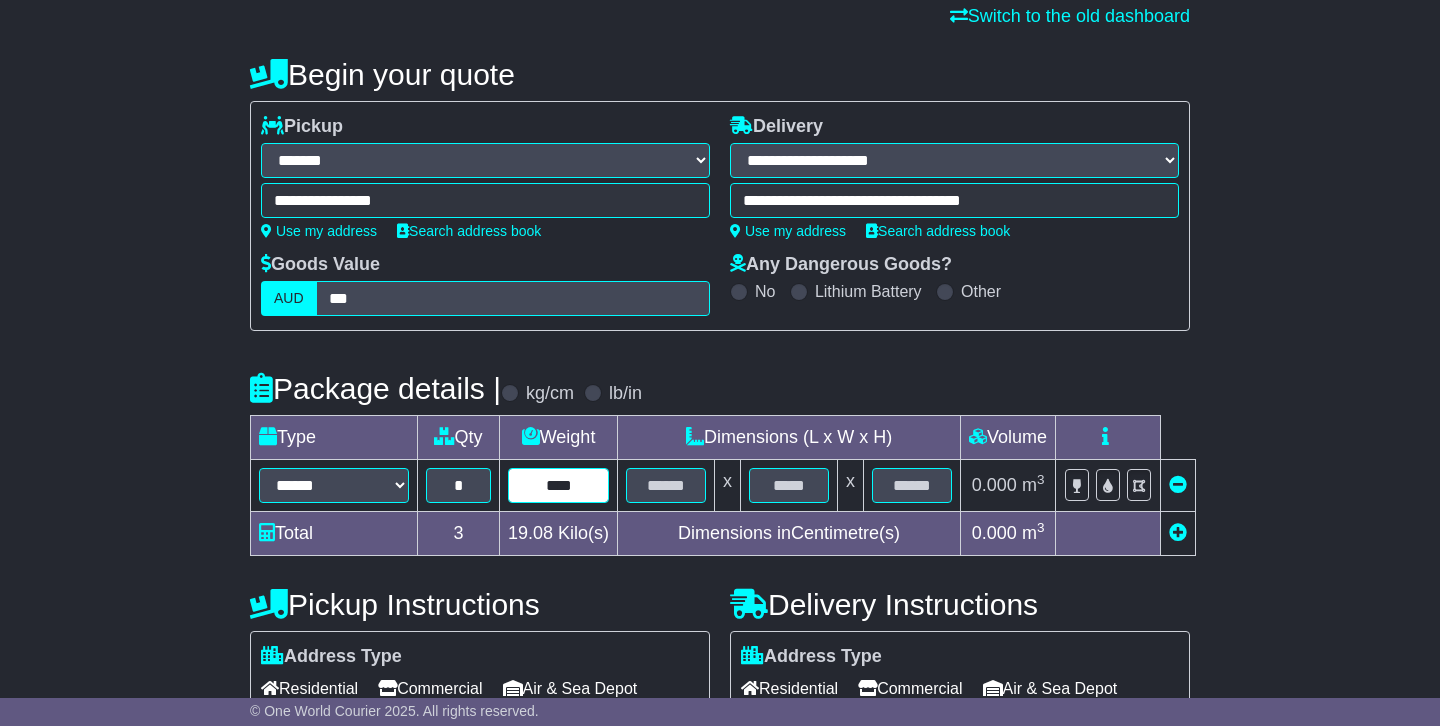 drag, startPoint x: 553, startPoint y: 486, endPoint x: 514, endPoint y: 484, distance: 39.051247 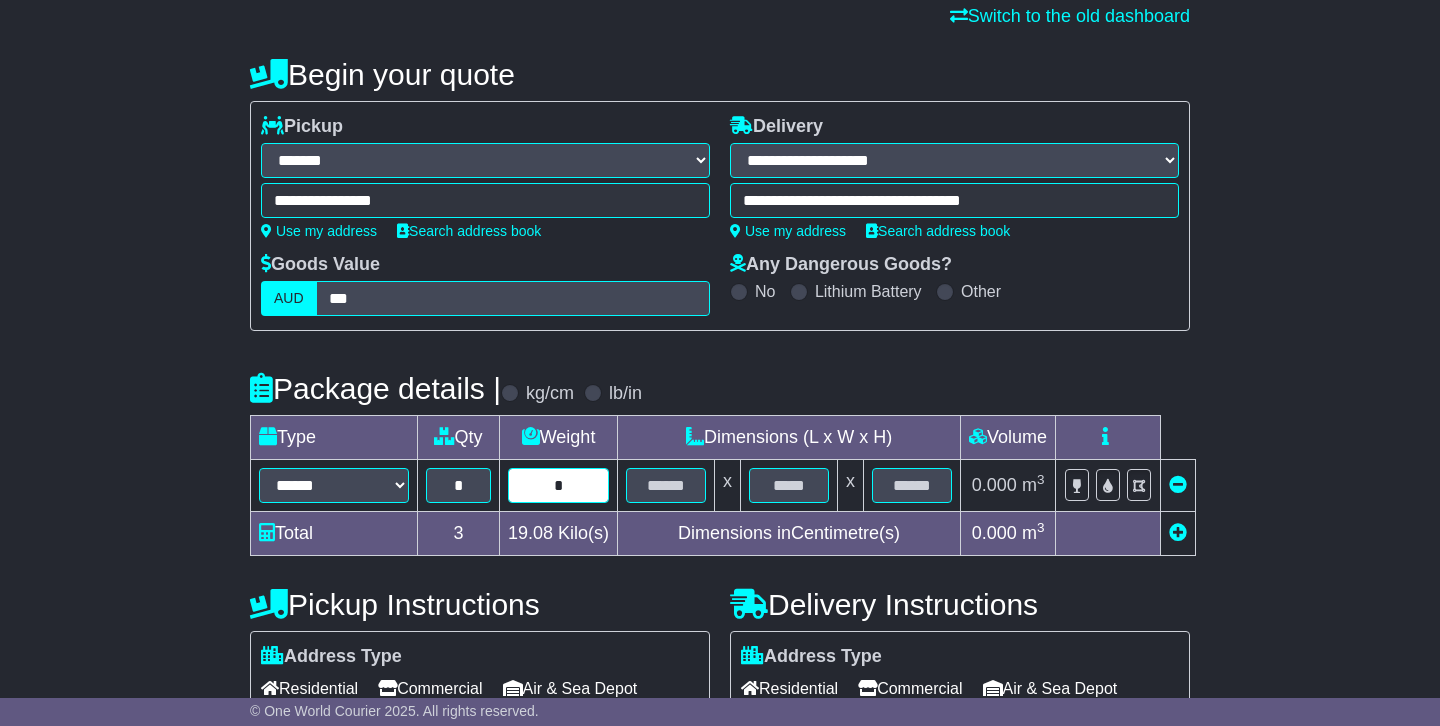 type on "*" 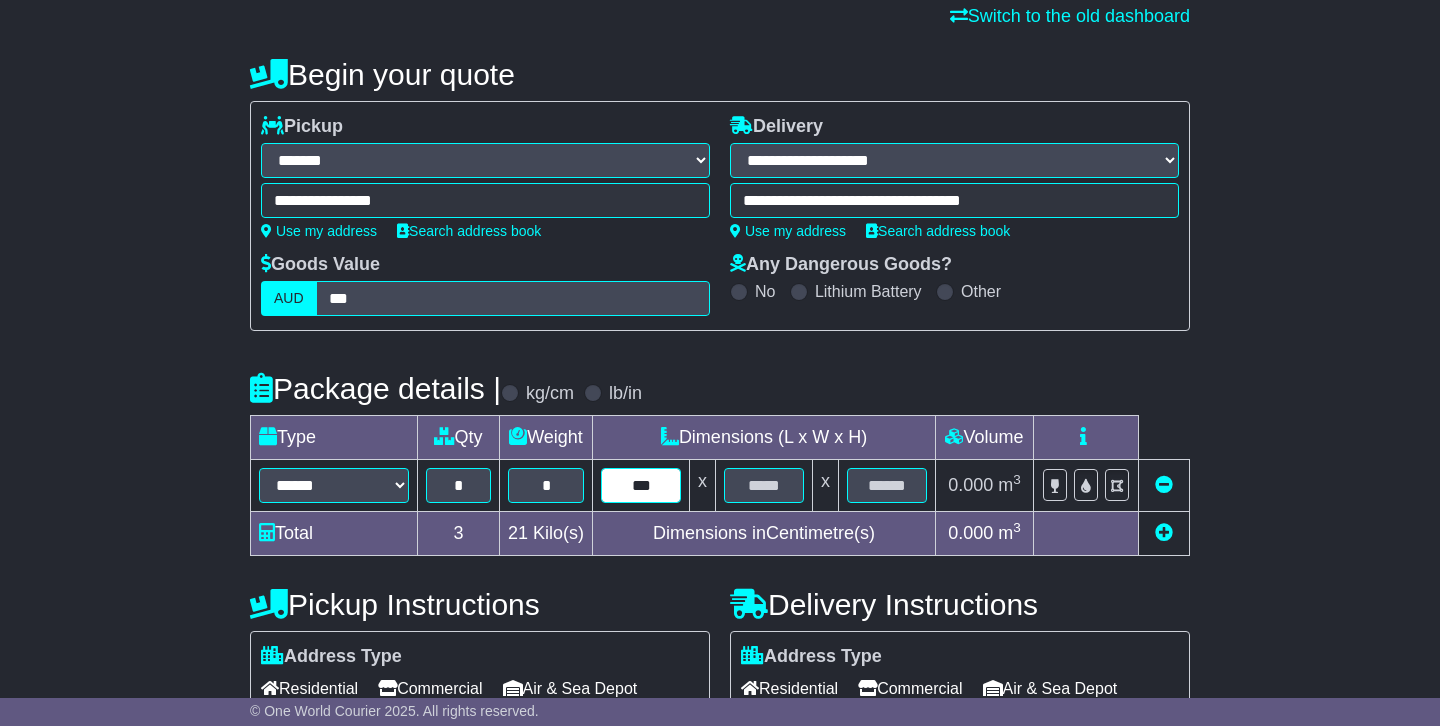 type on "***" 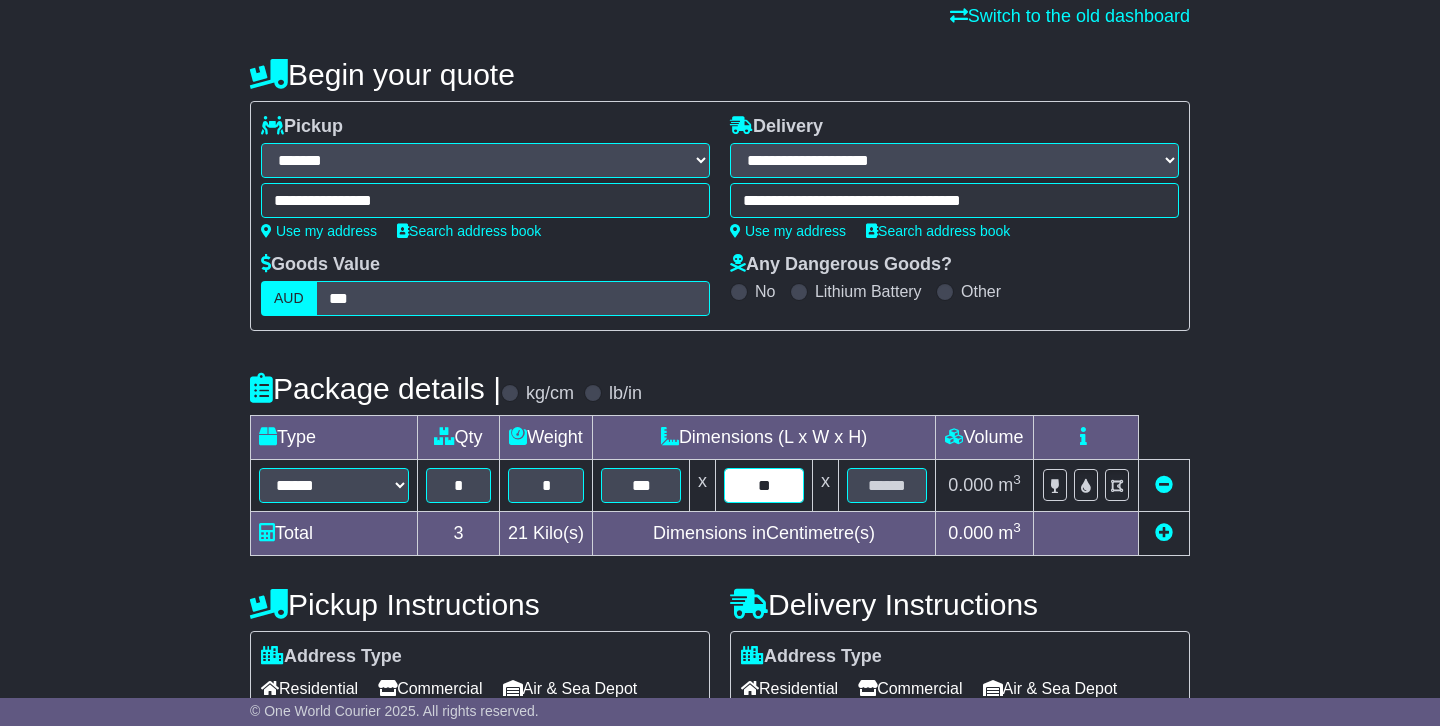 type on "**" 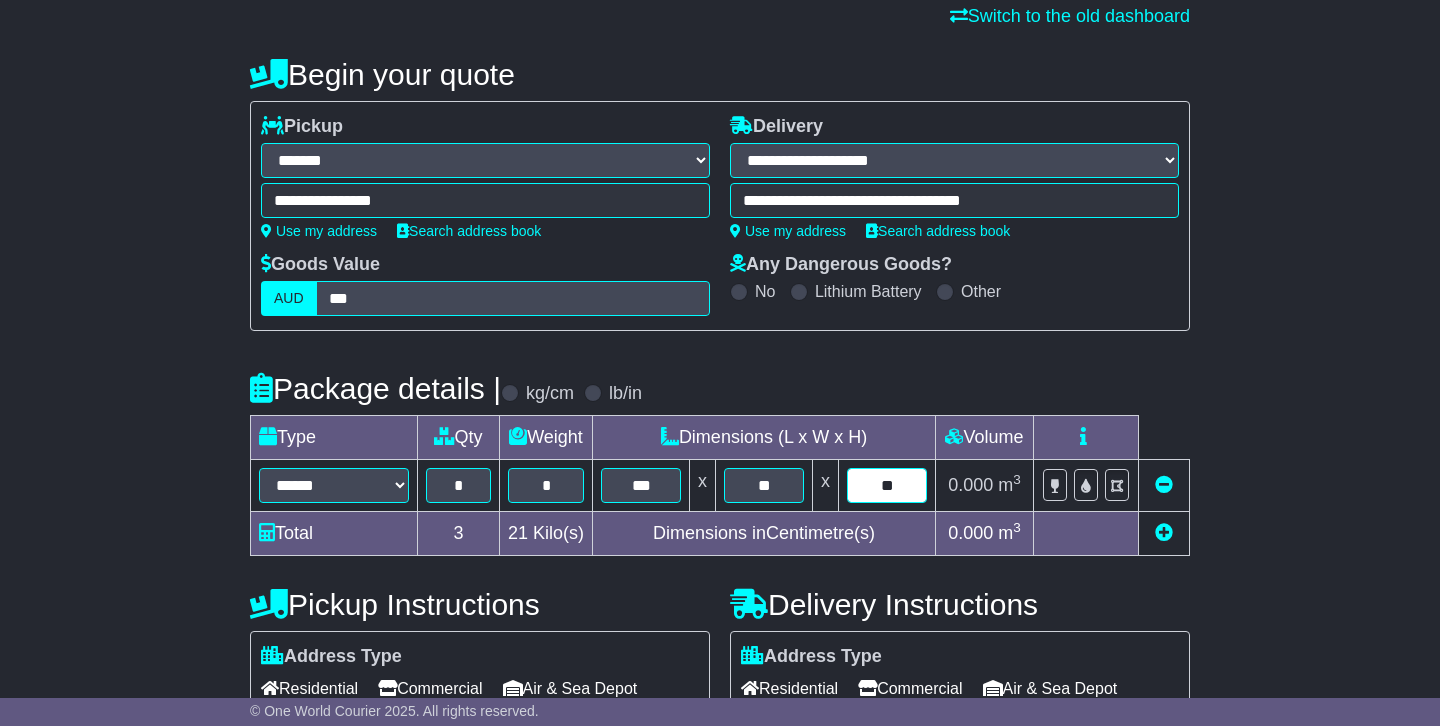 type on "**" 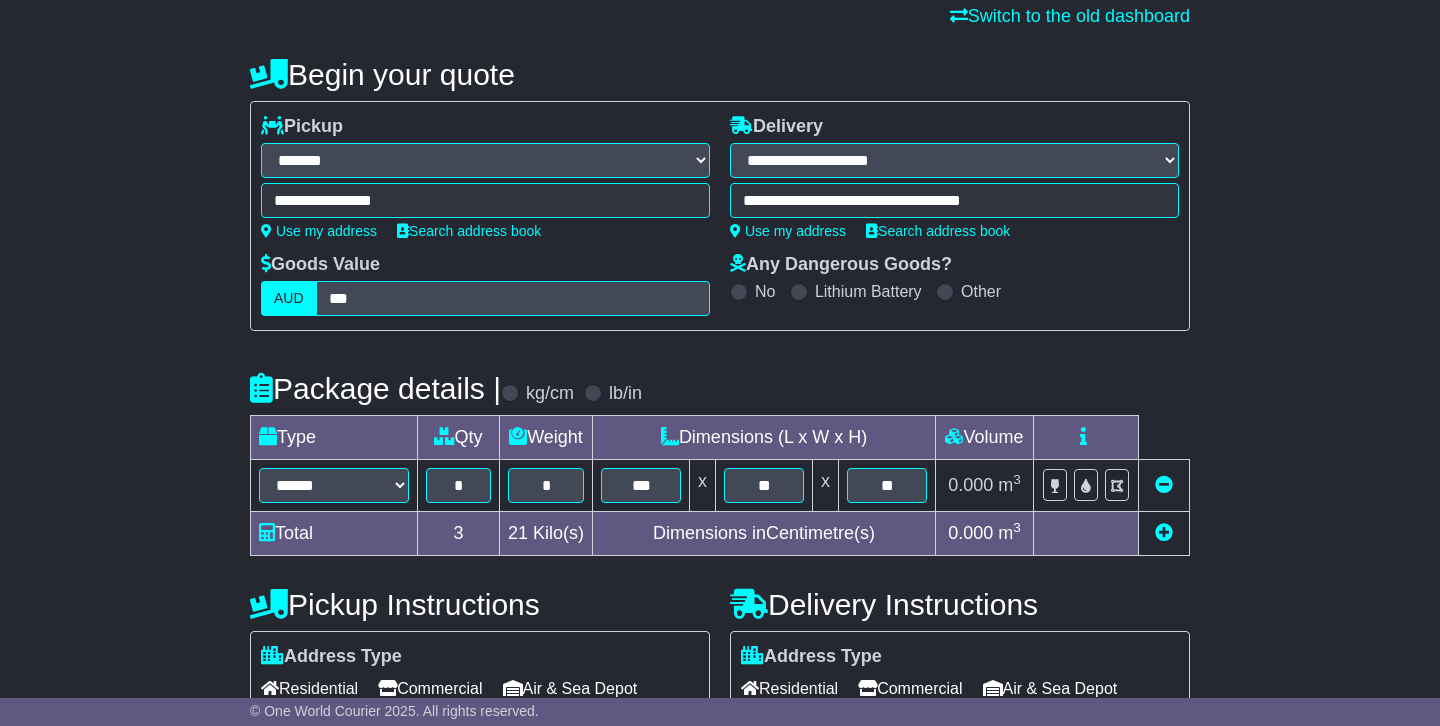 scroll, scrollTop: 624, scrollLeft: 0, axis: vertical 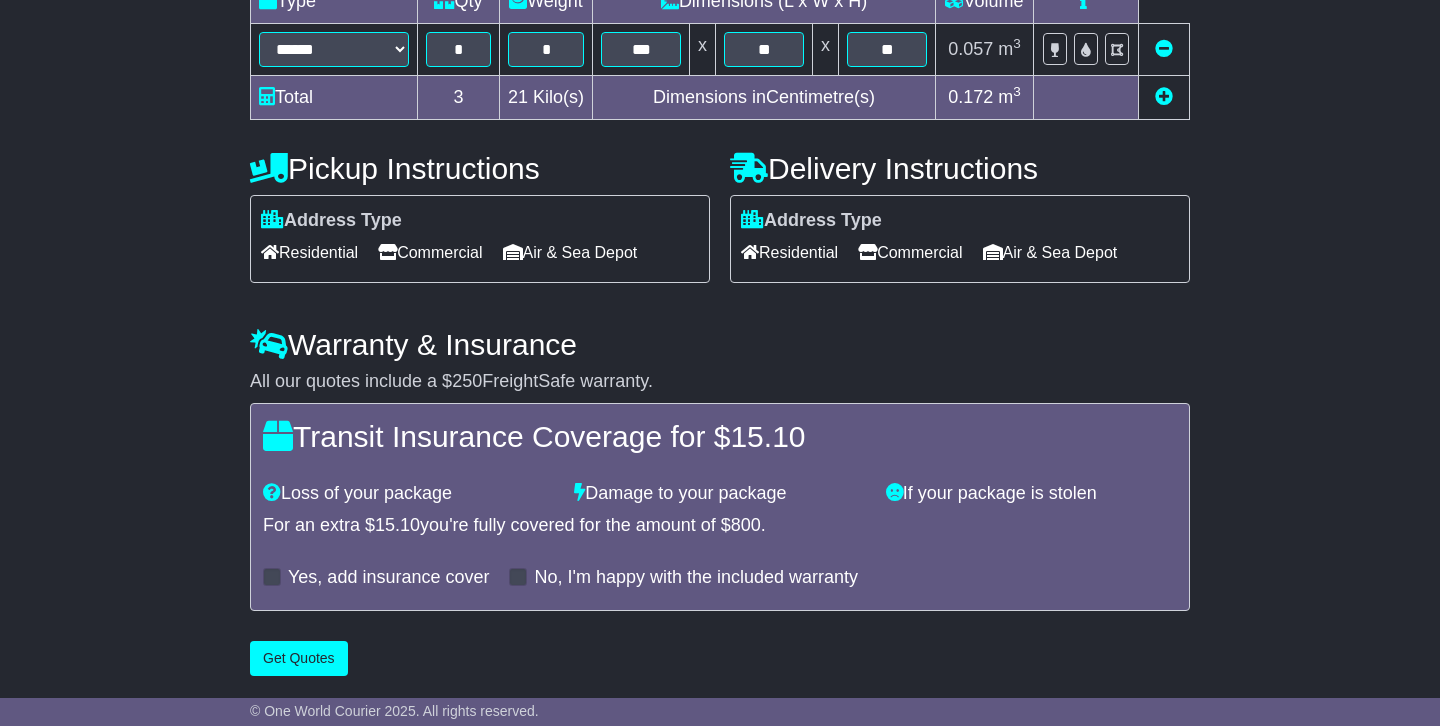 click on "**********" at bounding box center (720, 144) 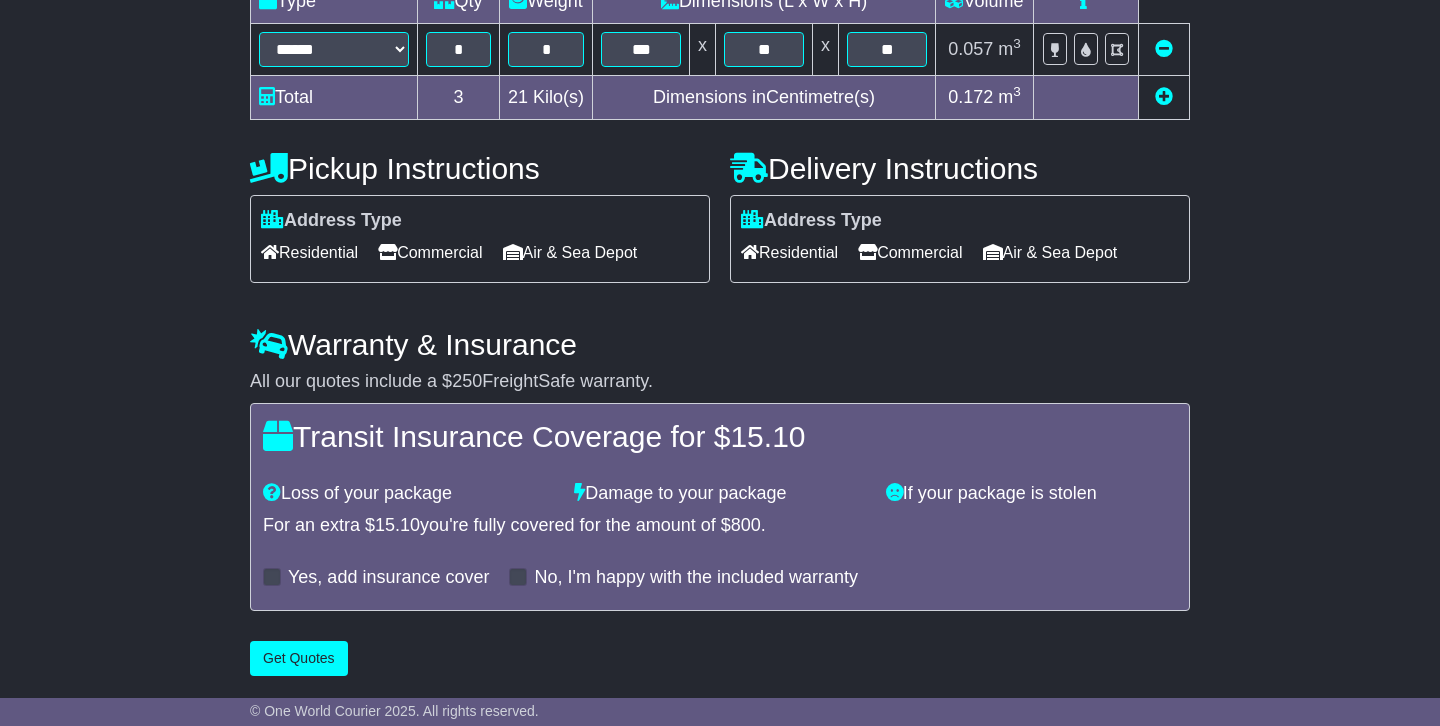 click on "Commercial" at bounding box center [430, 252] 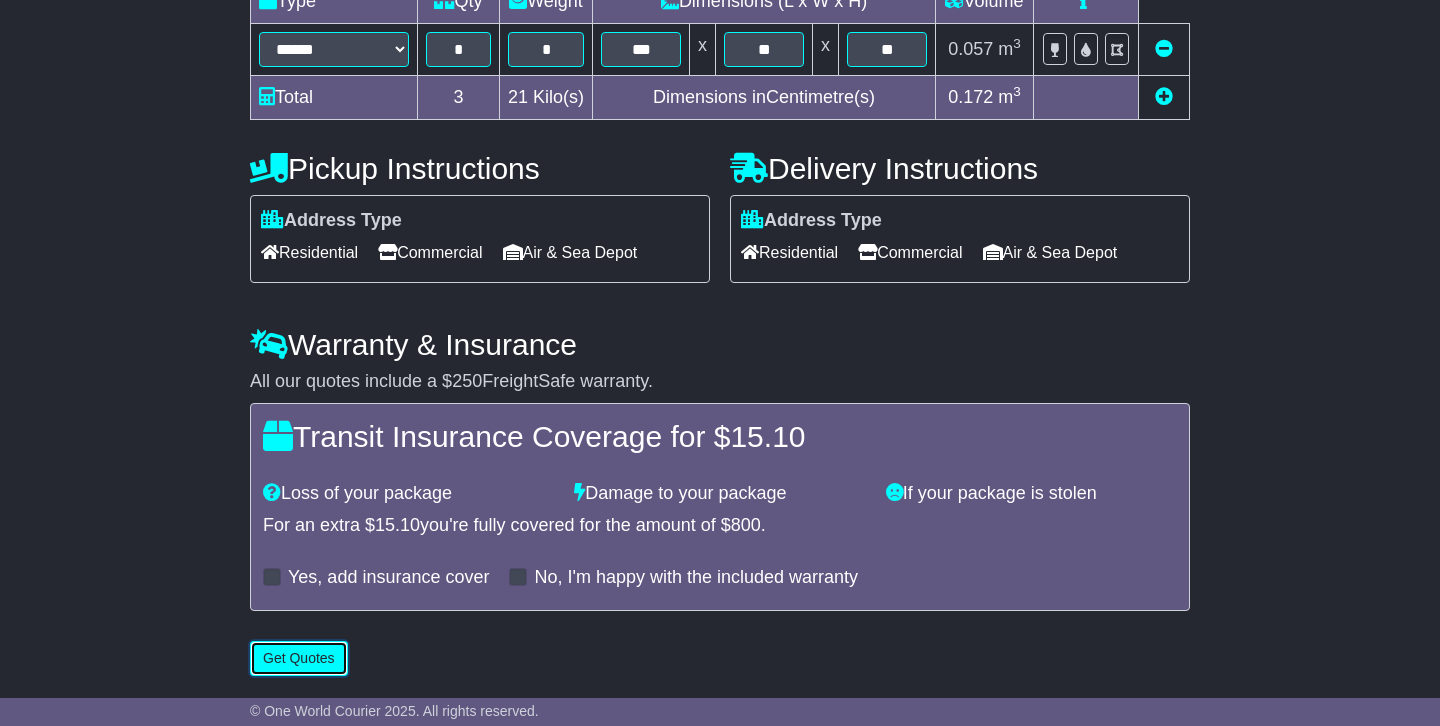 drag, startPoint x: 296, startPoint y: 663, endPoint x: 340, endPoint y: 657, distance: 44.407207 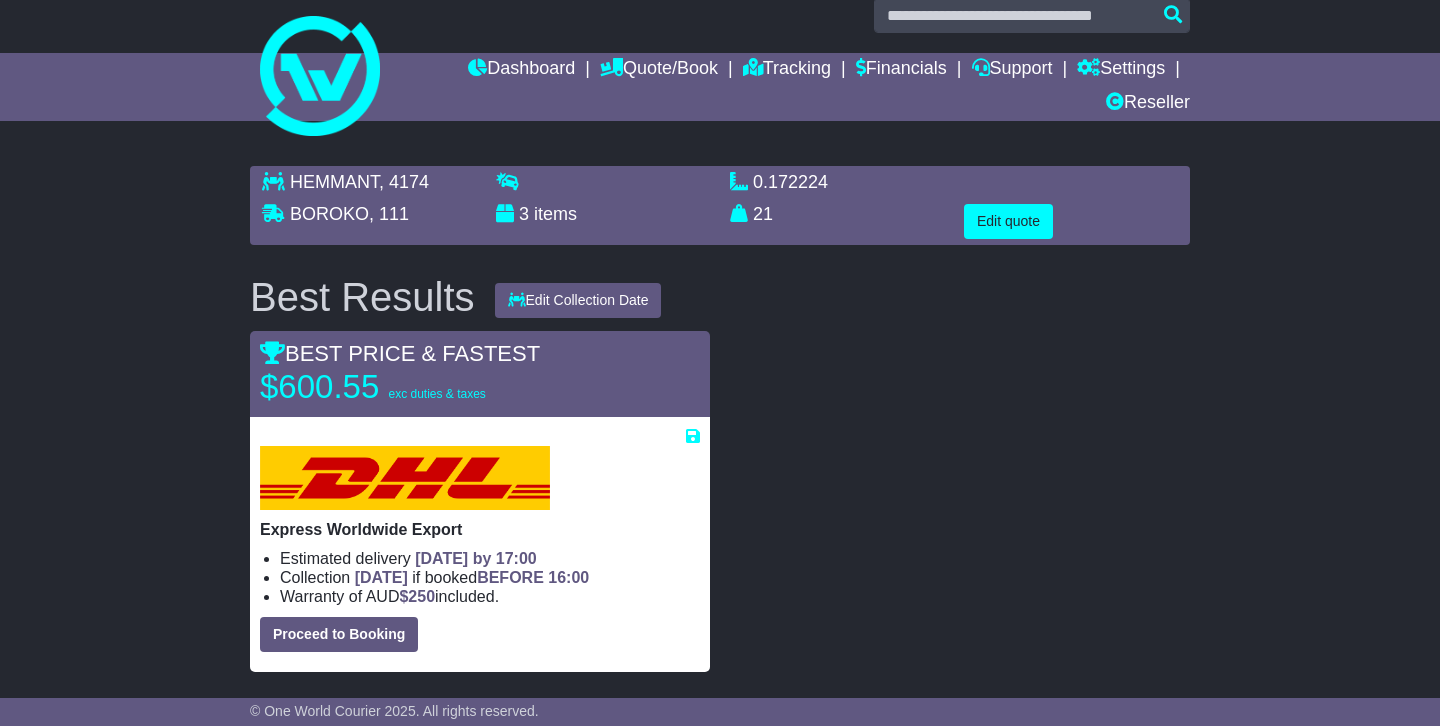 scroll, scrollTop: 0, scrollLeft: 0, axis: both 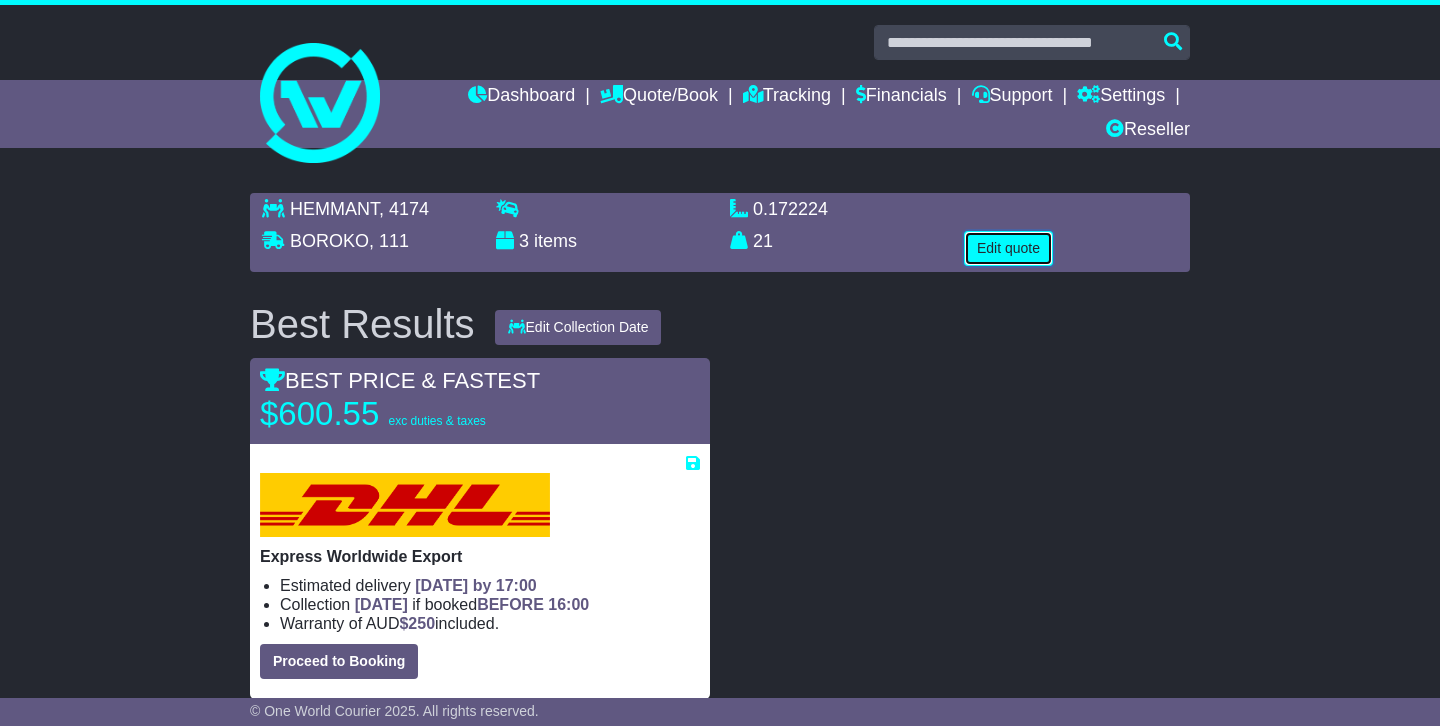 click on "Edit quote" at bounding box center (1008, 248) 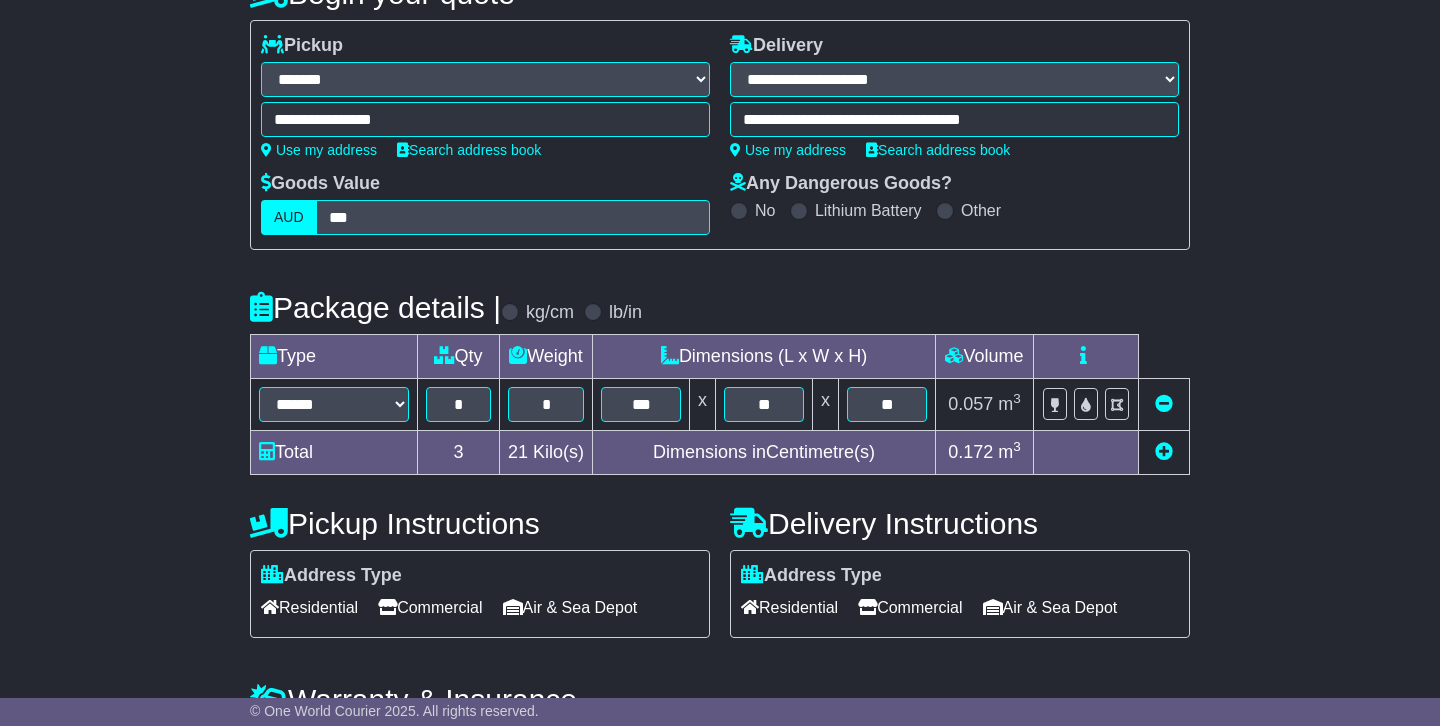 scroll, scrollTop: 363, scrollLeft: 0, axis: vertical 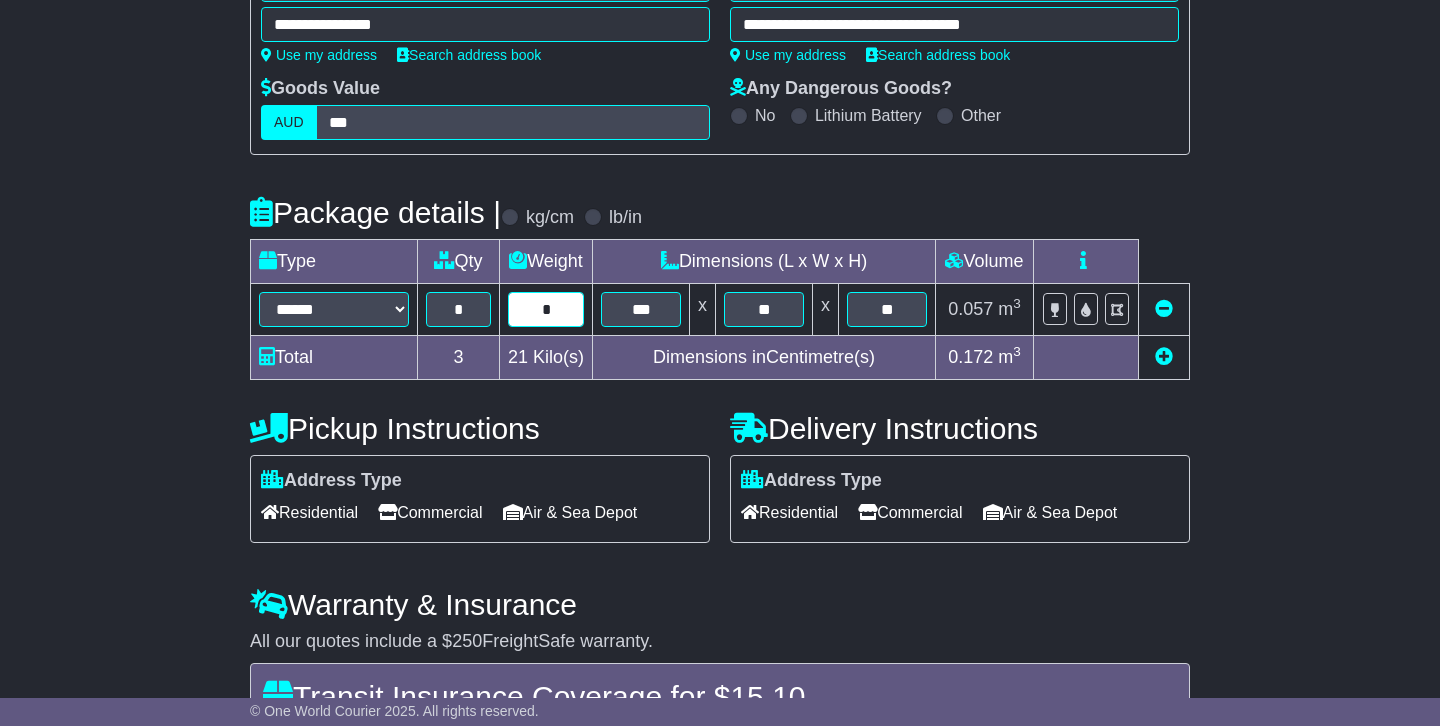 drag, startPoint x: 558, startPoint y: 315, endPoint x: 536, endPoint y: 314, distance: 22.022715 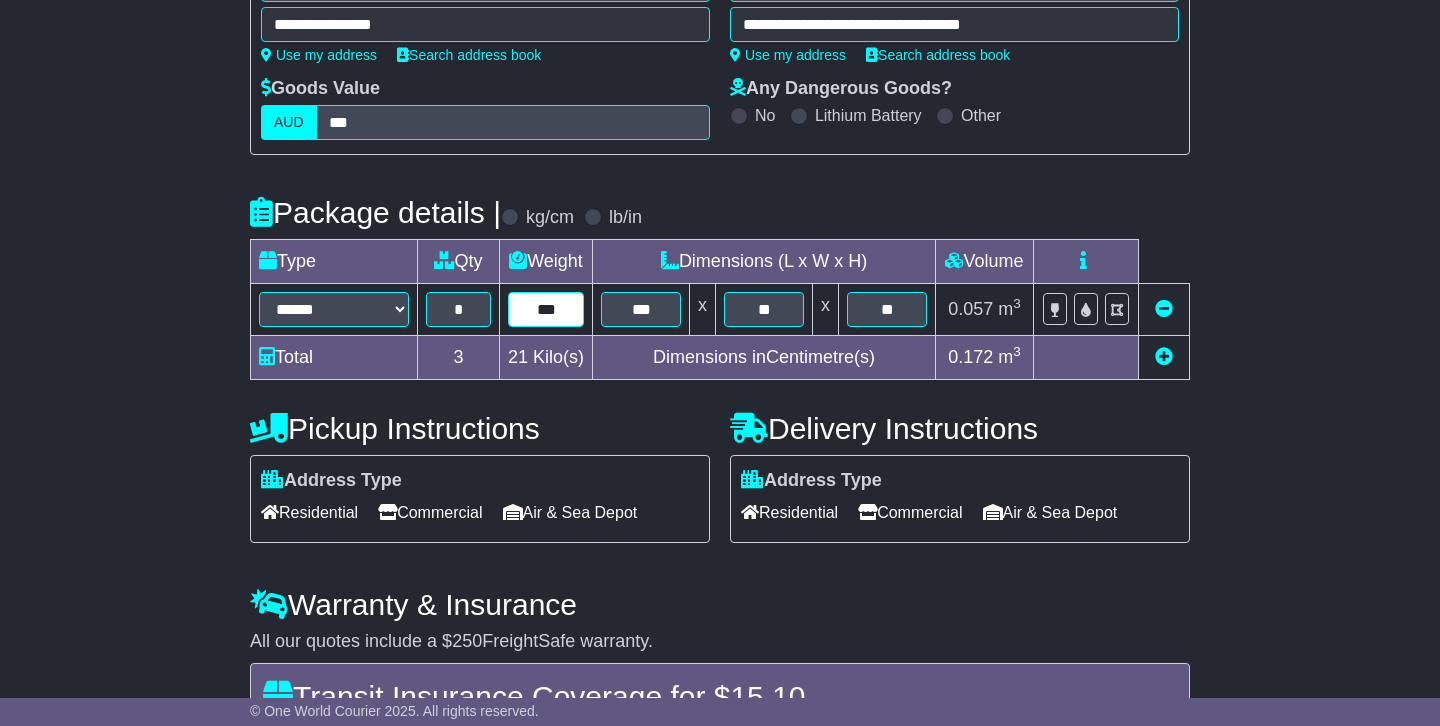 type on "***" 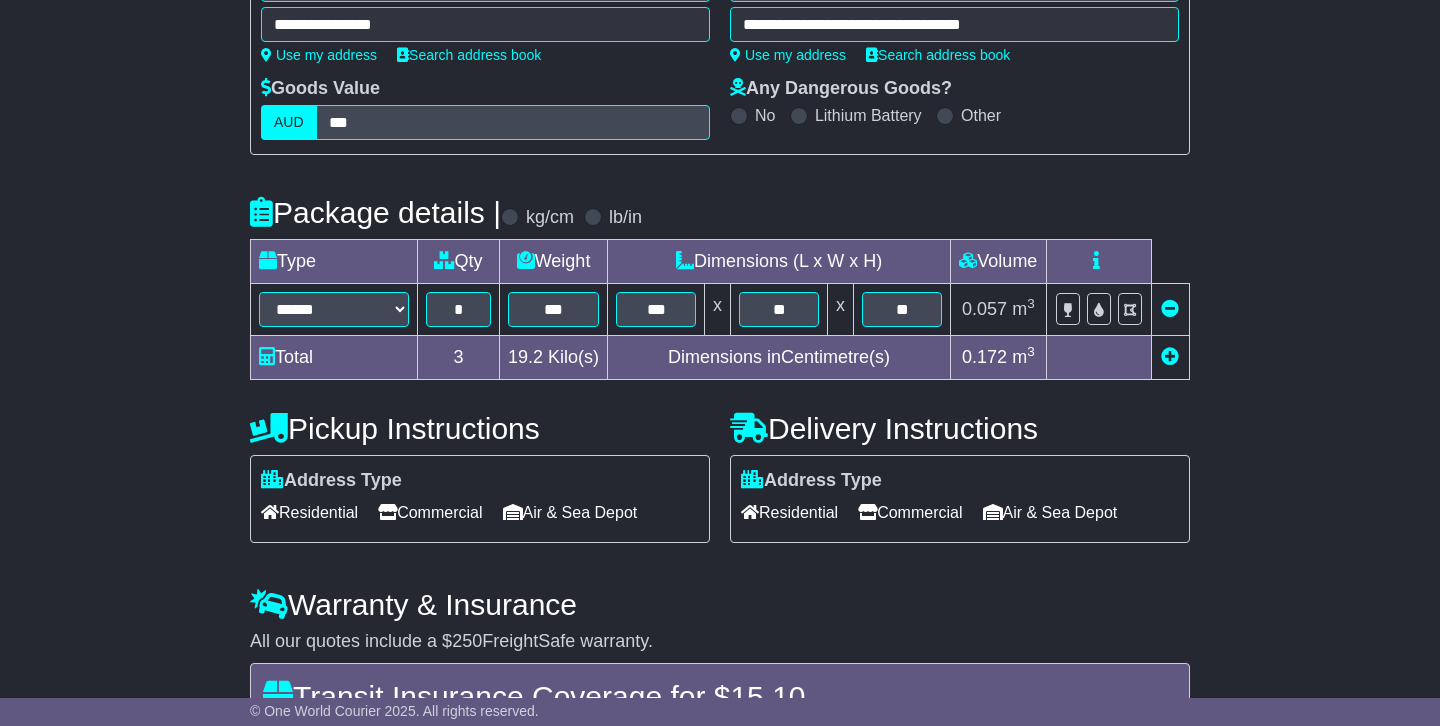 click on "**********" at bounding box center (720, 404) 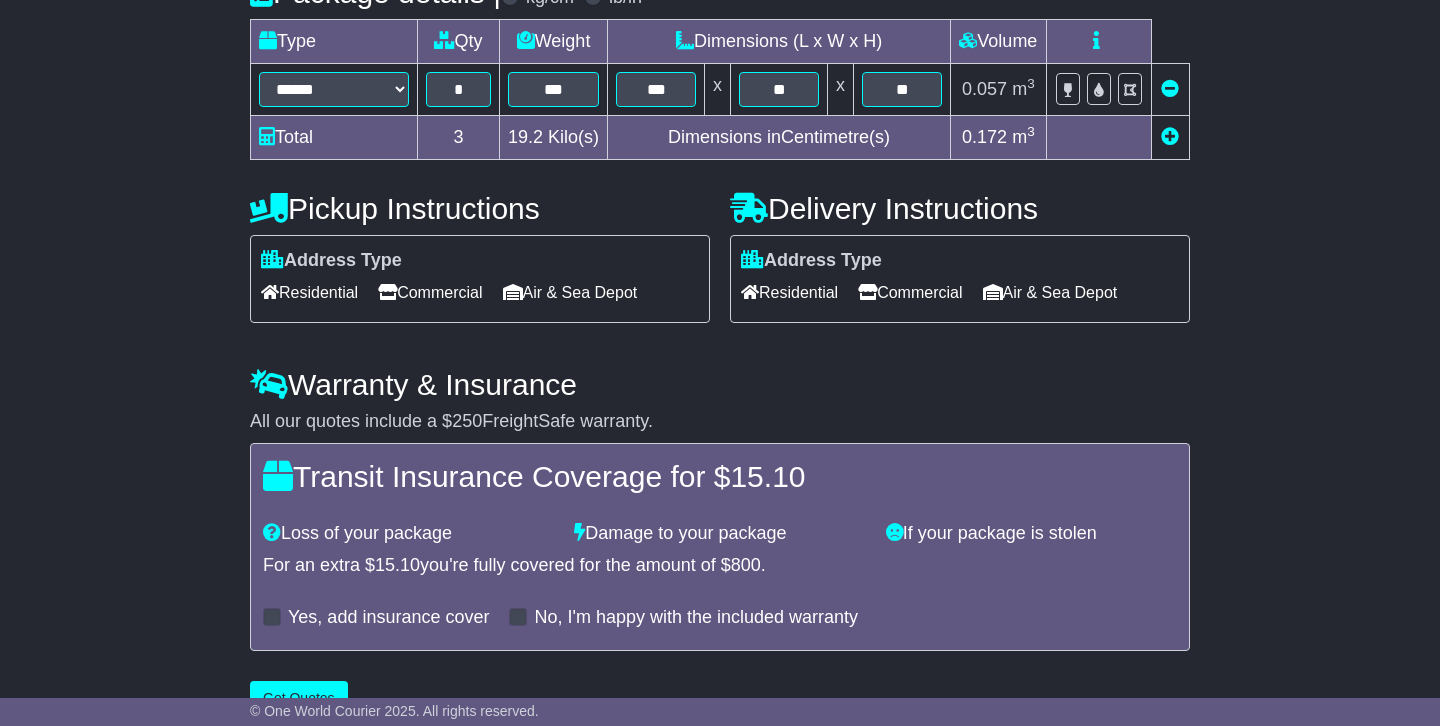 scroll, scrollTop: 626, scrollLeft: 0, axis: vertical 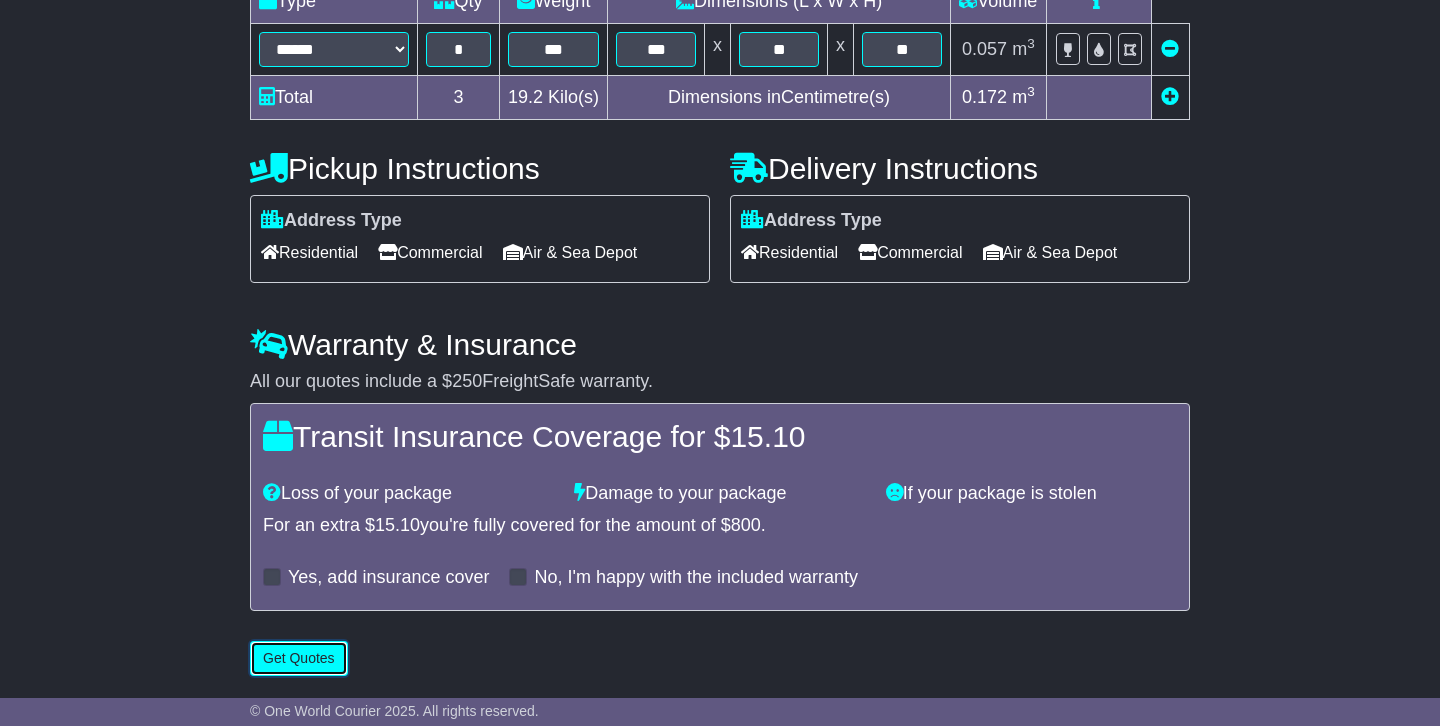 click on "Get Quotes" at bounding box center (299, 658) 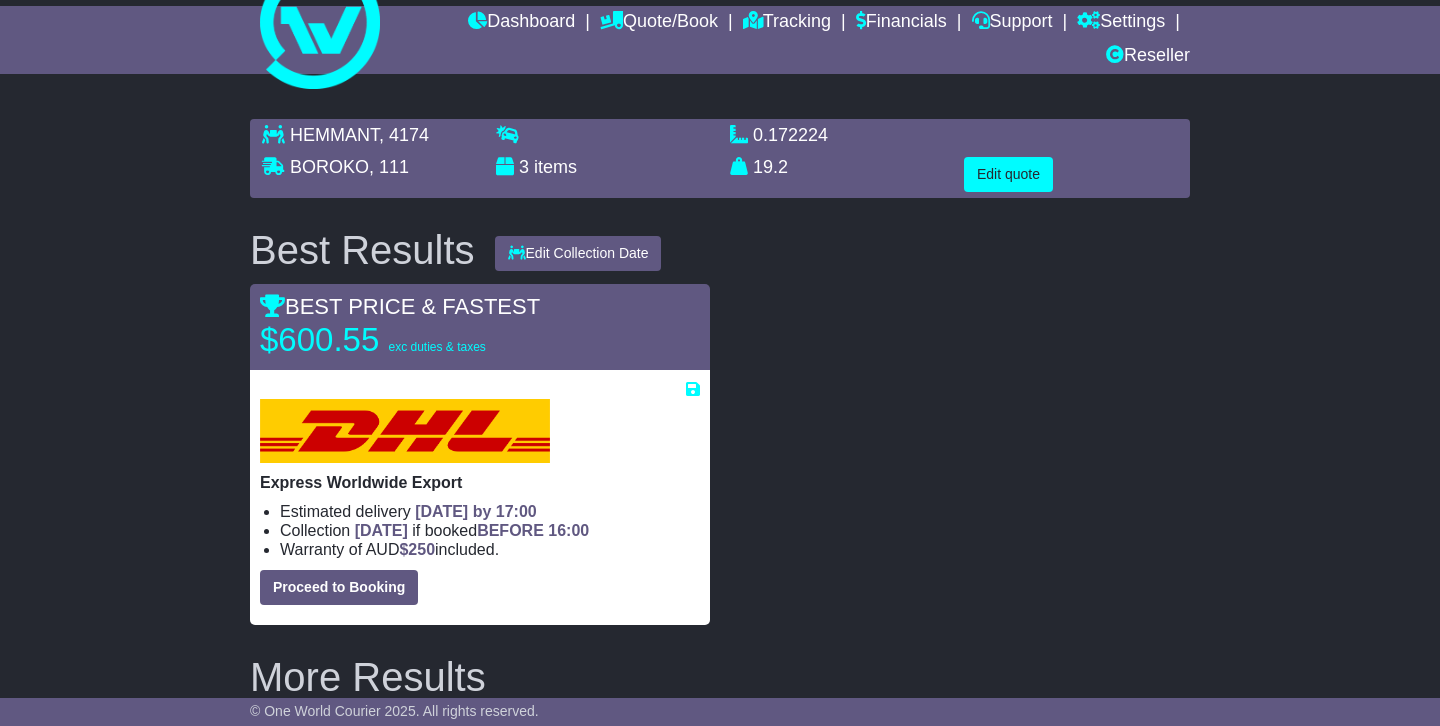scroll, scrollTop: 73, scrollLeft: 0, axis: vertical 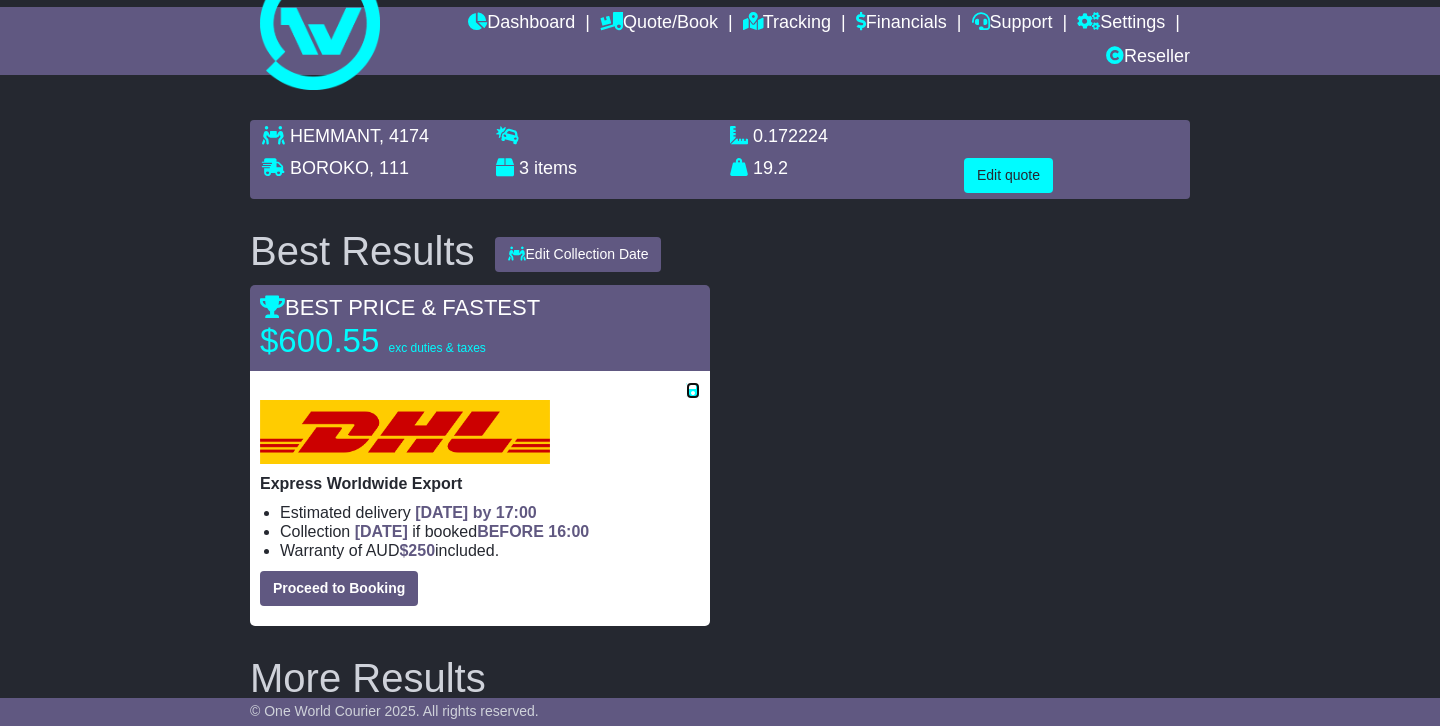 click at bounding box center (693, 390) 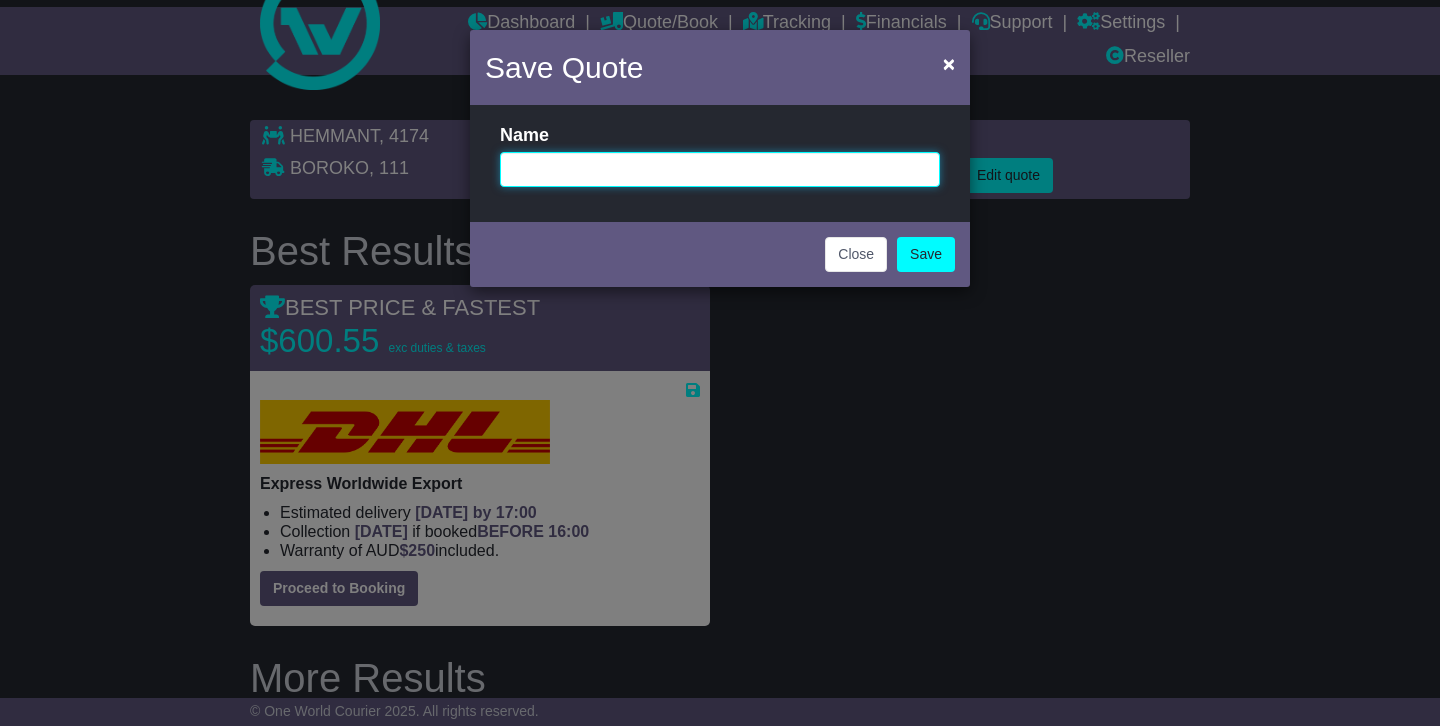 click at bounding box center [720, 169] 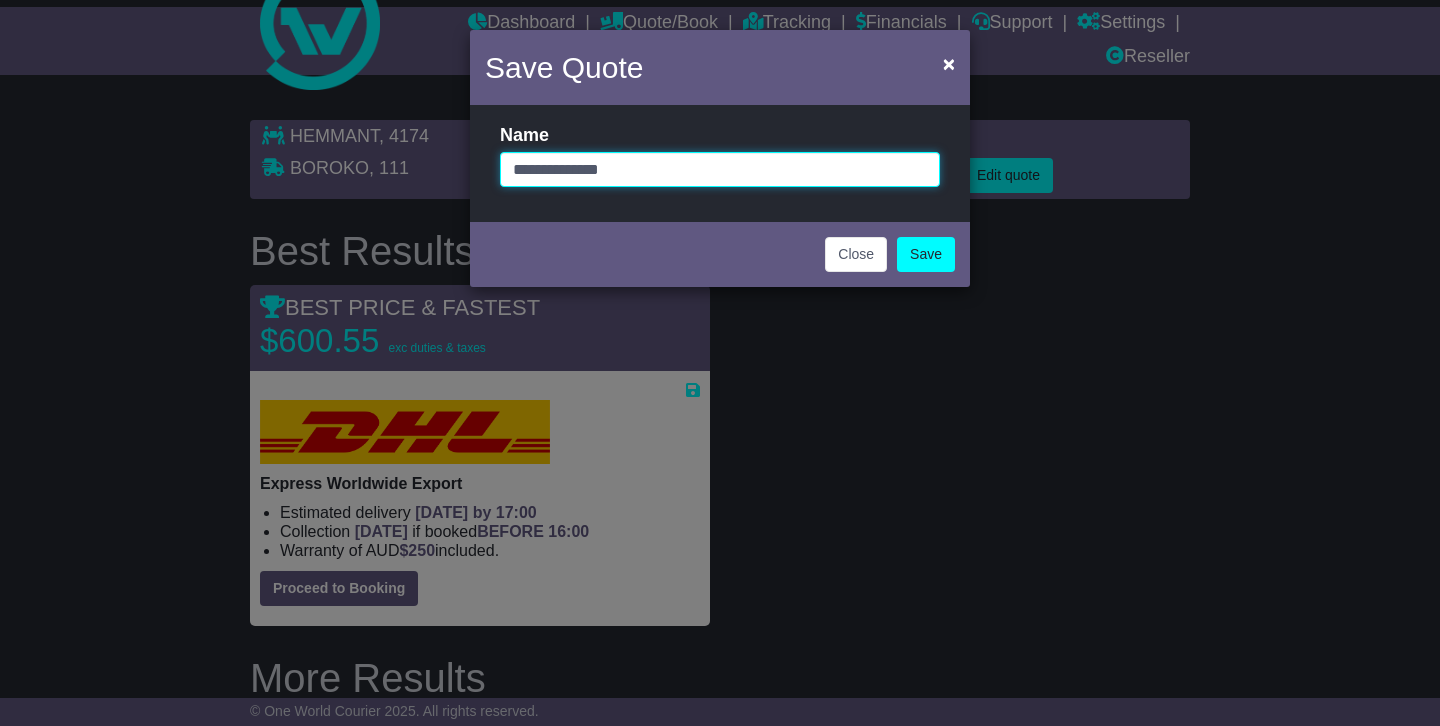 paste on "**********" 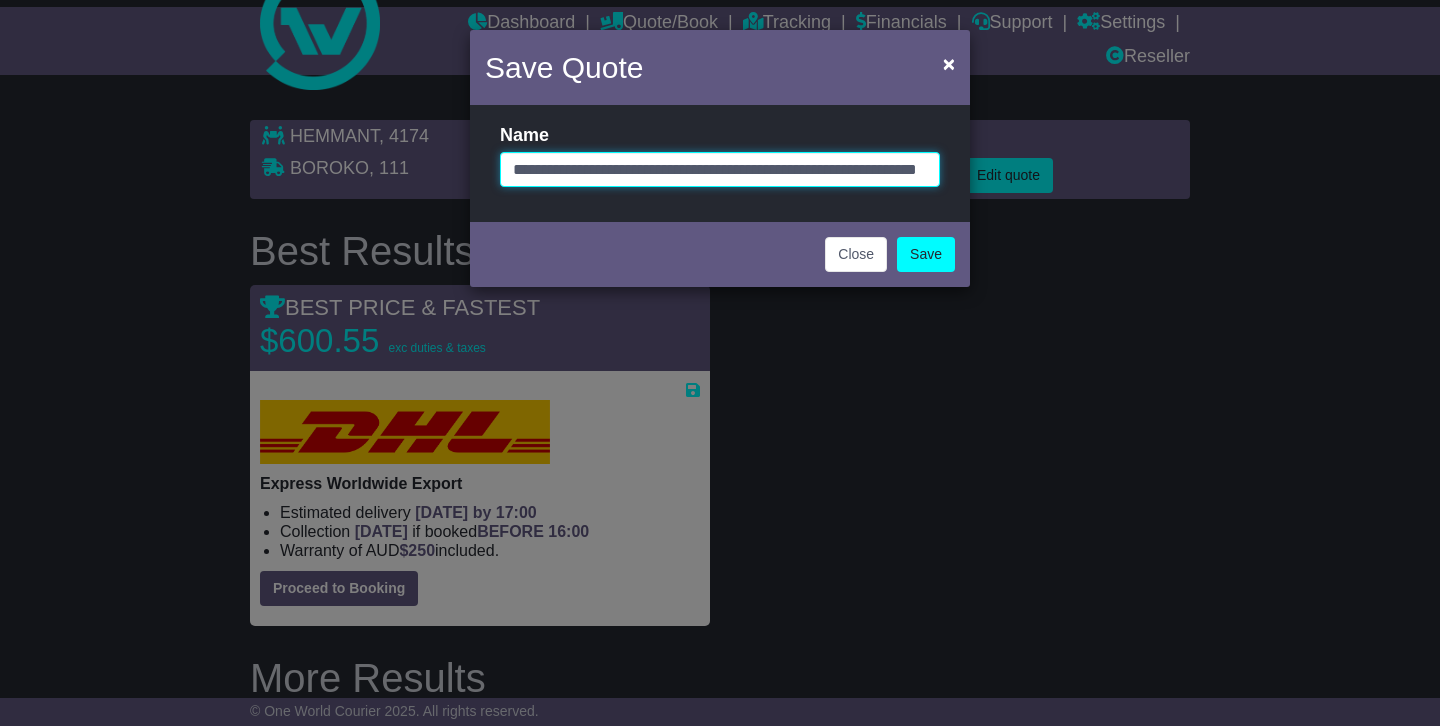 scroll, scrollTop: 0, scrollLeft: 112, axis: horizontal 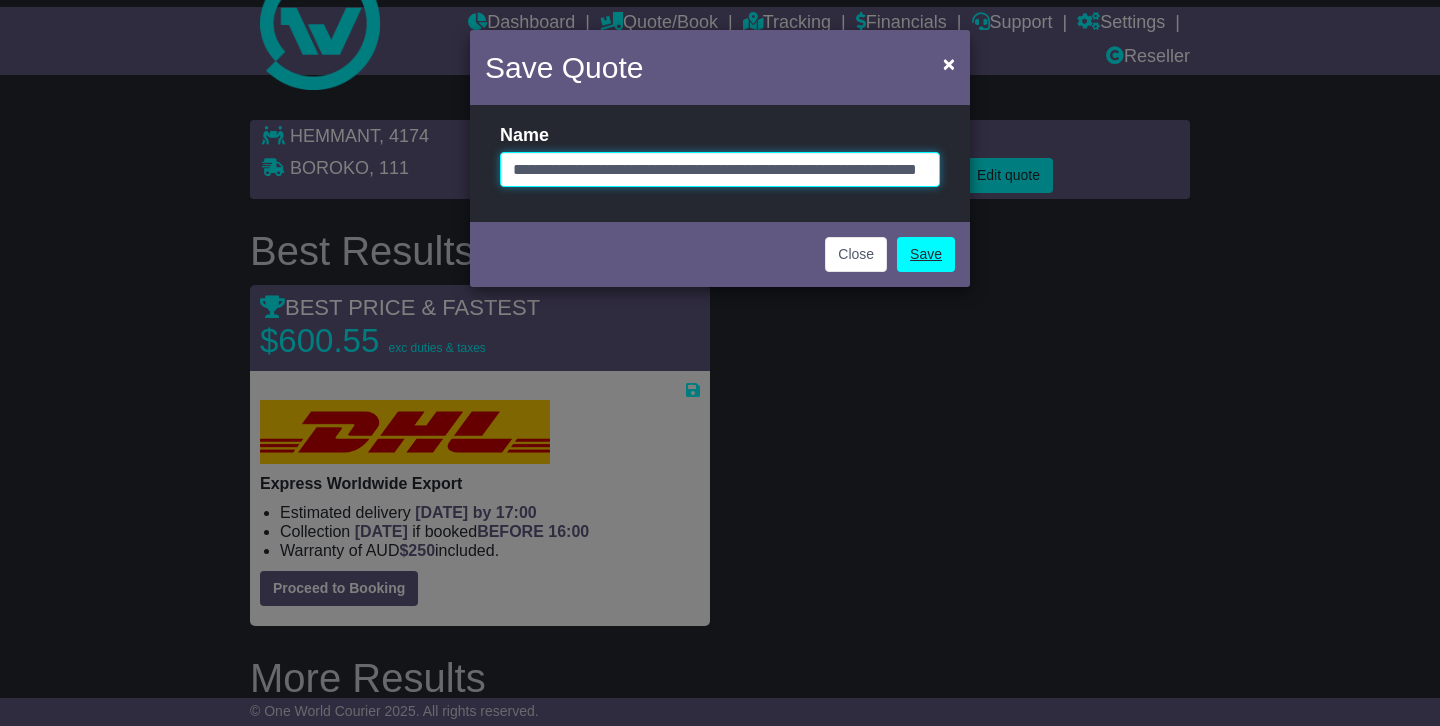 type on "**********" 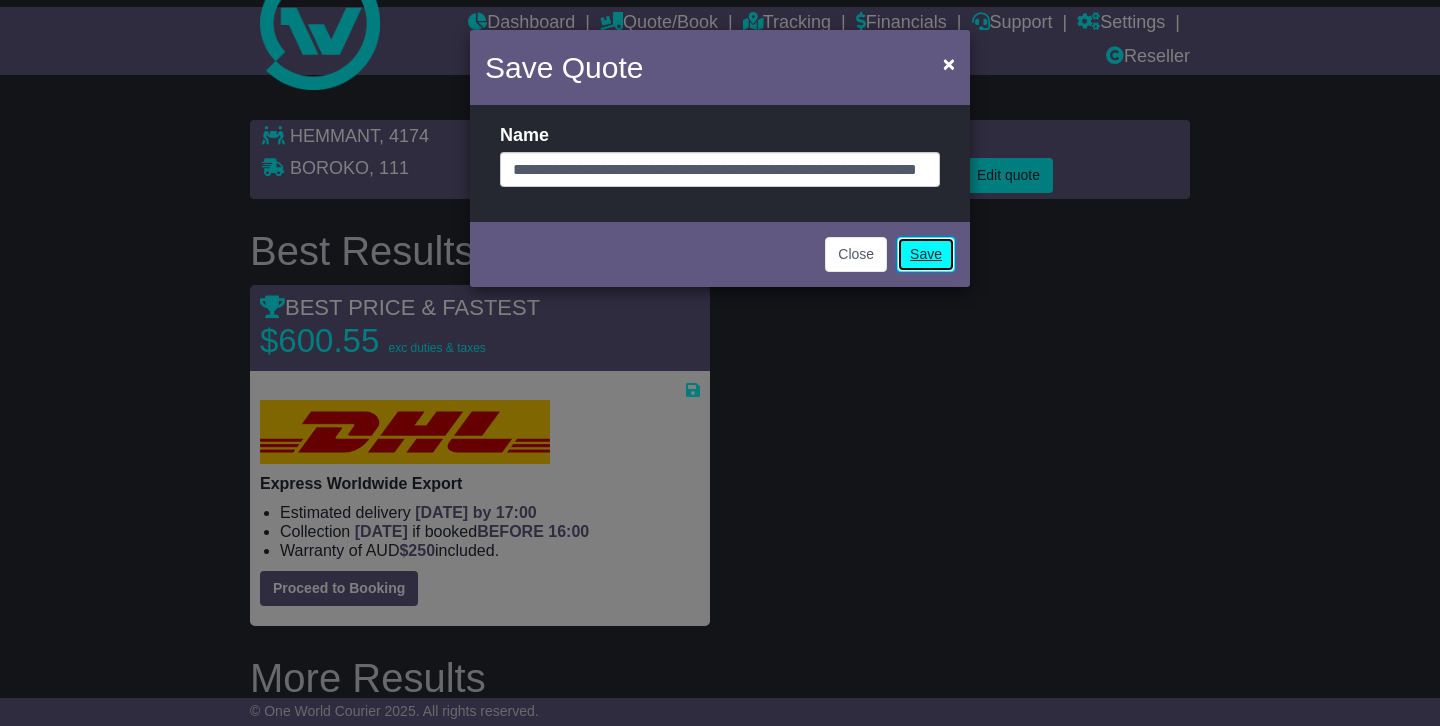 click on "Save" at bounding box center [926, 254] 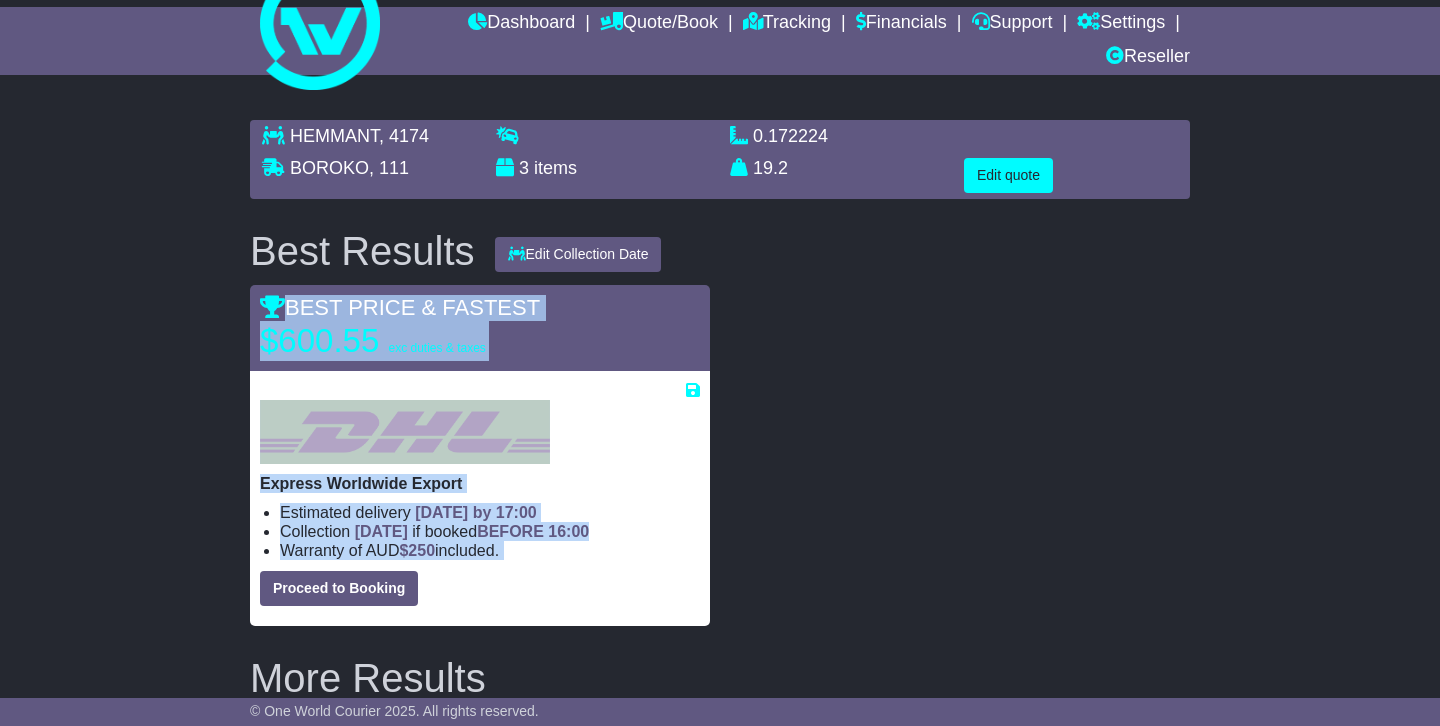 drag, startPoint x: 248, startPoint y: 290, endPoint x: 536, endPoint y: 594, distance: 418.76007 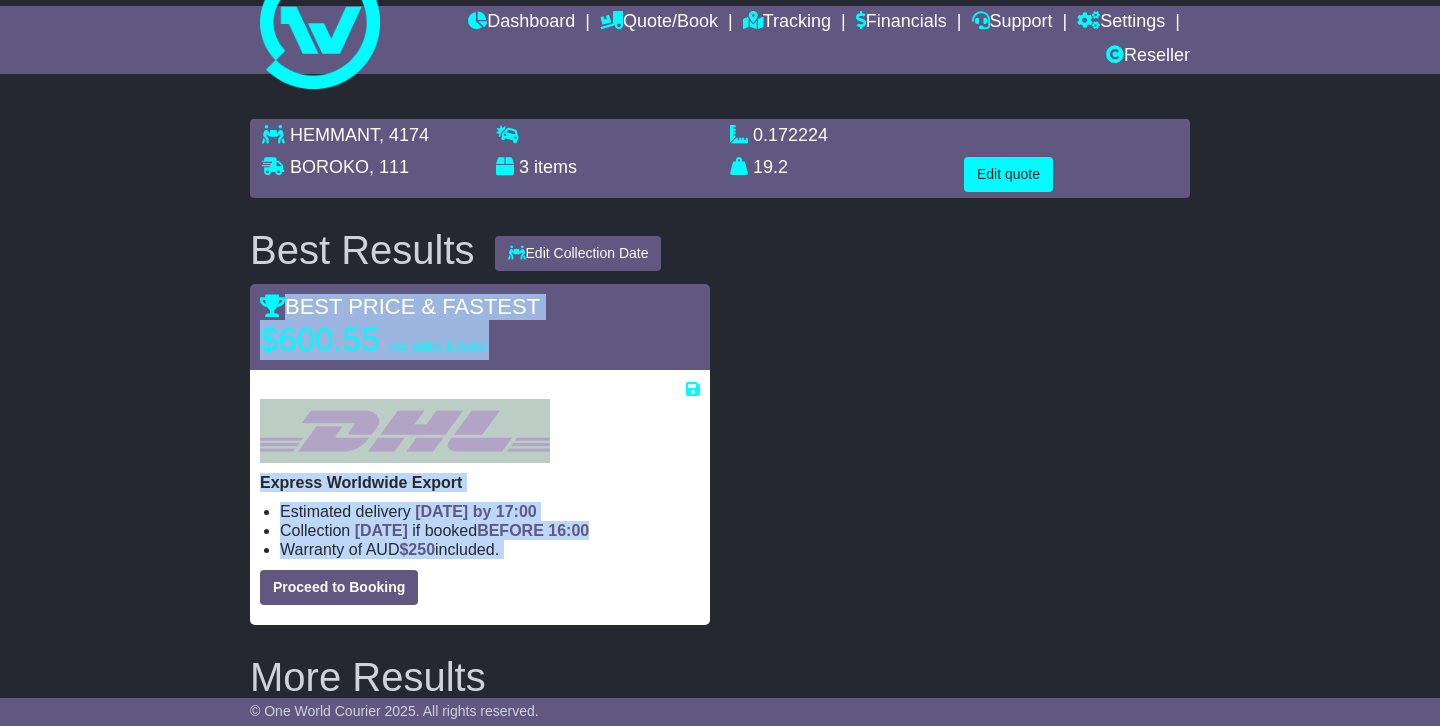 copy on "BEST PRICE & FASTEST
$600.55
exc duties & taxes
Express Worldwide Export
Estimated delivery
16th Jul 2025 by 17:00
Collection
TODAY
if booked  BEFORE
16:00
Warranty of AUD
$ 250
included.
Proceed to Booking
About this service" 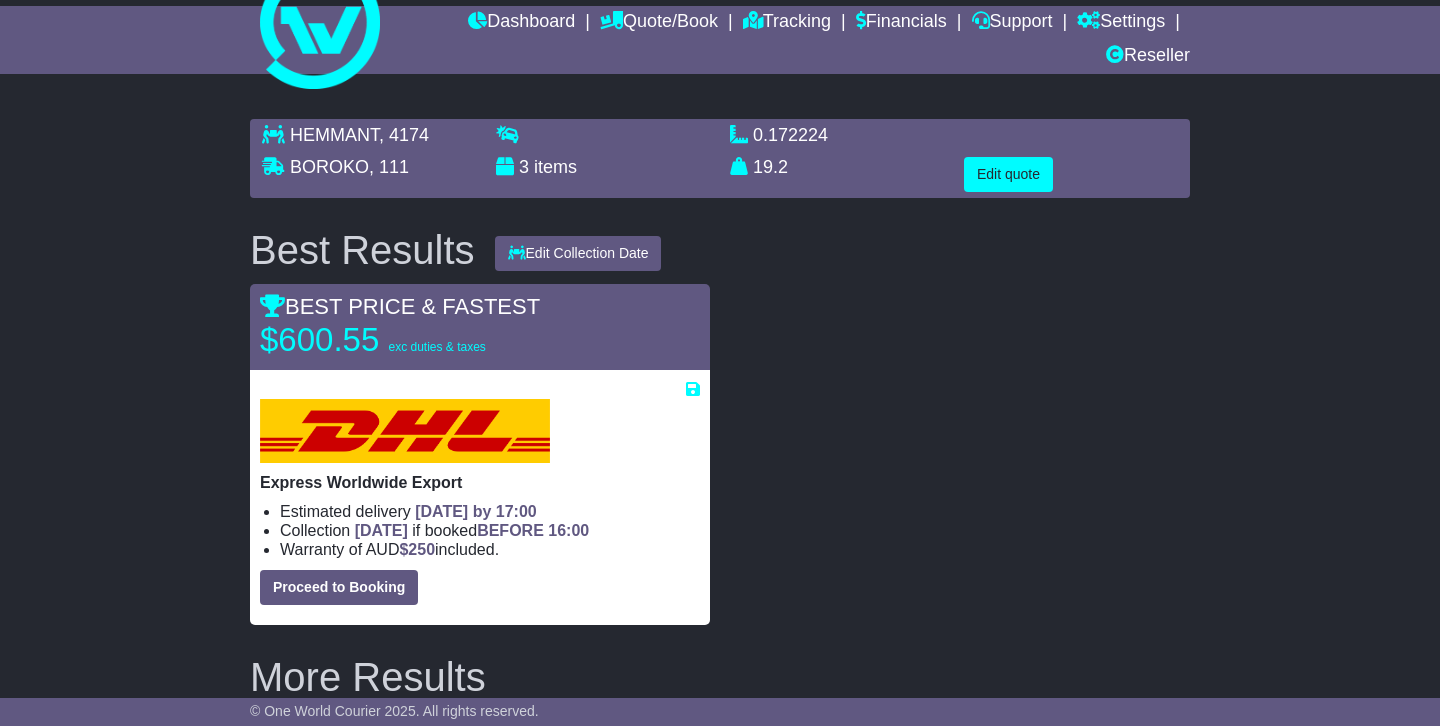 click at bounding box center [960, 454] 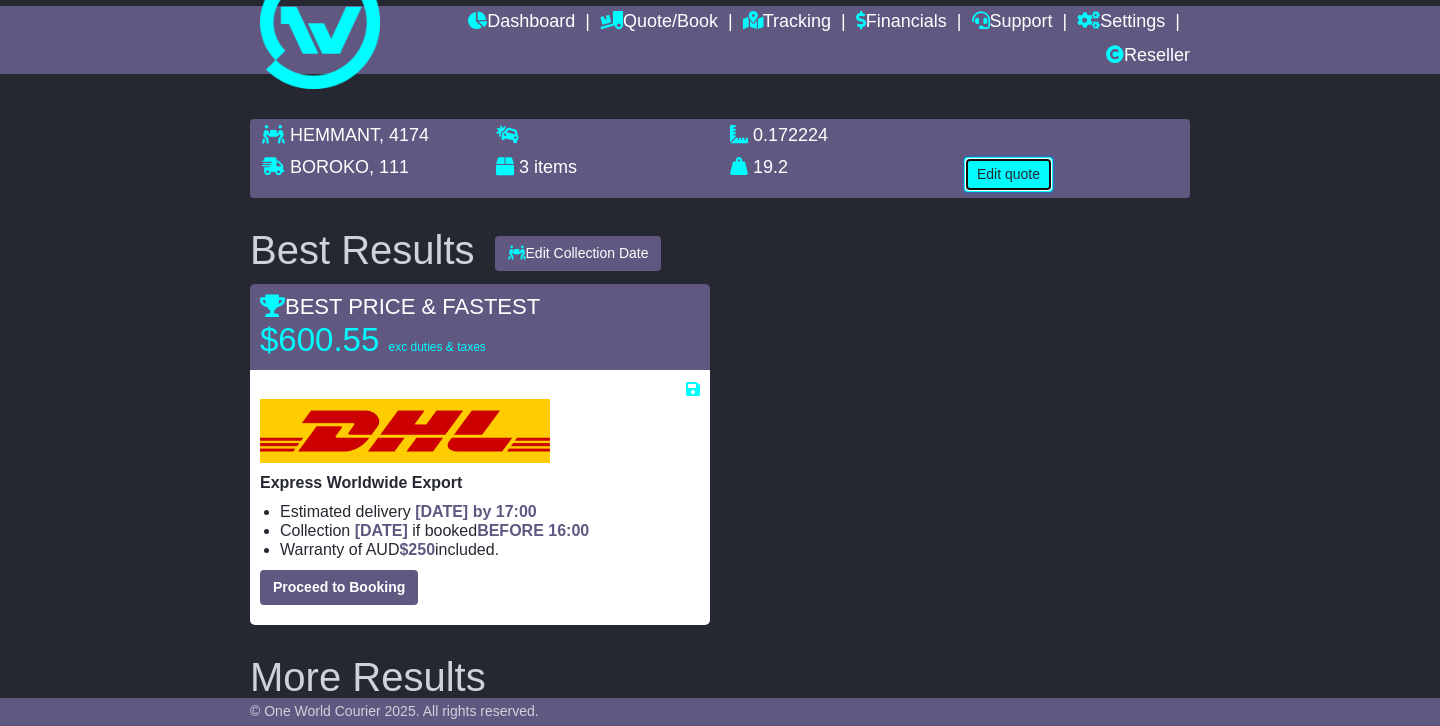 click on "Edit quote" at bounding box center (1008, 174) 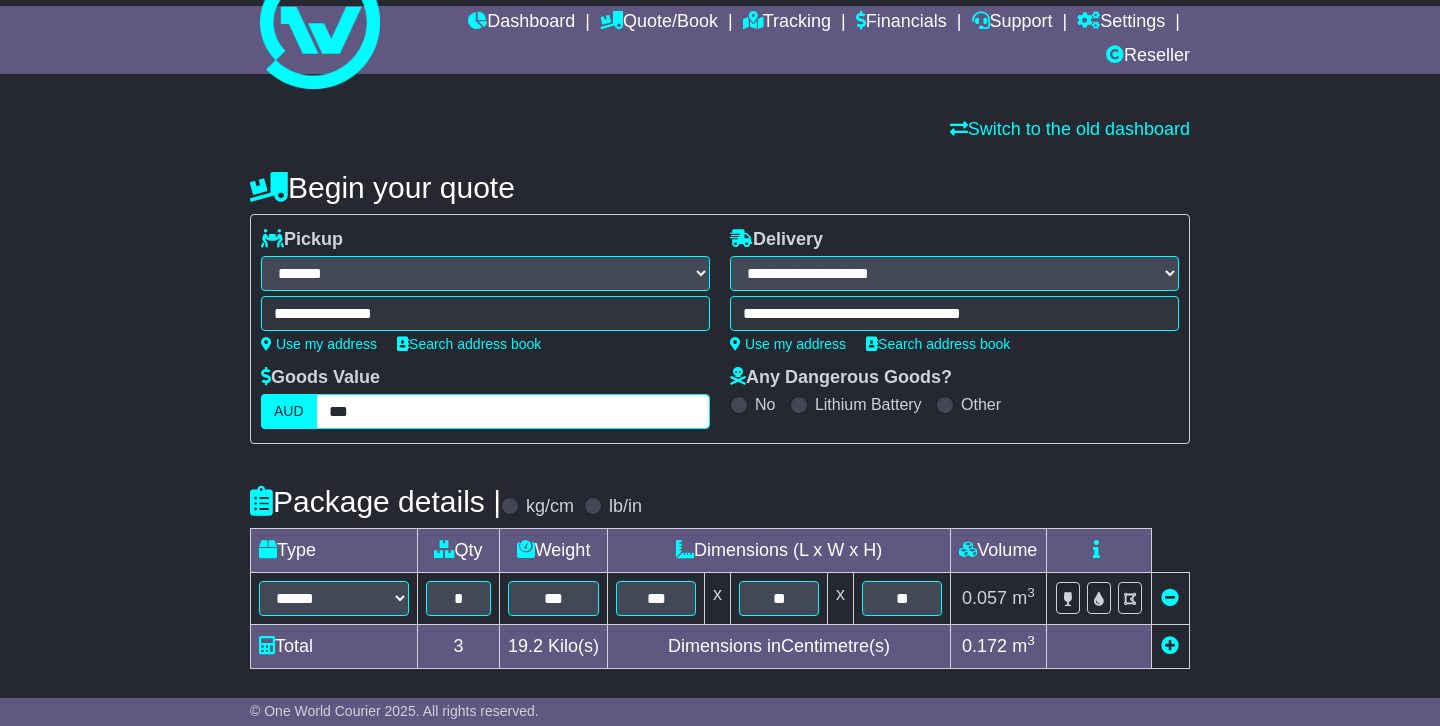 drag, startPoint x: 425, startPoint y: 410, endPoint x: 290, endPoint y: 406, distance: 135.05925 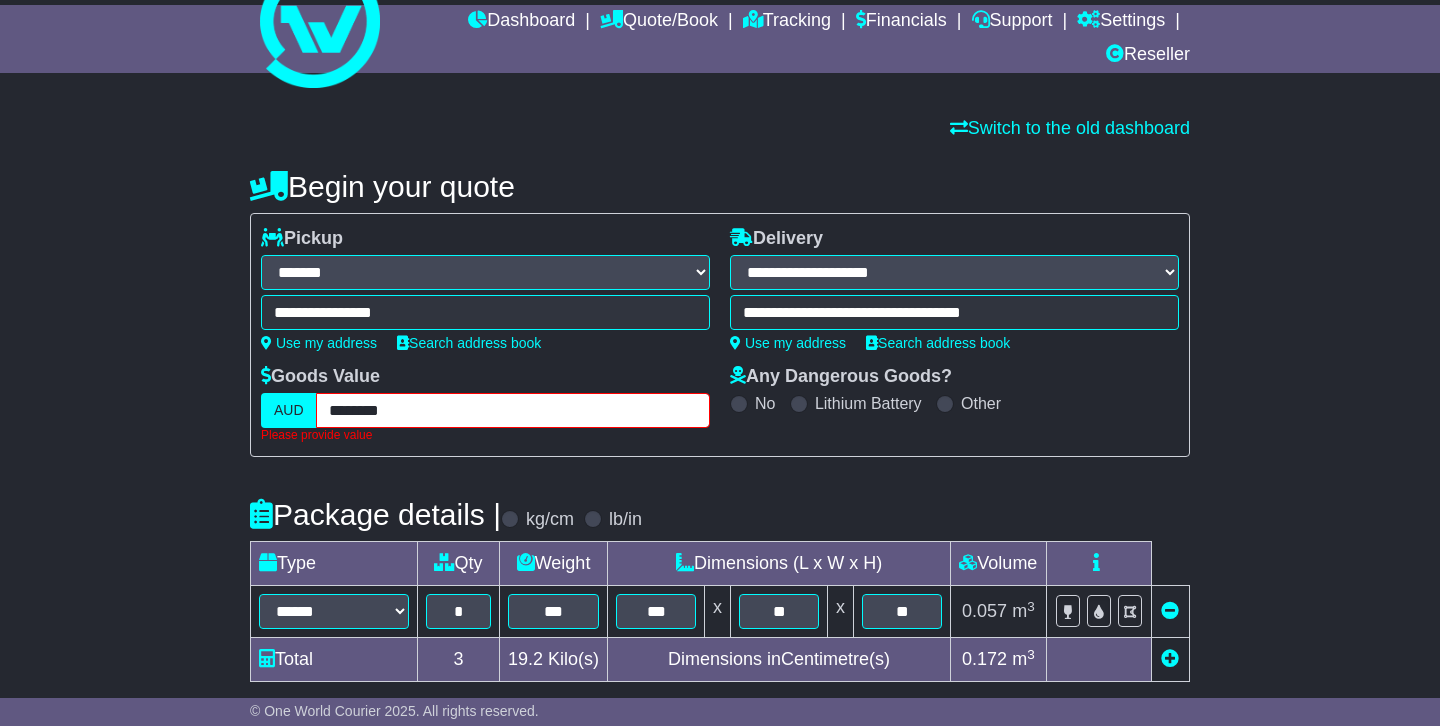 drag, startPoint x: 386, startPoint y: 415, endPoint x: 434, endPoint y: 417, distance: 48.04165 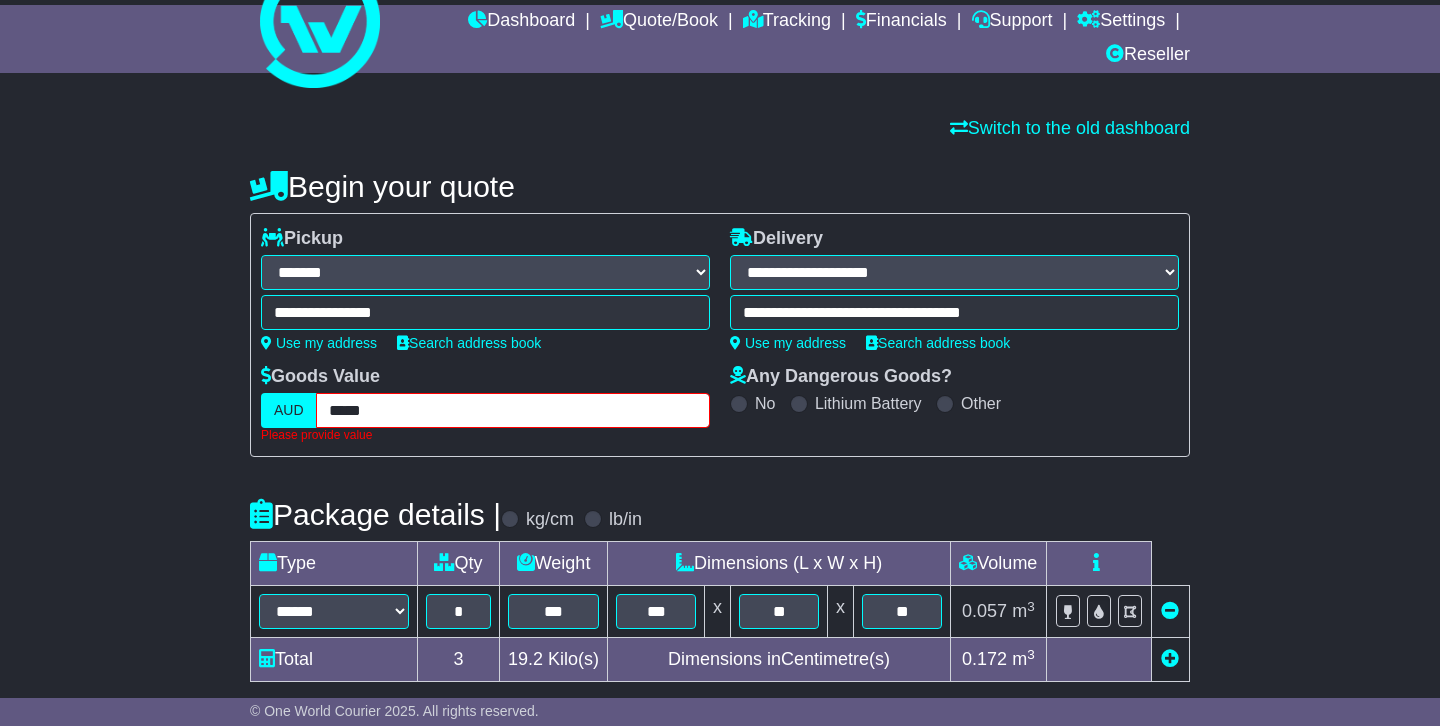 type on "*****" 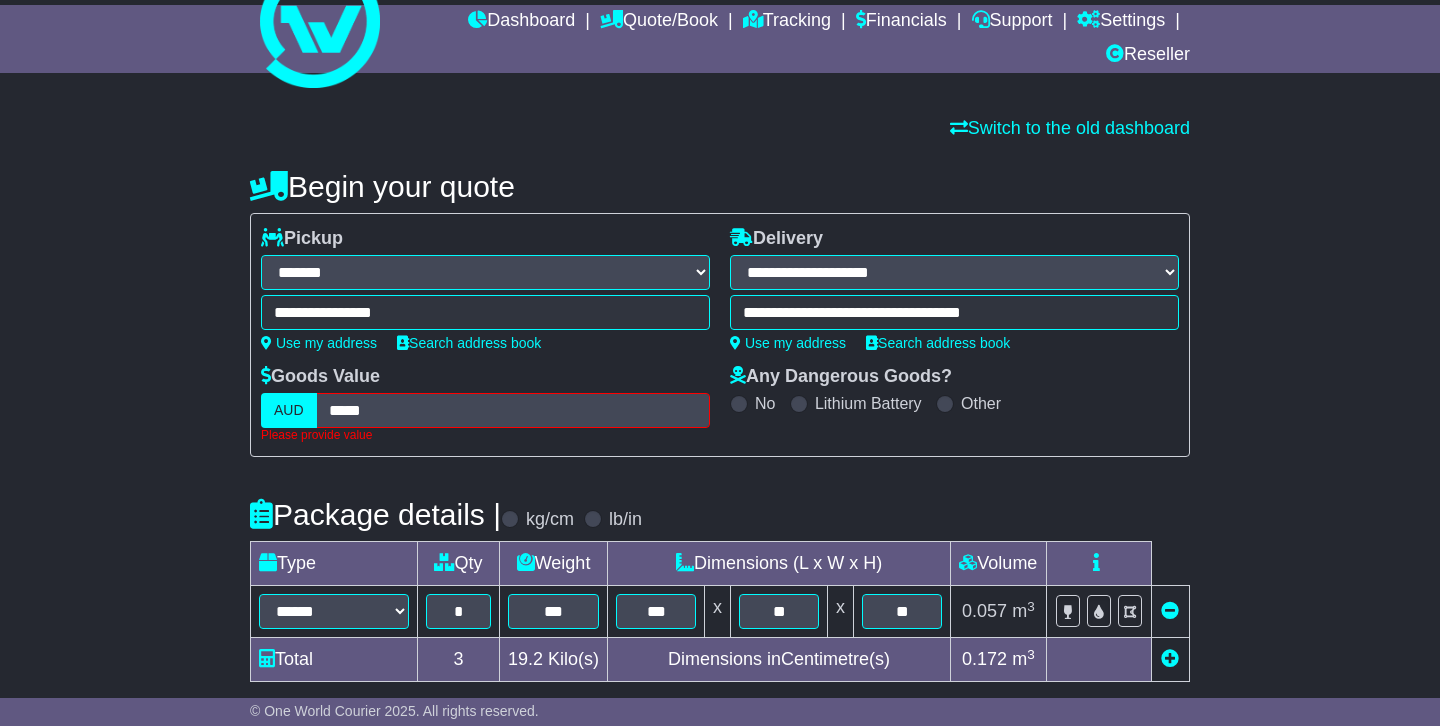 click on "**********" at bounding box center (720, 558) 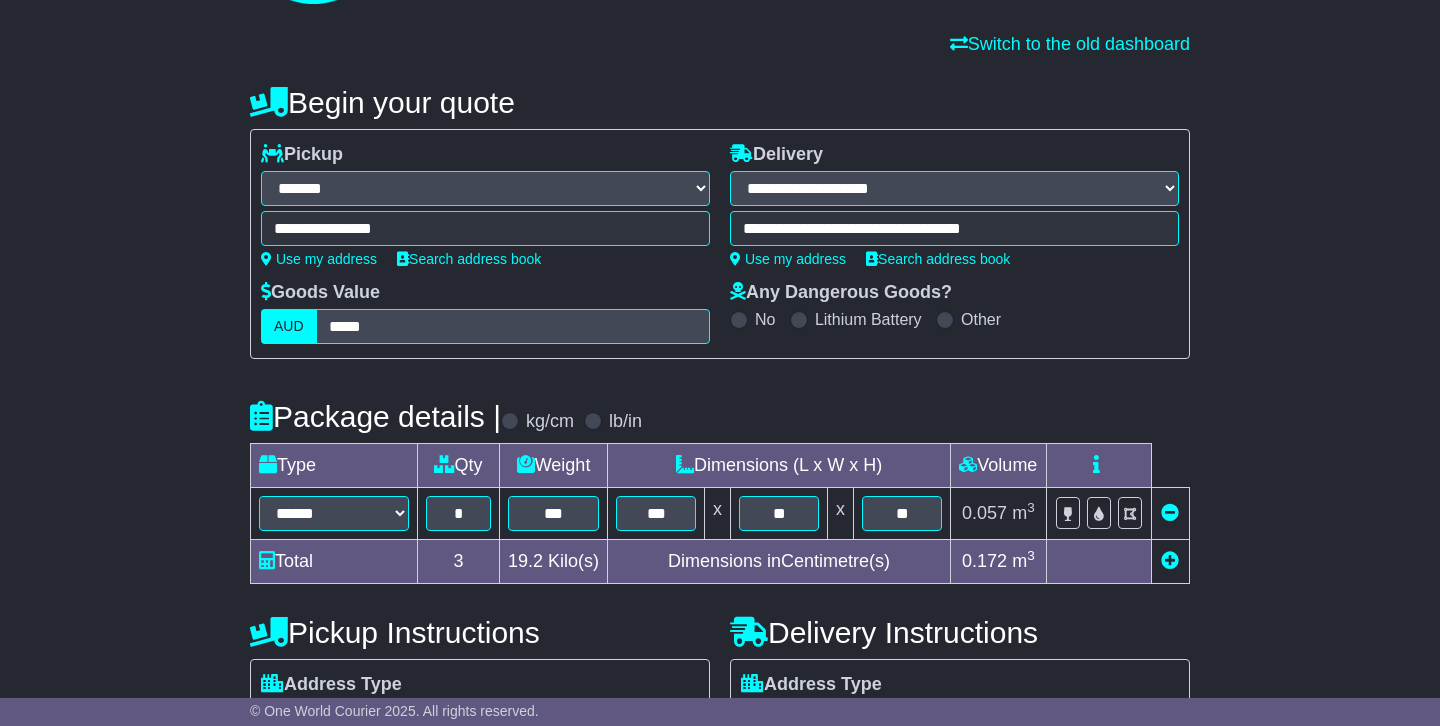 scroll, scrollTop: 271, scrollLeft: 0, axis: vertical 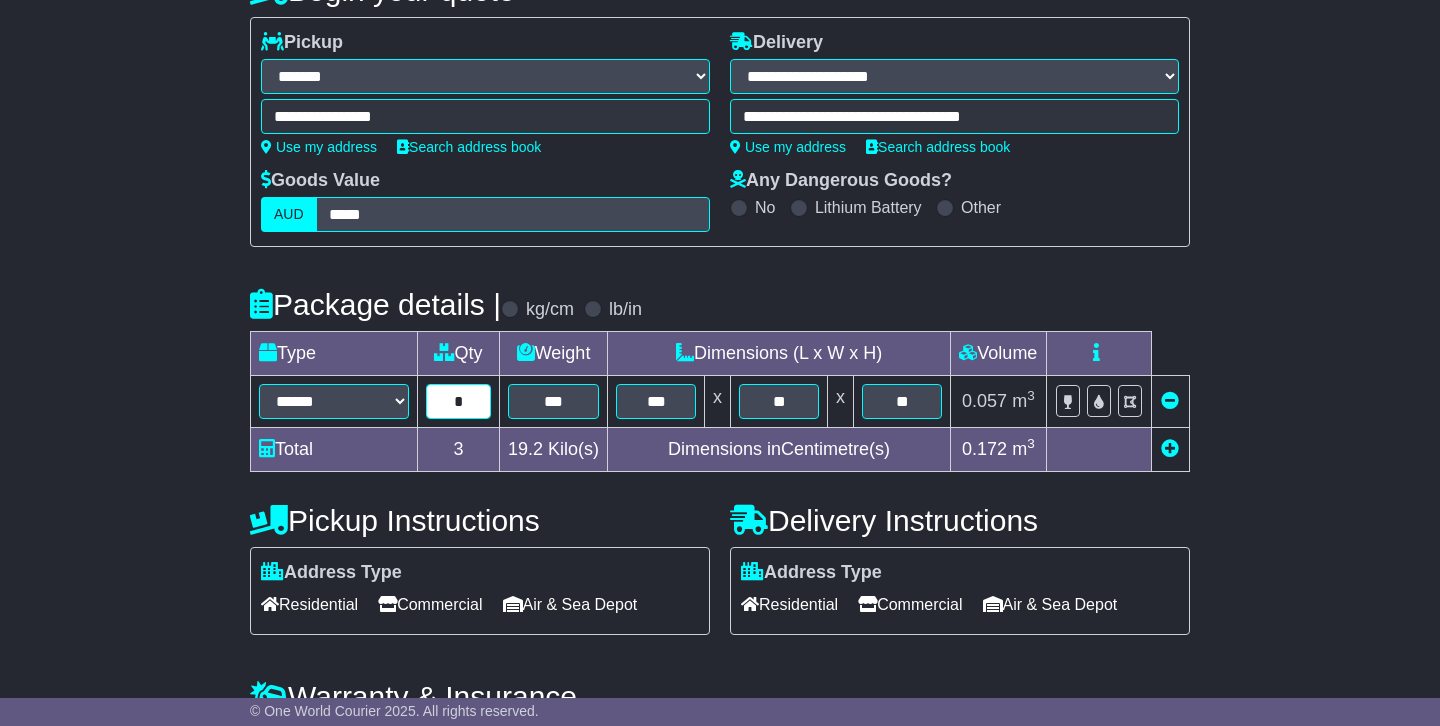 drag, startPoint x: 478, startPoint y: 403, endPoint x: 441, endPoint y: 400, distance: 37.12142 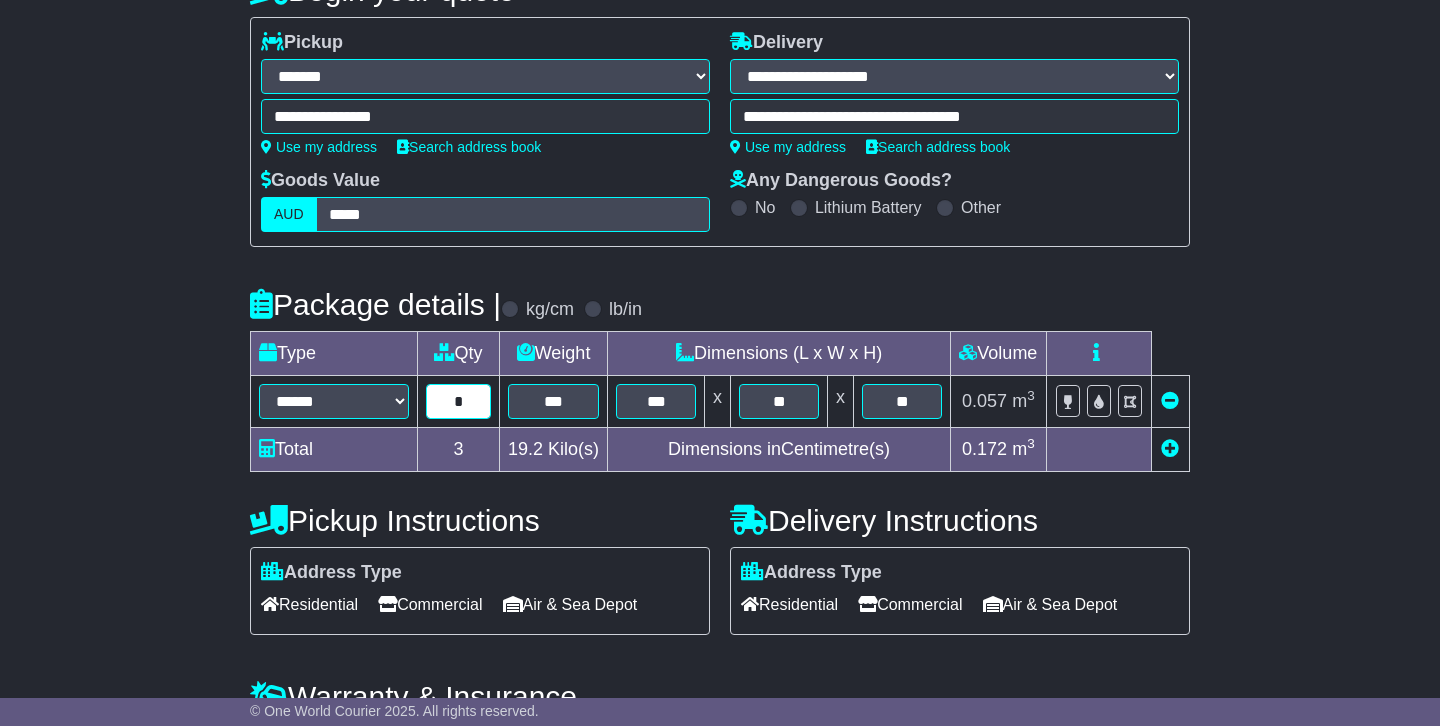 type on "*" 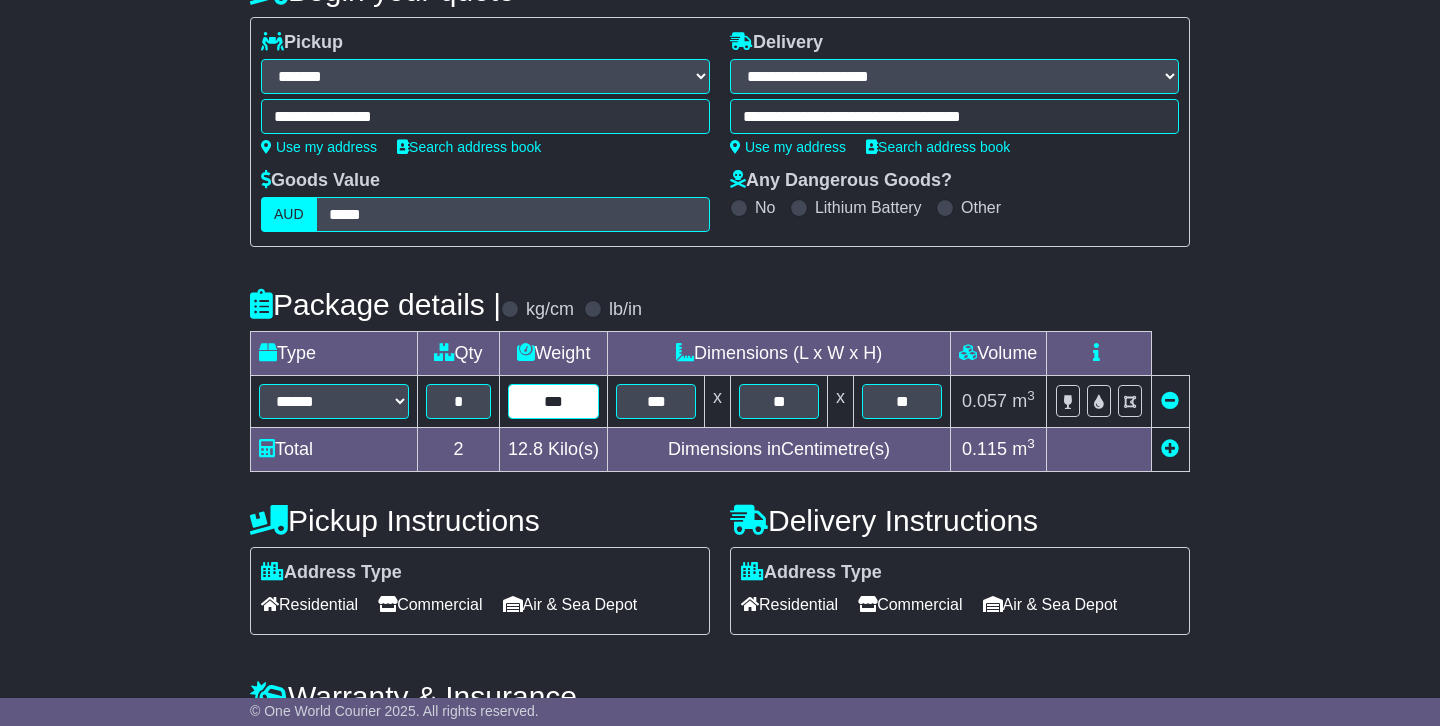 drag, startPoint x: 570, startPoint y: 403, endPoint x: 532, endPoint y: 402, distance: 38.013157 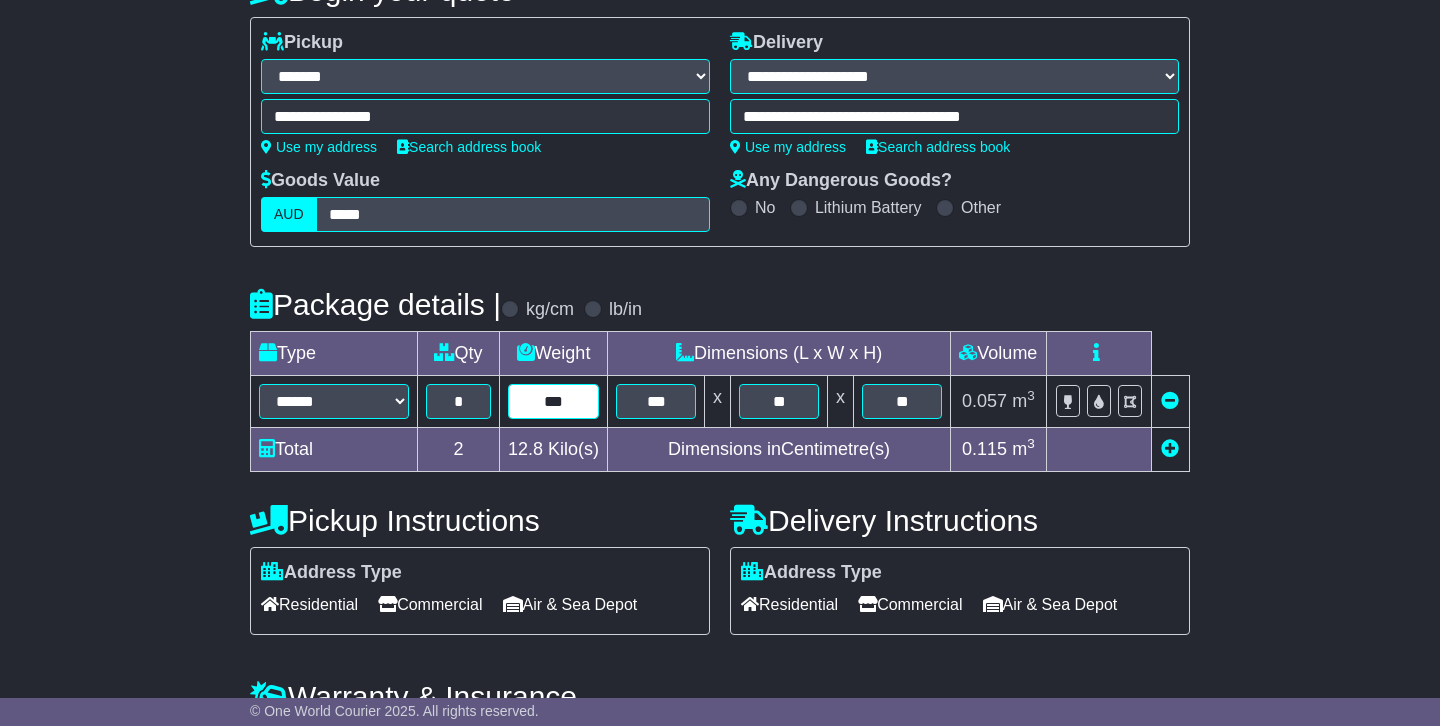 type on "***" 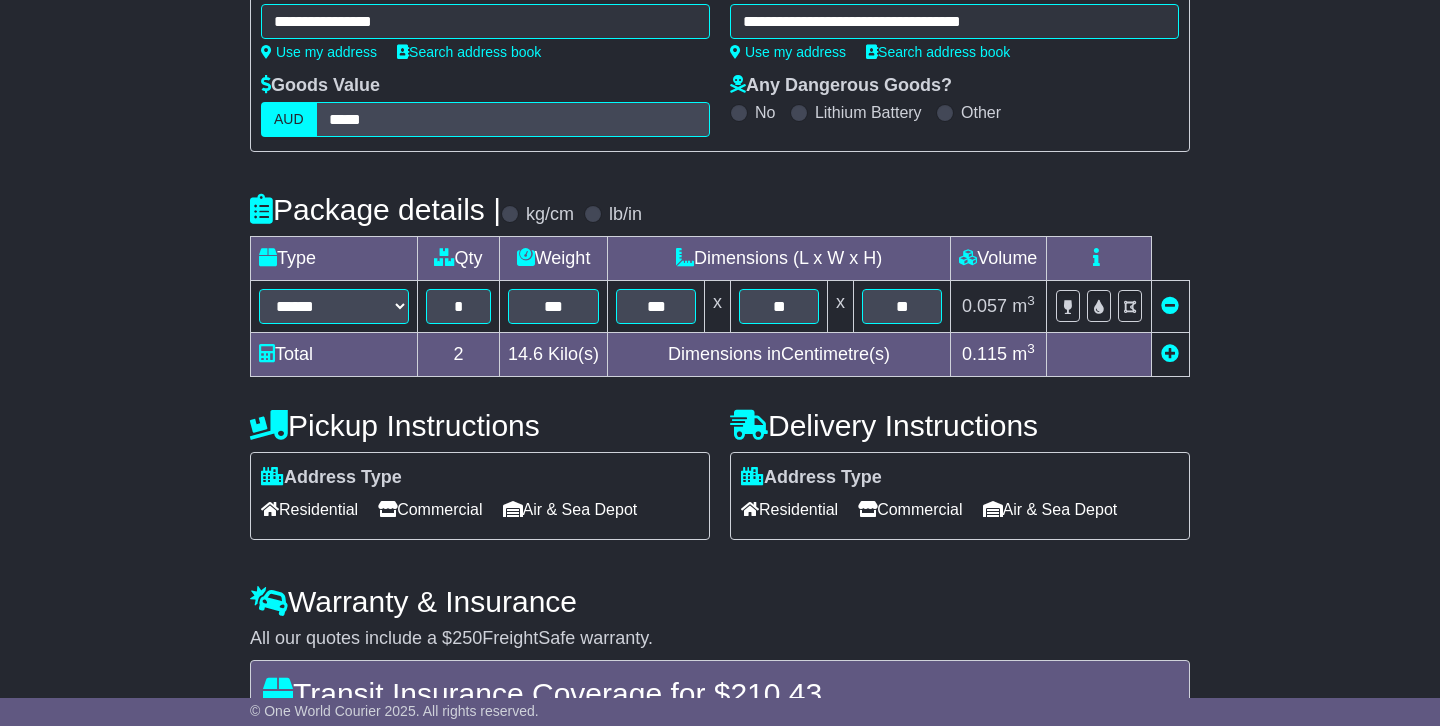 scroll, scrollTop: 363, scrollLeft: 0, axis: vertical 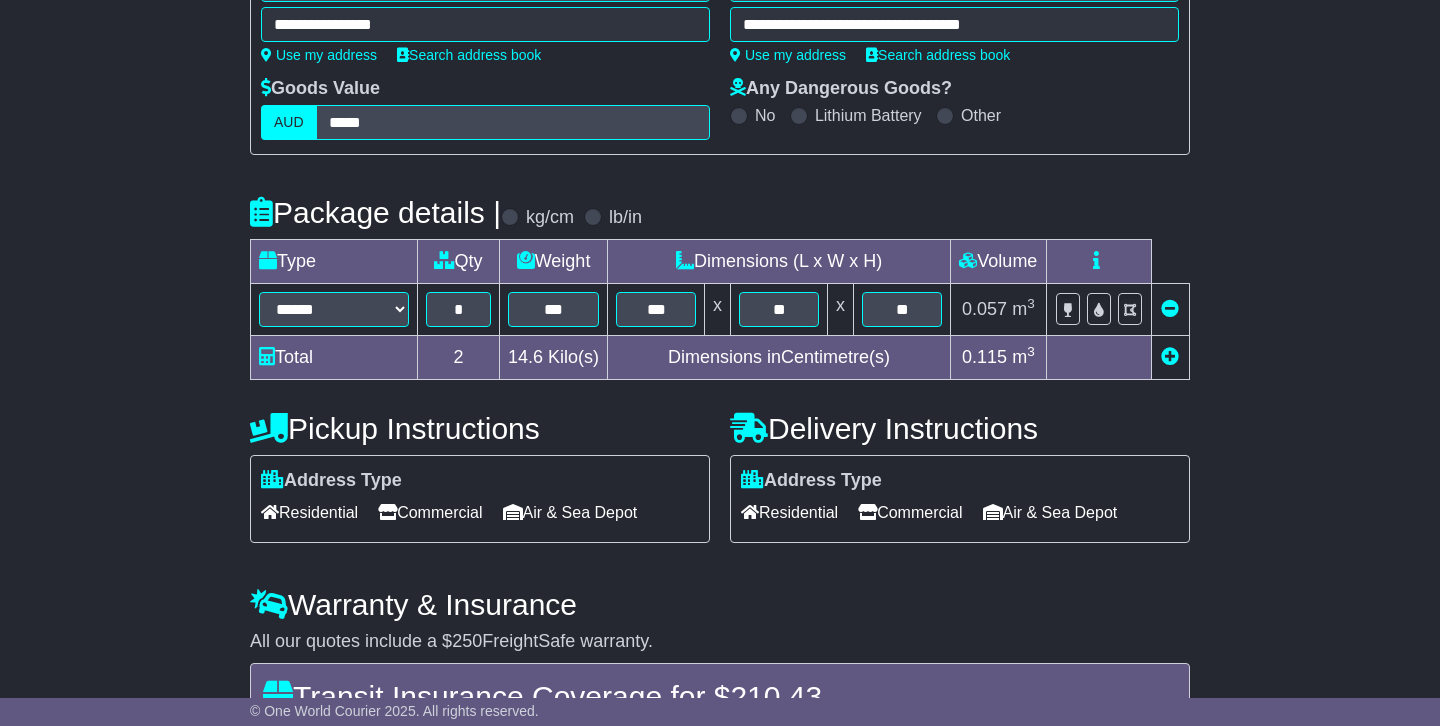 click at bounding box center (1170, 356) 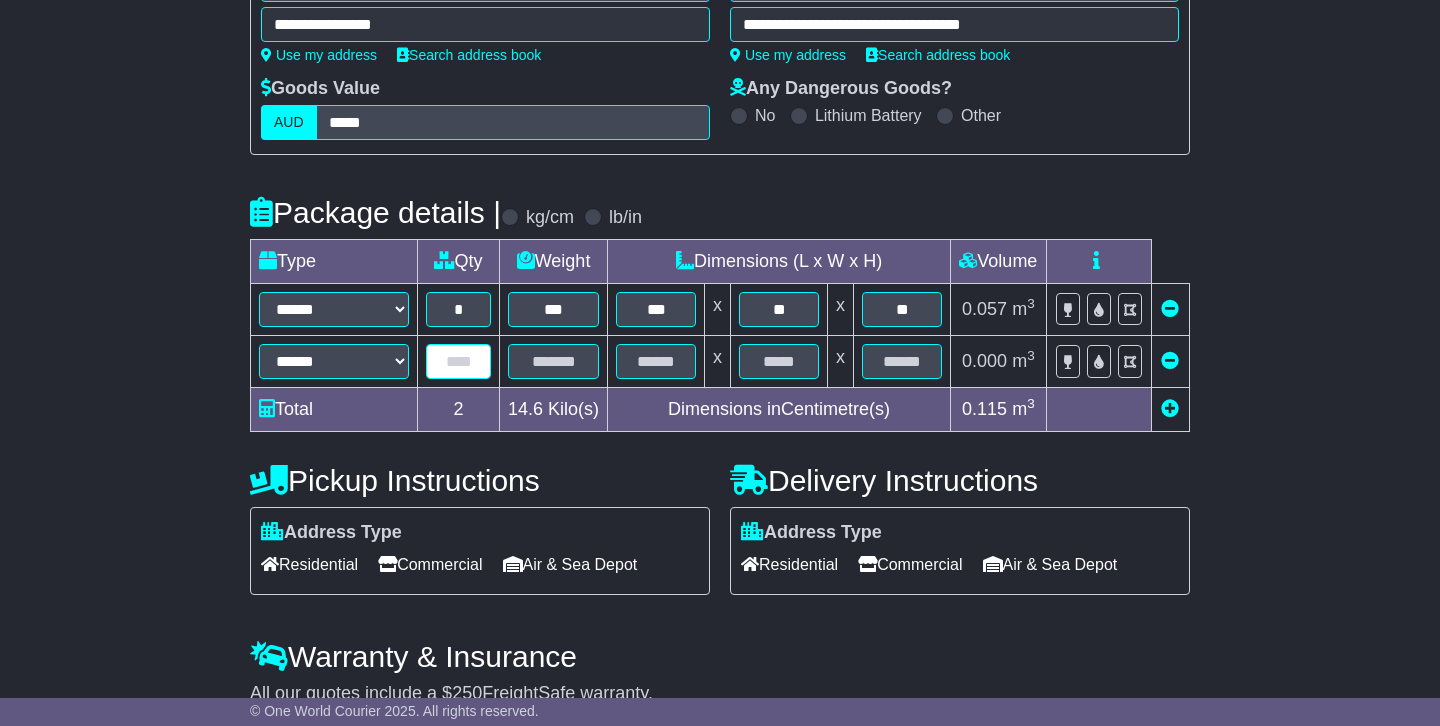 click at bounding box center (458, 361) 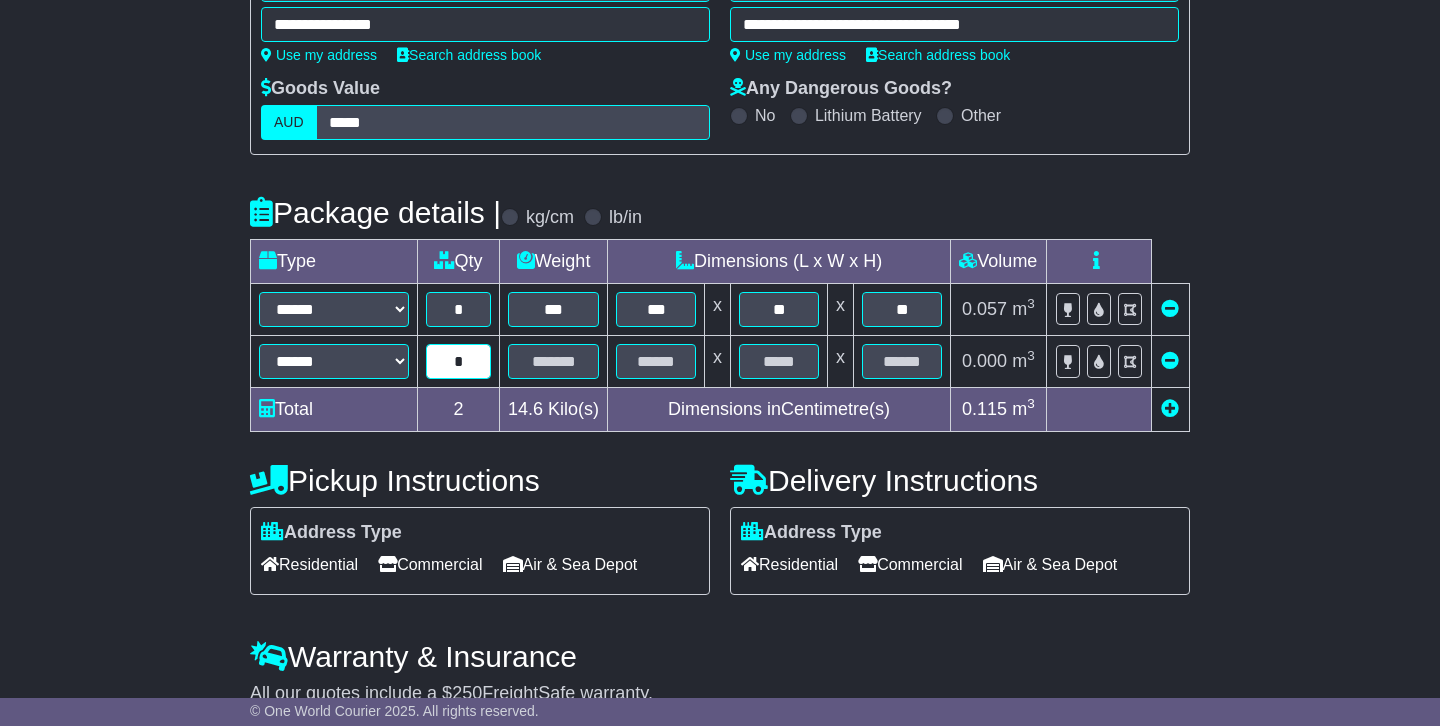 type on "*" 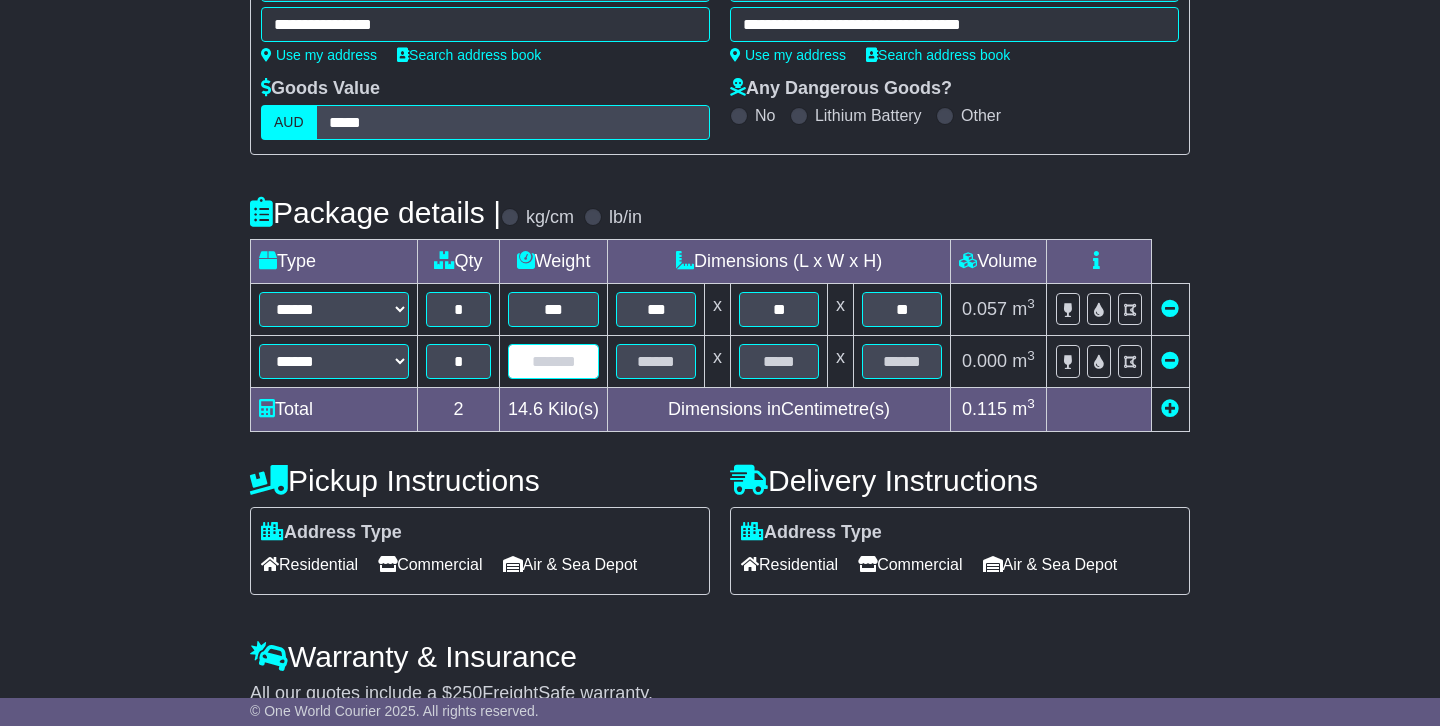 click at bounding box center (553, 361) 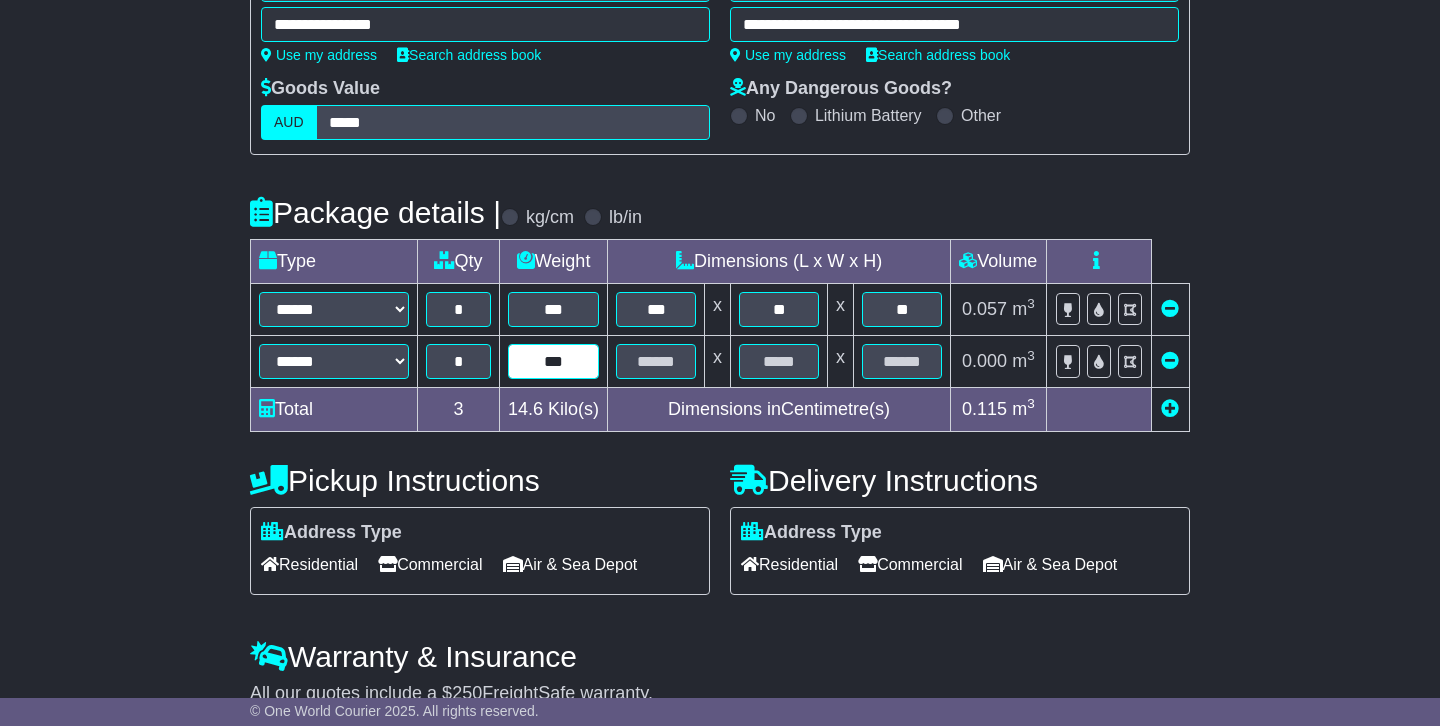 type on "***" 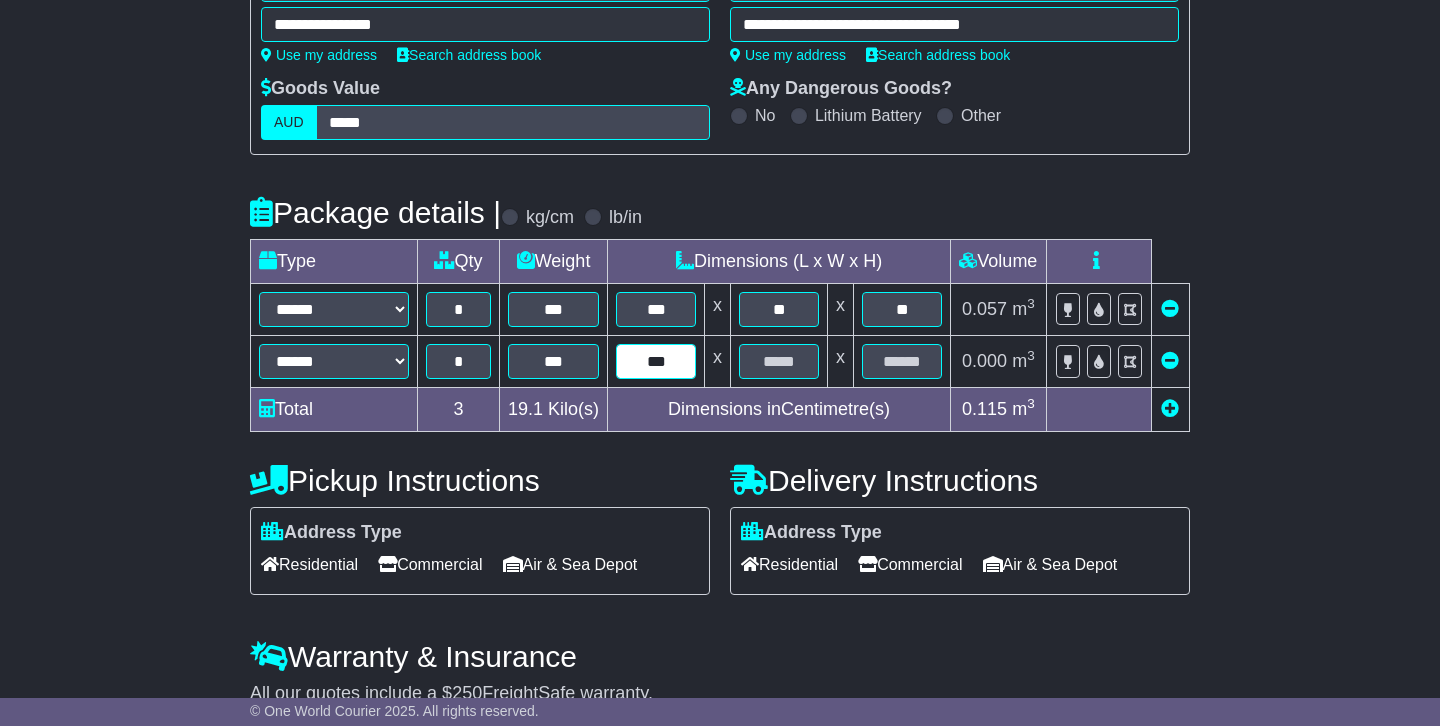 type on "***" 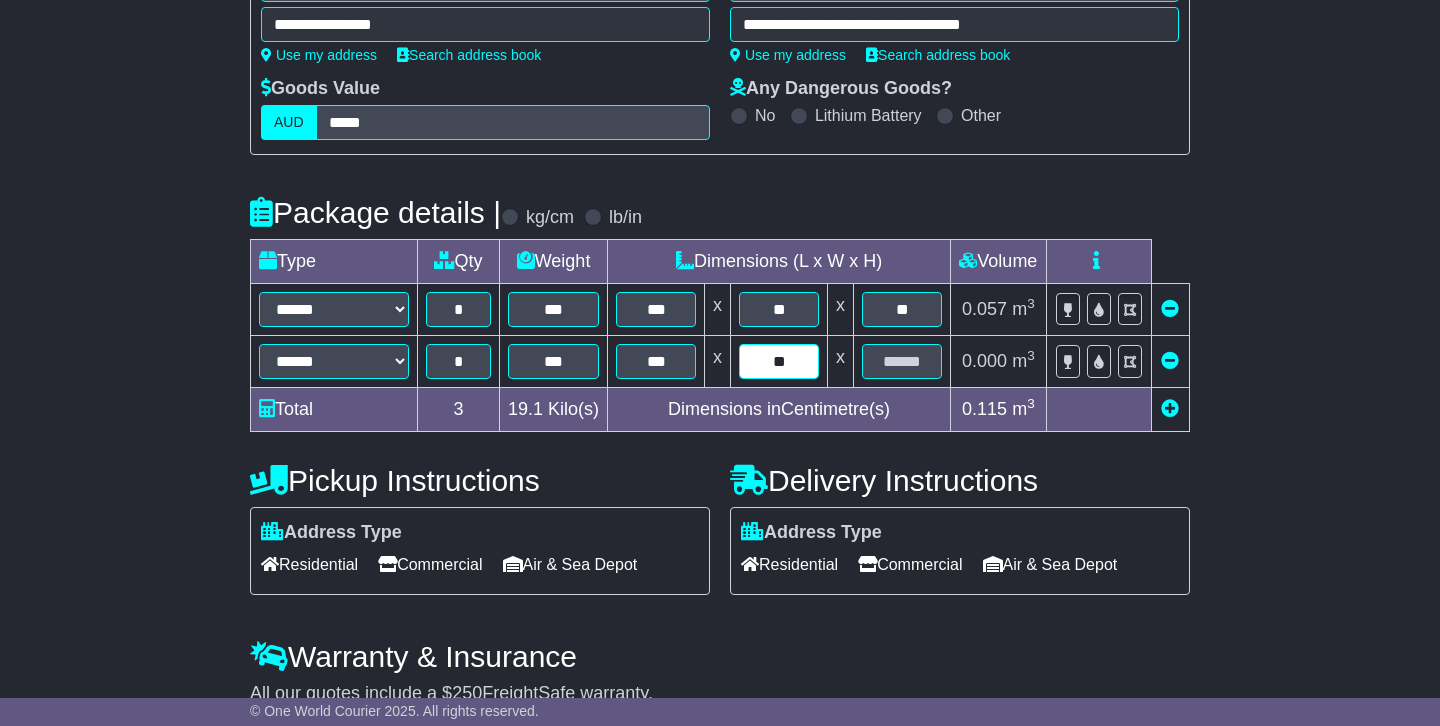 type on "**" 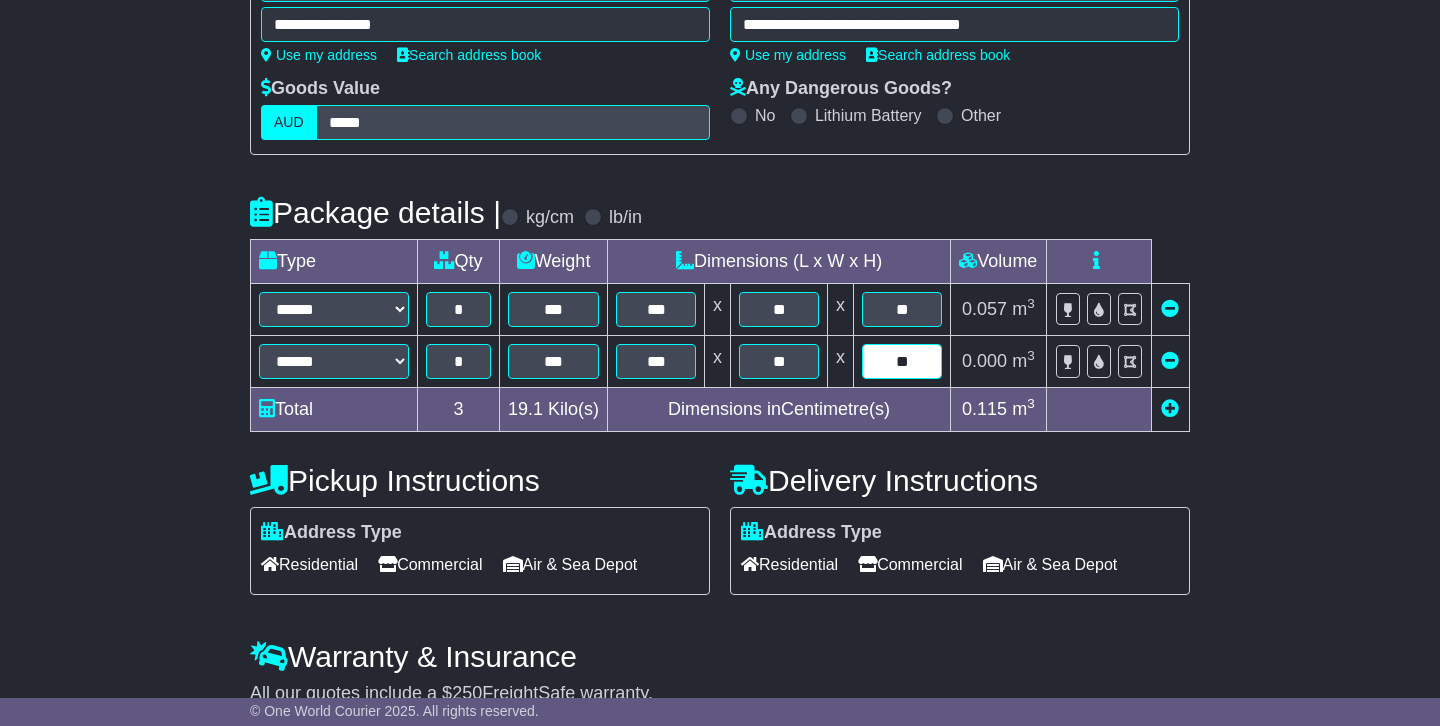 type on "**" 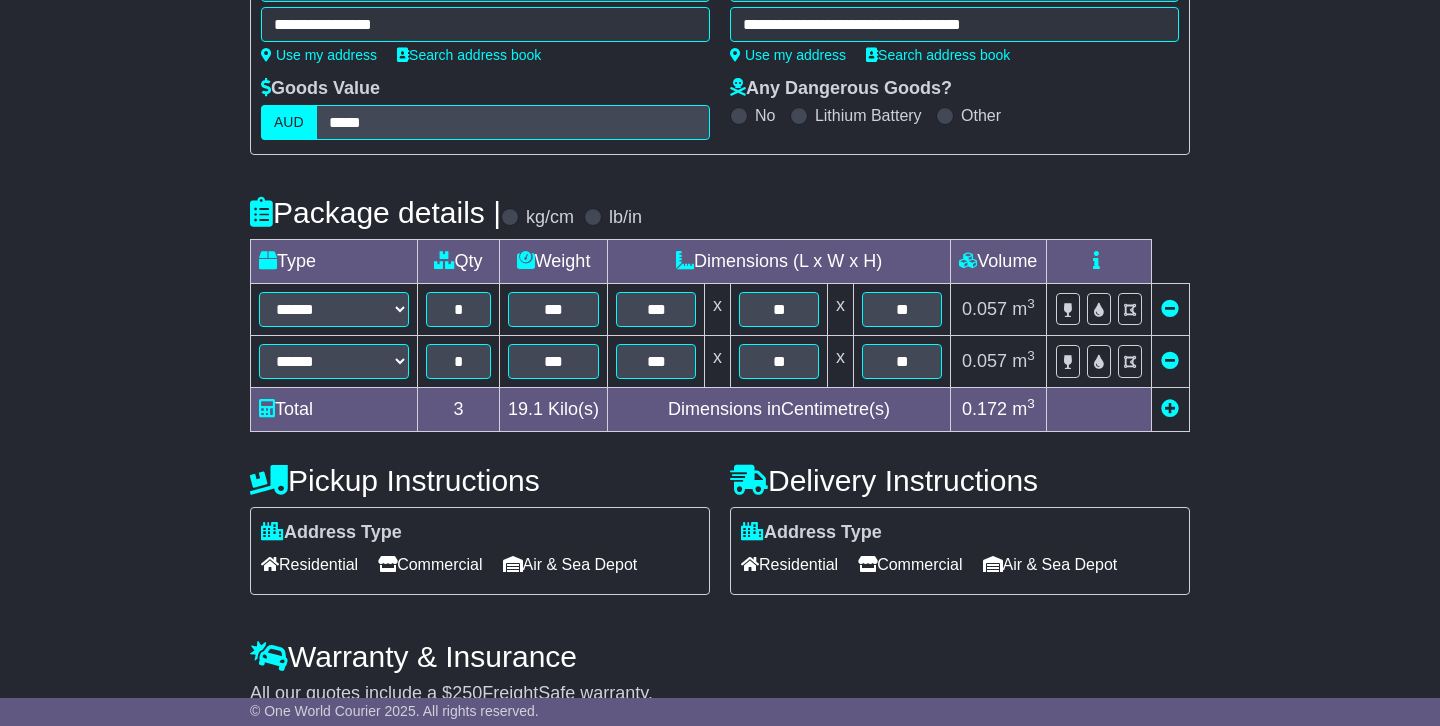 scroll, scrollTop: 678, scrollLeft: 0, axis: vertical 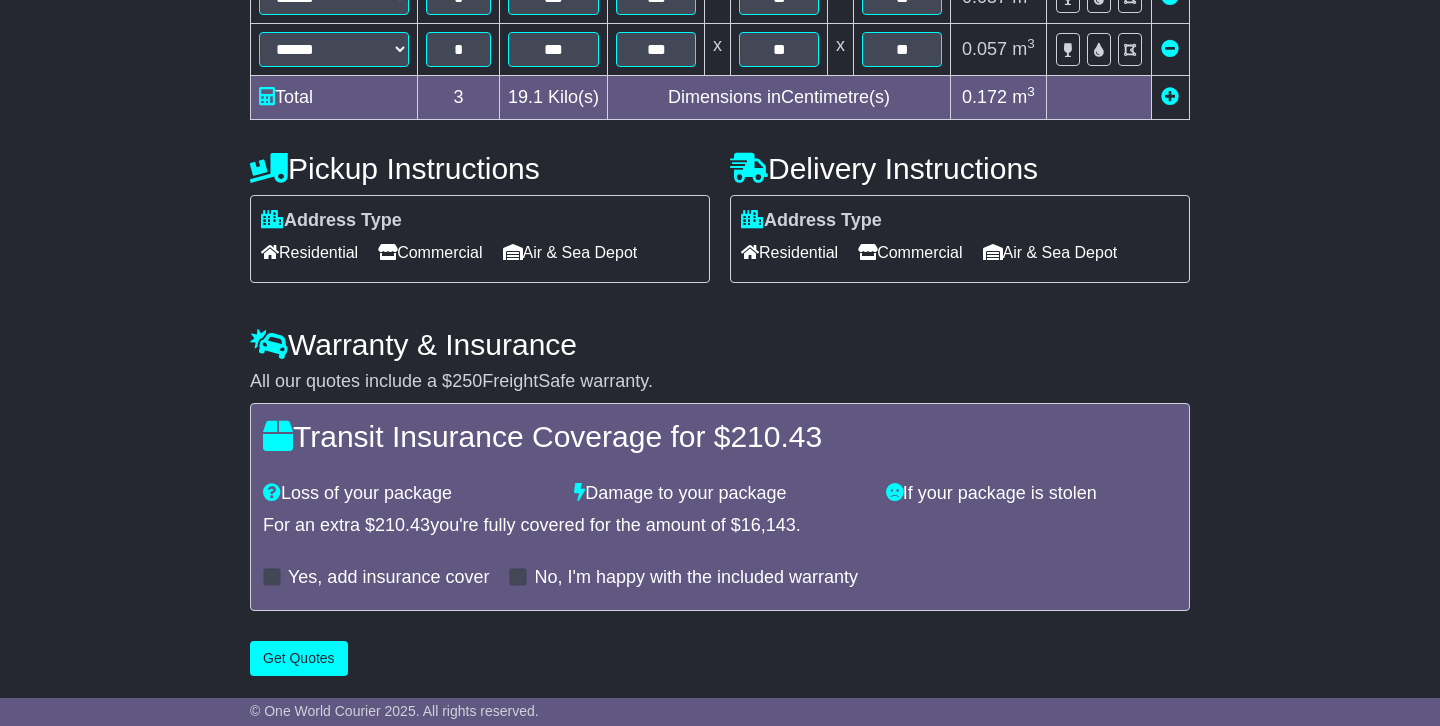 click on "Warranty & Insurance" at bounding box center [720, 344] 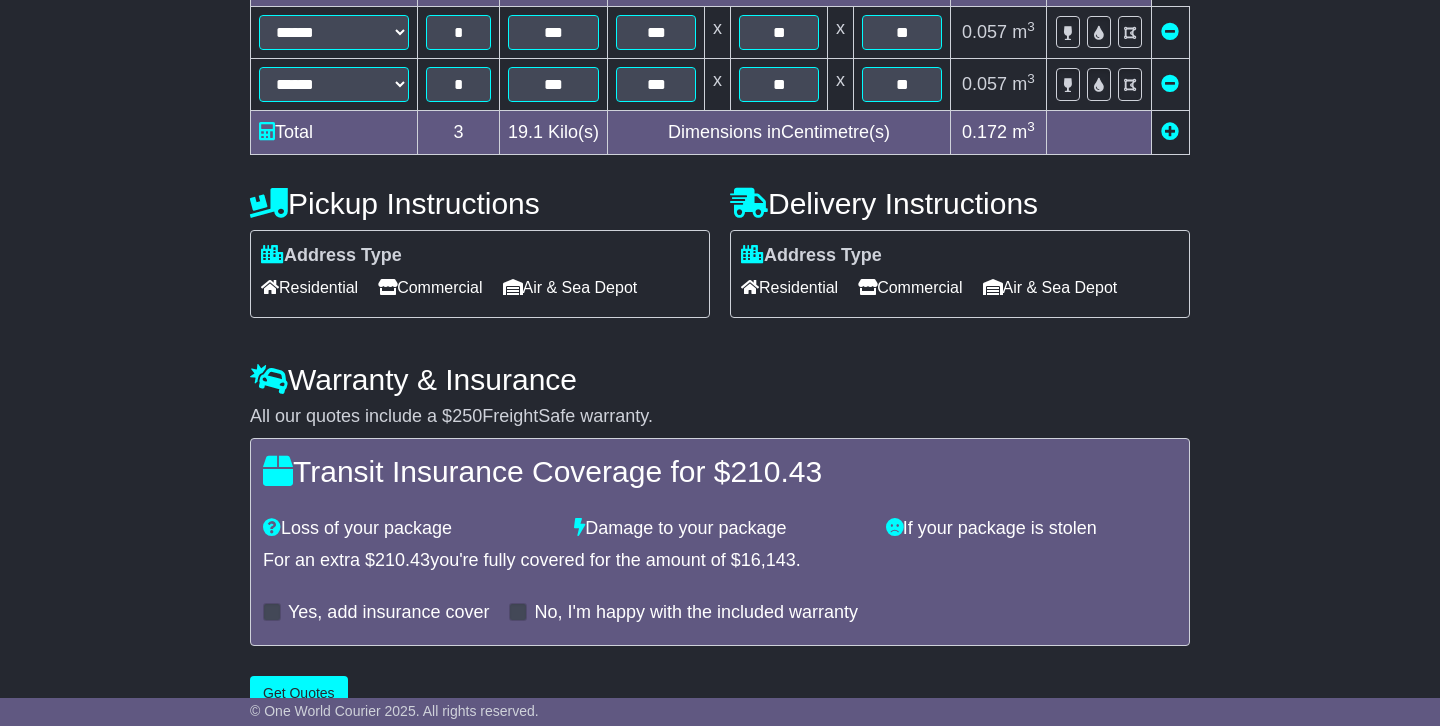scroll, scrollTop: 678, scrollLeft: 0, axis: vertical 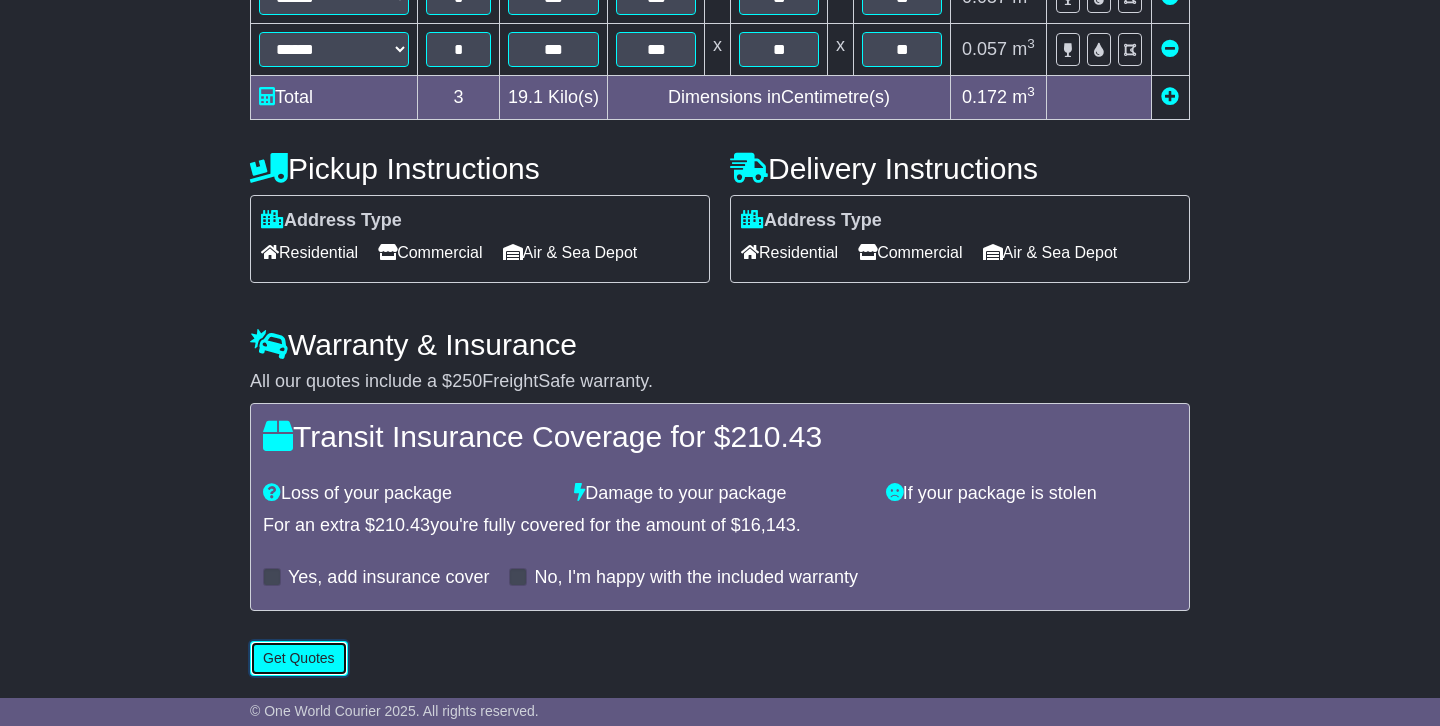 click on "Get Quotes" at bounding box center [299, 658] 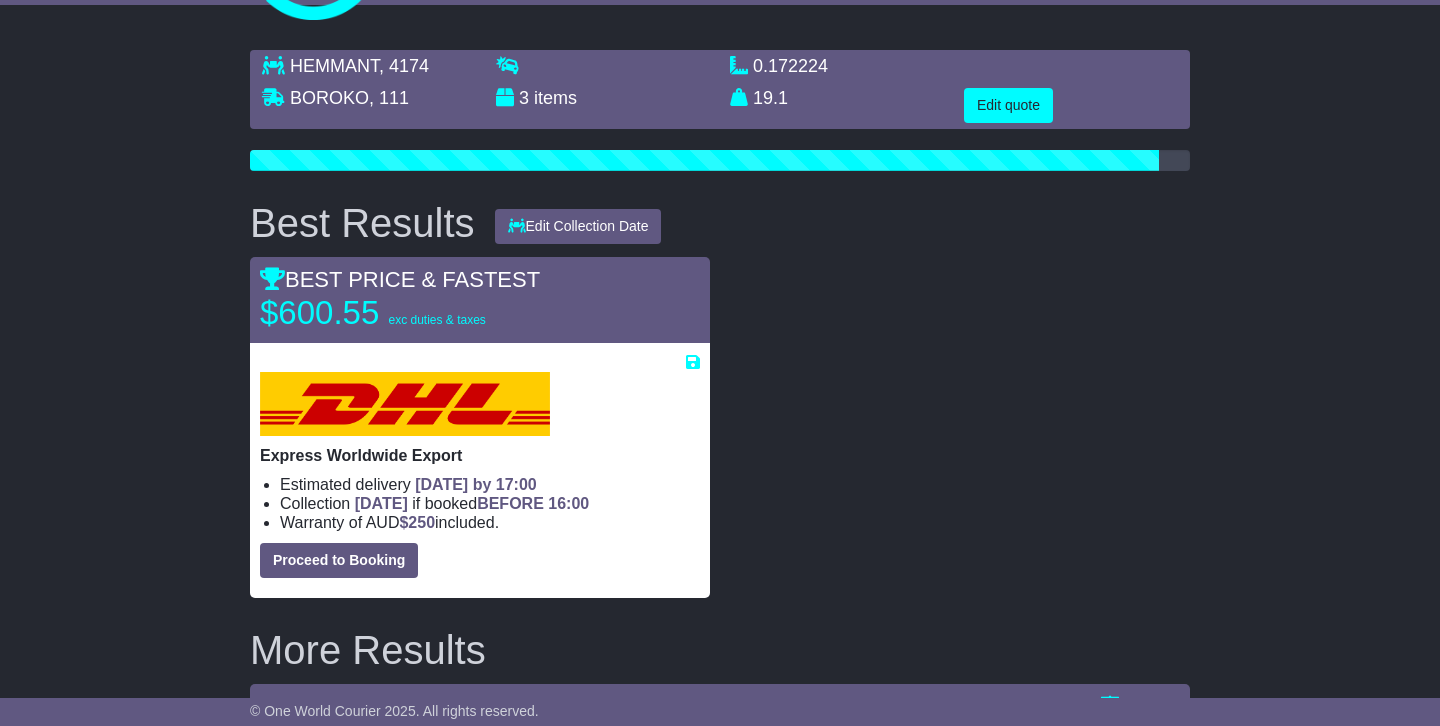 scroll, scrollTop: 135, scrollLeft: 0, axis: vertical 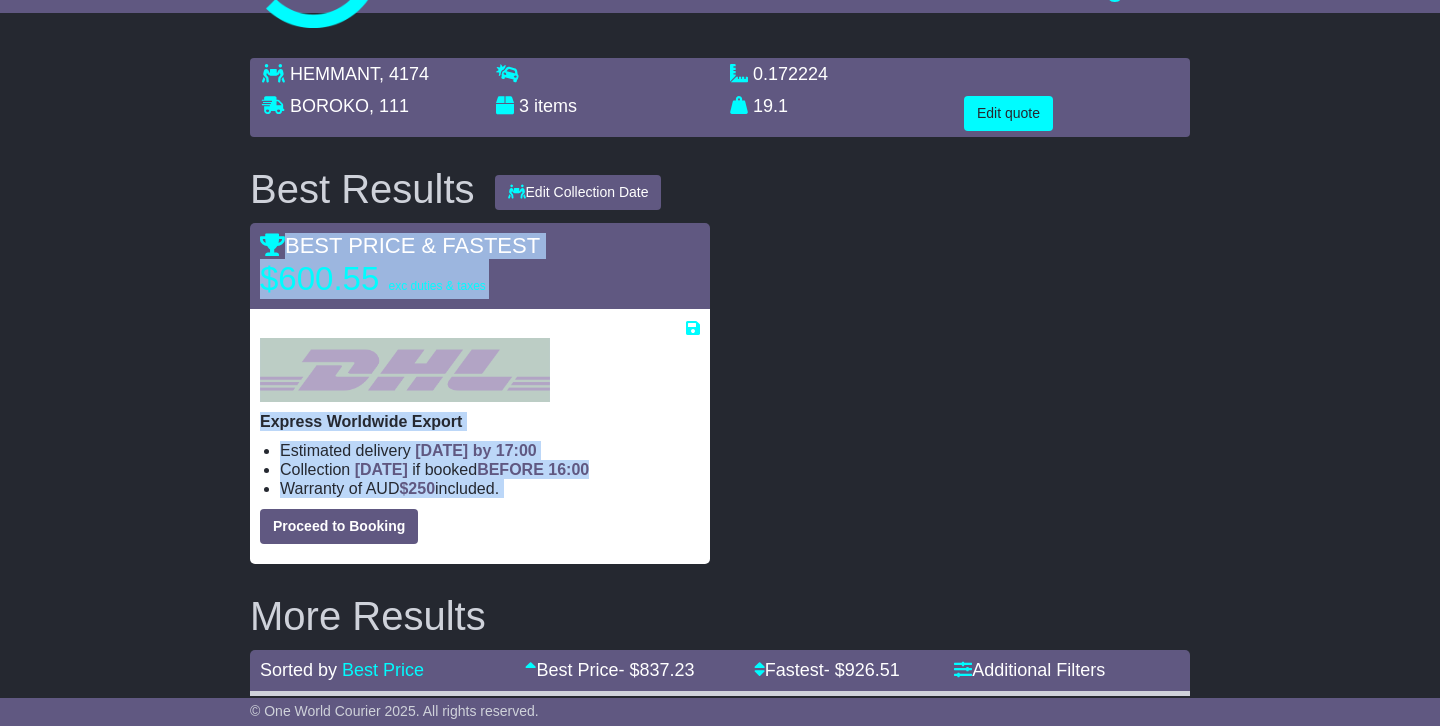drag, startPoint x: 259, startPoint y: 236, endPoint x: 459, endPoint y: 518, distance: 345.72244 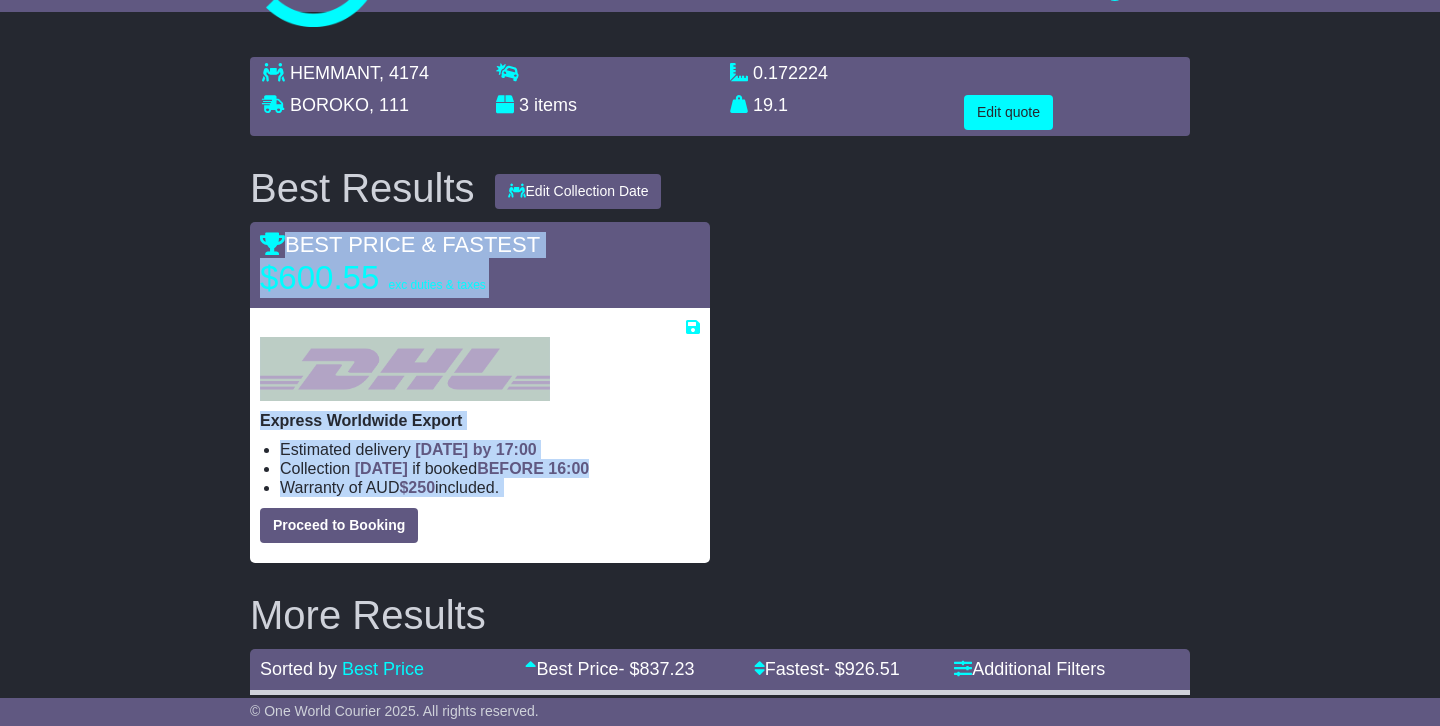 copy on "BEST PRICE & FASTEST
$600.55
exc duties & taxes
Express Worldwide Export
Estimated delivery
16th Jul 2025 by 17:00
Collection
TODAY
if booked  BEFORE
16:00
Warranty of AUD
$ 250
included.
Proceed to Booking
About this service" 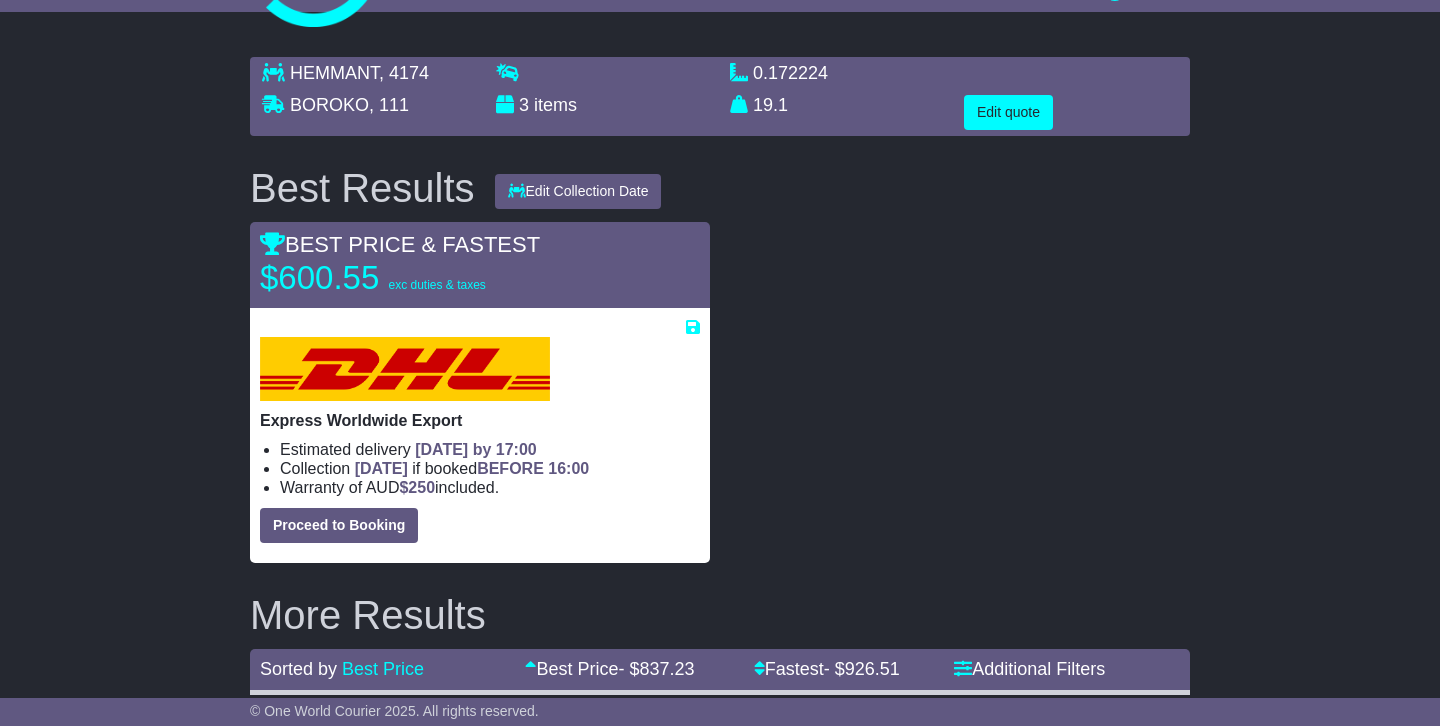 click on "HEMMANT , 4174
BOROKO , 111
3   items
0.172224
m 3
in 3
19.1" at bounding box center (720, 509) 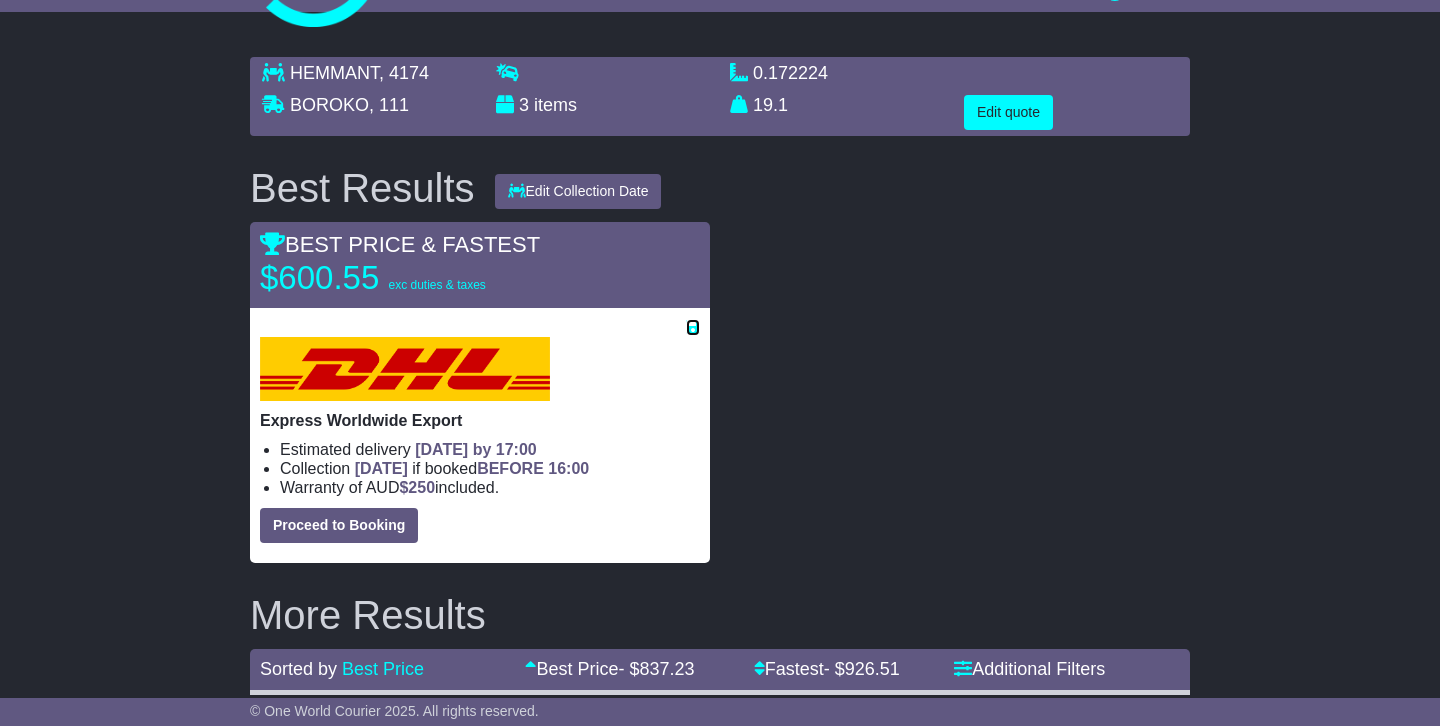 click at bounding box center (693, 327) 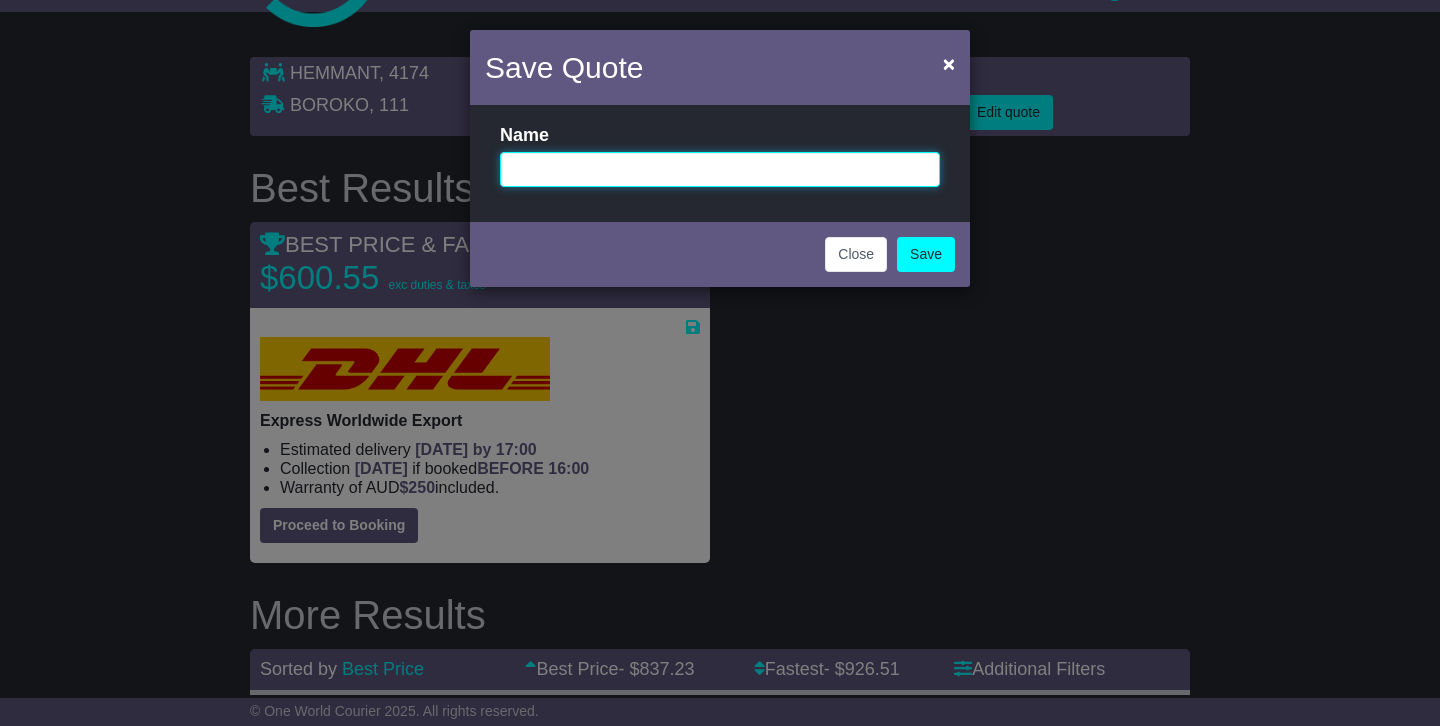 click at bounding box center (720, 169) 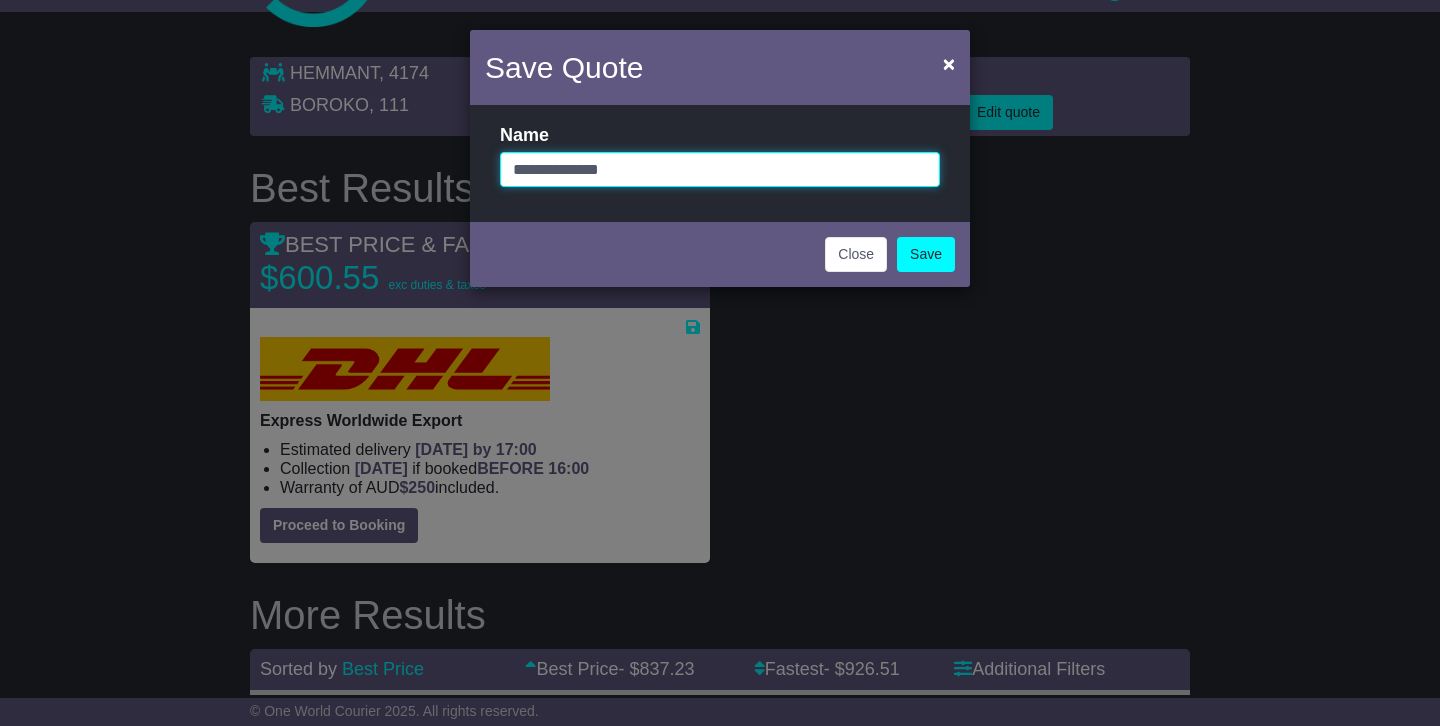 paste on "**********" 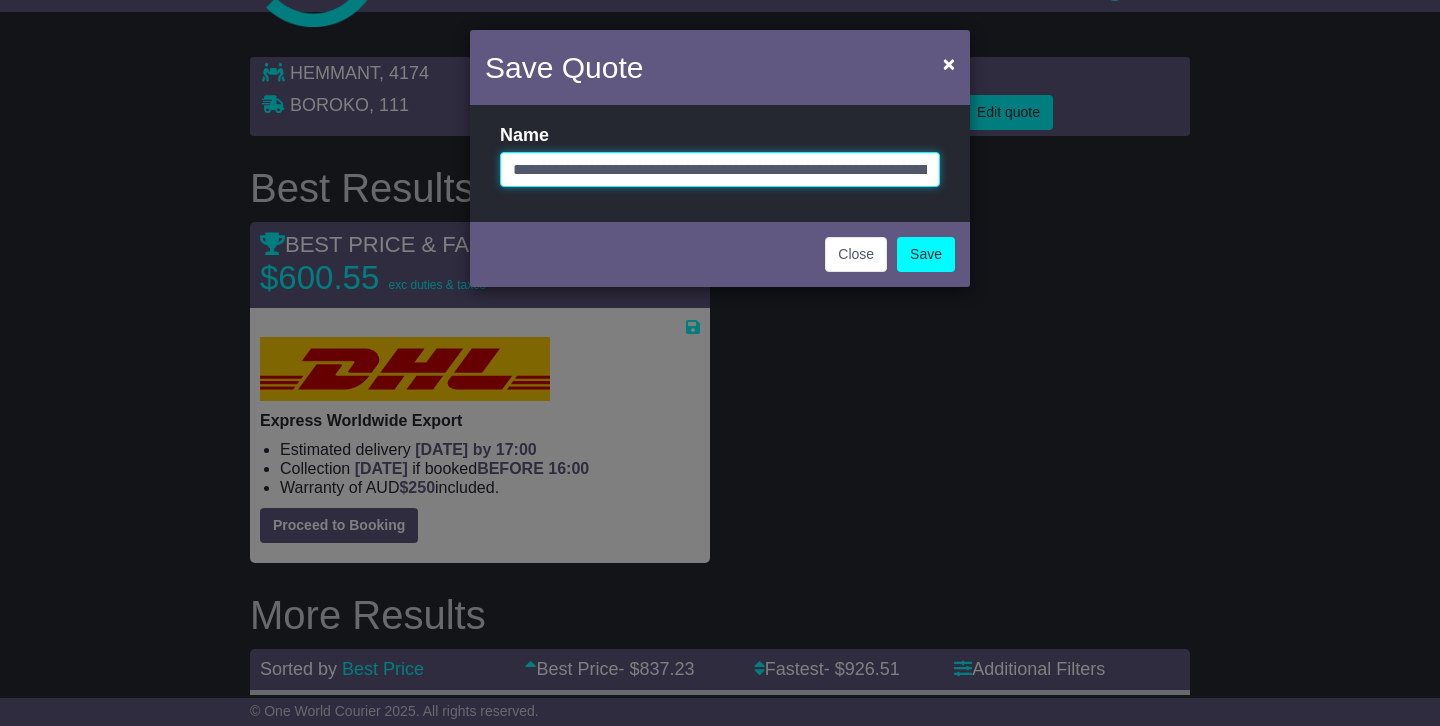 scroll, scrollTop: 0, scrollLeft: 1360, axis: horizontal 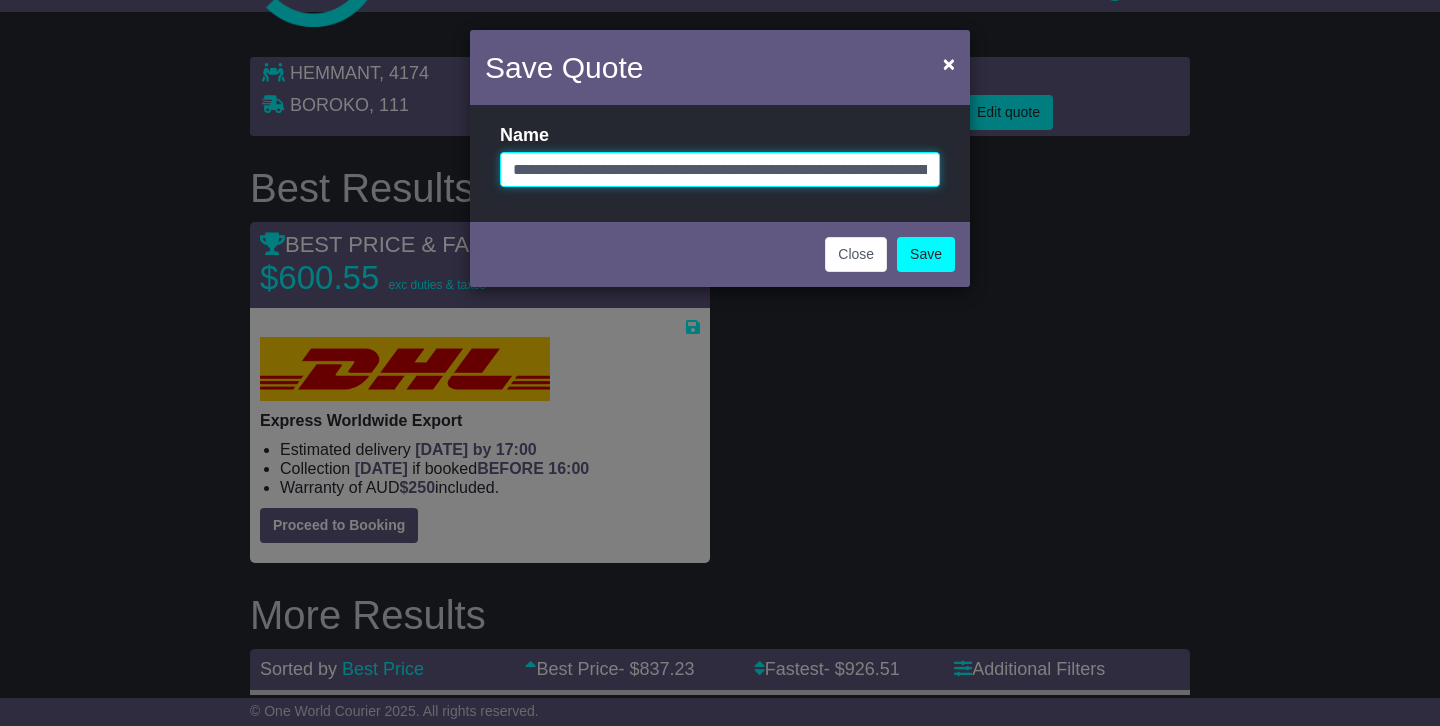 drag, startPoint x: 929, startPoint y: 171, endPoint x: 623, endPoint y: 167, distance: 306.02615 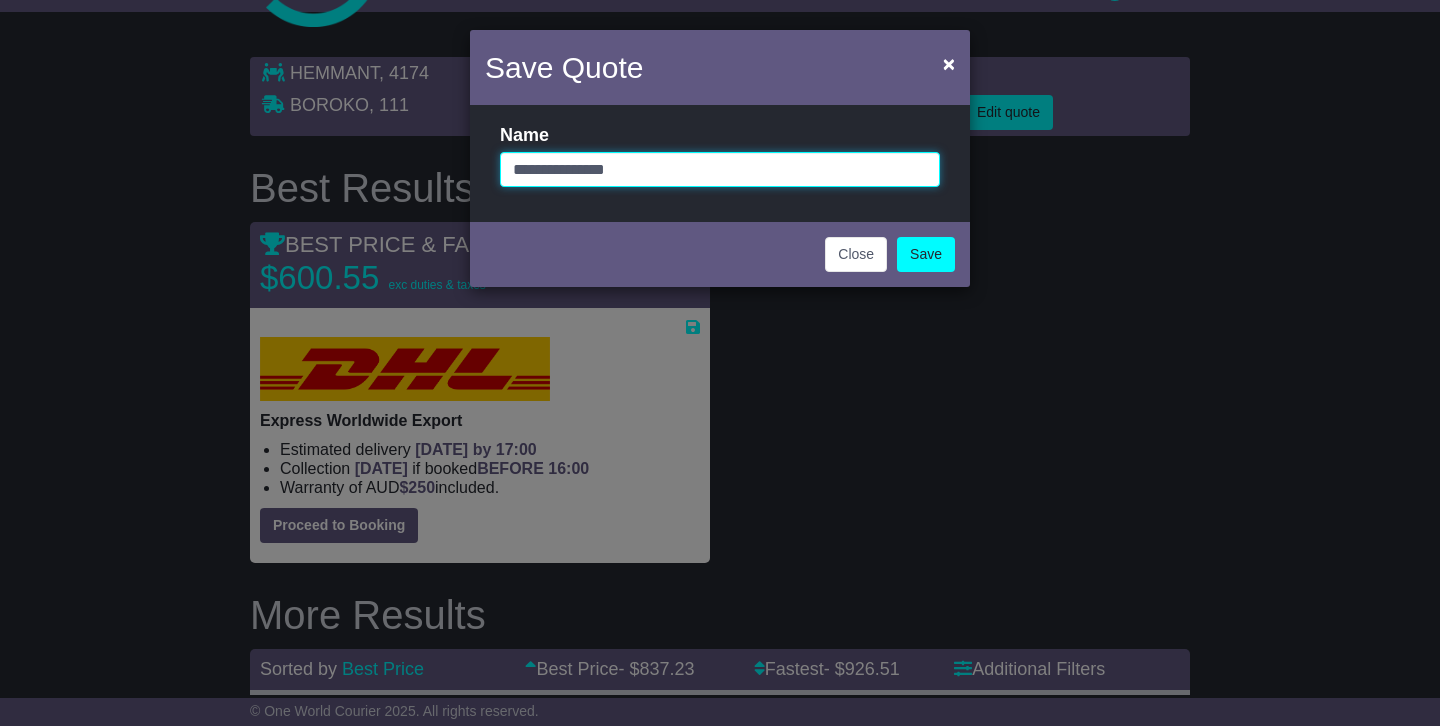 paste on "**********" 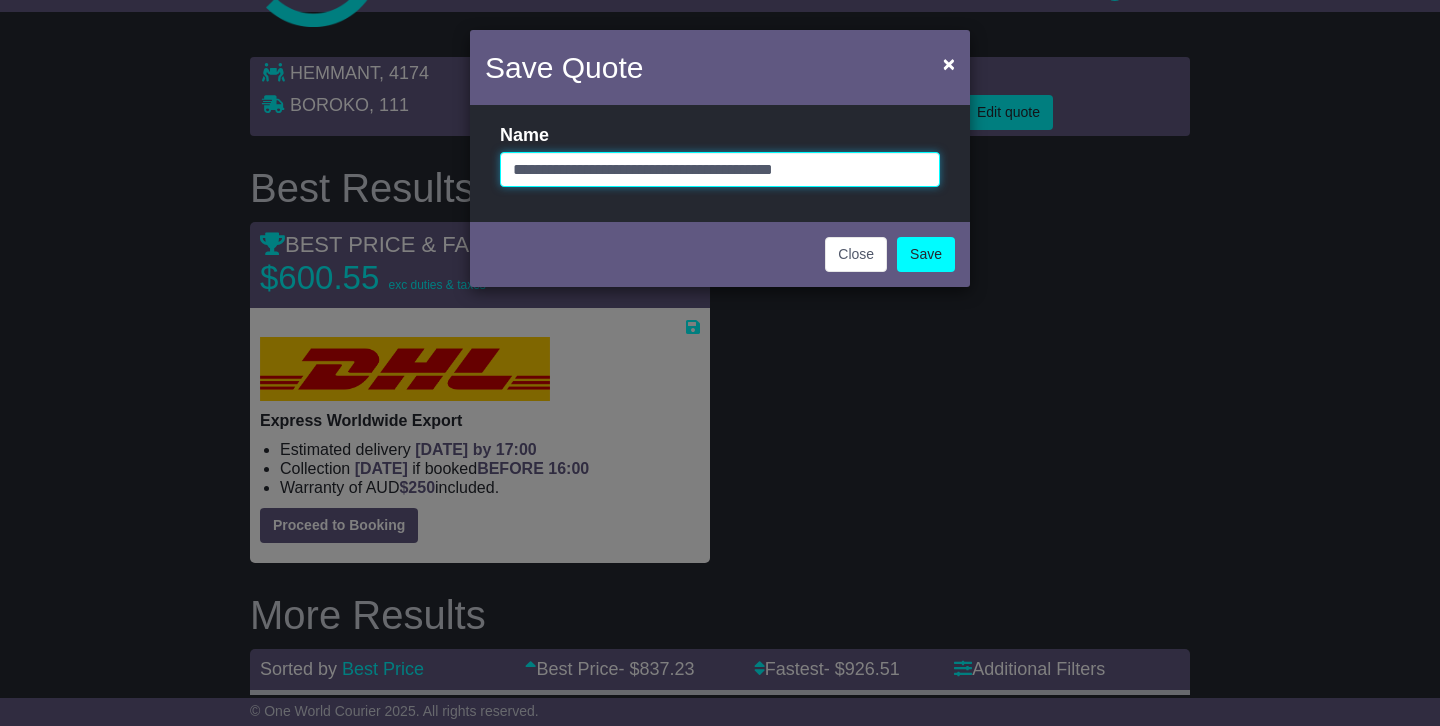 paste on "**********" 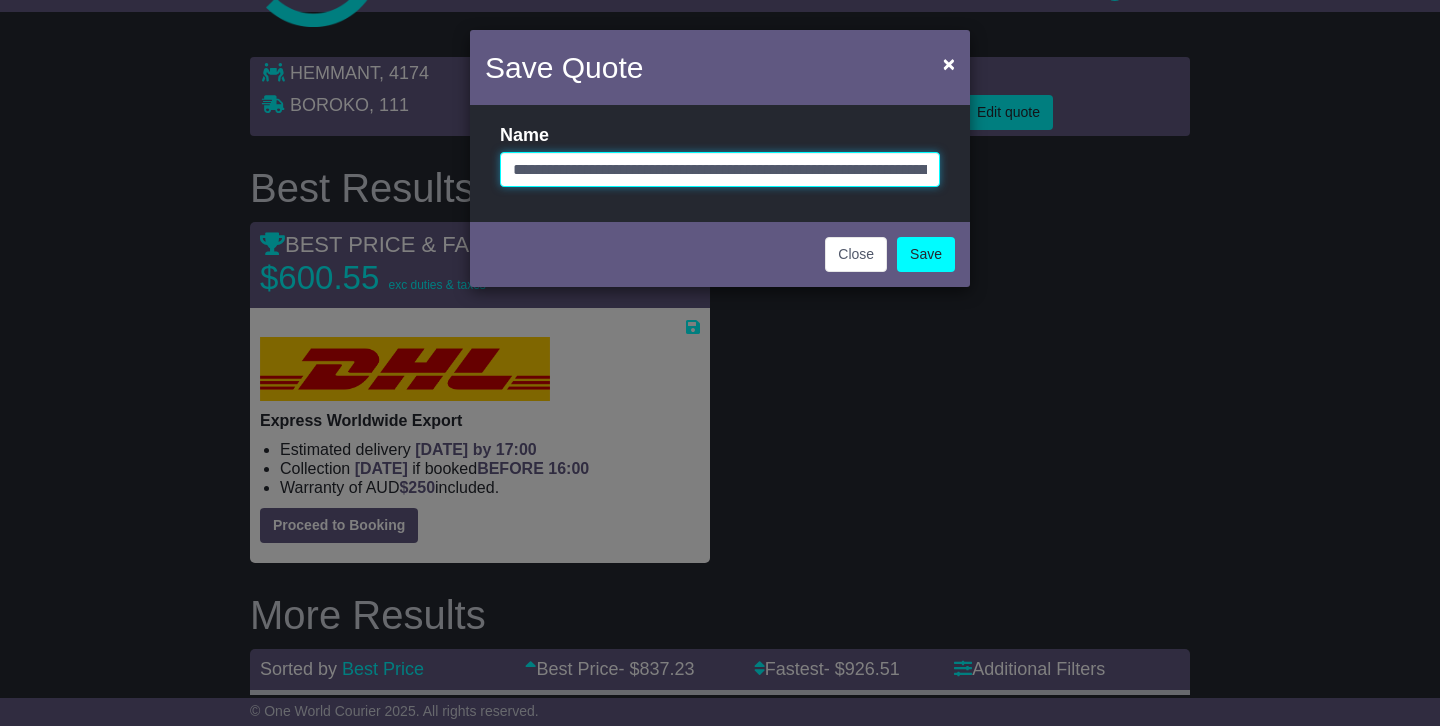 scroll, scrollTop: 0, scrollLeft: 225, axis: horizontal 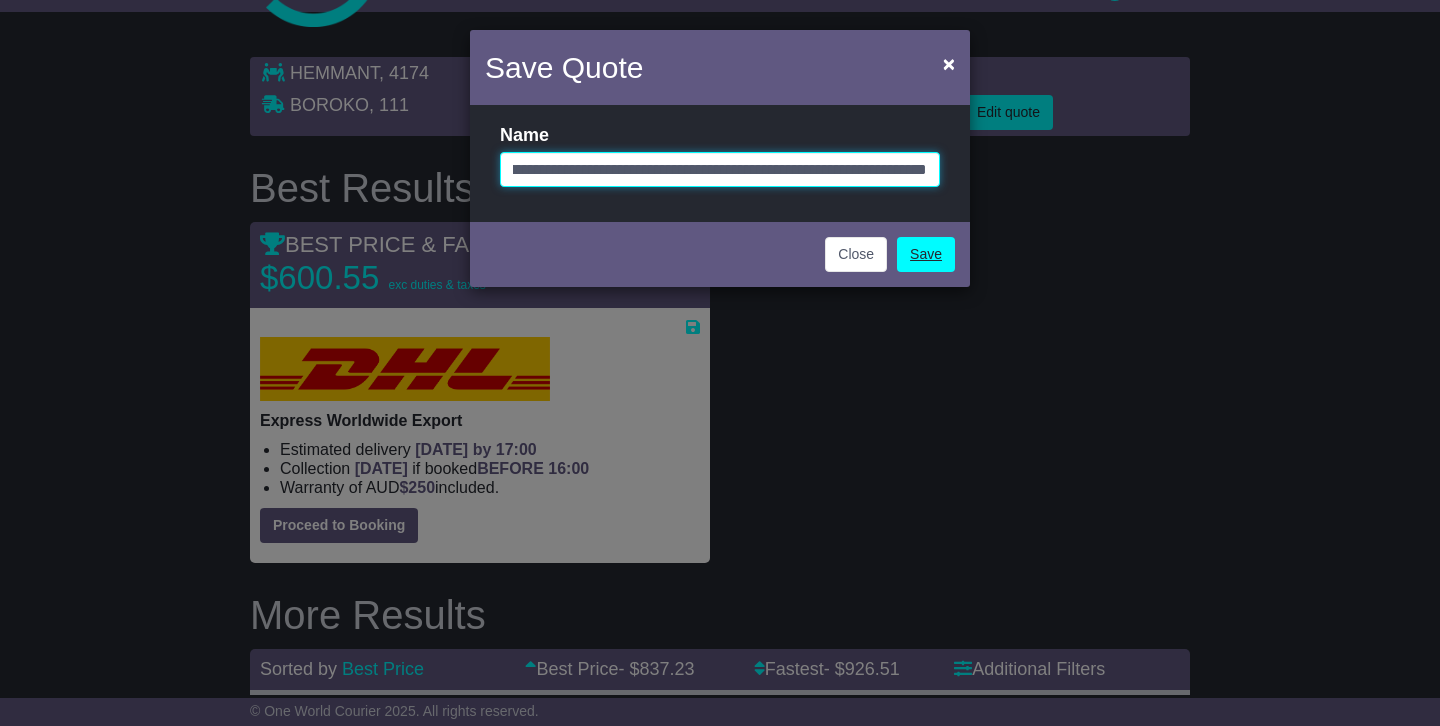 type on "**********" 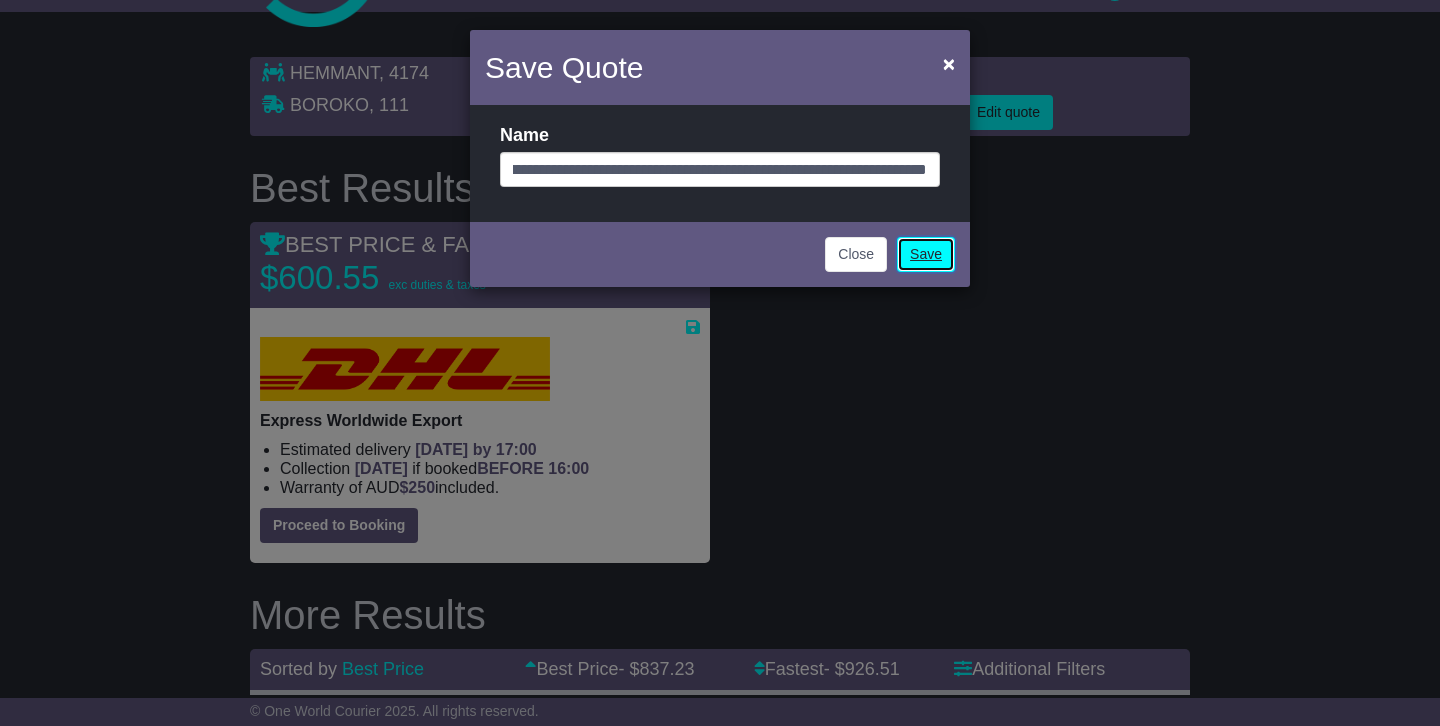 scroll, scrollTop: 0, scrollLeft: 0, axis: both 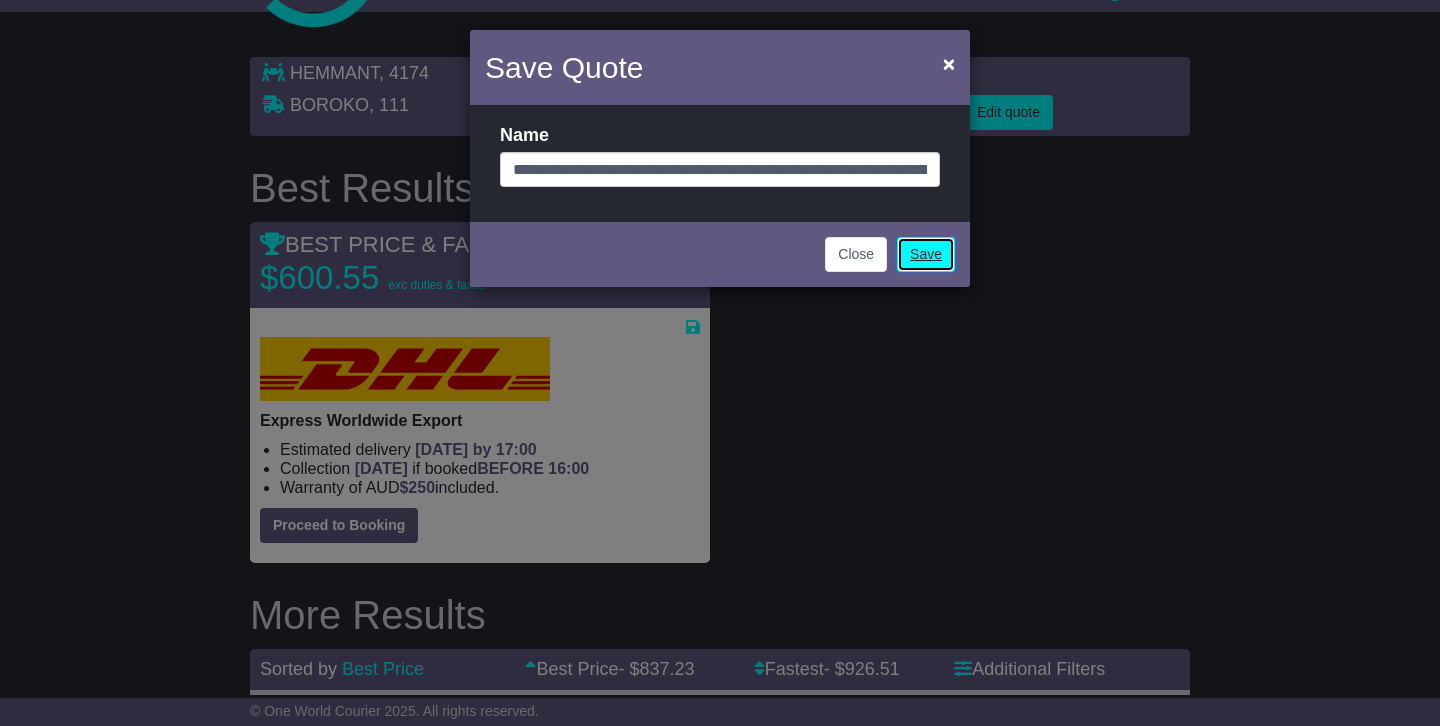 click on "Save" at bounding box center [926, 254] 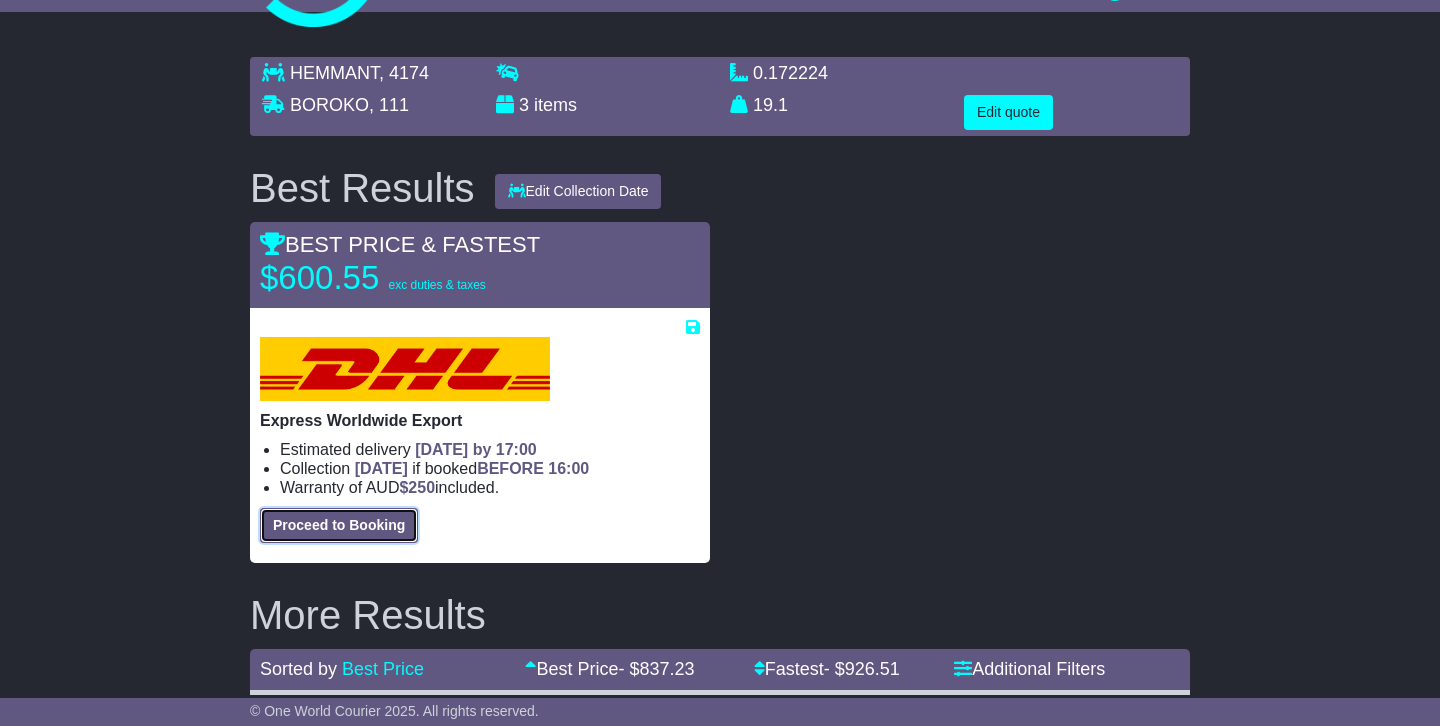 click on "Proceed to Booking" at bounding box center (339, 525) 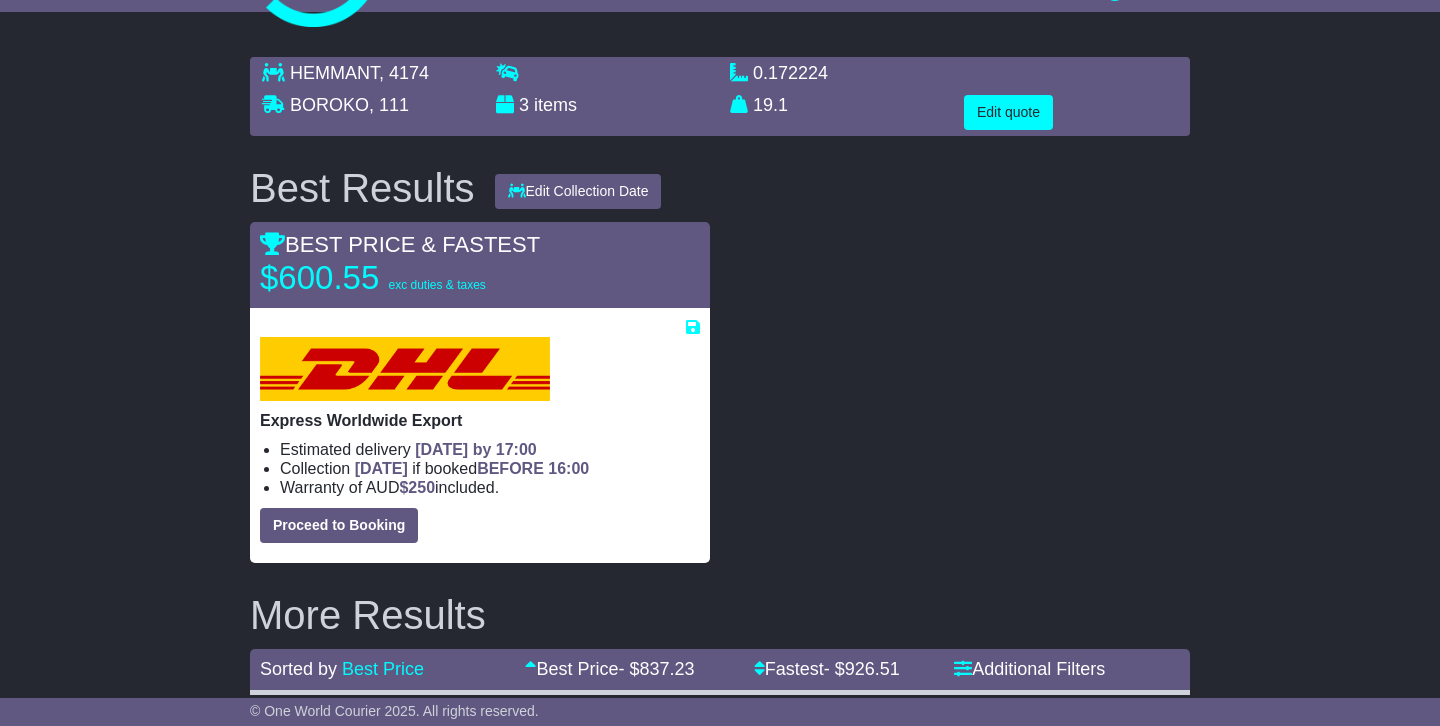 select on "***" 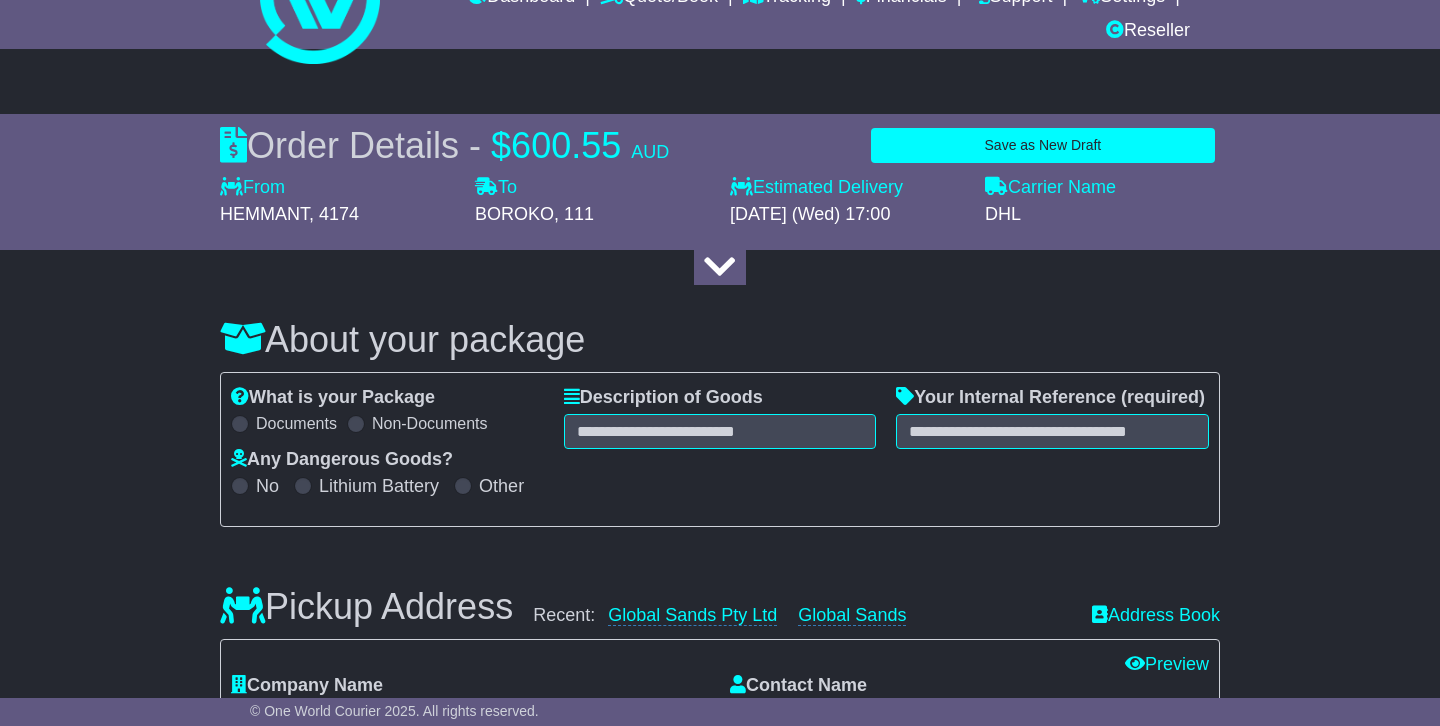 scroll, scrollTop: 94, scrollLeft: 0, axis: vertical 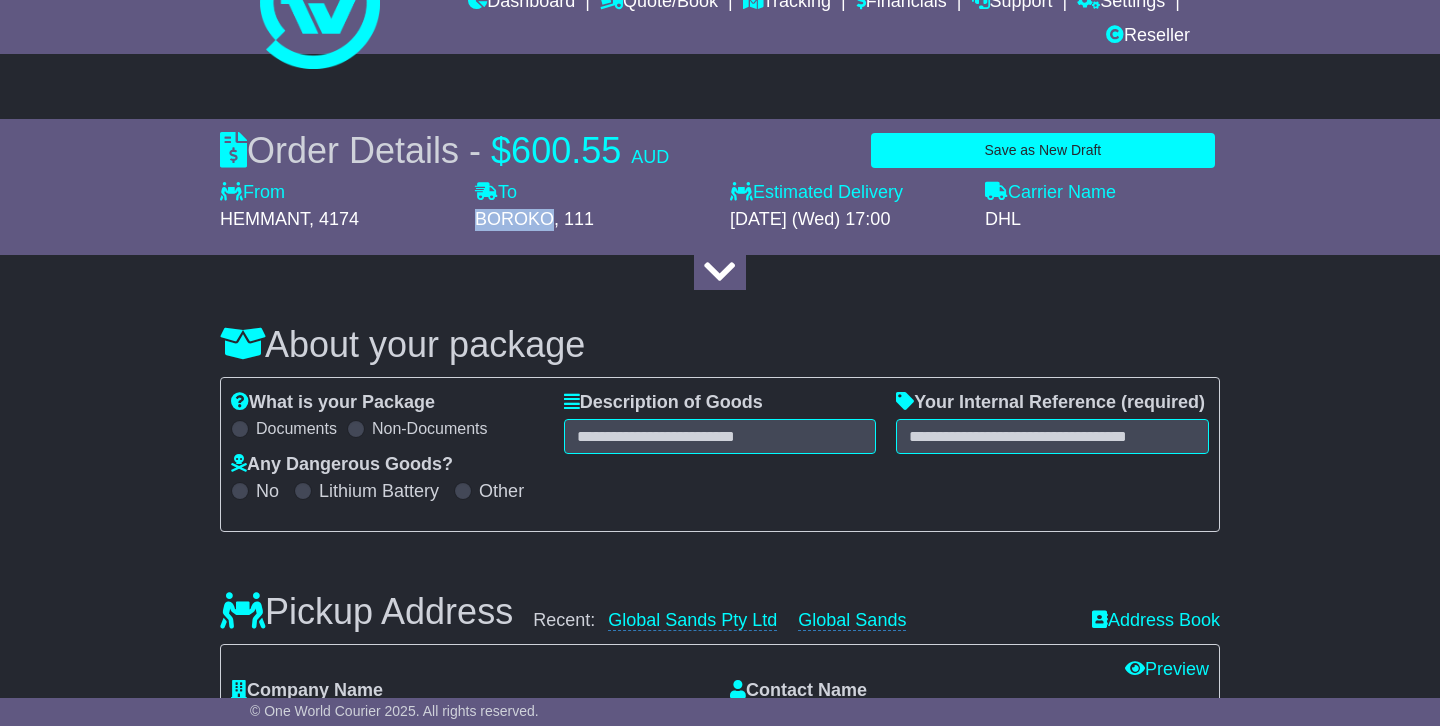 drag, startPoint x: 474, startPoint y: 228, endPoint x: 541, endPoint y: 228, distance: 67 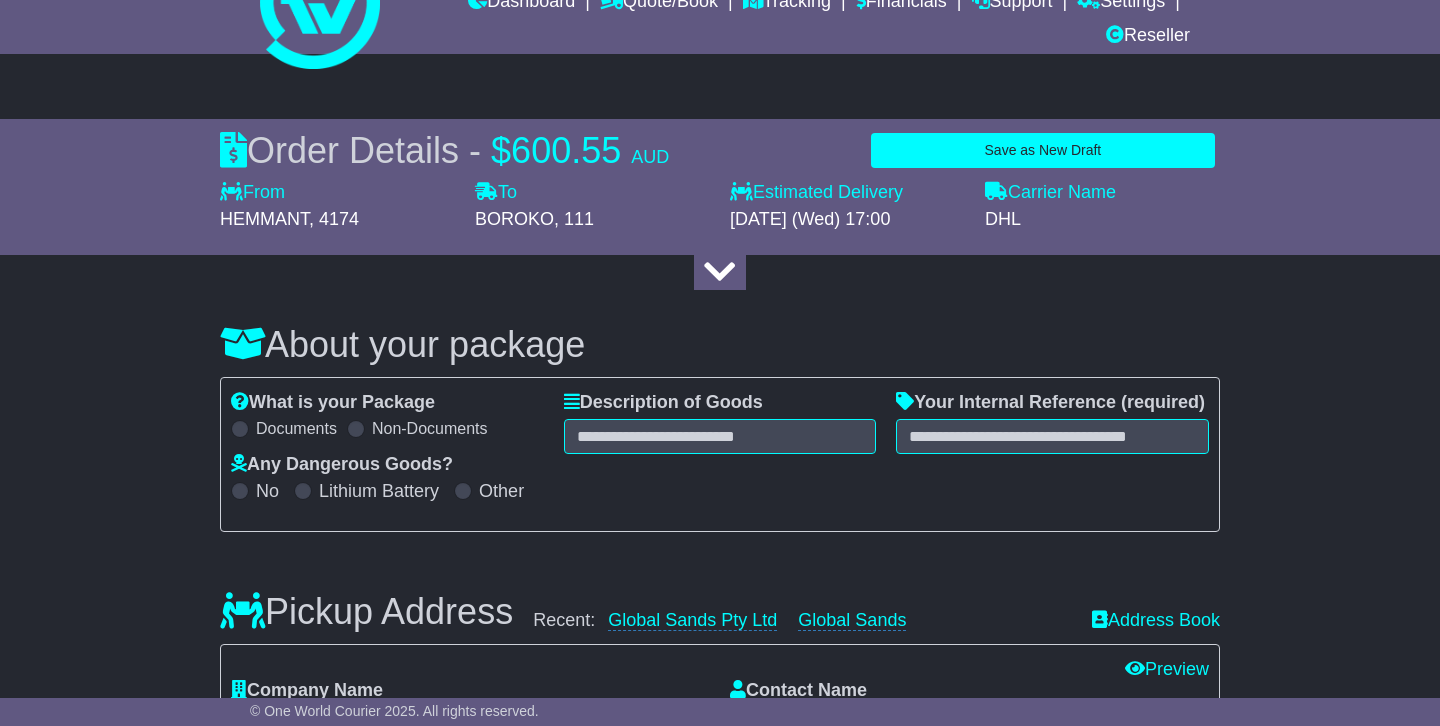 click on "About your package
What is your Package
Documents
Non-Documents
What are the Incoterms?
***
***
***
***
***
***
Description of Goods
Attention: dangerous goods are not allowed by service.
Your Internal Reference (required)
Any Dangerous Goods?
No" at bounding box center [720, 413] 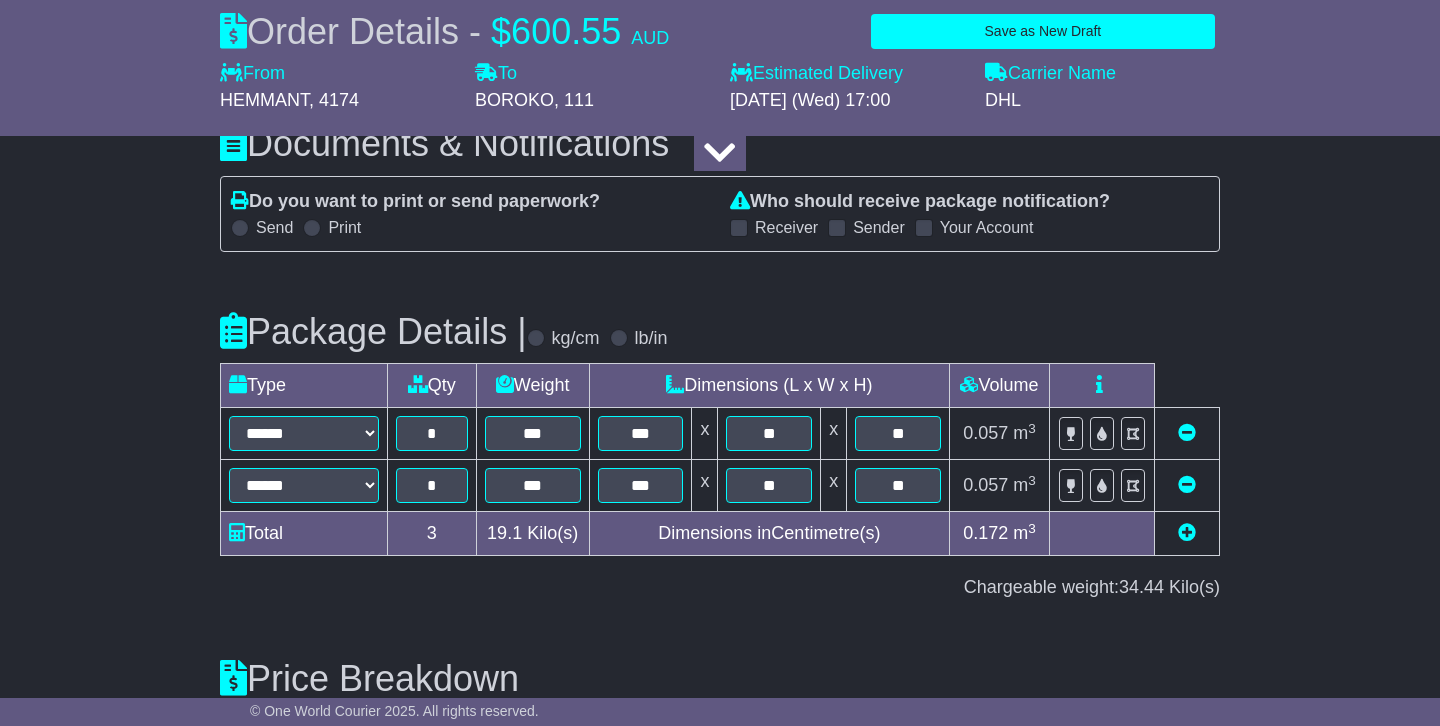 scroll, scrollTop: 2551, scrollLeft: 0, axis: vertical 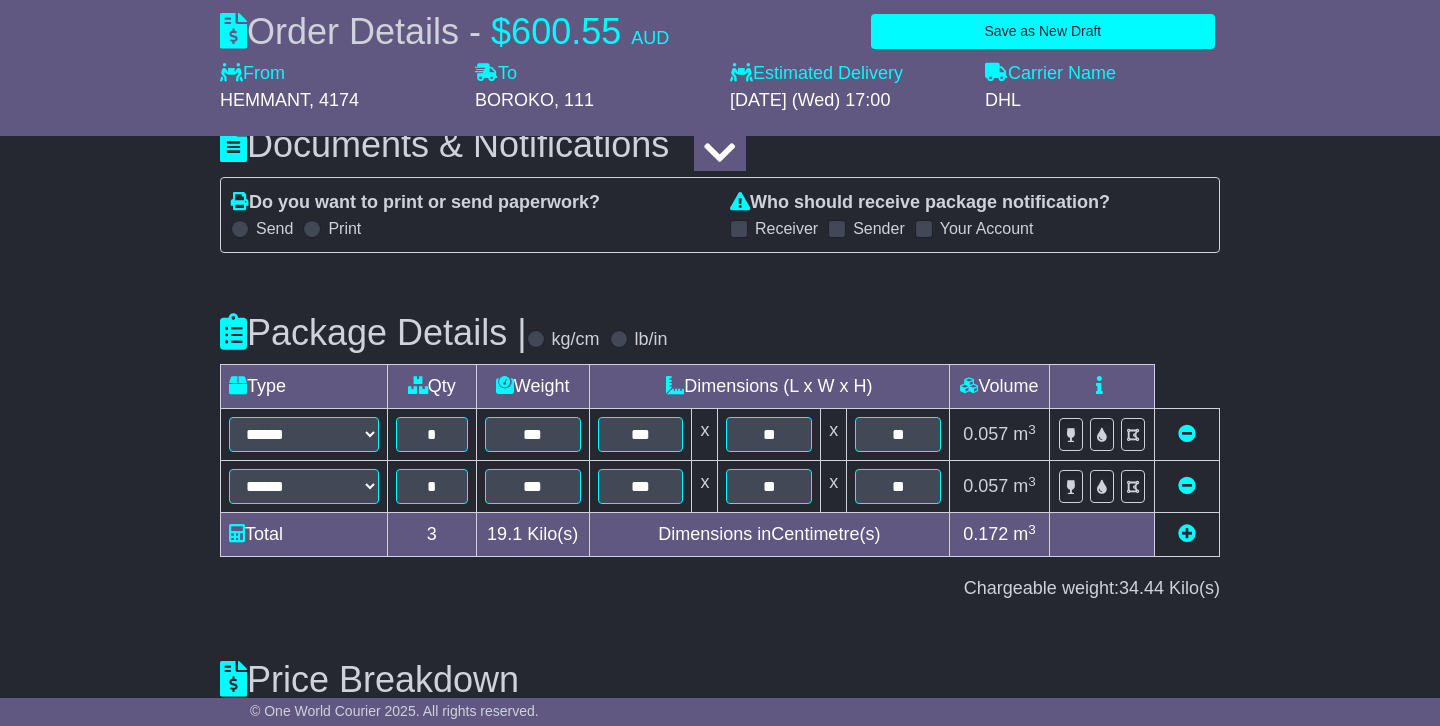 click on "Package Details |
kg/cm
lb/in" at bounding box center [720, 324] 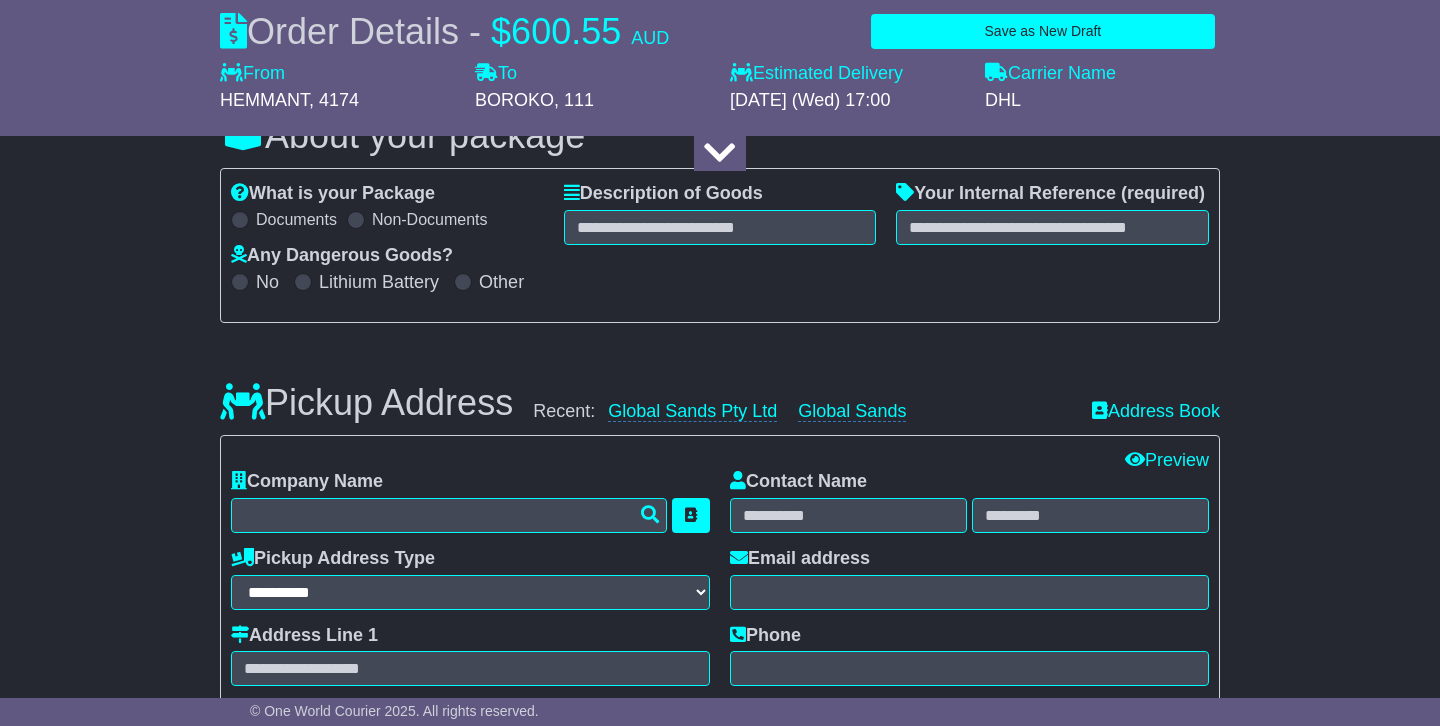 scroll, scrollTop: 304, scrollLeft: 0, axis: vertical 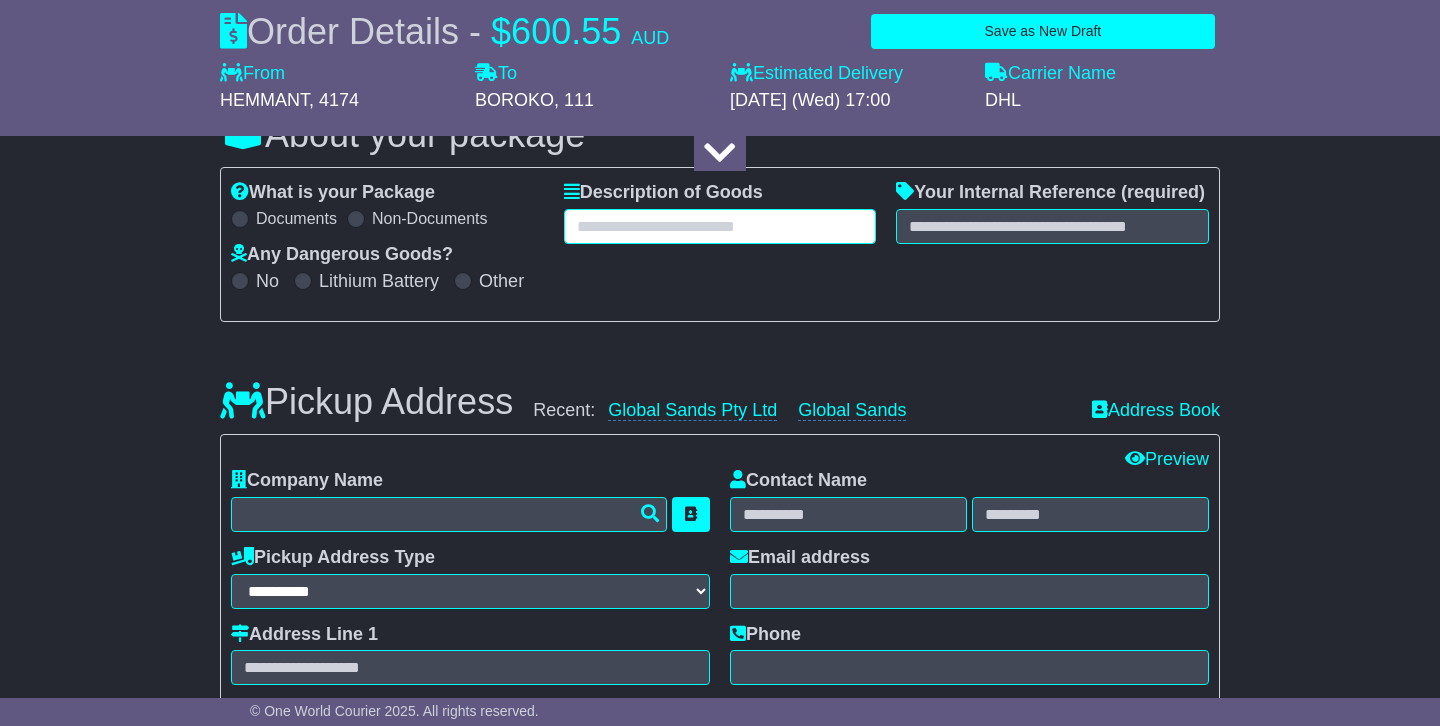 click at bounding box center [720, 226] 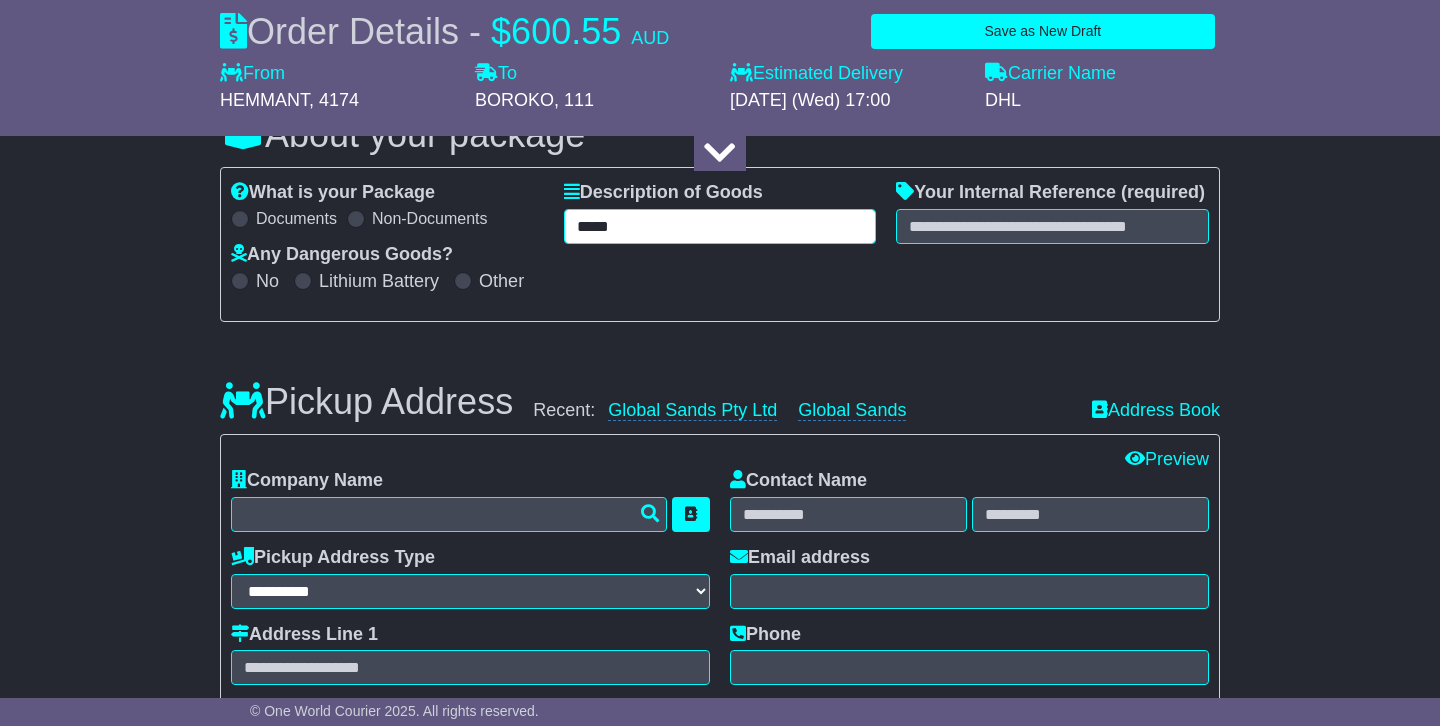 type on "*****" 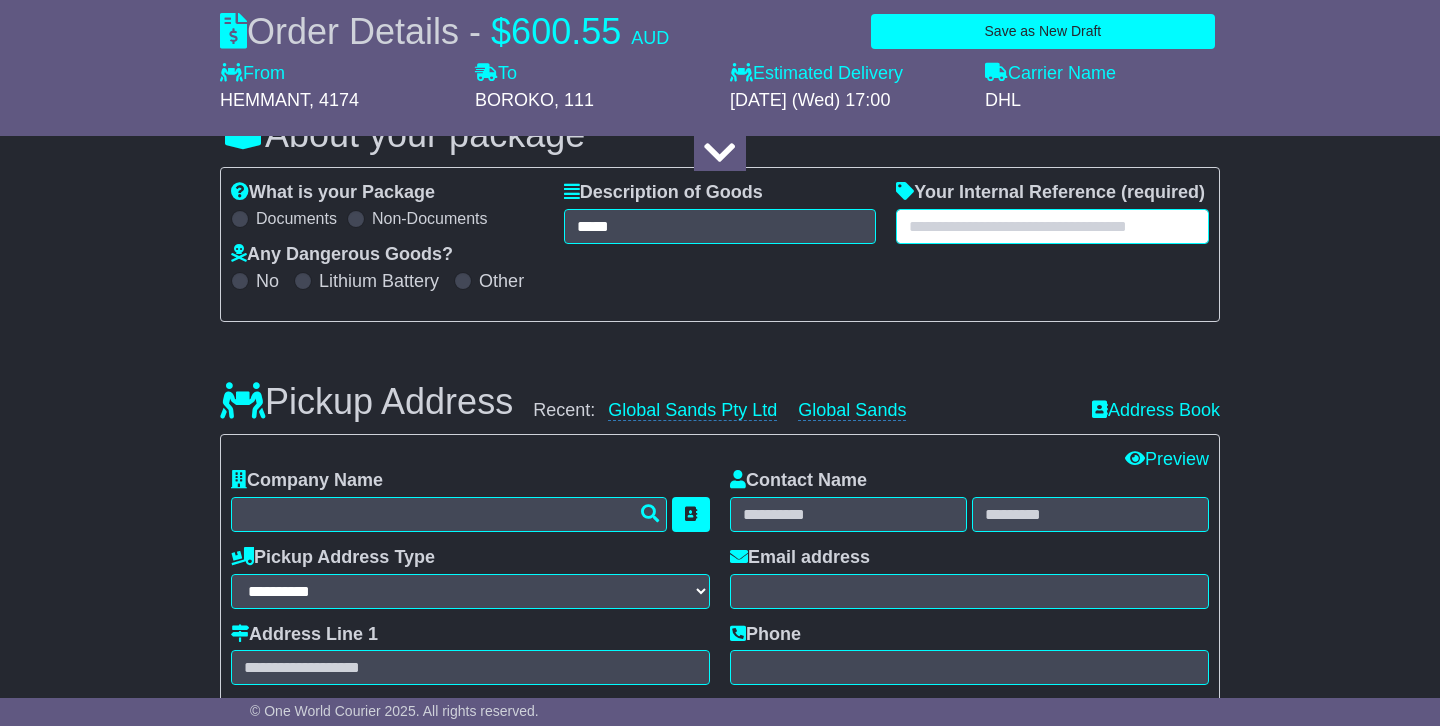 click at bounding box center (1052, 226) 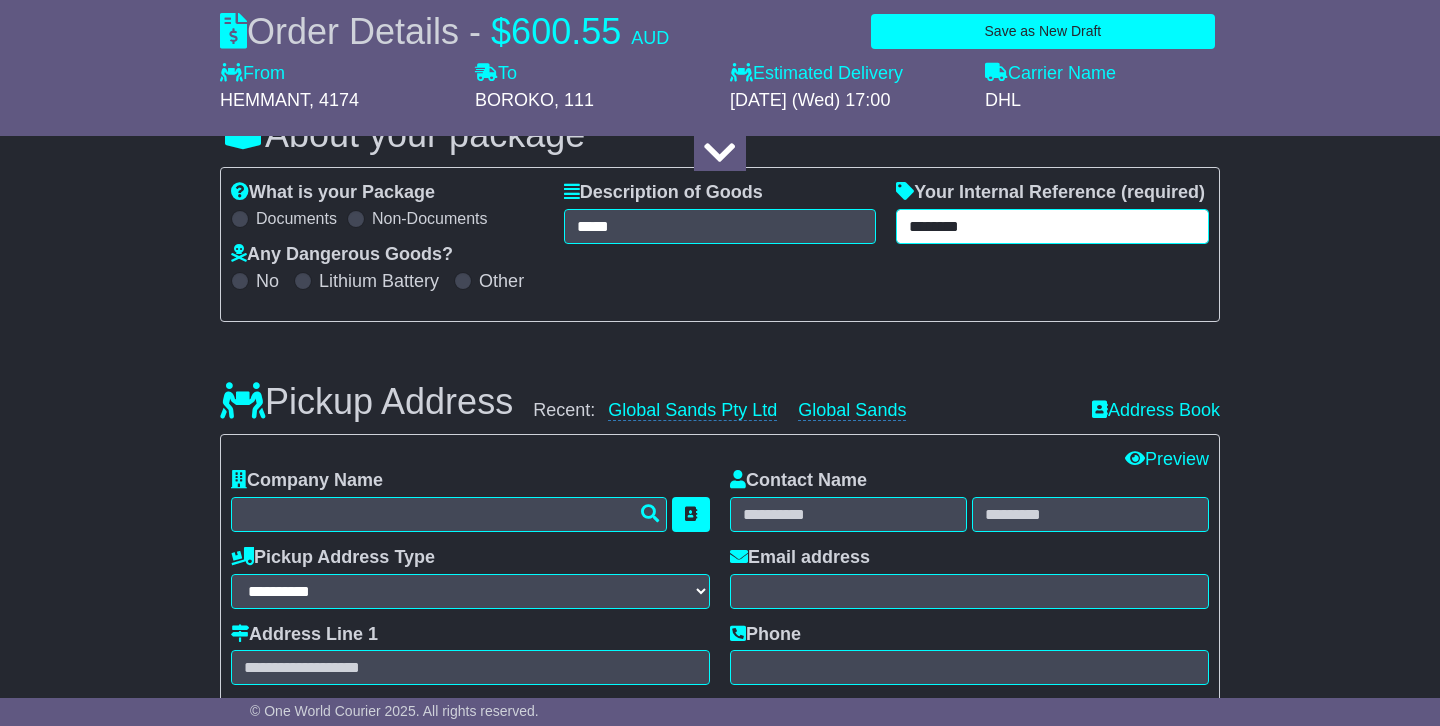 type on "********" 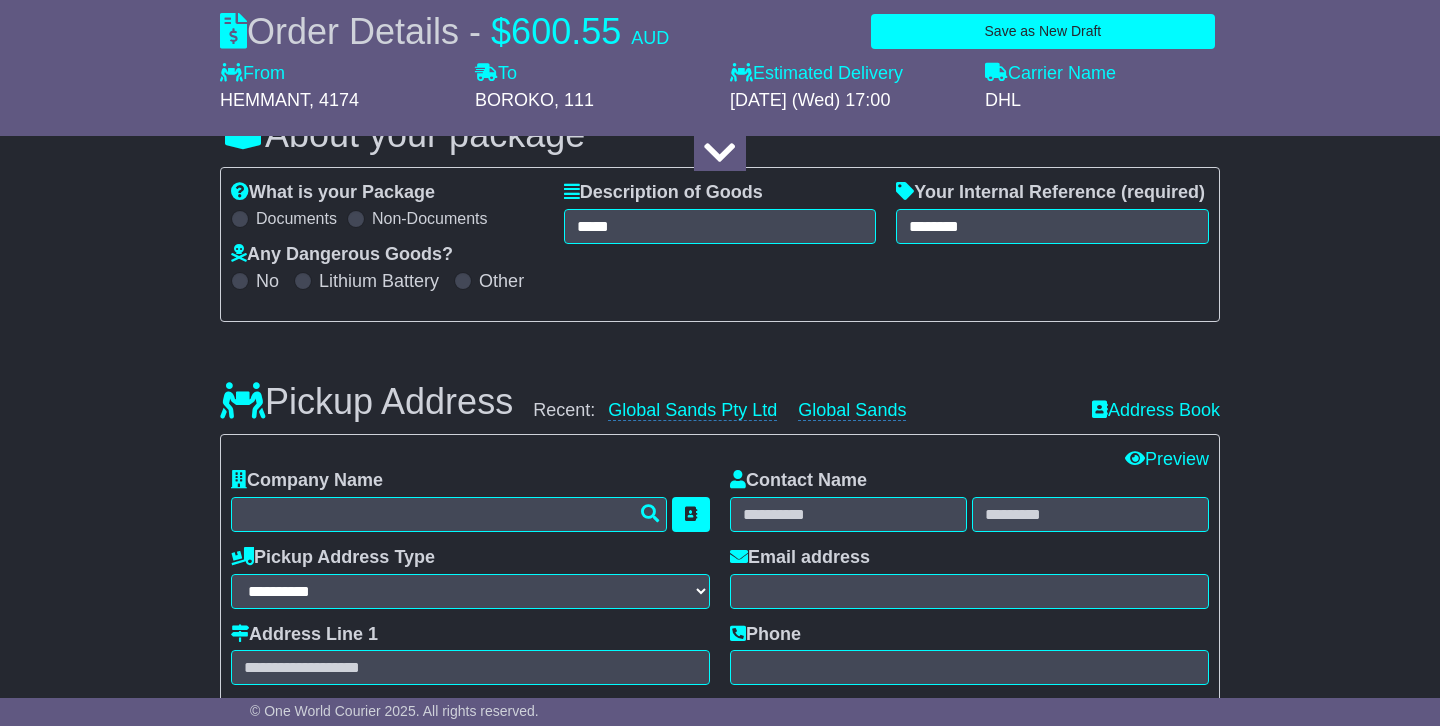 click on "What is your Package
Documents
Non-Documents
What are the Incoterms?
***
***
***
***
***
***
Description of Goods
*****
Attention: dangerous goods are not allowed by service.
Your Internal Reference (required)
********
Any Dangerous Goods?
No
Lithium Battery *" at bounding box center (720, 244) 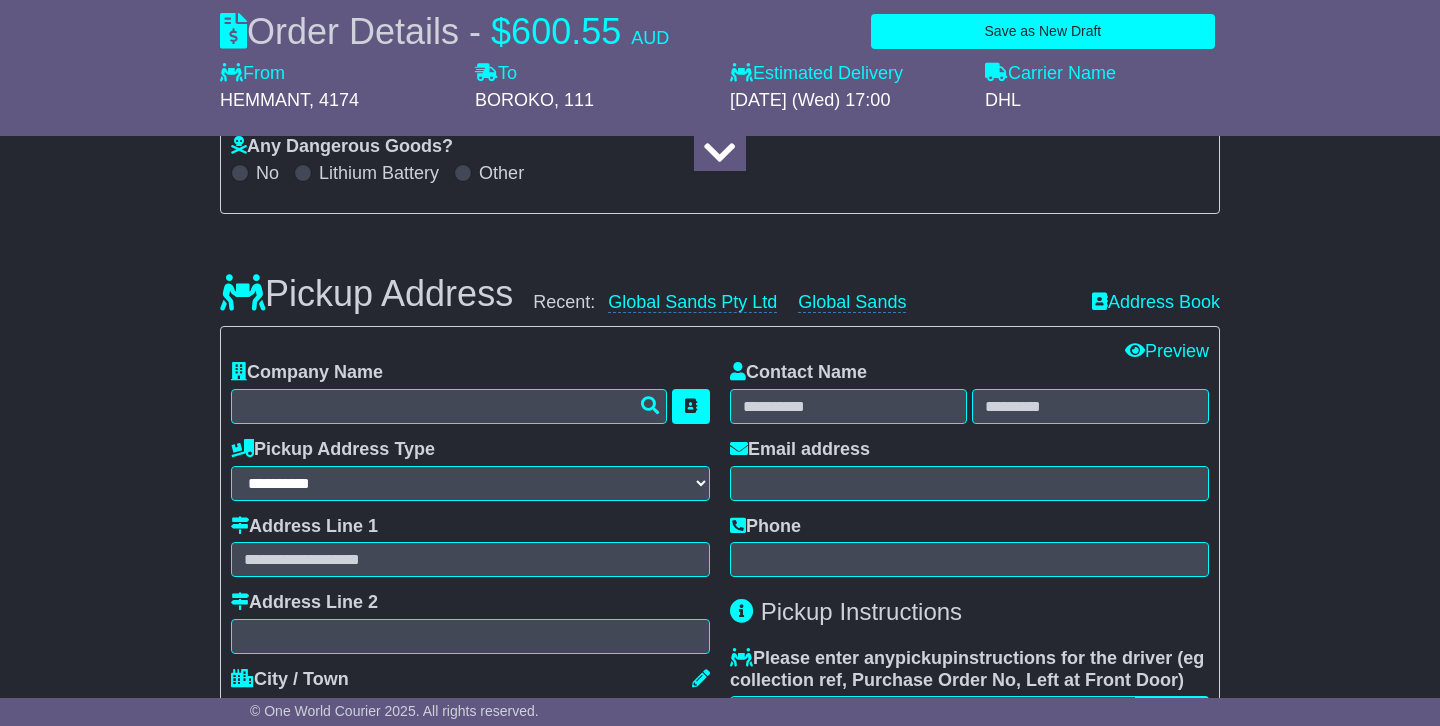 scroll, scrollTop: 538, scrollLeft: 0, axis: vertical 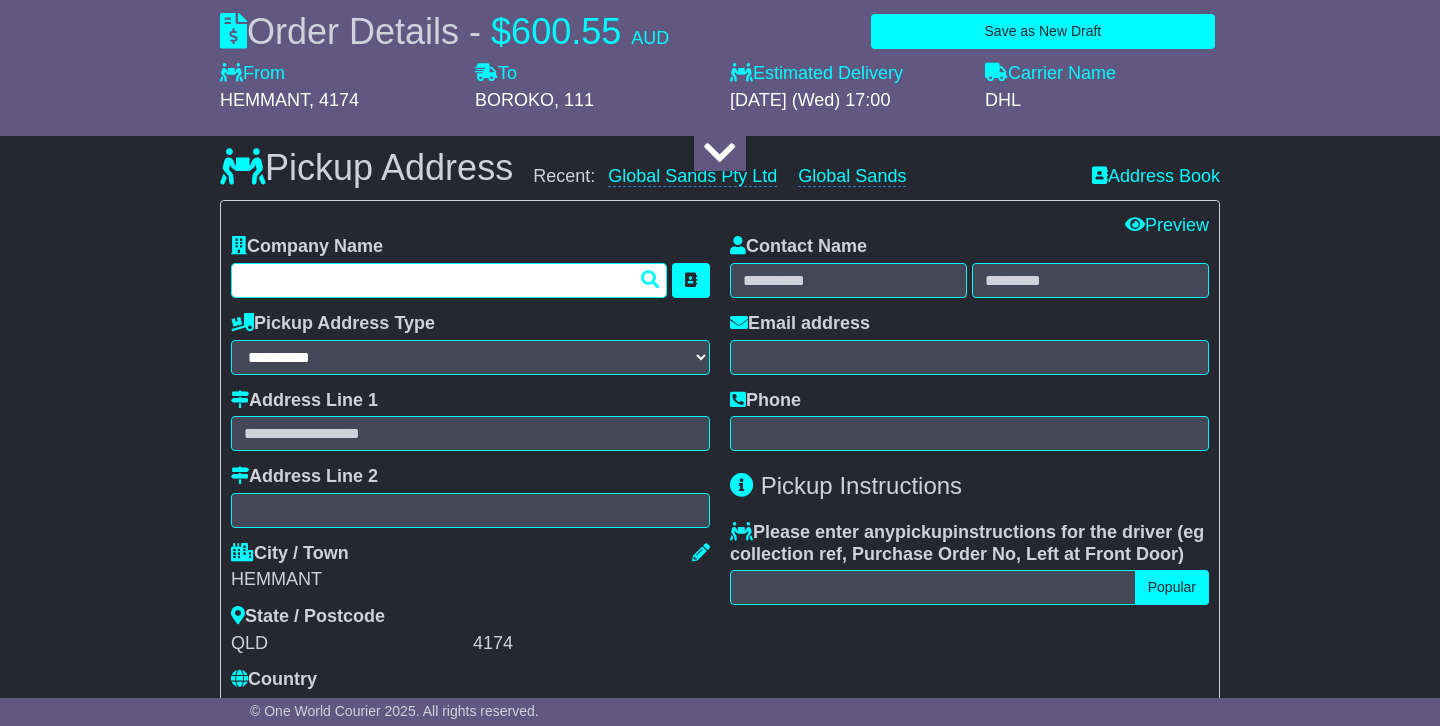 click at bounding box center (449, 280) 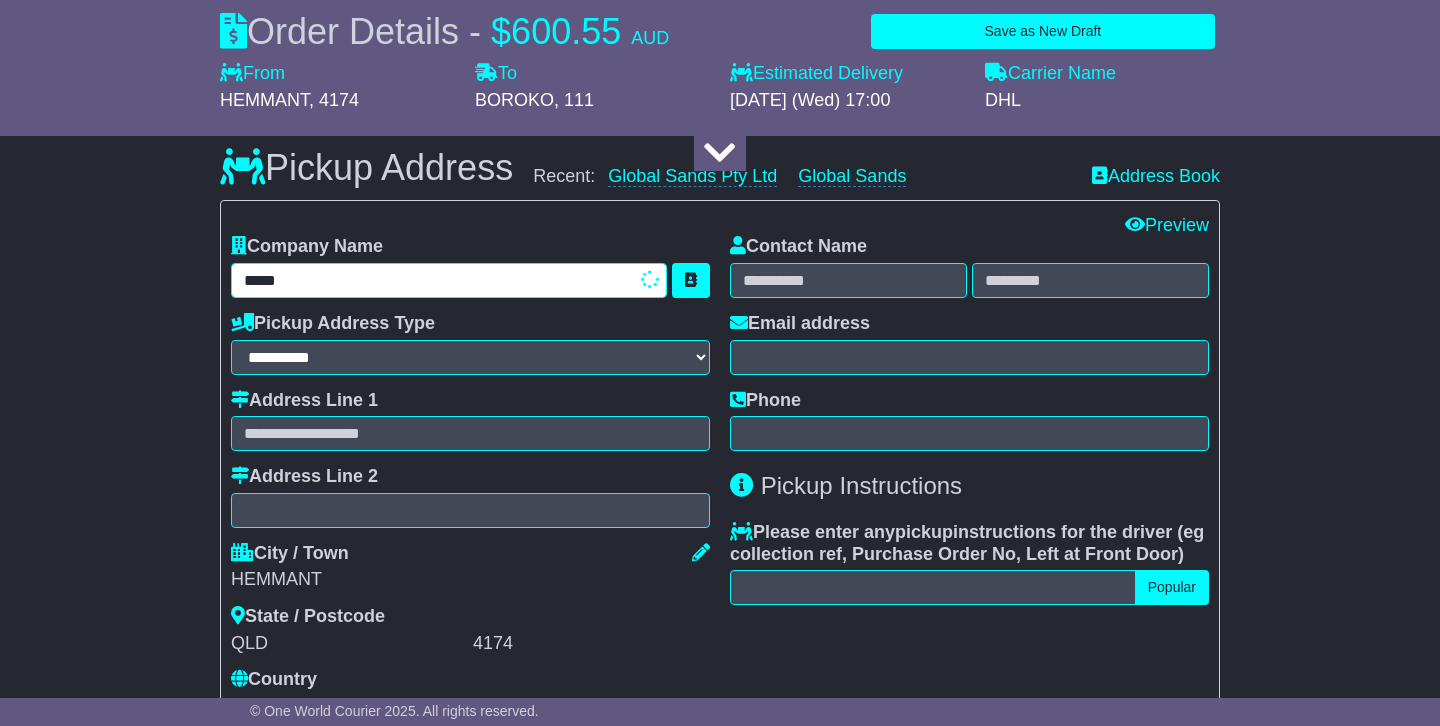 type on "******" 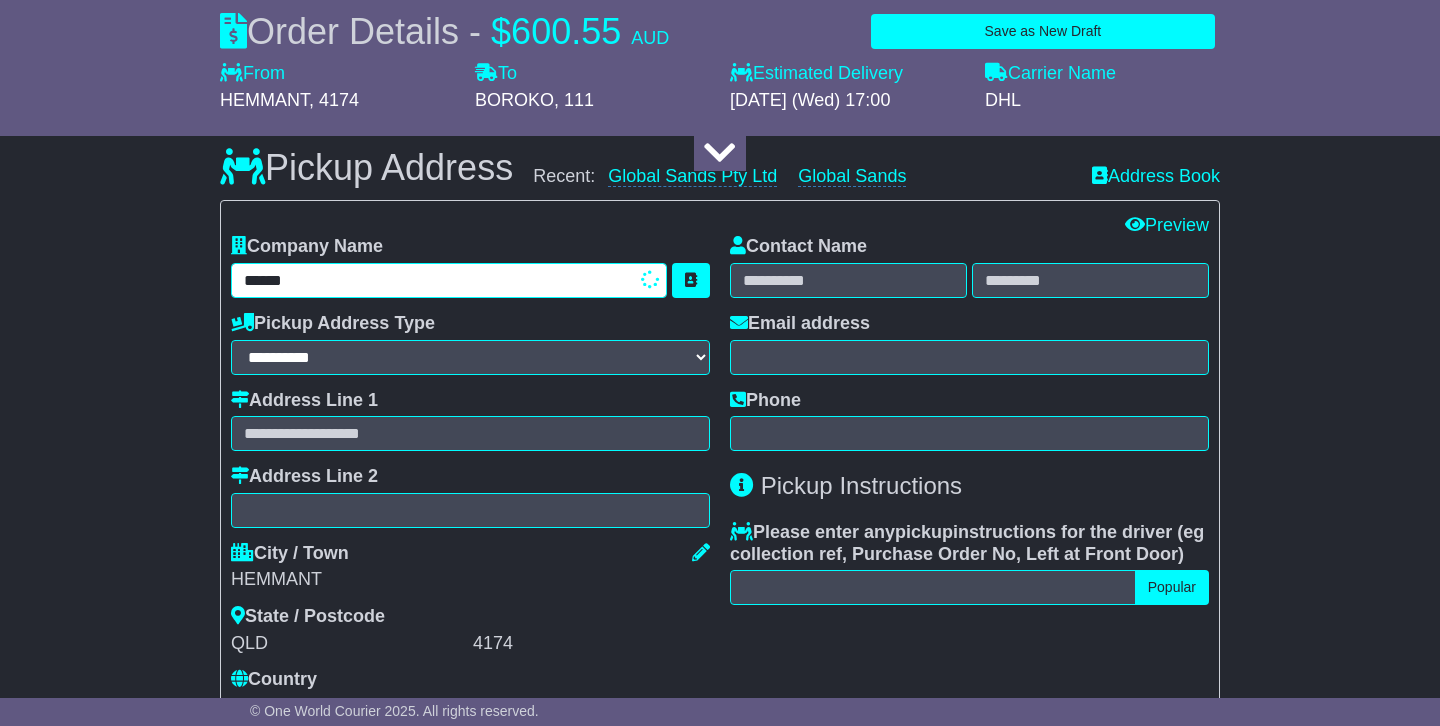 type on "**********" 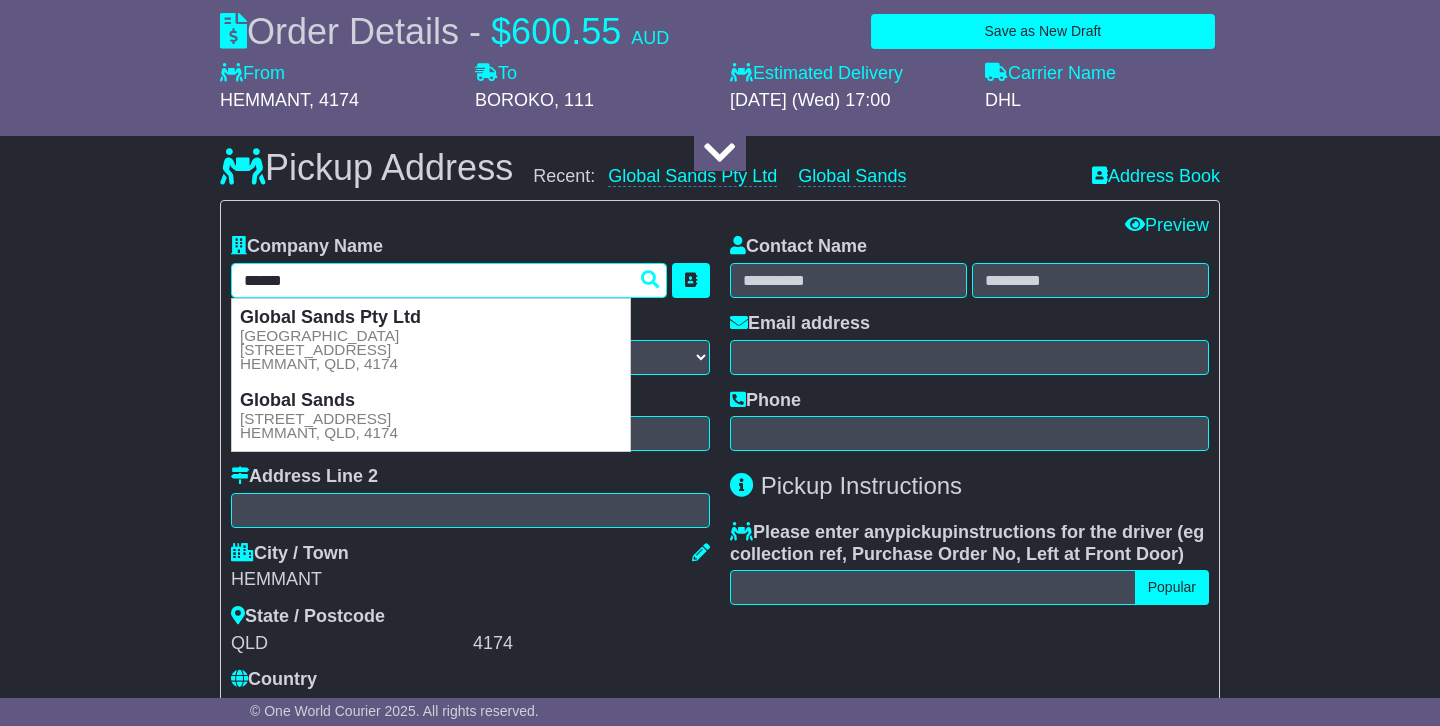 click on "MHF Building 1/1300 Lytton Road   HEMMANT, QLD, 4174" at bounding box center (319, 350) 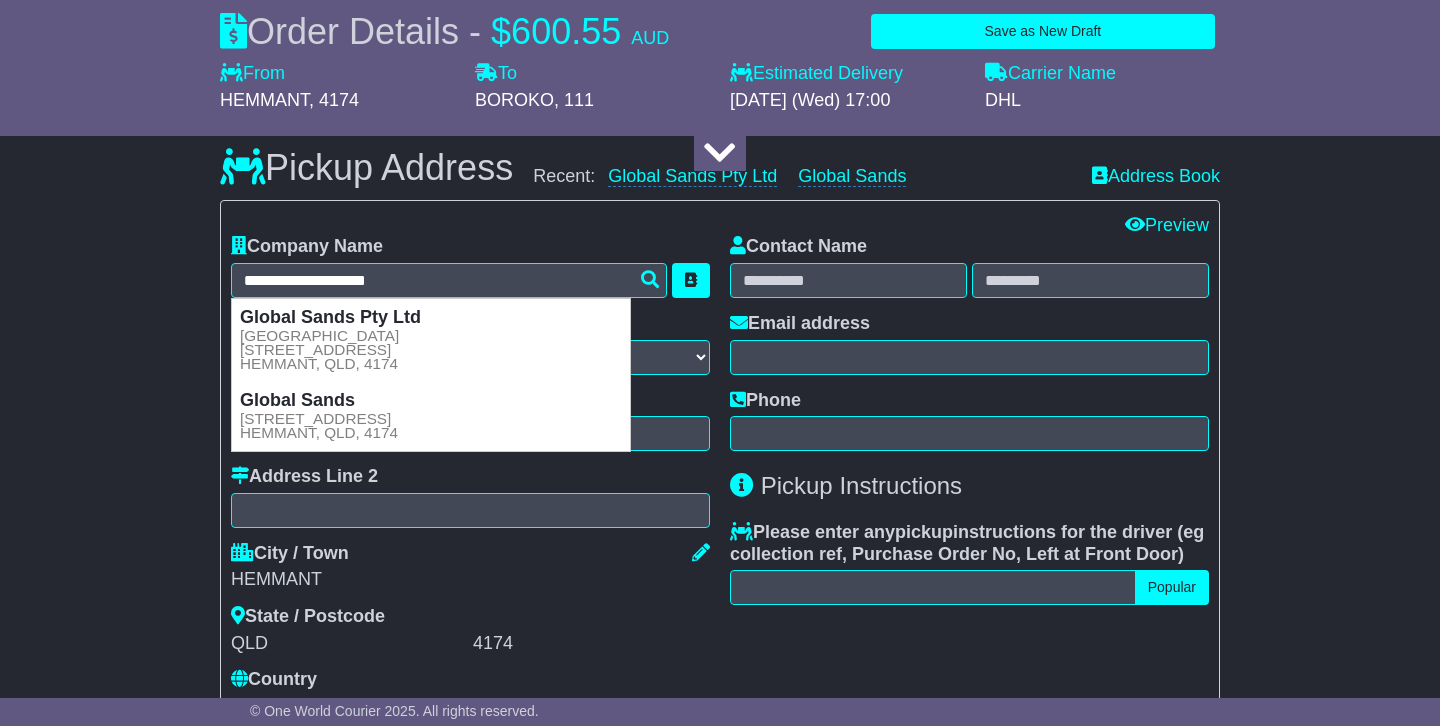 type 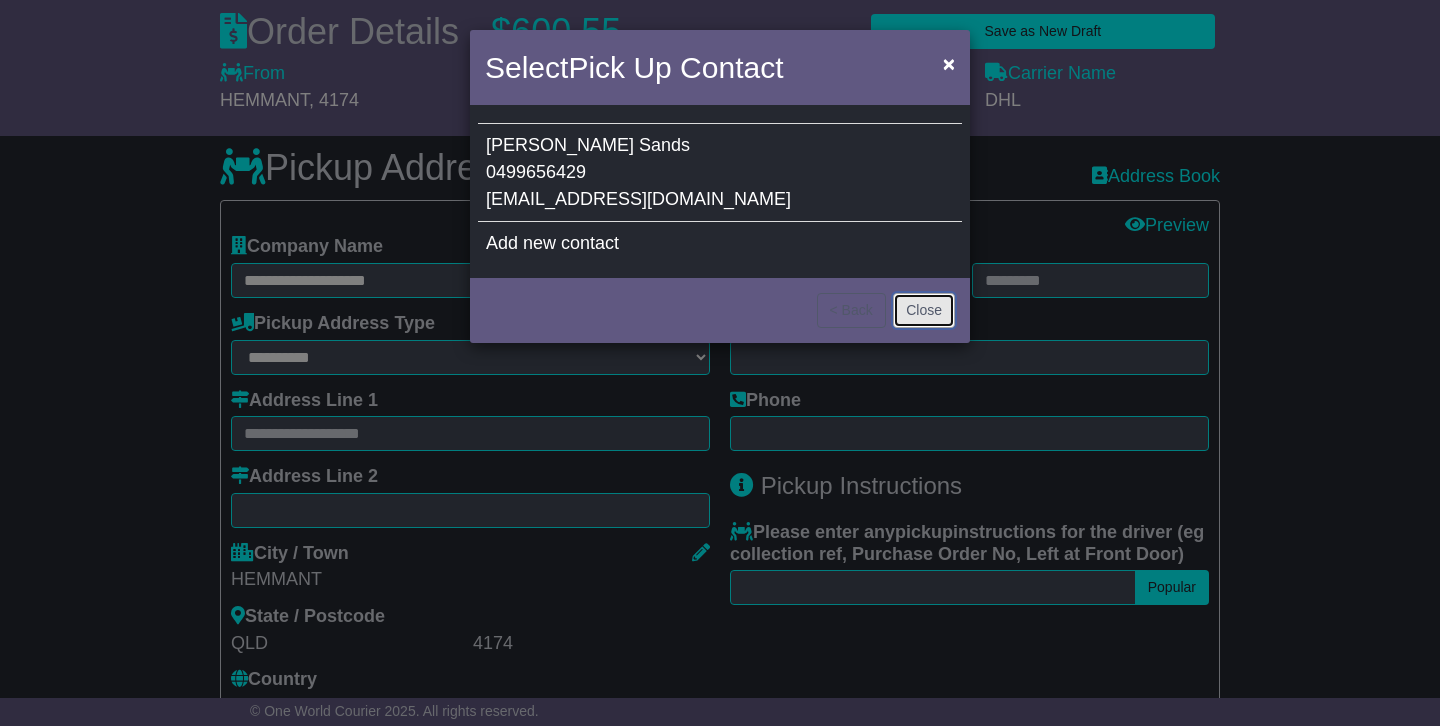 click on "Close" at bounding box center (924, 310) 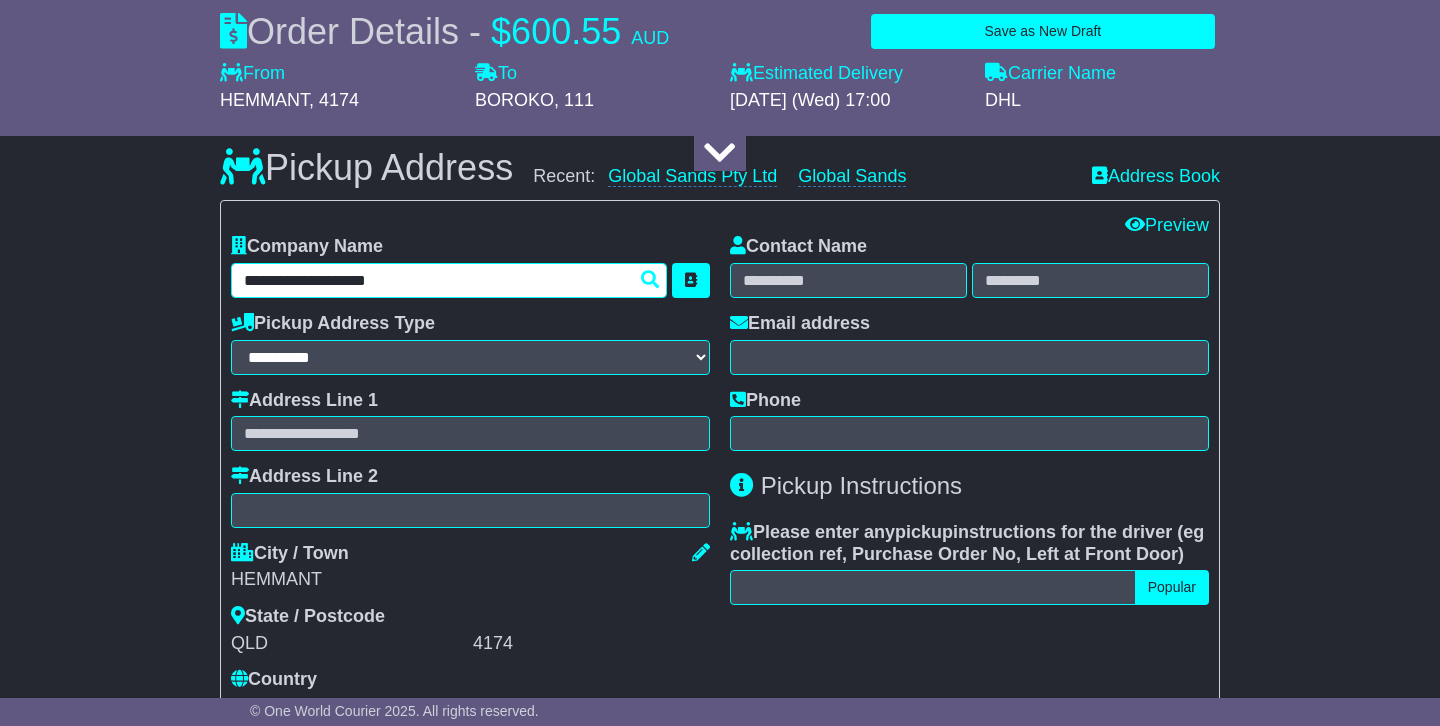 click on "**********" at bounding box center (449, 280) 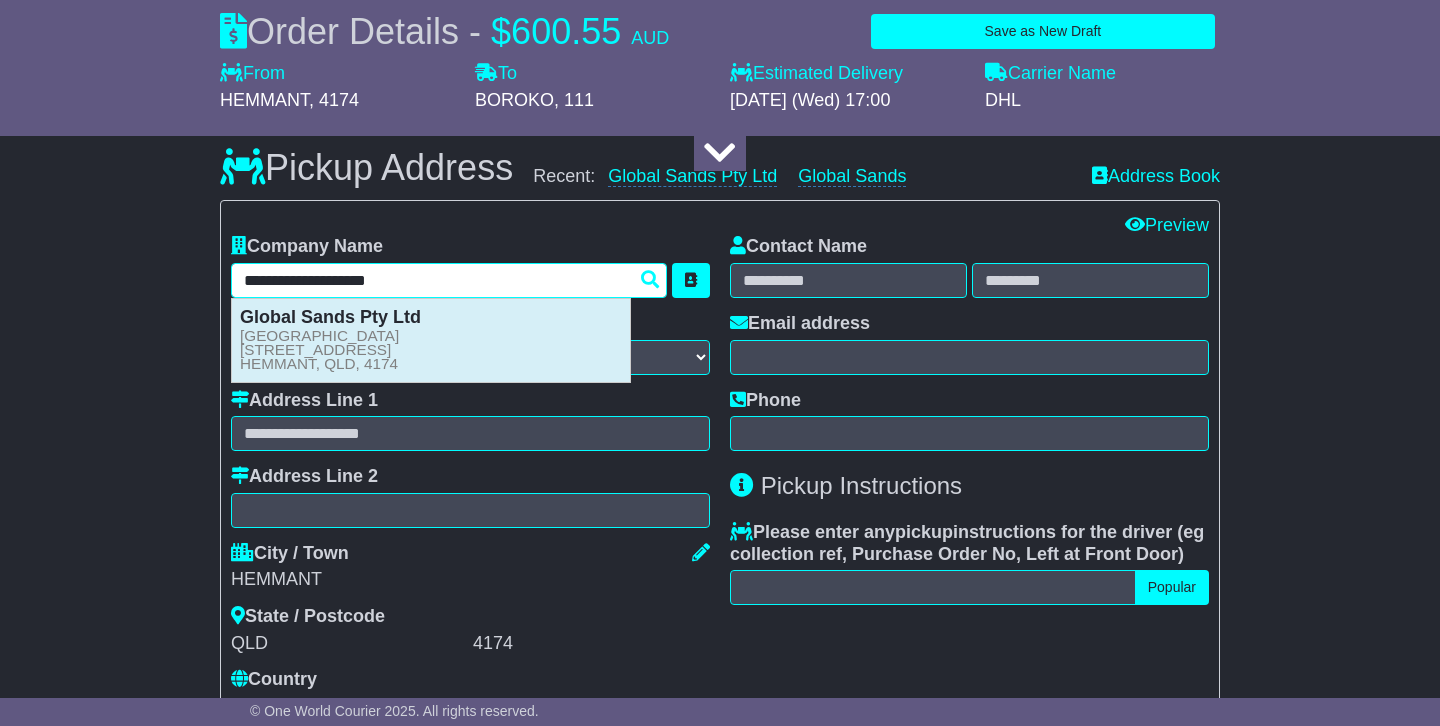 click on "MHF Building 1/1300 Lytton Road   HEMMANT, QLD, 4174" at bounding box center [319, 350] 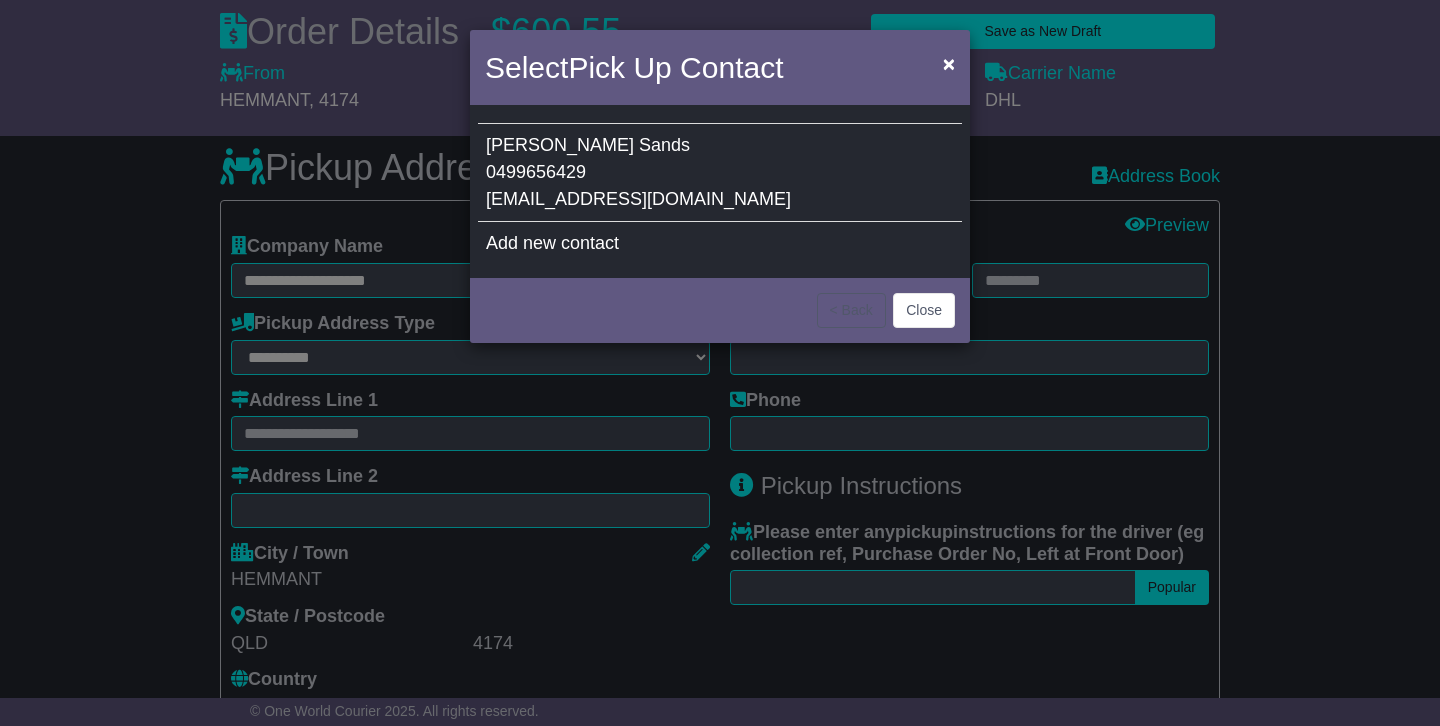 click on "Dean   Sands
0499656429
purchasing@globalsands.com.au" at bounding box center [720, 173] 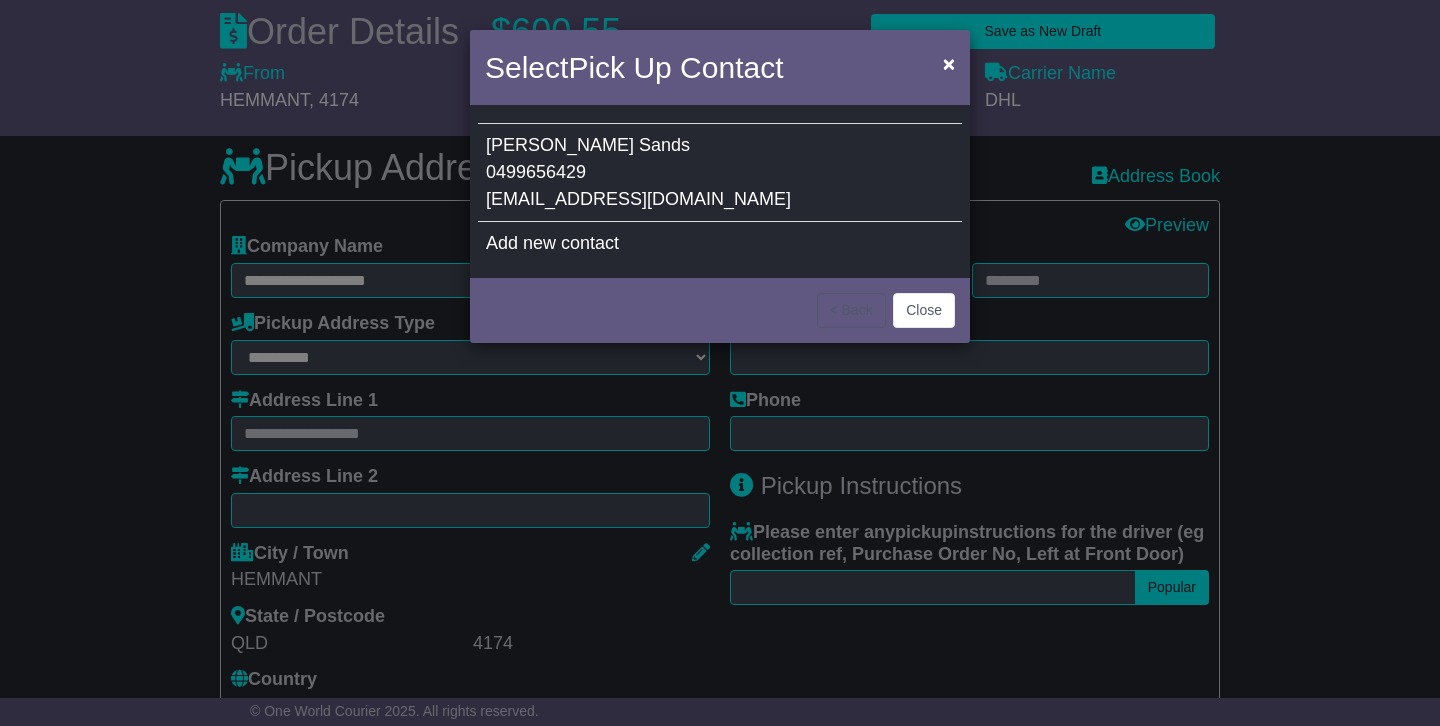 type on "**********" 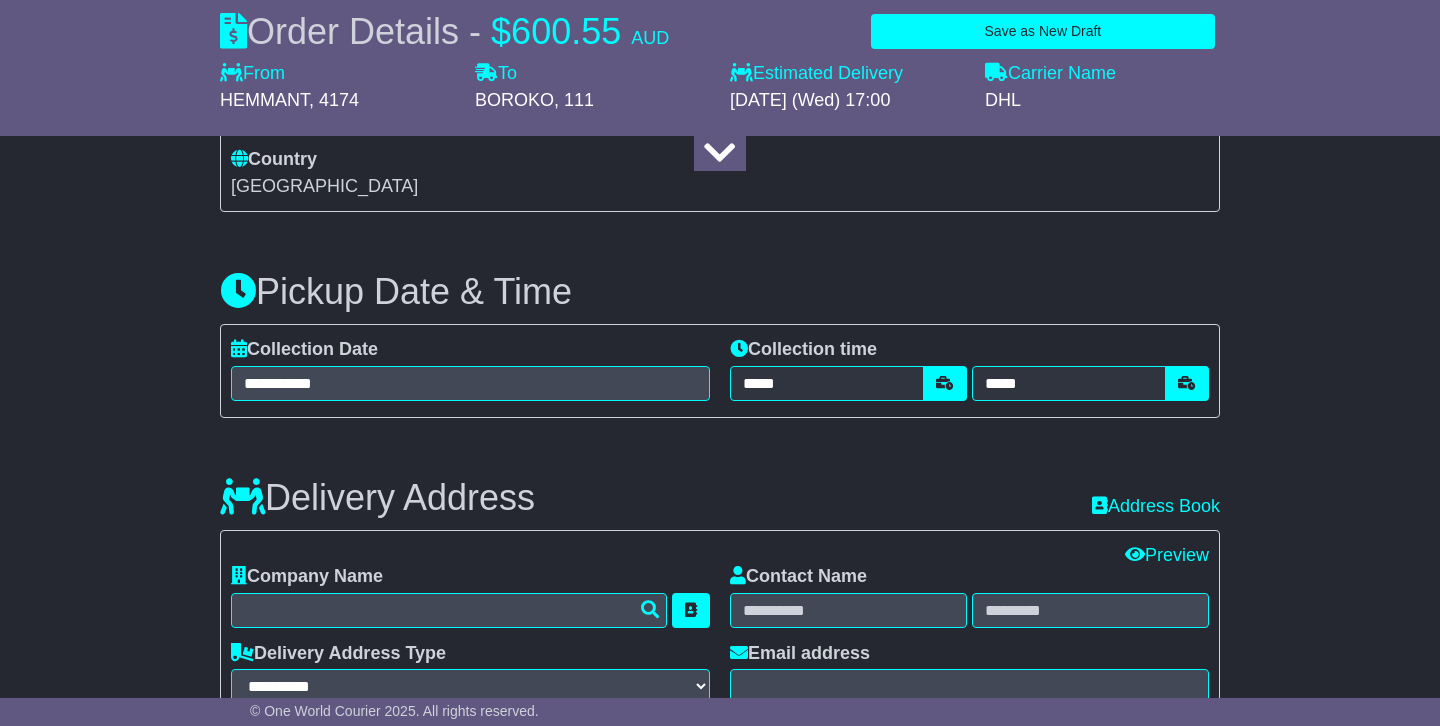scroll, scrollTop: 1064, scrollLeft: 0, axis: vertical 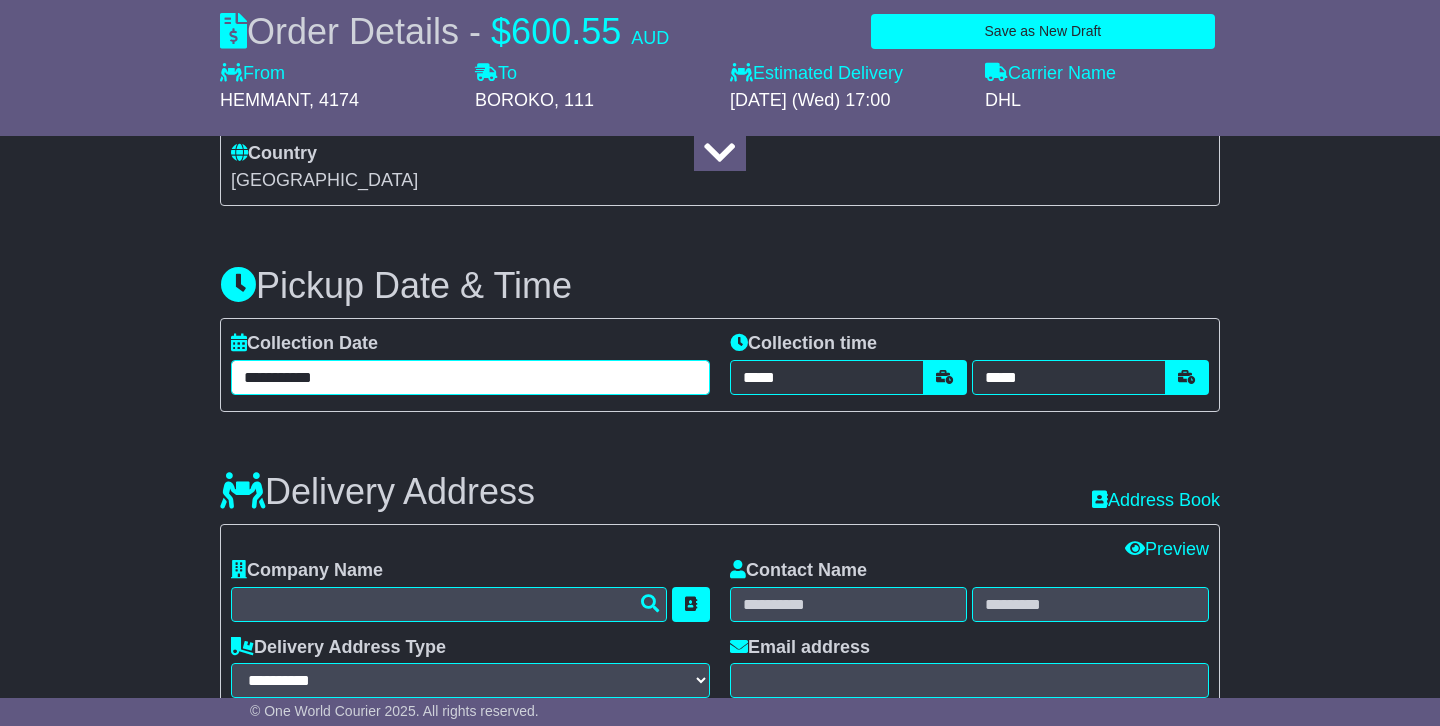 click on "**********" at bounding box center (470, 377) 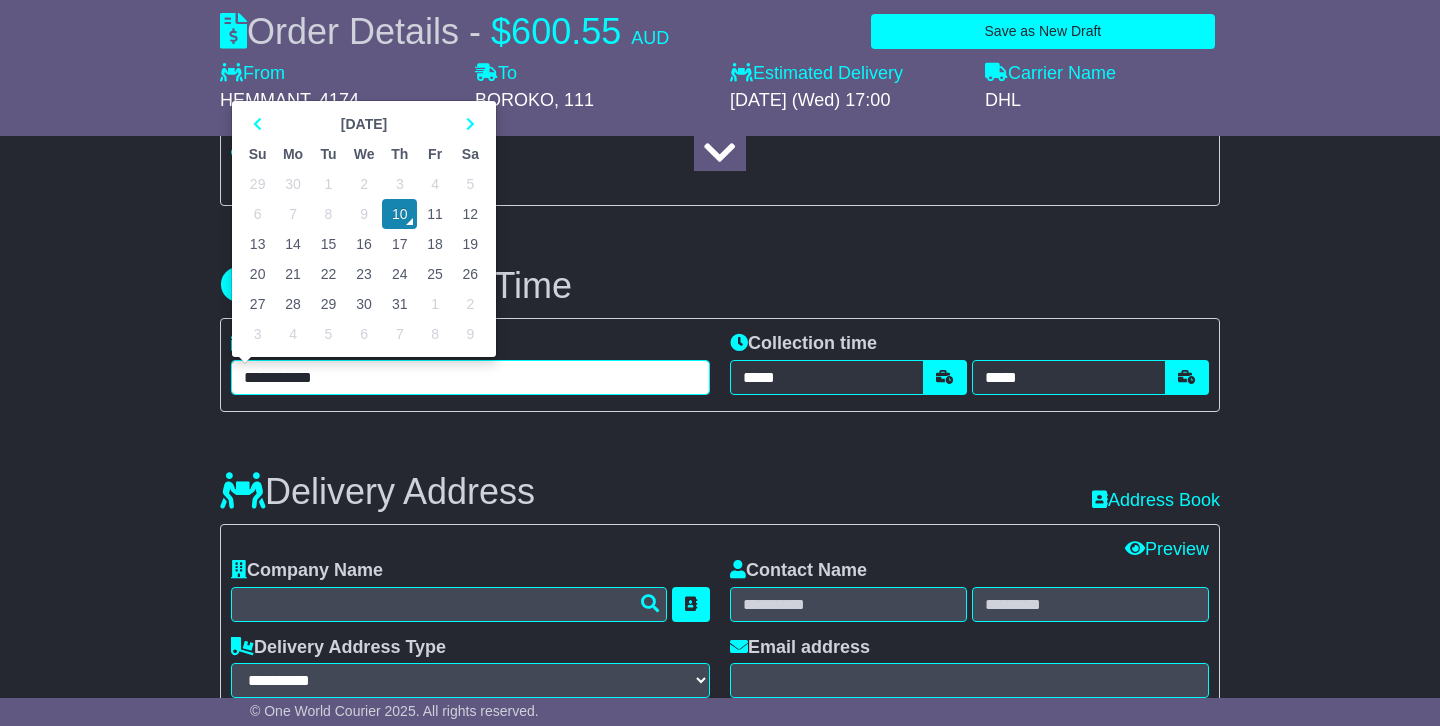 click on "11" at bounding box center [434, 214] 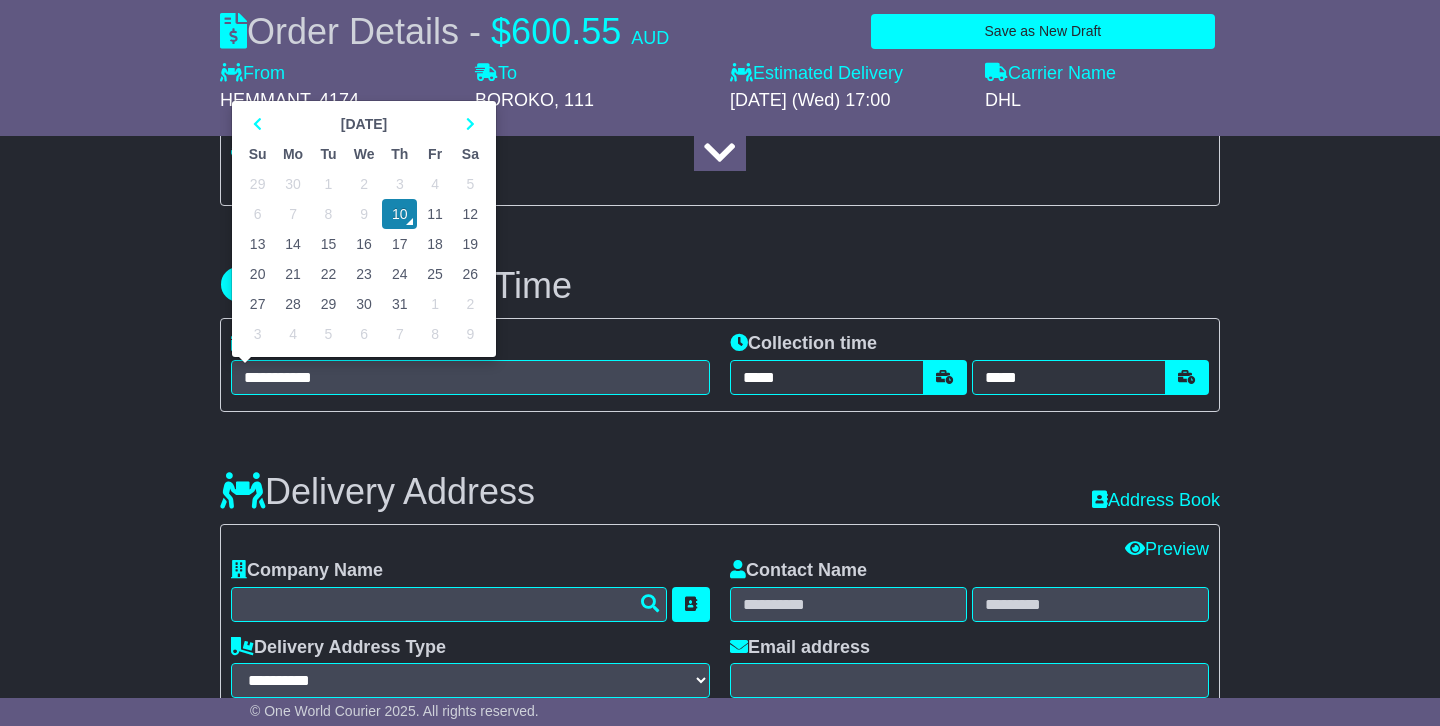 type on "**********" 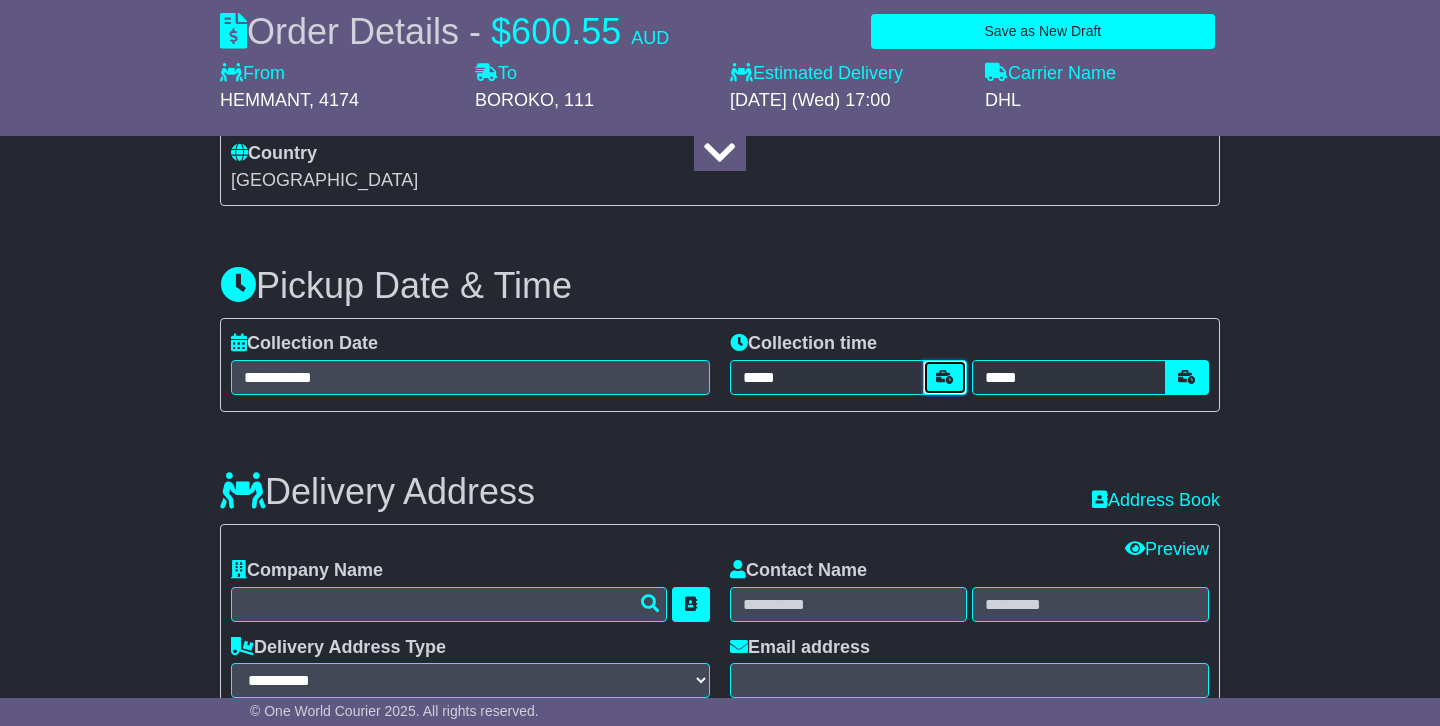 click at bounding box center (945, 377) 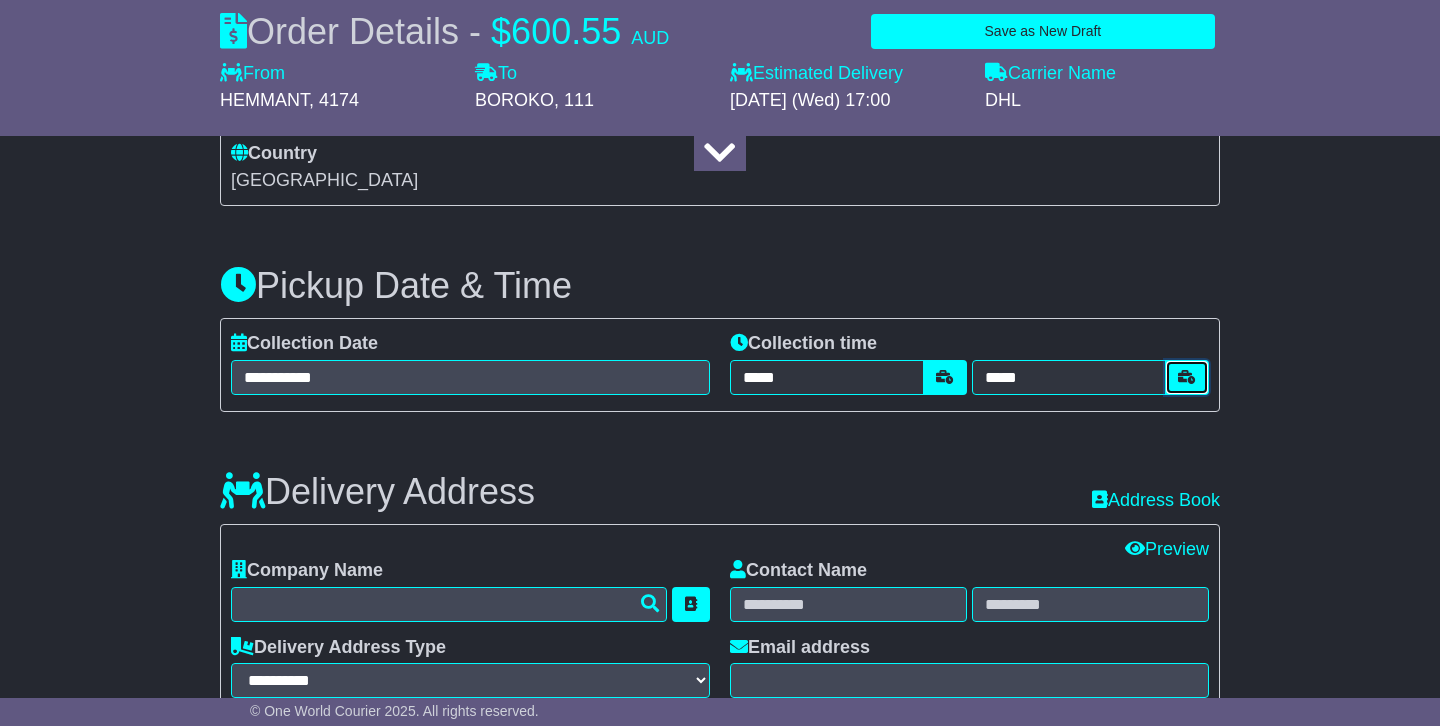 click at bounding box center (1187, 377) 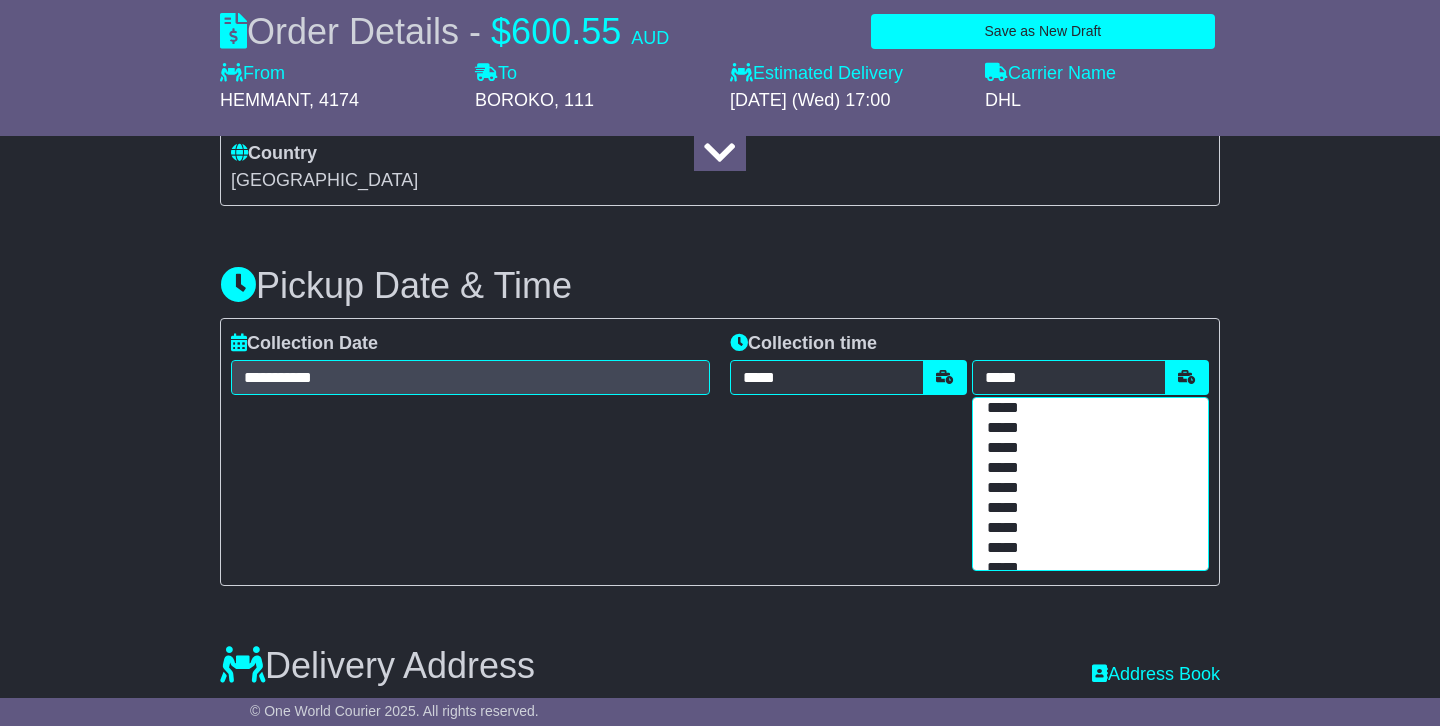 scroll, scrollTop: 506, scrollLeft: 0, axis: vertical 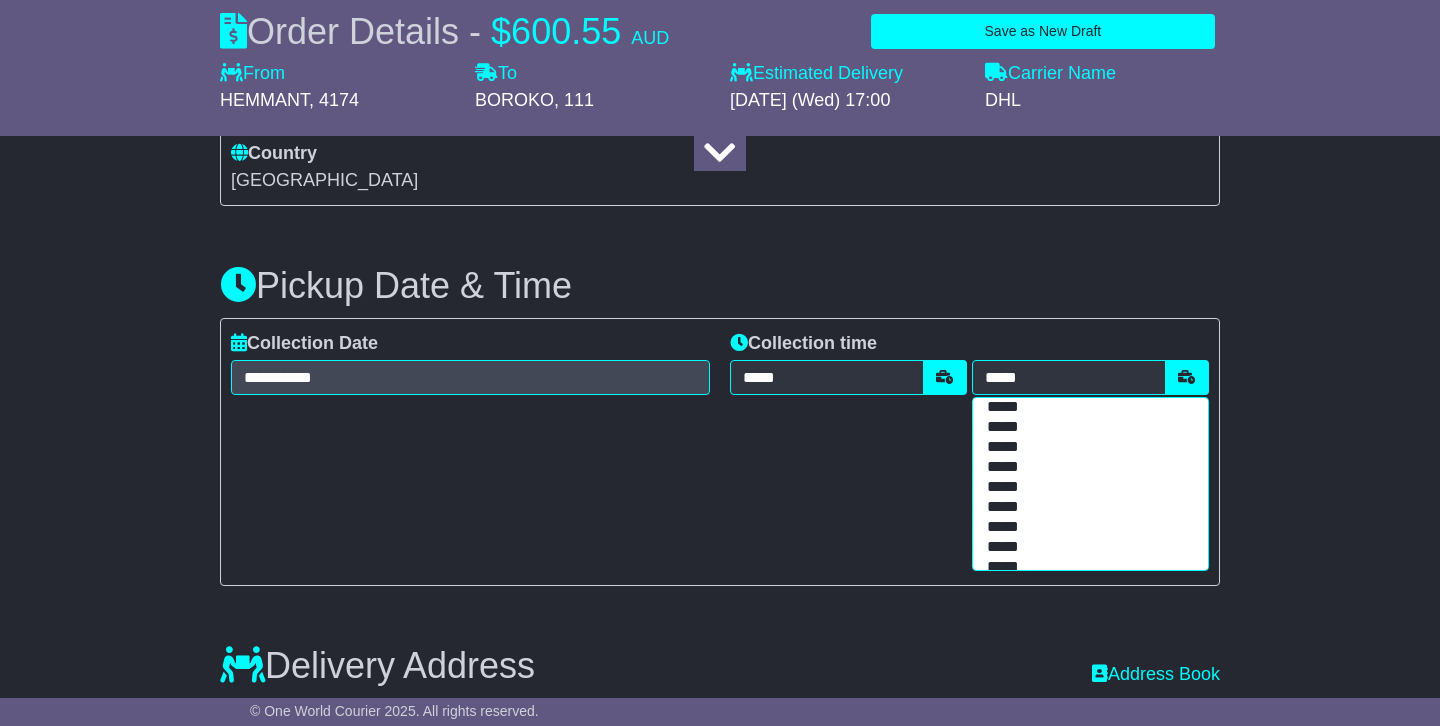 click on "*****" at bounding box center [1086, 508] 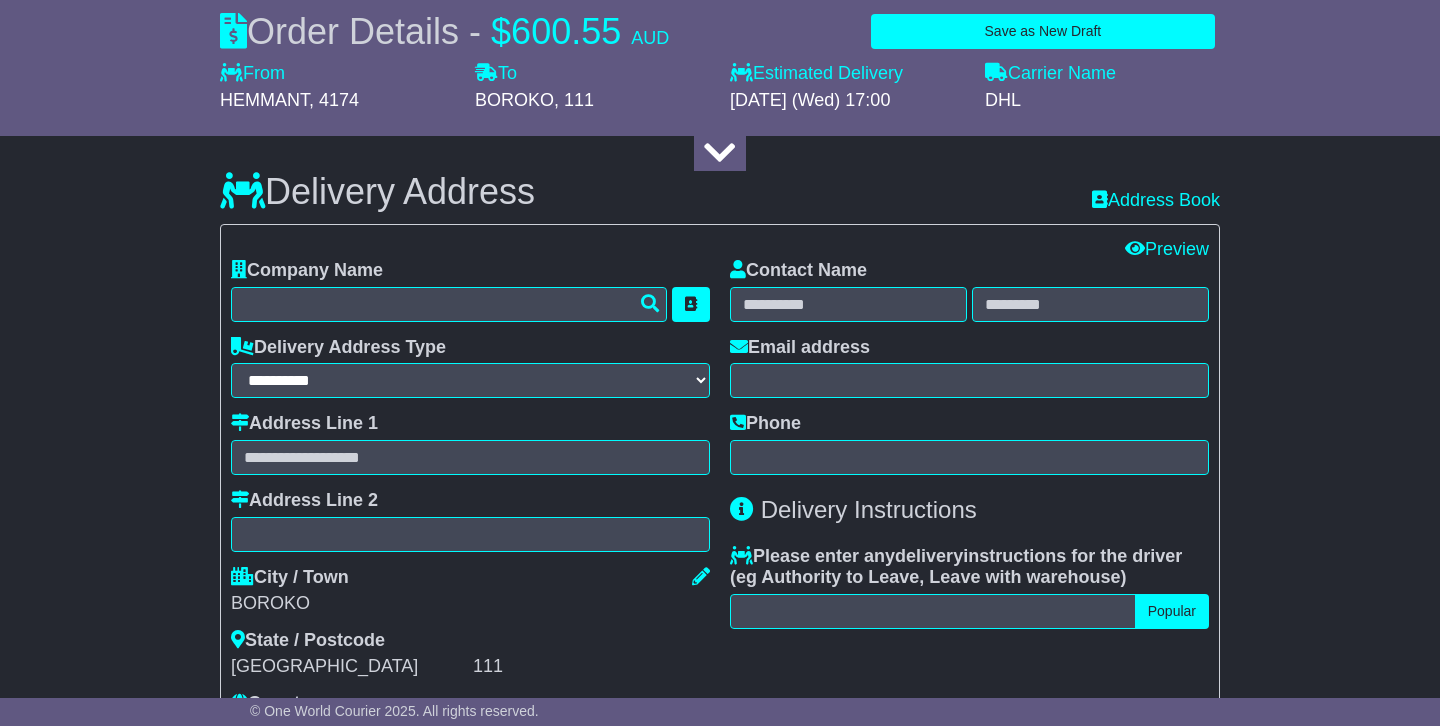 scroll, scrollTop: 1366, scrollLeft: 0, axis: vertical 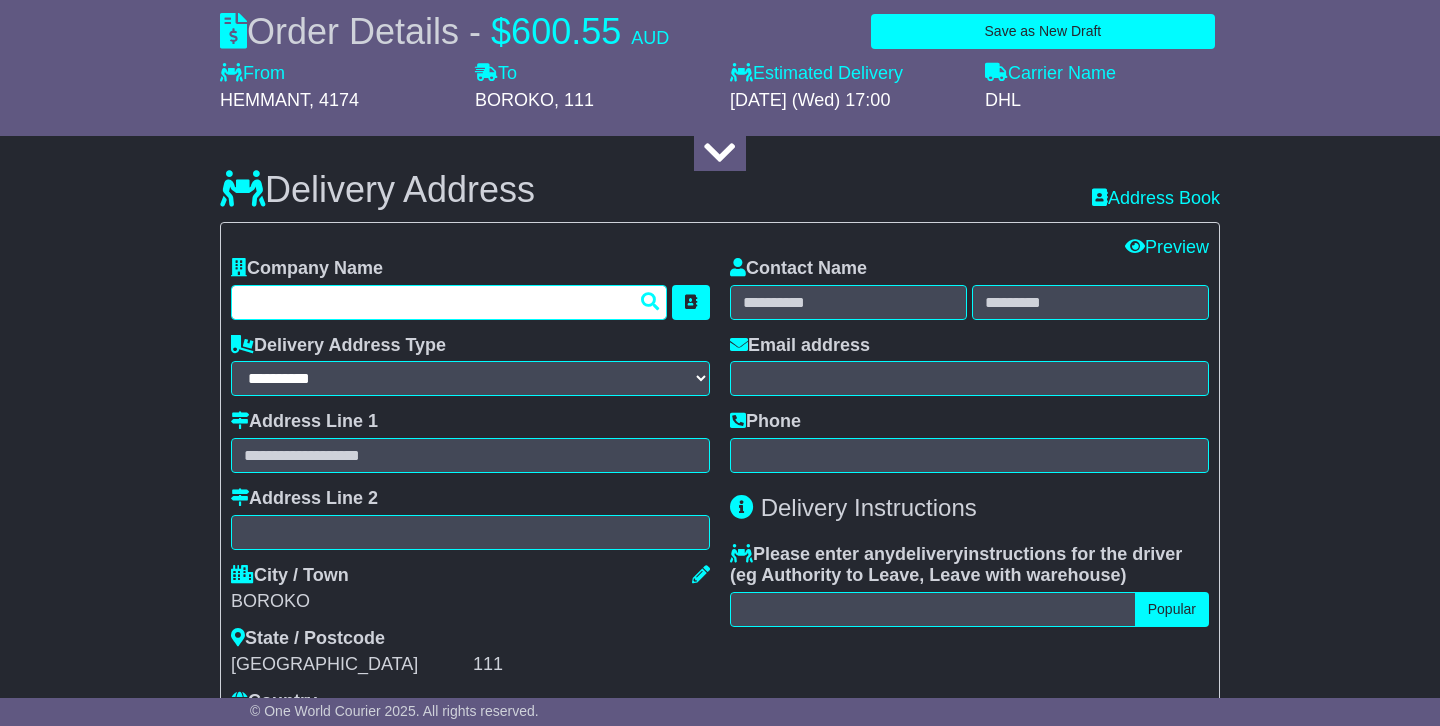 click at bounding box center (449, 302) 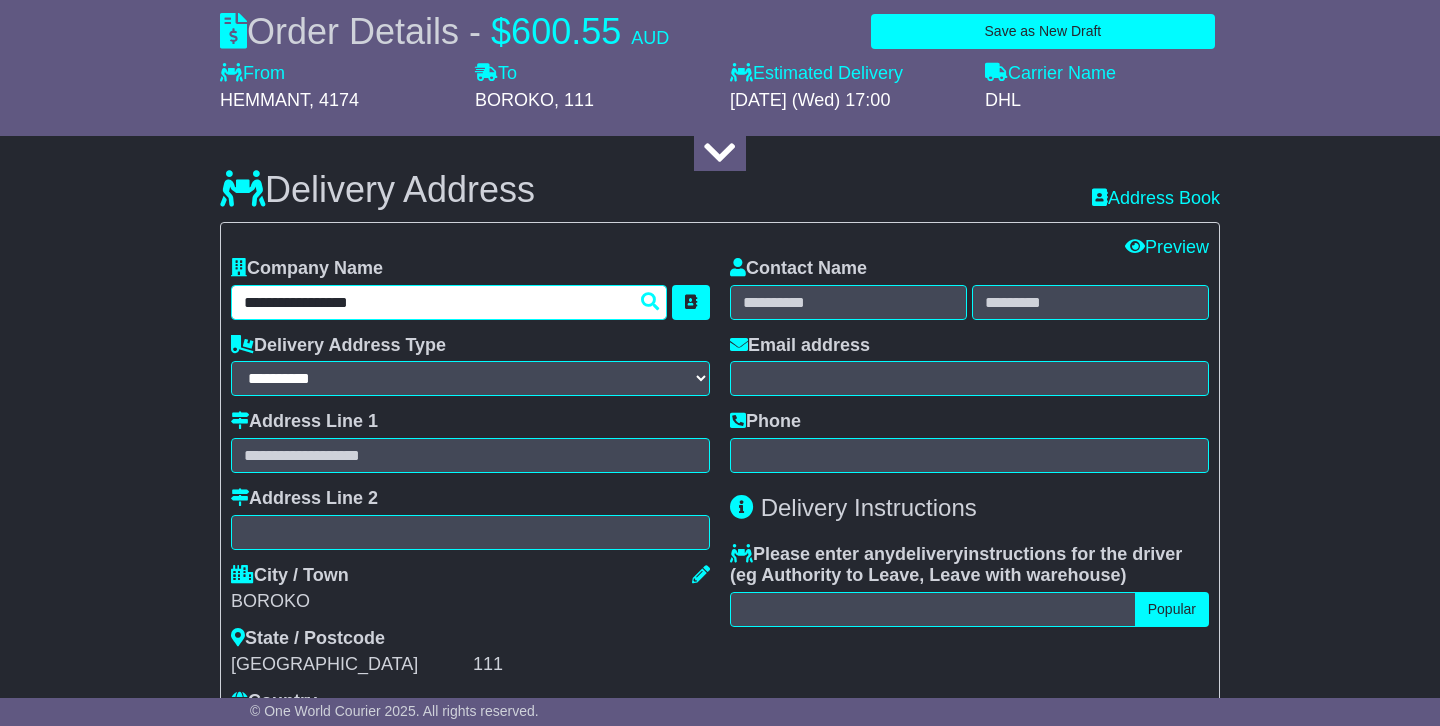 type on "**********" 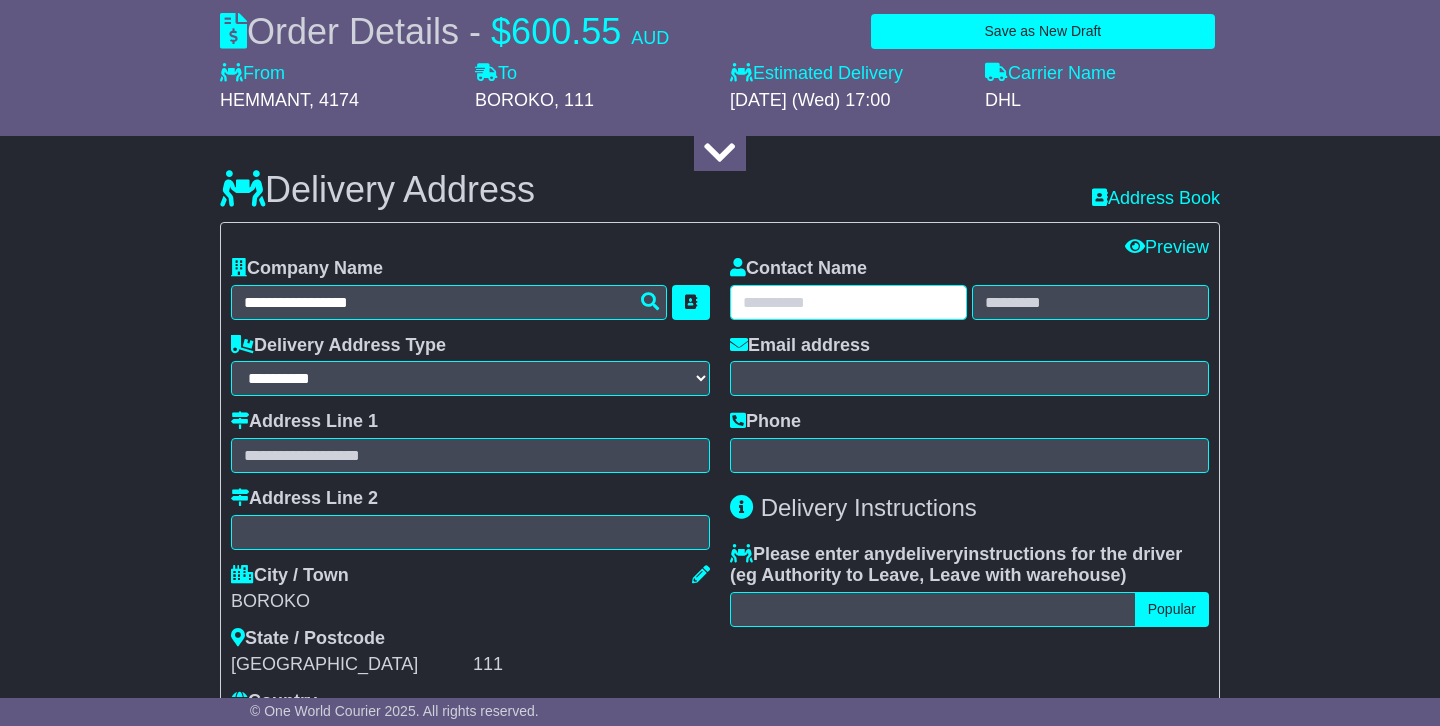 click at bounding box center (848, 302) 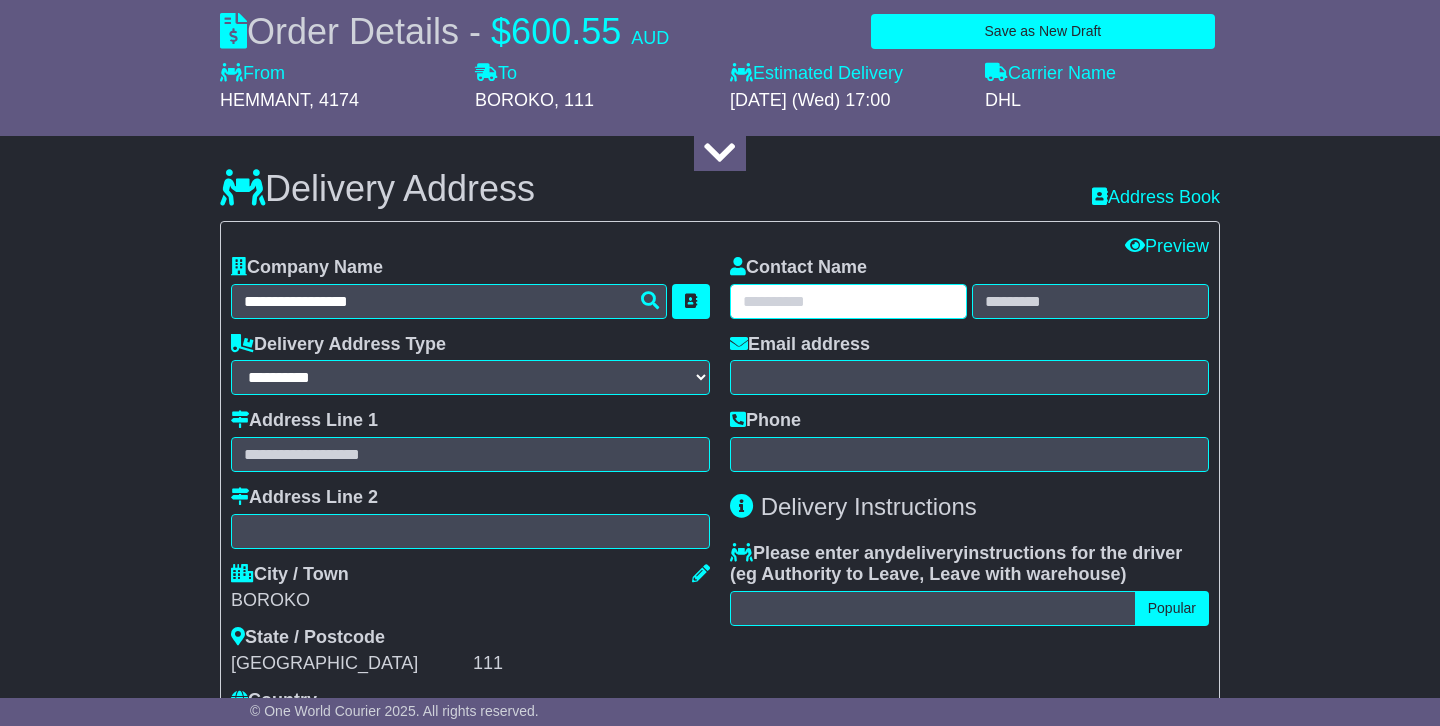 paste on "******" 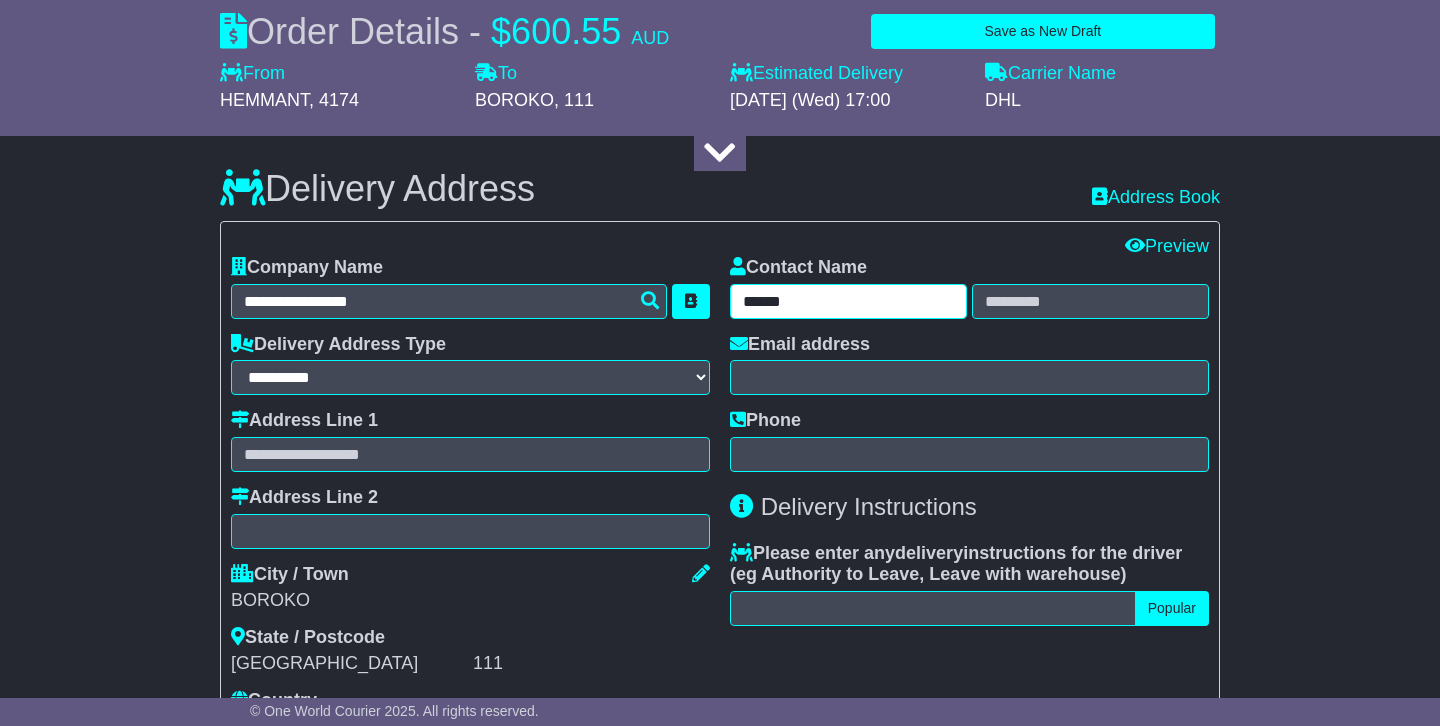 type on "******" 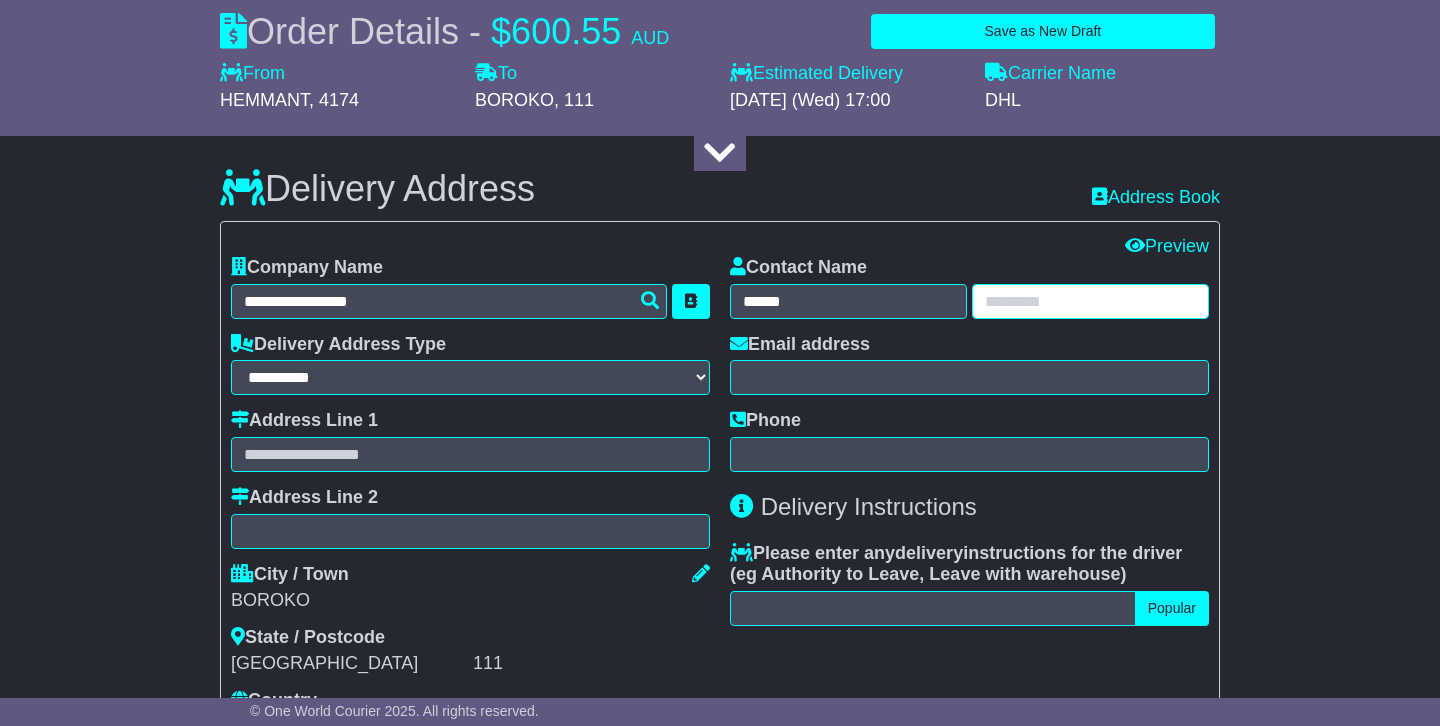 click at bounding box center (1090, 301) 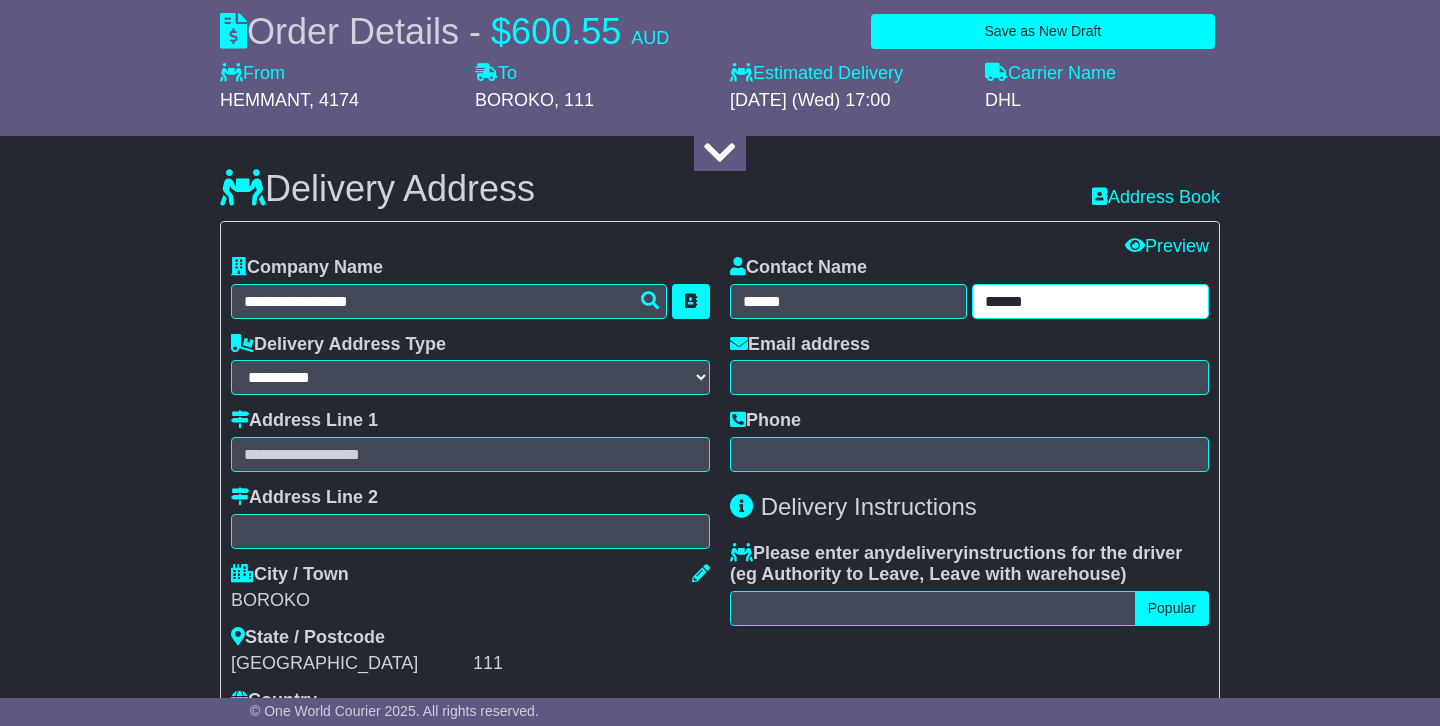 type on "******" 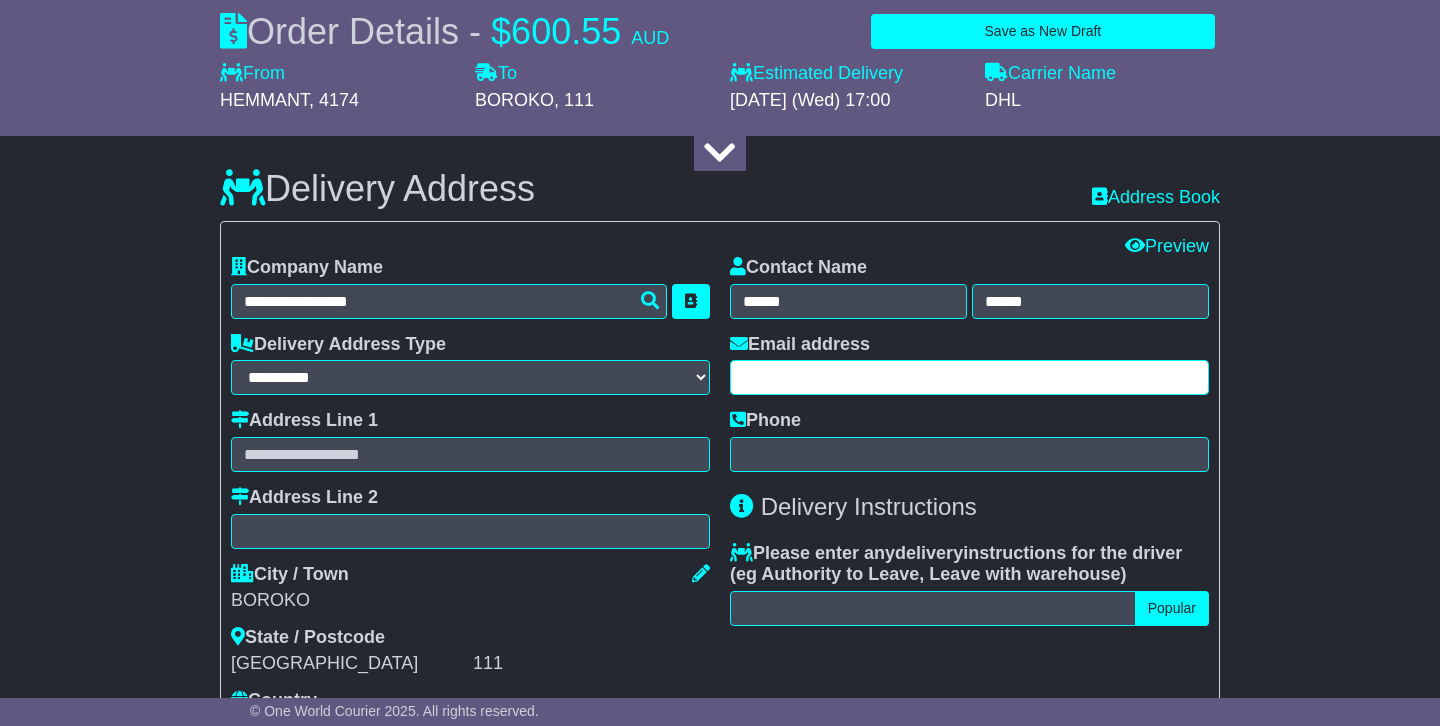 click at bounding box center (969, 377) 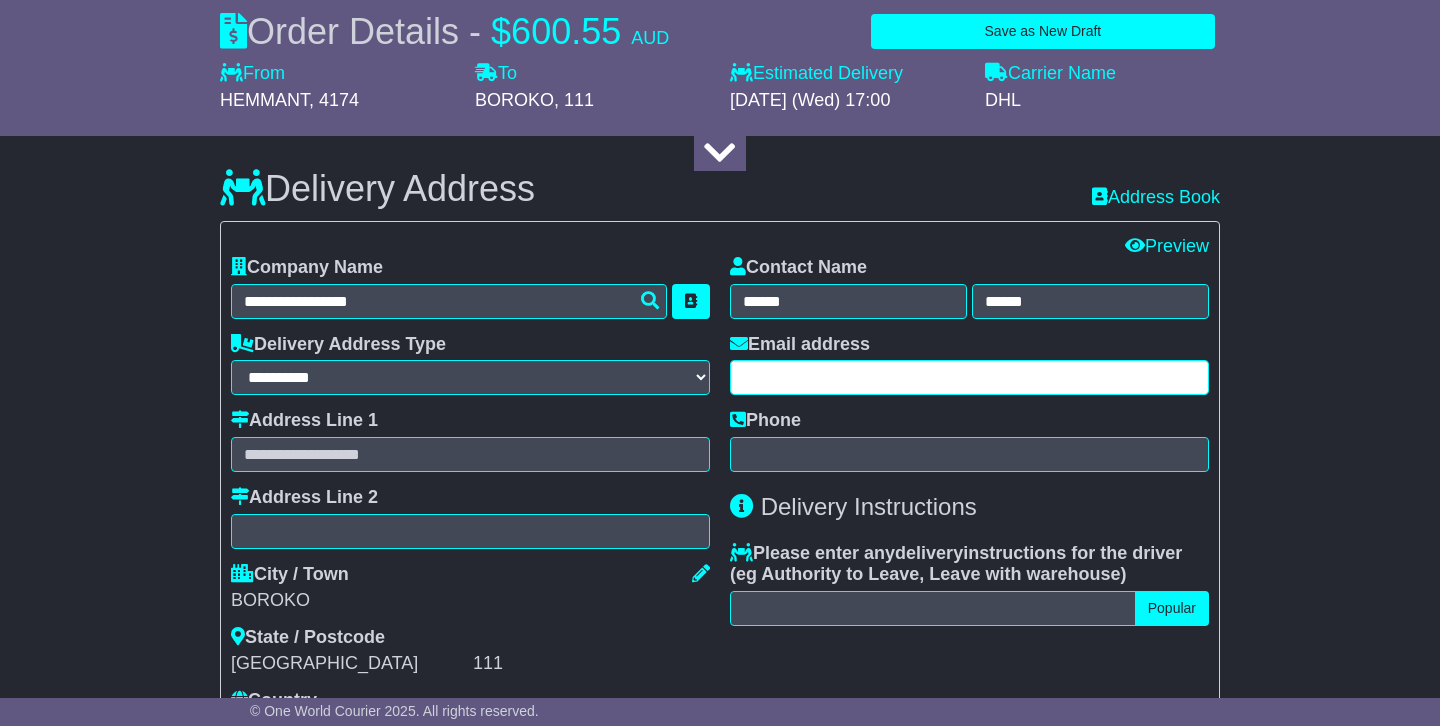 paste on "**********" 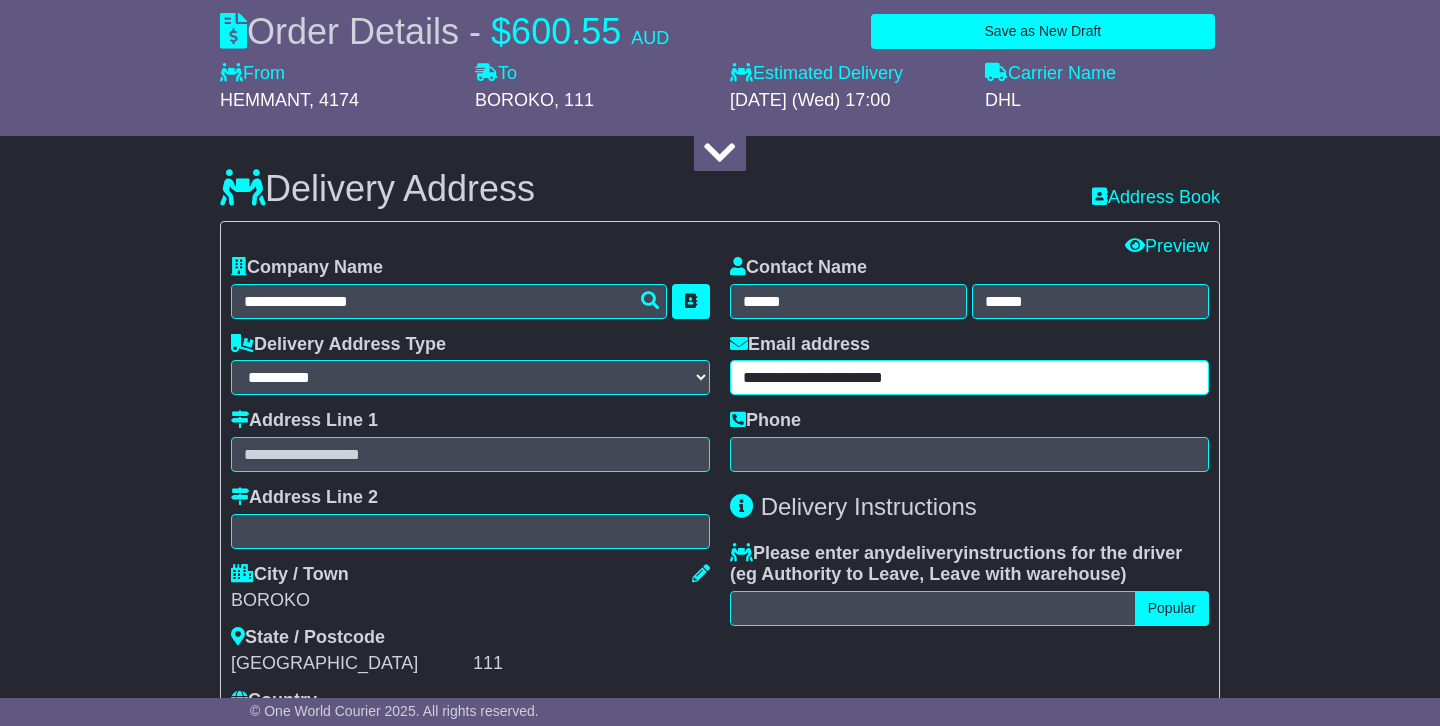 type on "**********" 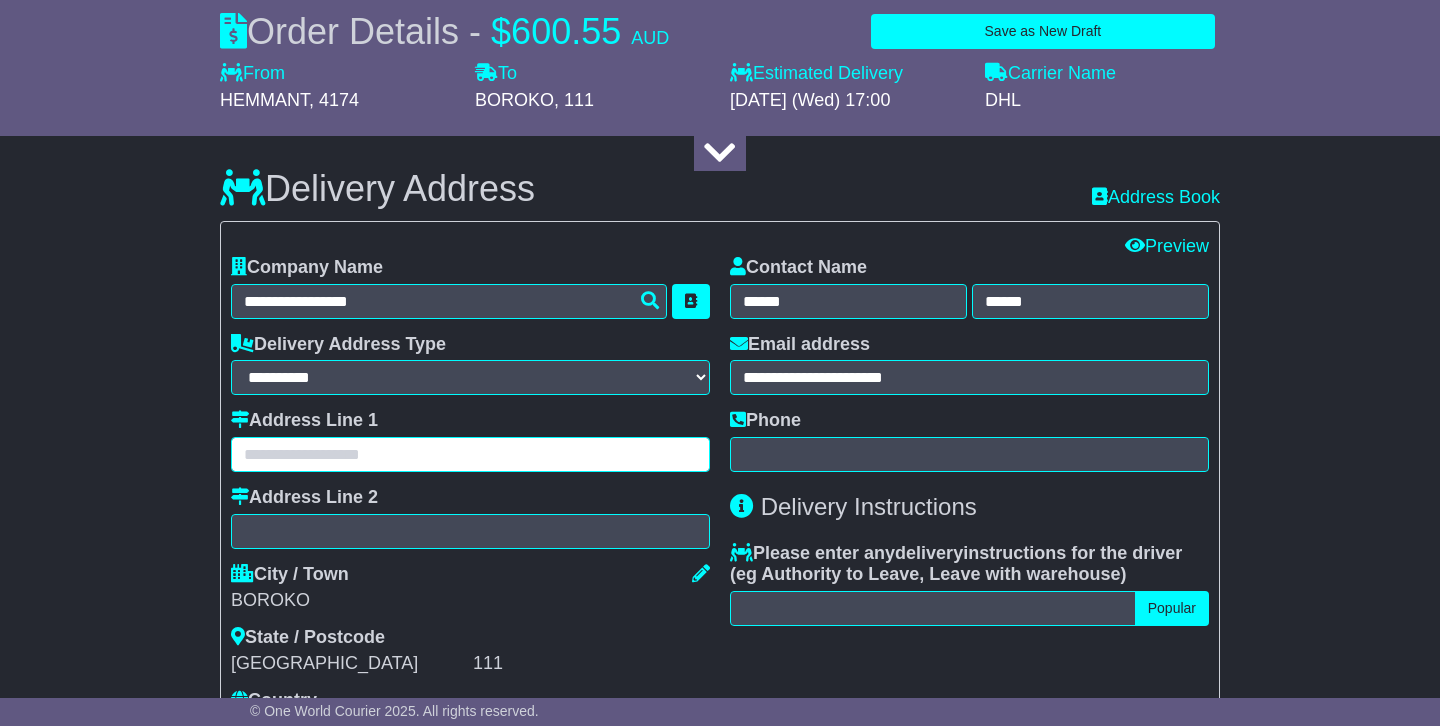 click at bounding box center [470, 454] 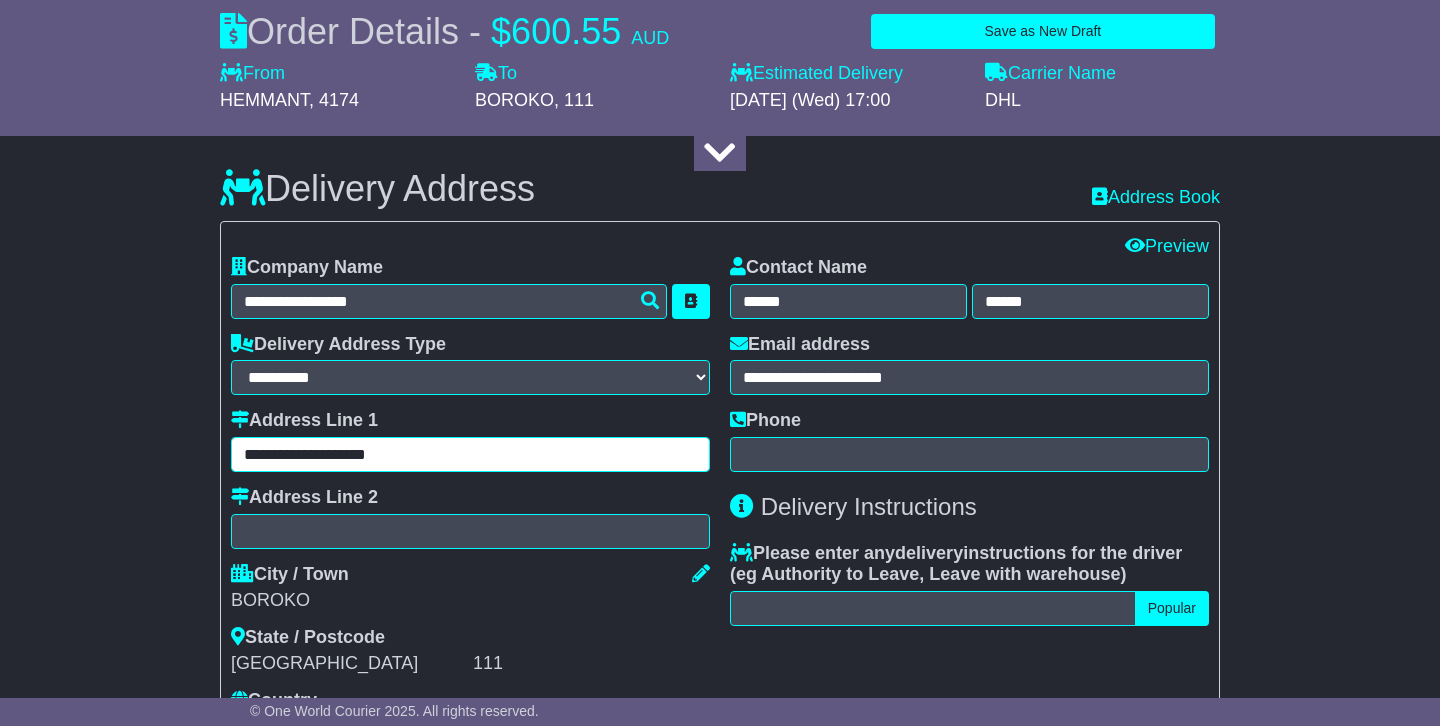 paste on "**********" 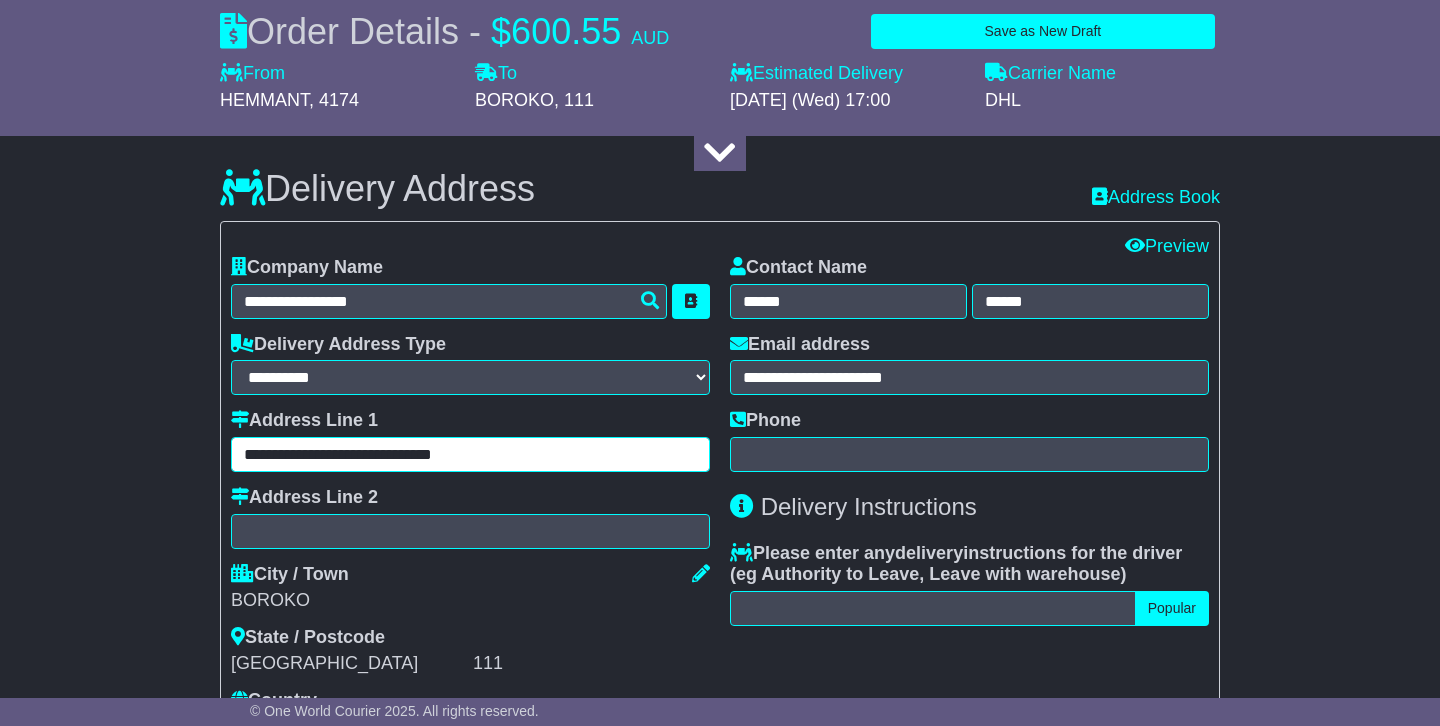 drag, startPoint x: 302, startPoint y: 455, endPoint x: 314, endPoint y: 456, distance: 12.0415945 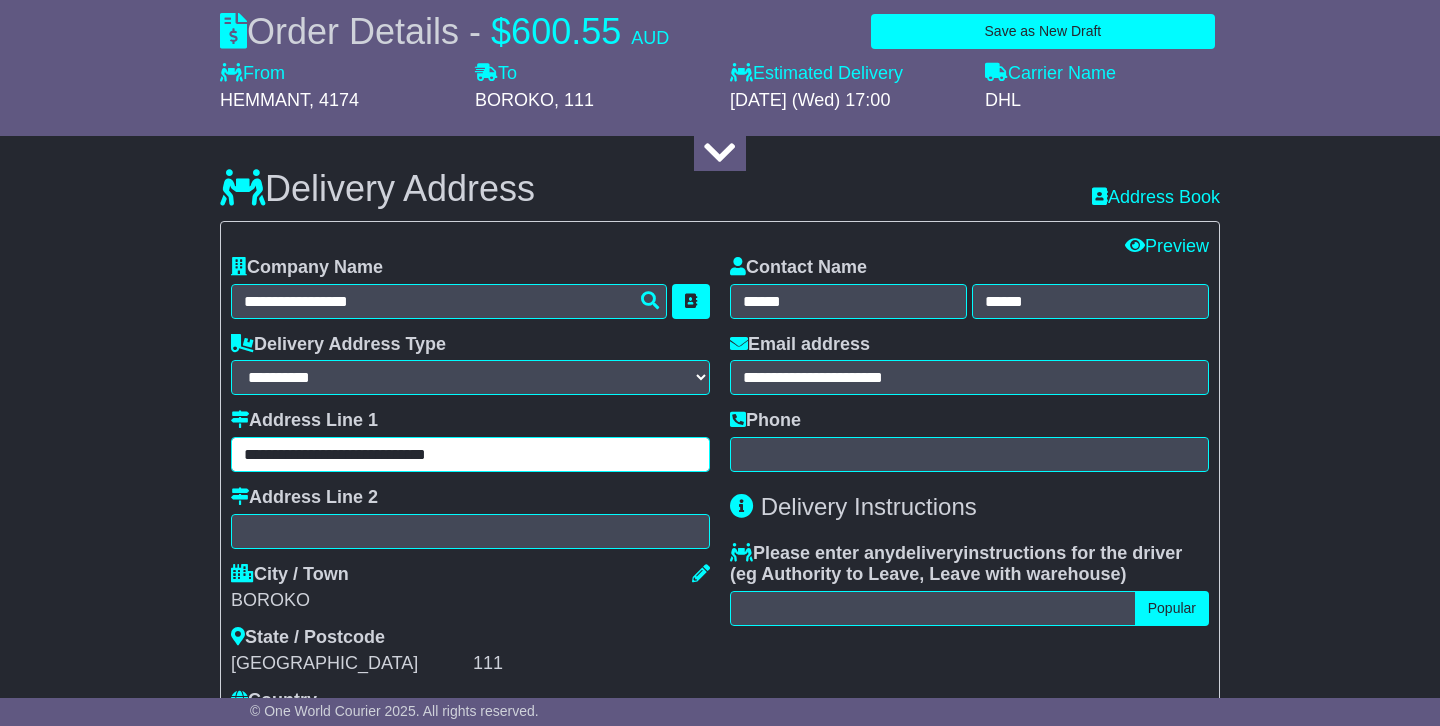 click on "**********" at bounding box center (470, 454) 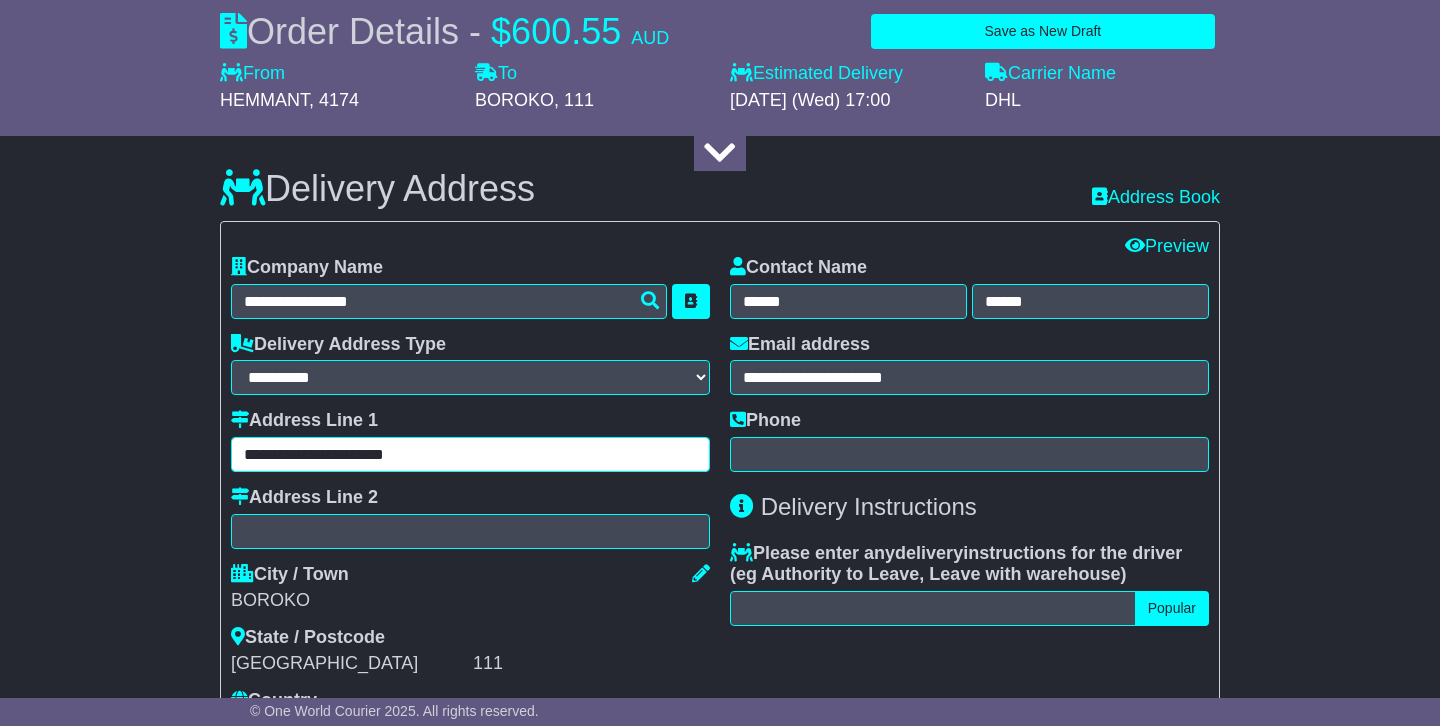 type on "**********" 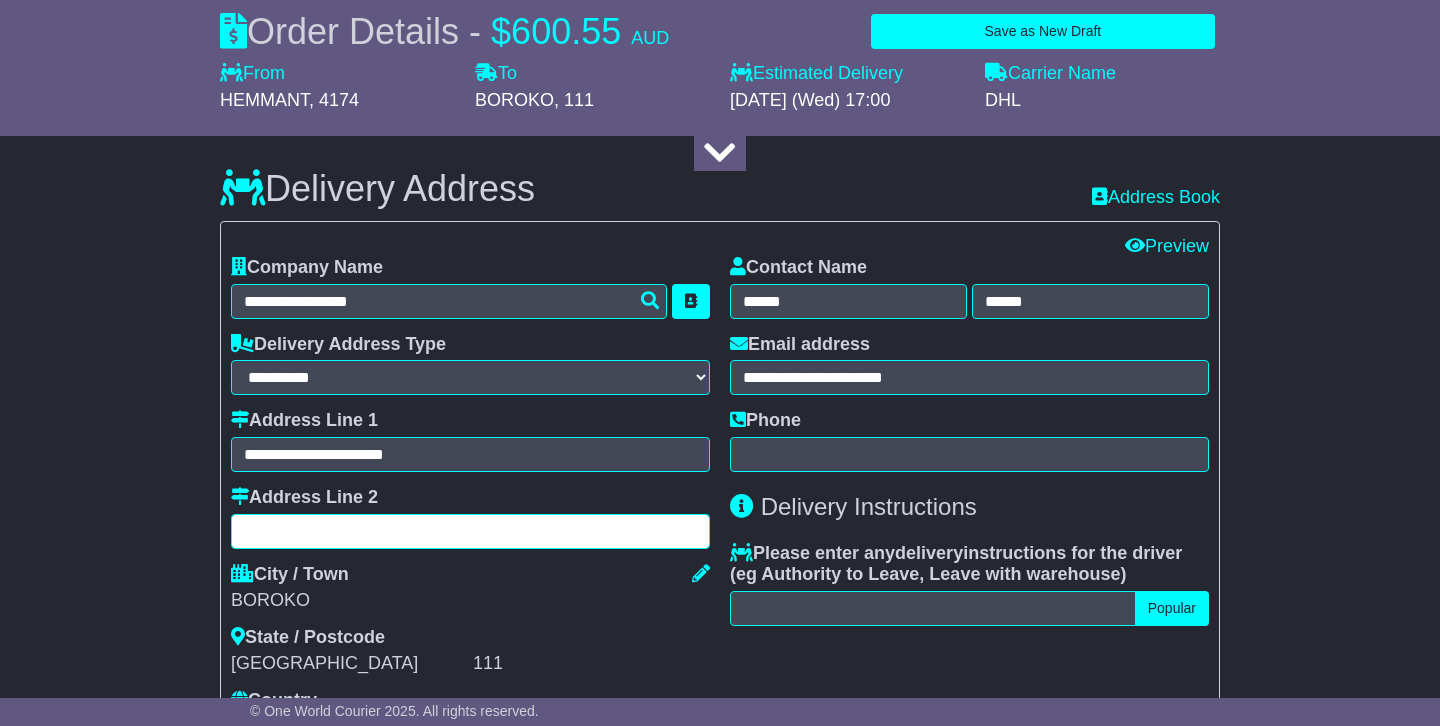 click at bounding box center [470, 531] 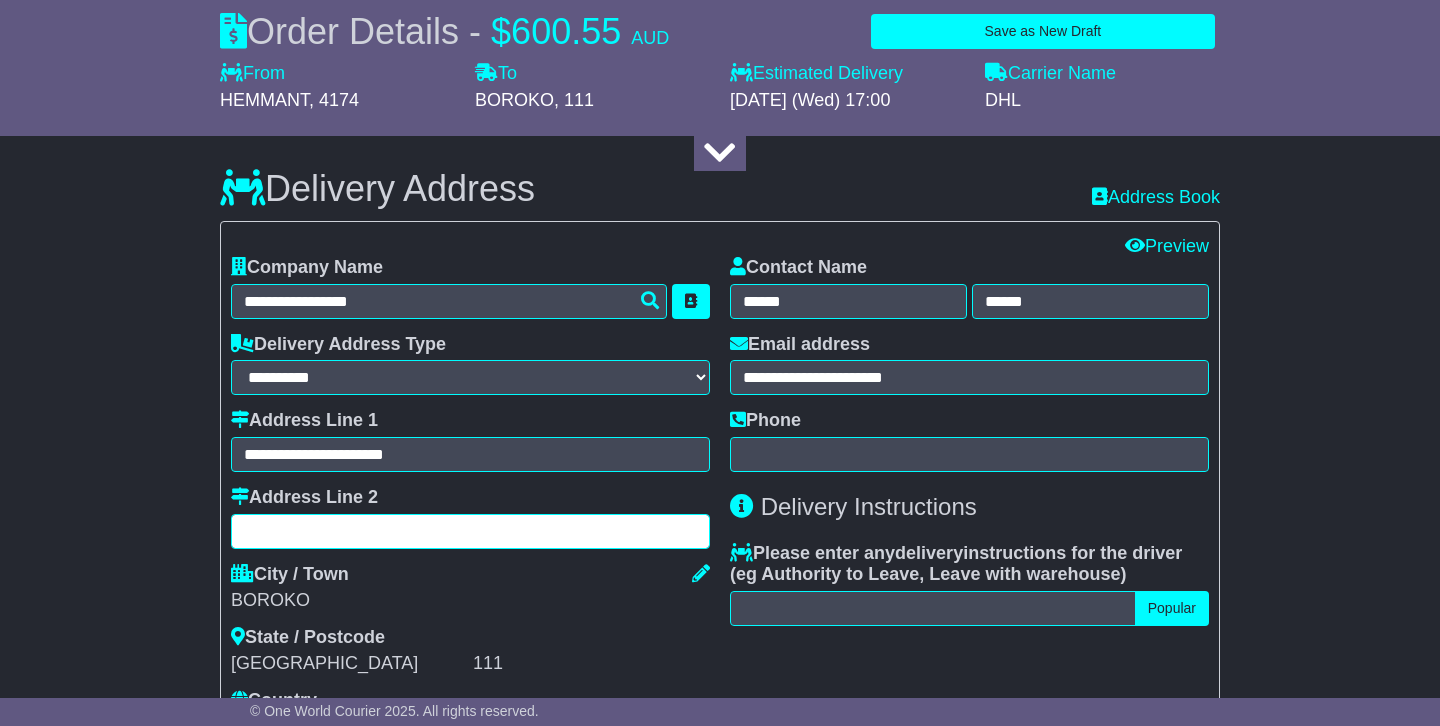 paste on "**********" 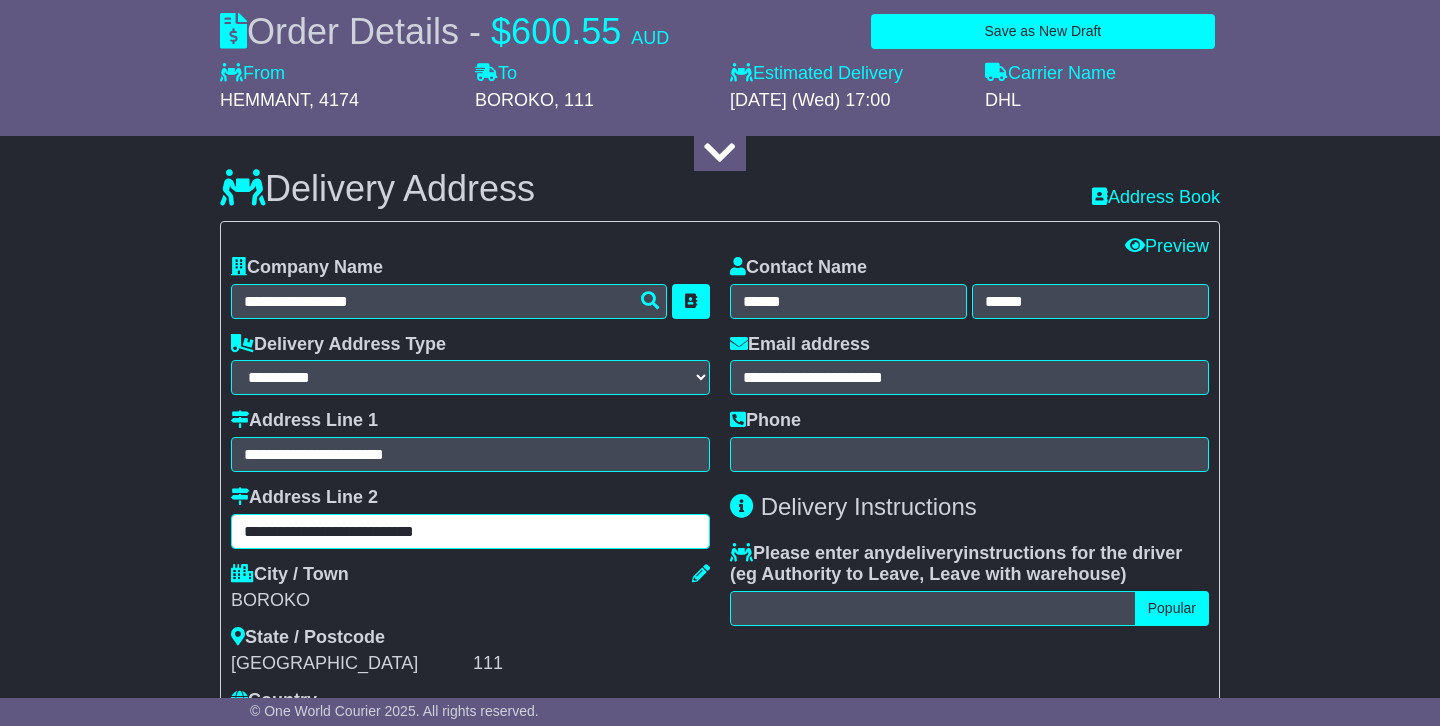 click on "**********" at bounding box center [470, 531] 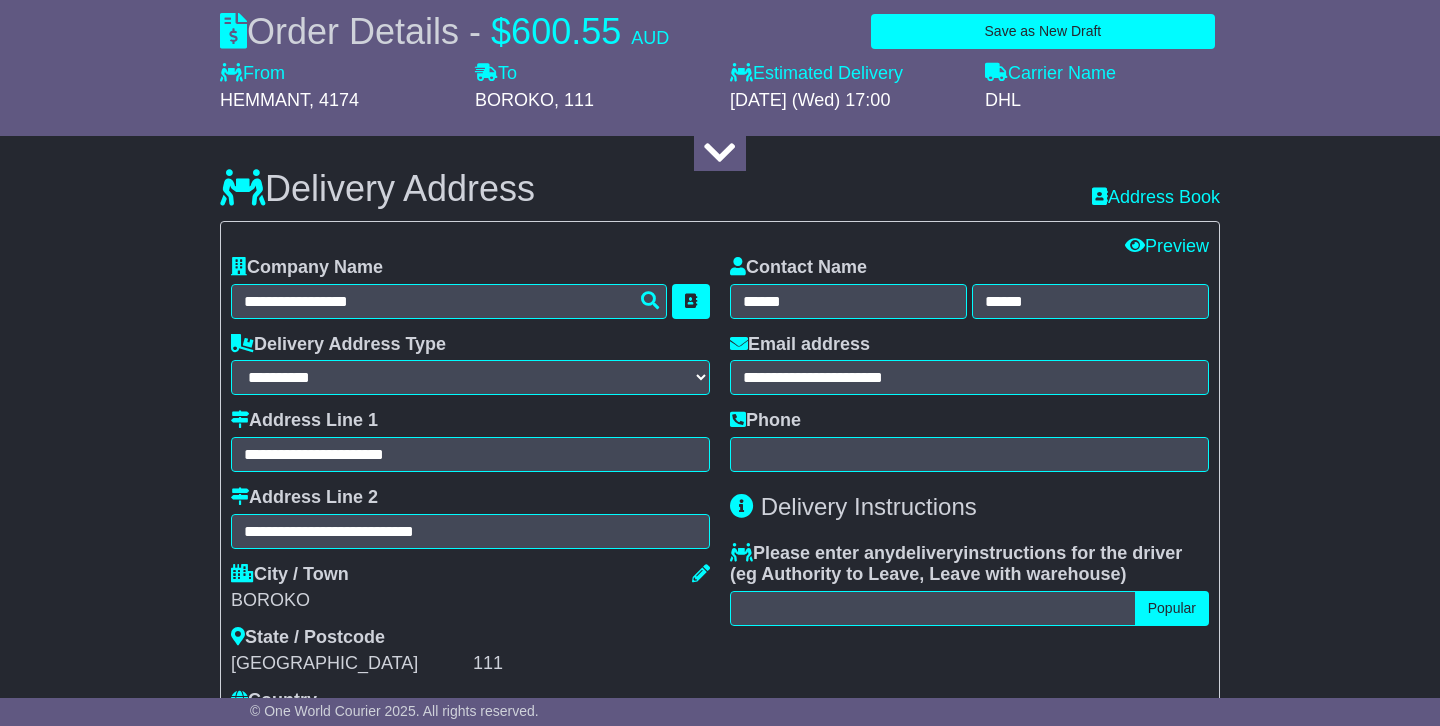 click on "City / Town" at bounding box center (470, 577) 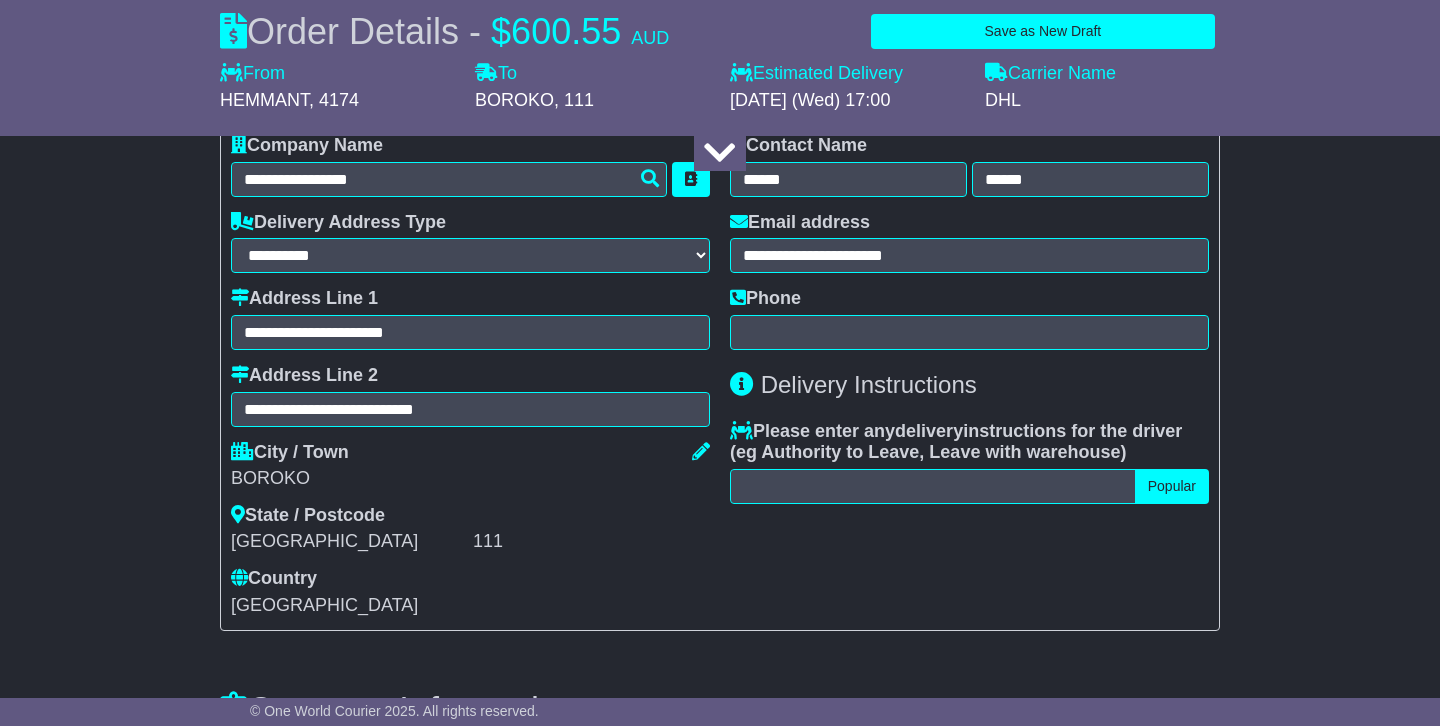 scroll, scrollTop: 1491, scrollLeft: 0, axis: vertical 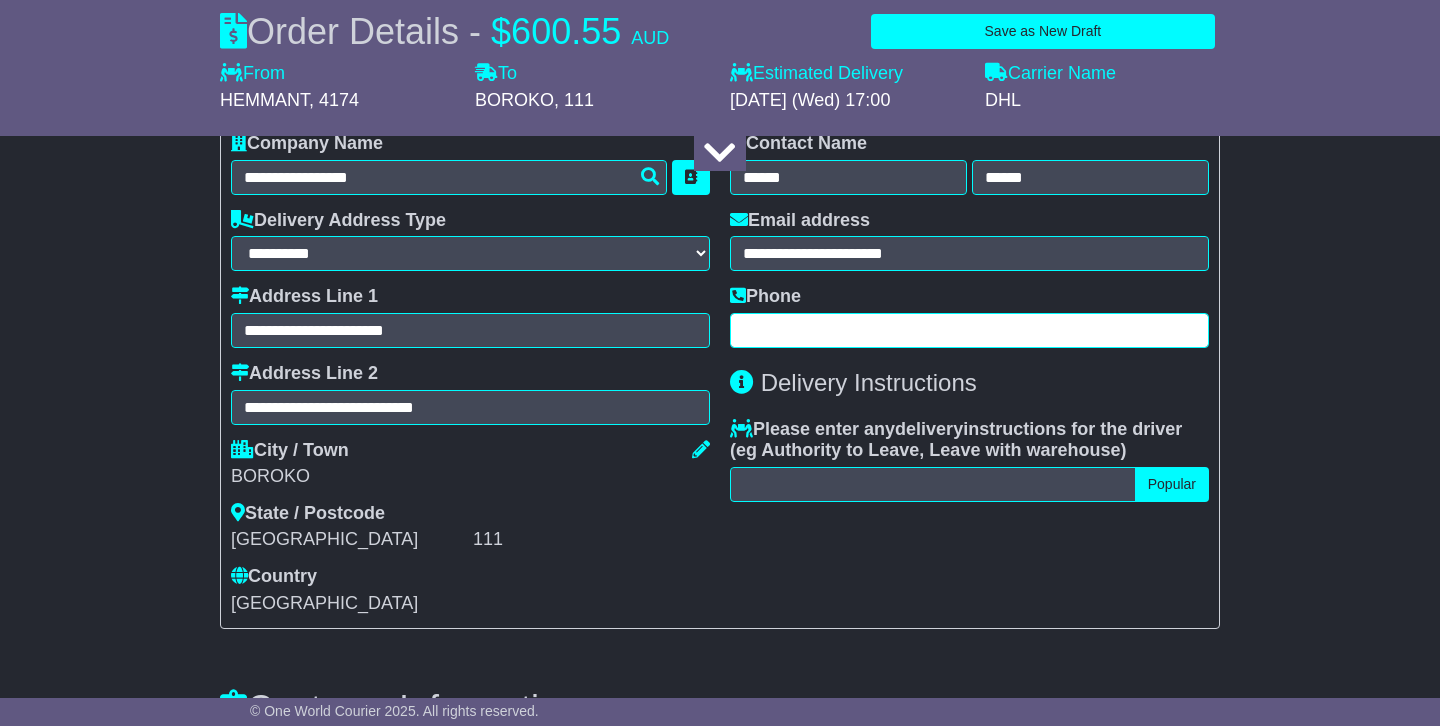 click at bounding box center [969, 330] 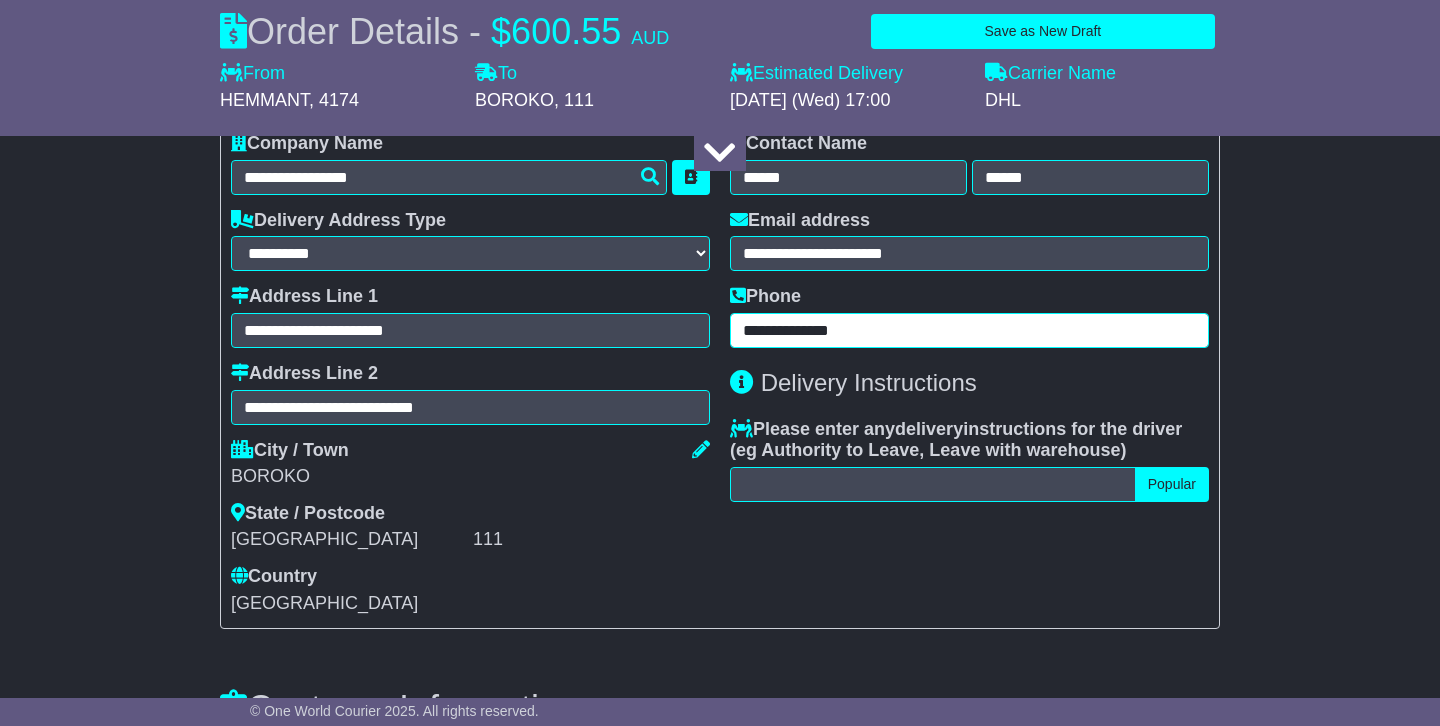click on "**********" at bounding box center (969, 330) 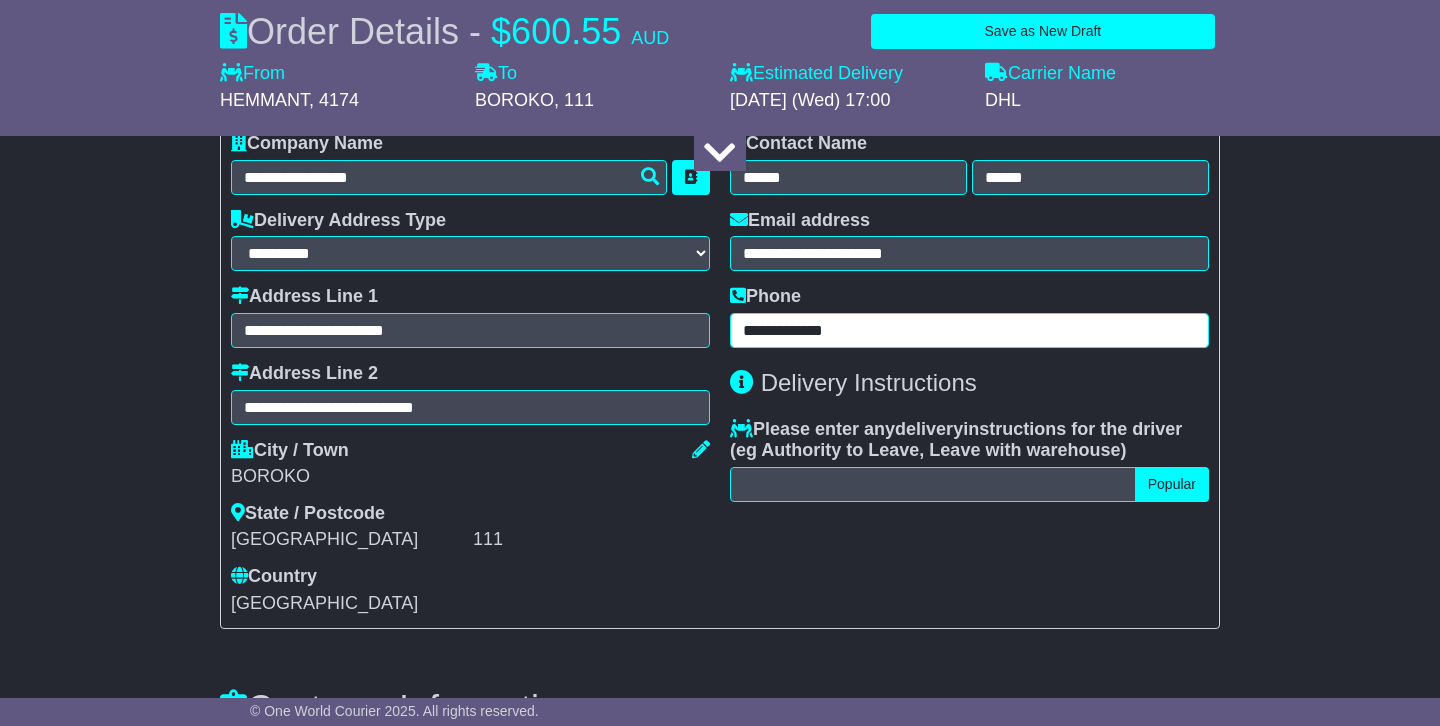 click on "**********" at bounding box center [969, 330] 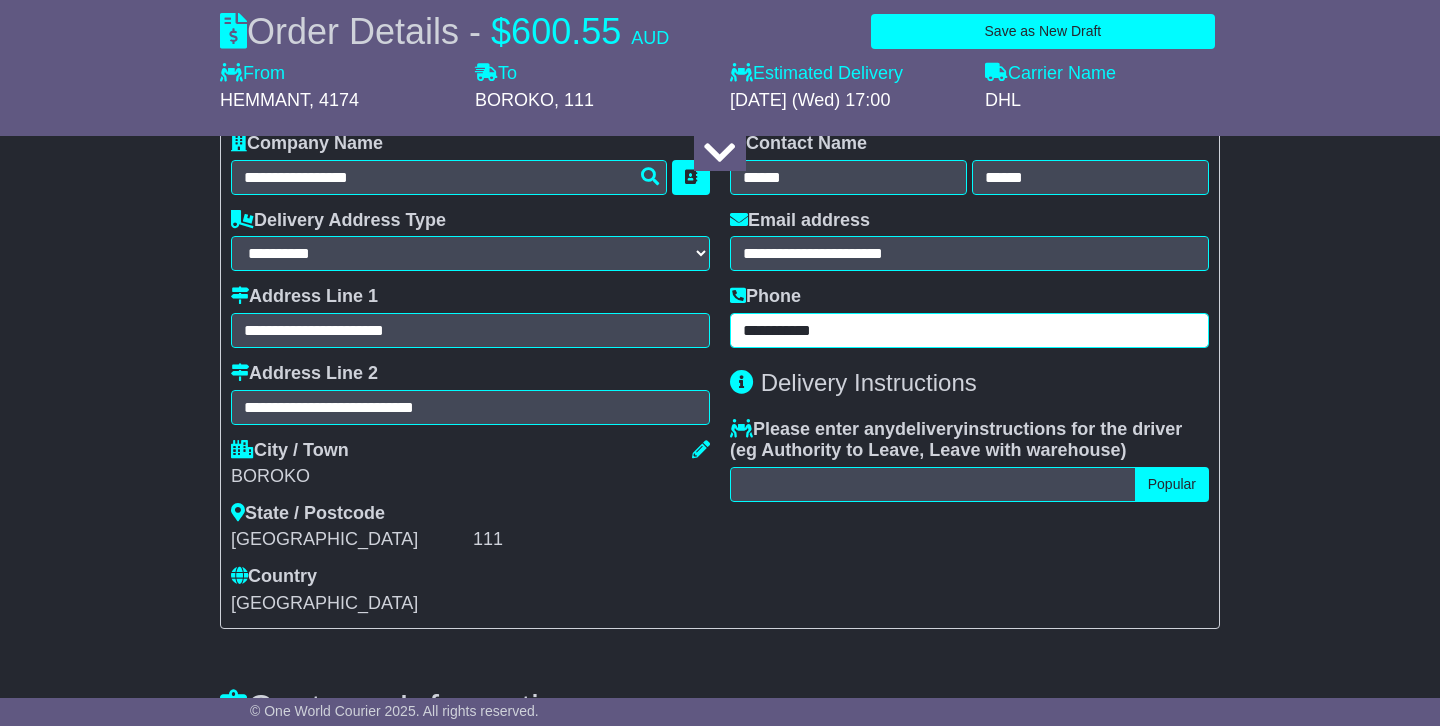 click on "**********" at bounding box center (969, 330) 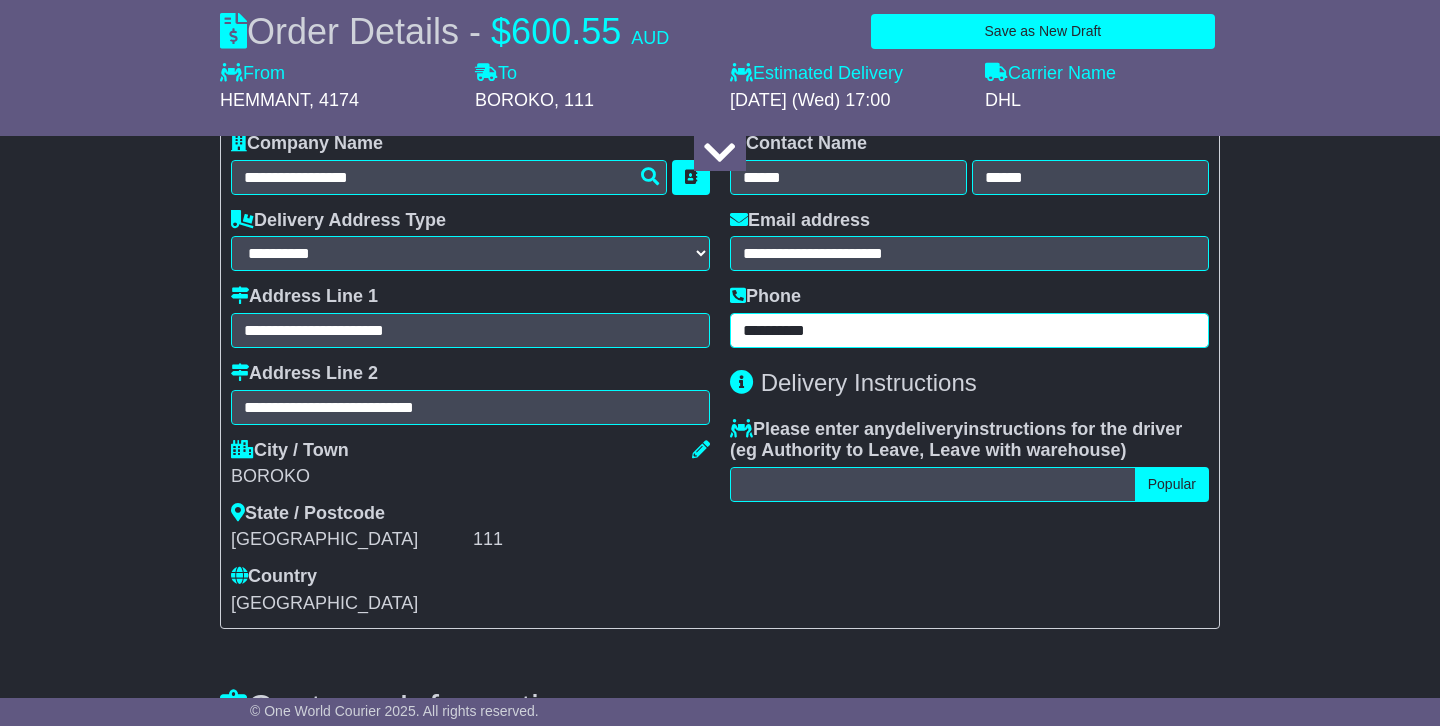 type on "**********" 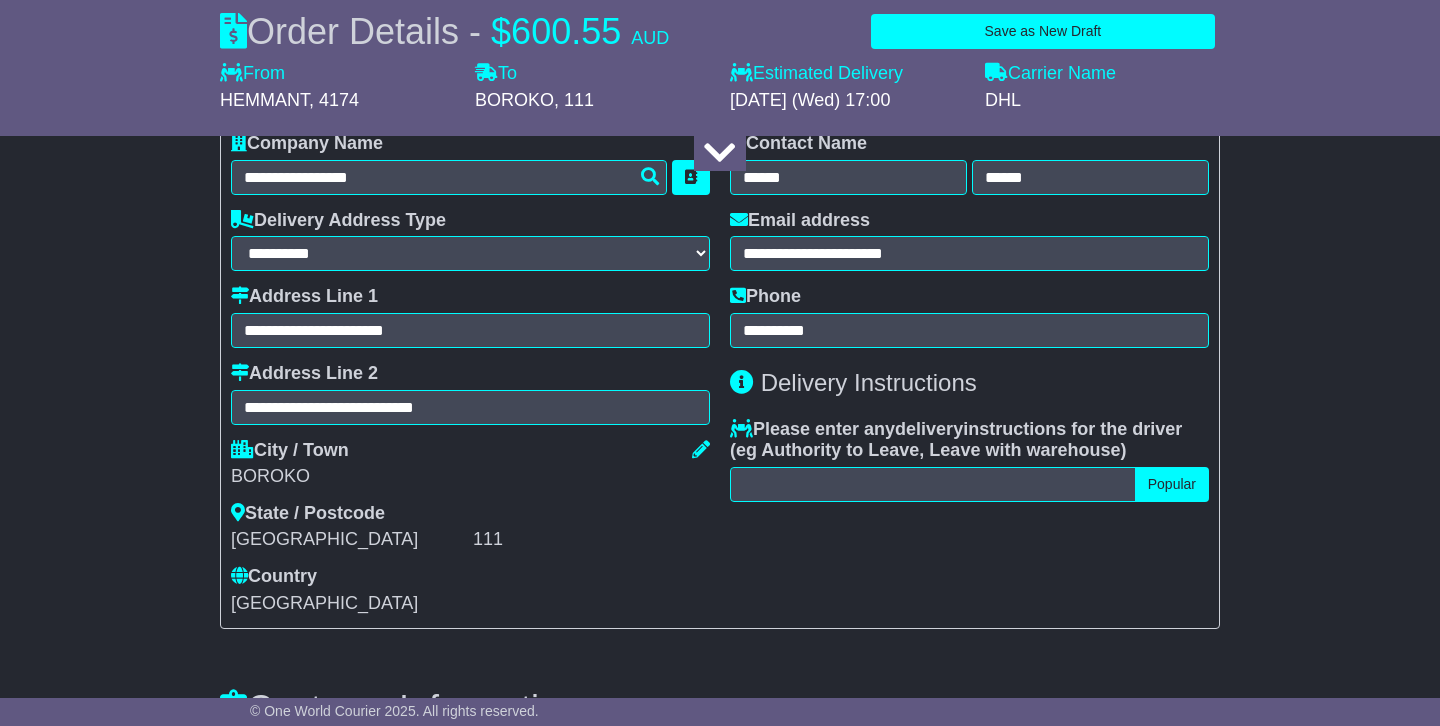 click on "Delivery Instructions" at bounding box center (869, 382) 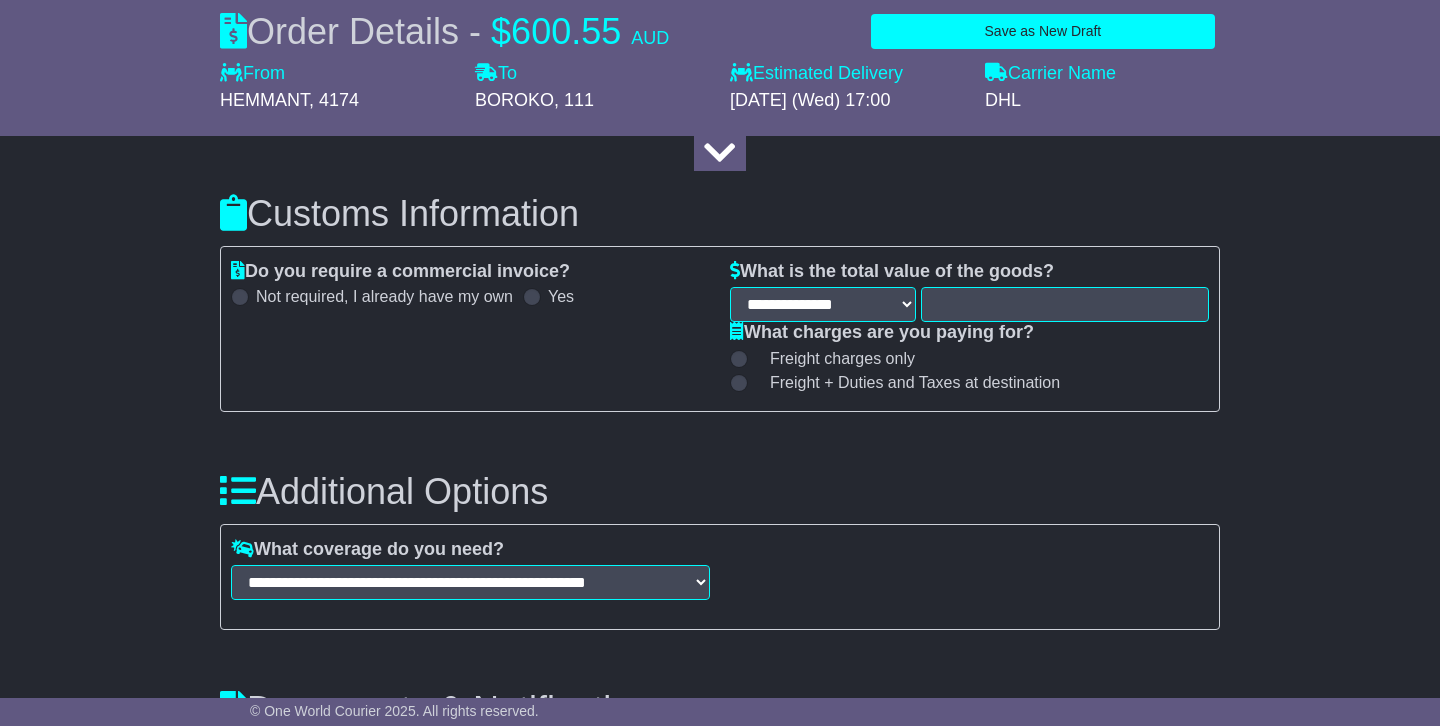 scroll, scrollTop: 1987, scrollLeft: 0, axis: vertical 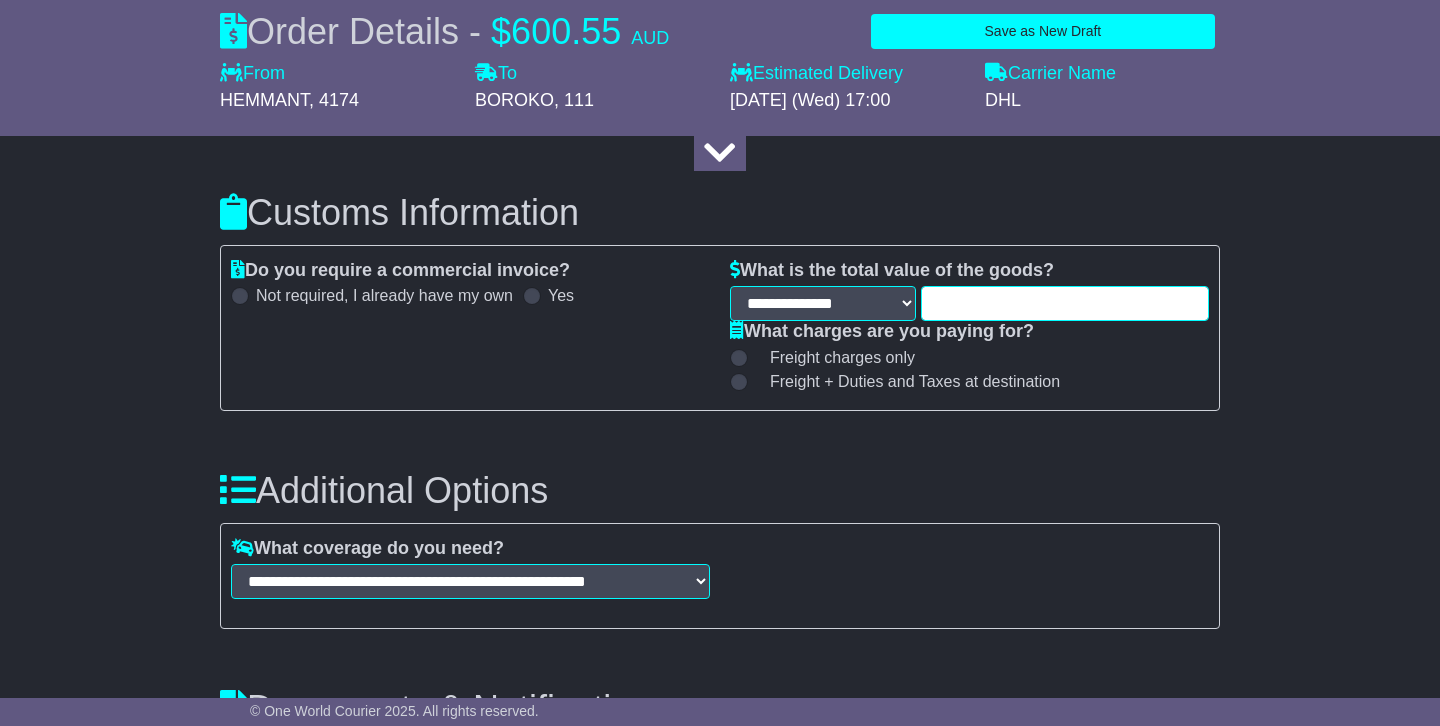 click at bounding box center [1065, 303] 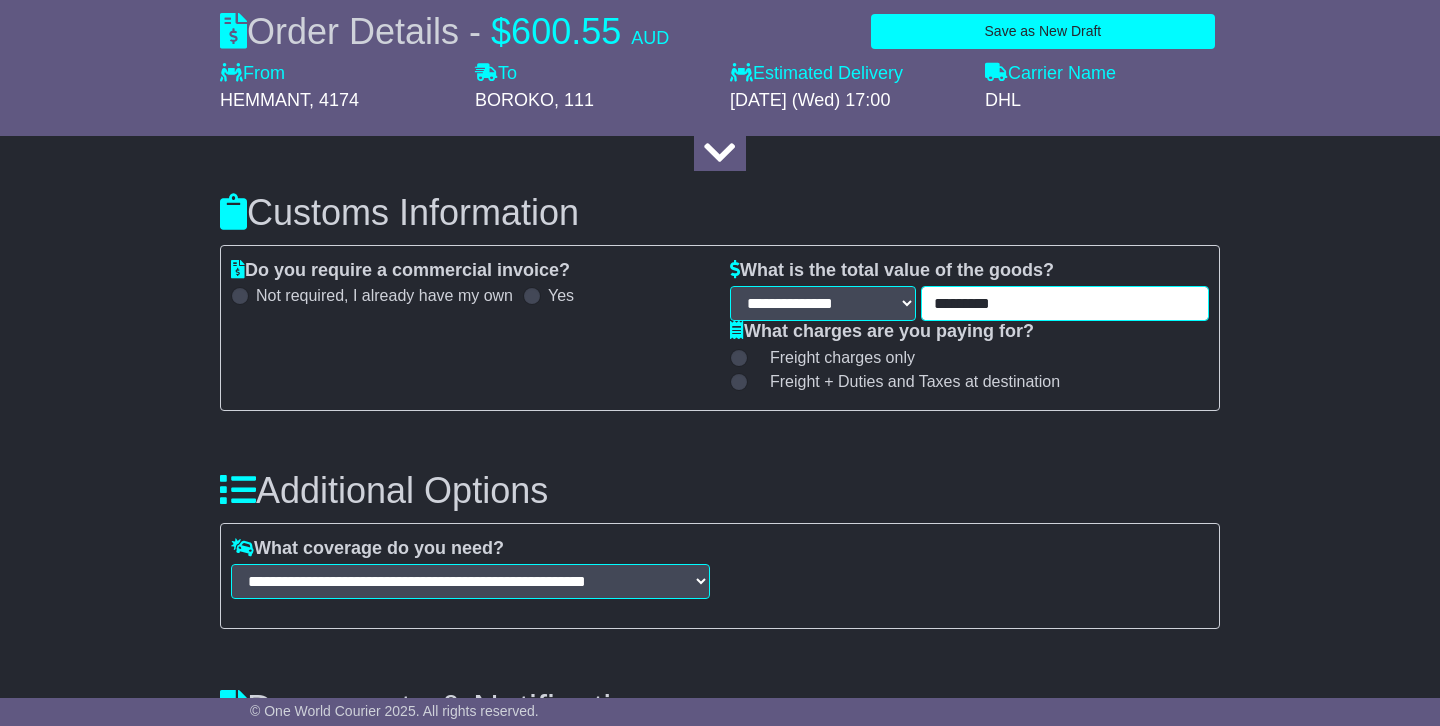 click on "*********" at bounding box center (1065, 303) 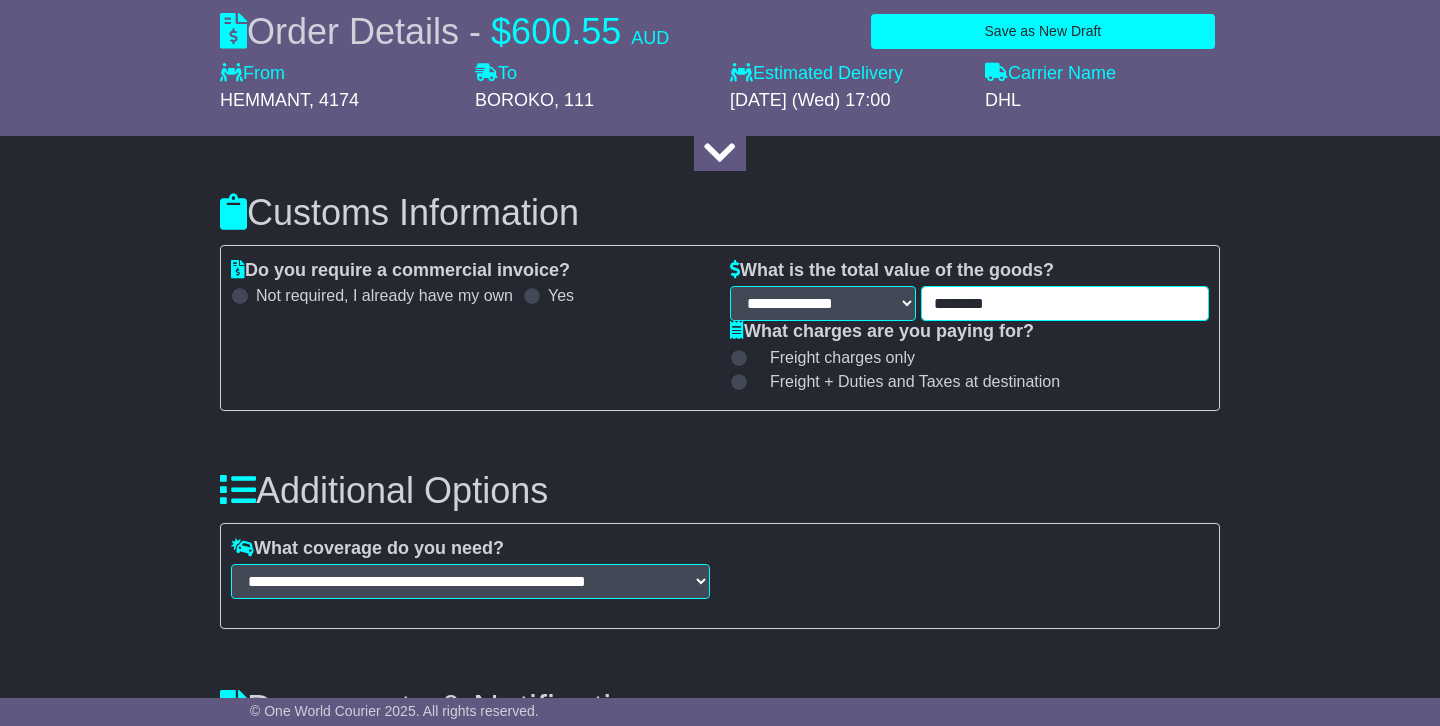 type on "********" 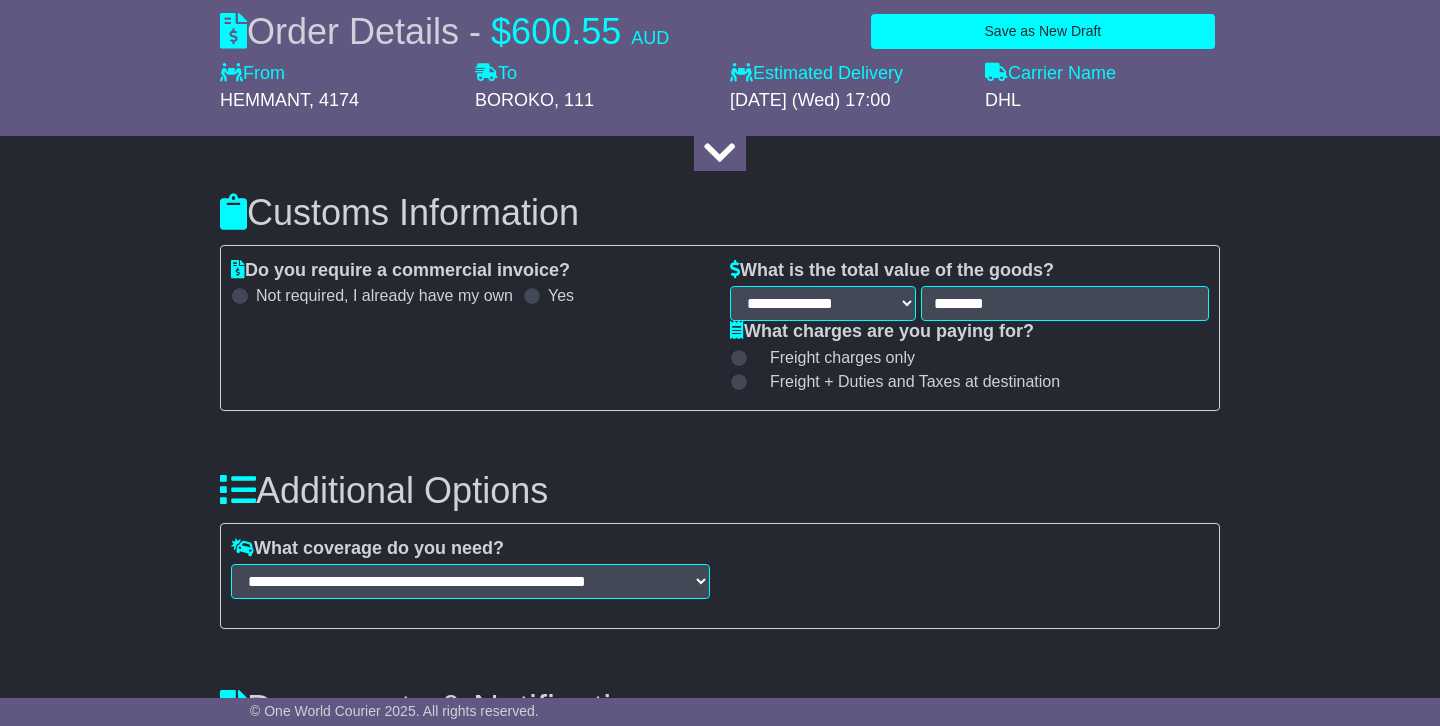 click on "**********" at bounding box center (720, 535) 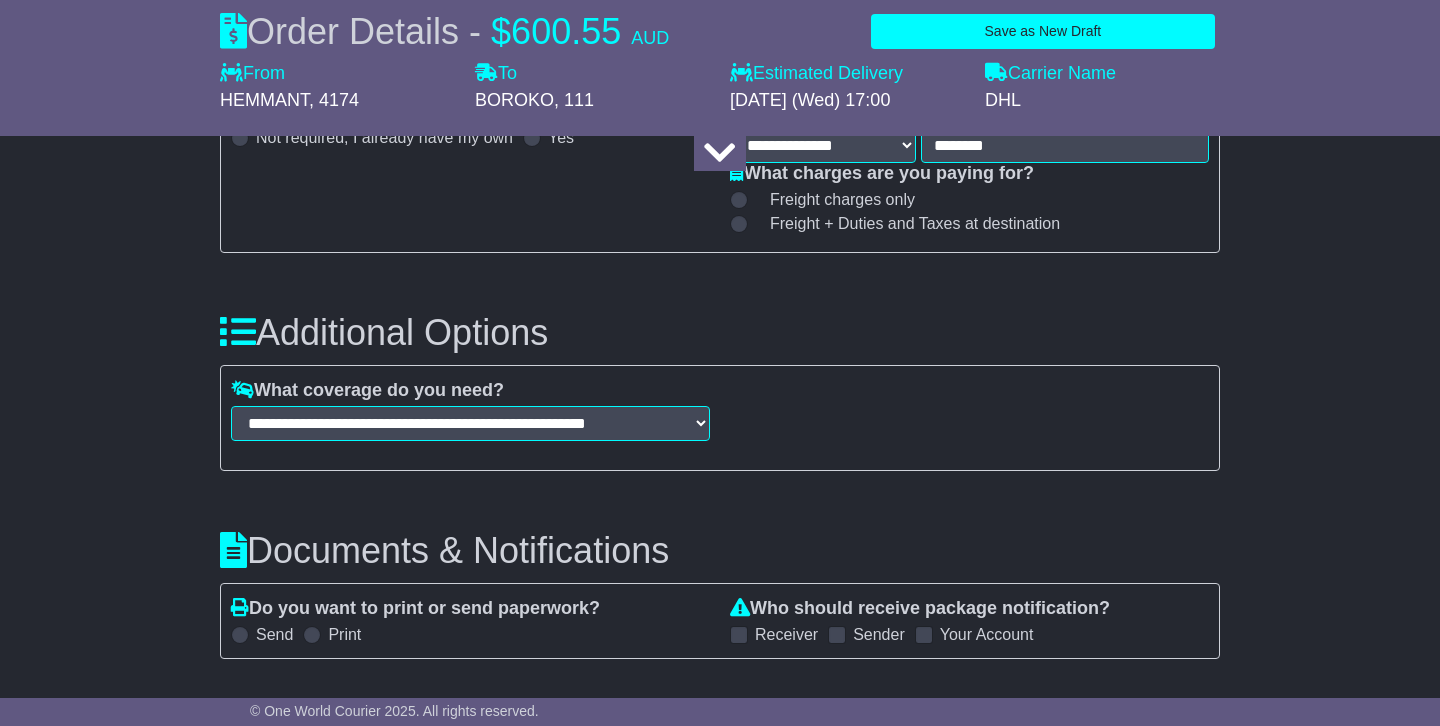 scroll, scrollTop: 2144, scrollLeft: 0, axis: vertical 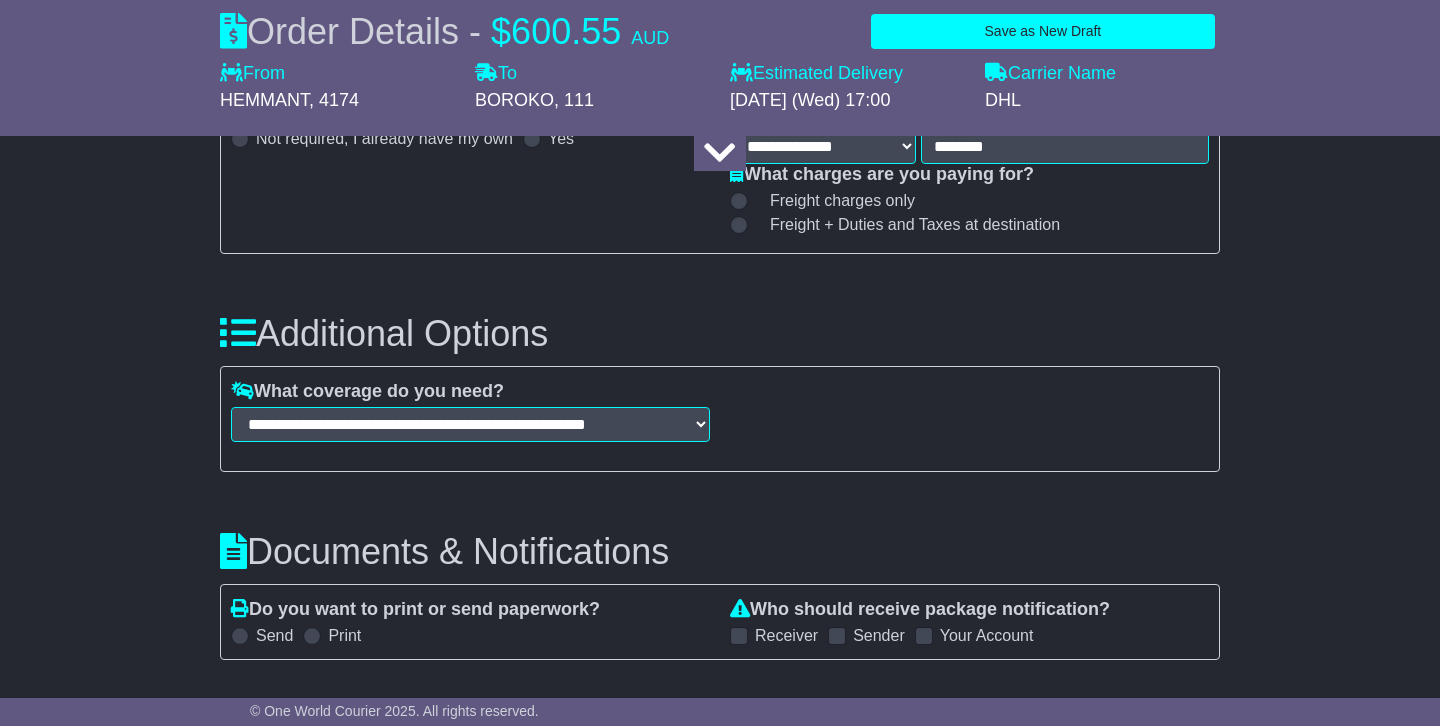 click on "About your package
What is your Package
Documents
Non-Documents
What are the Incoterms?
***
***
***
***
***
***
Description of Goods
*****
Attention: dangerous goods are not allowed by service.
Your Internal Reference (required)
********
Any Dangerous Goods?
No  Other" at bounding box center [720, -264] 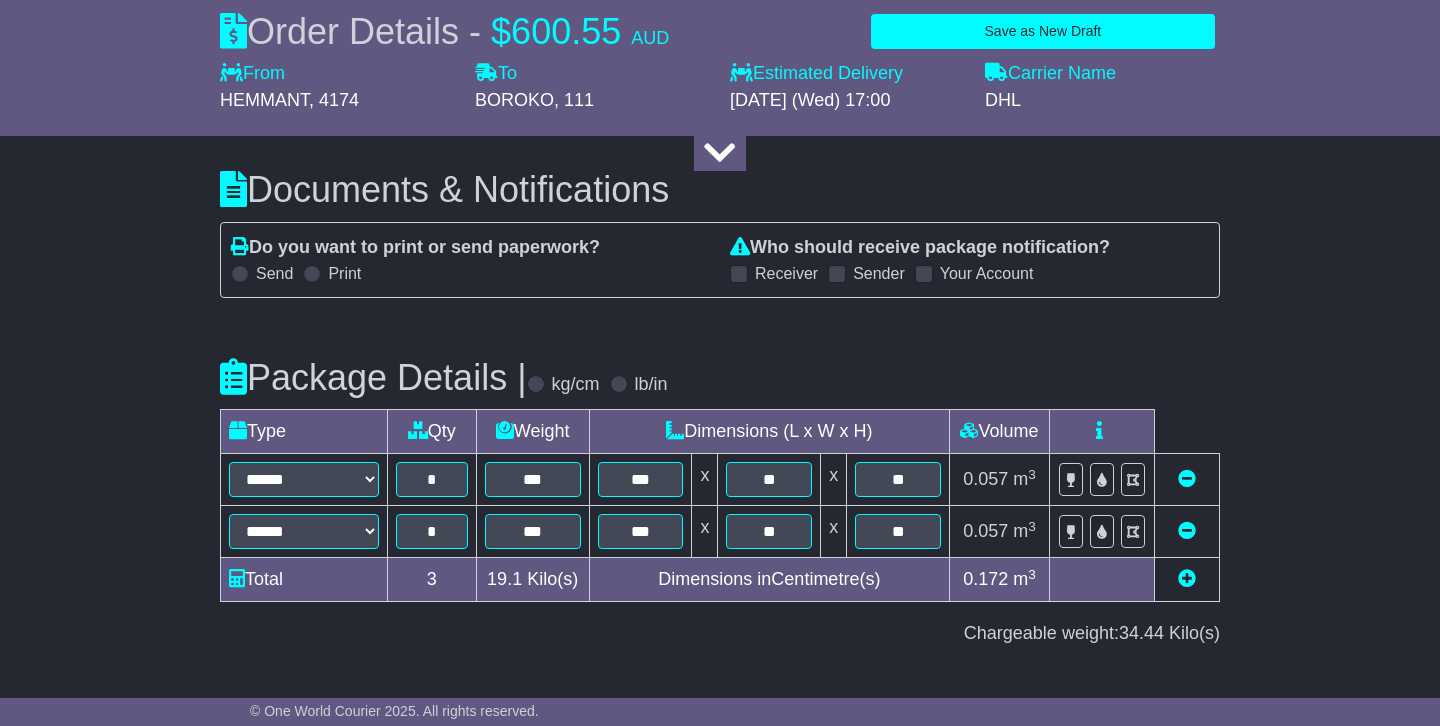 scroll, scrollTop: 2507, scrollLeft: 0, axis: vertical 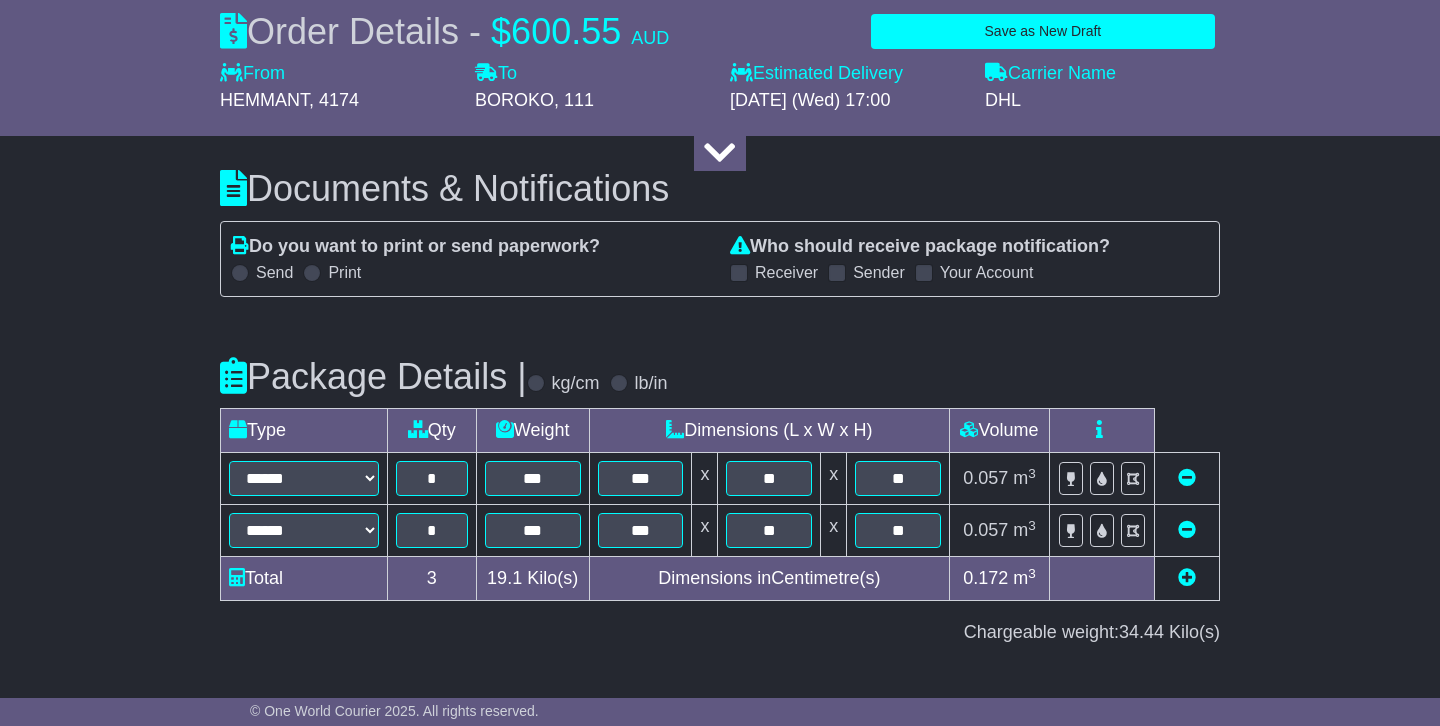 click at bounding box center (240, 273) 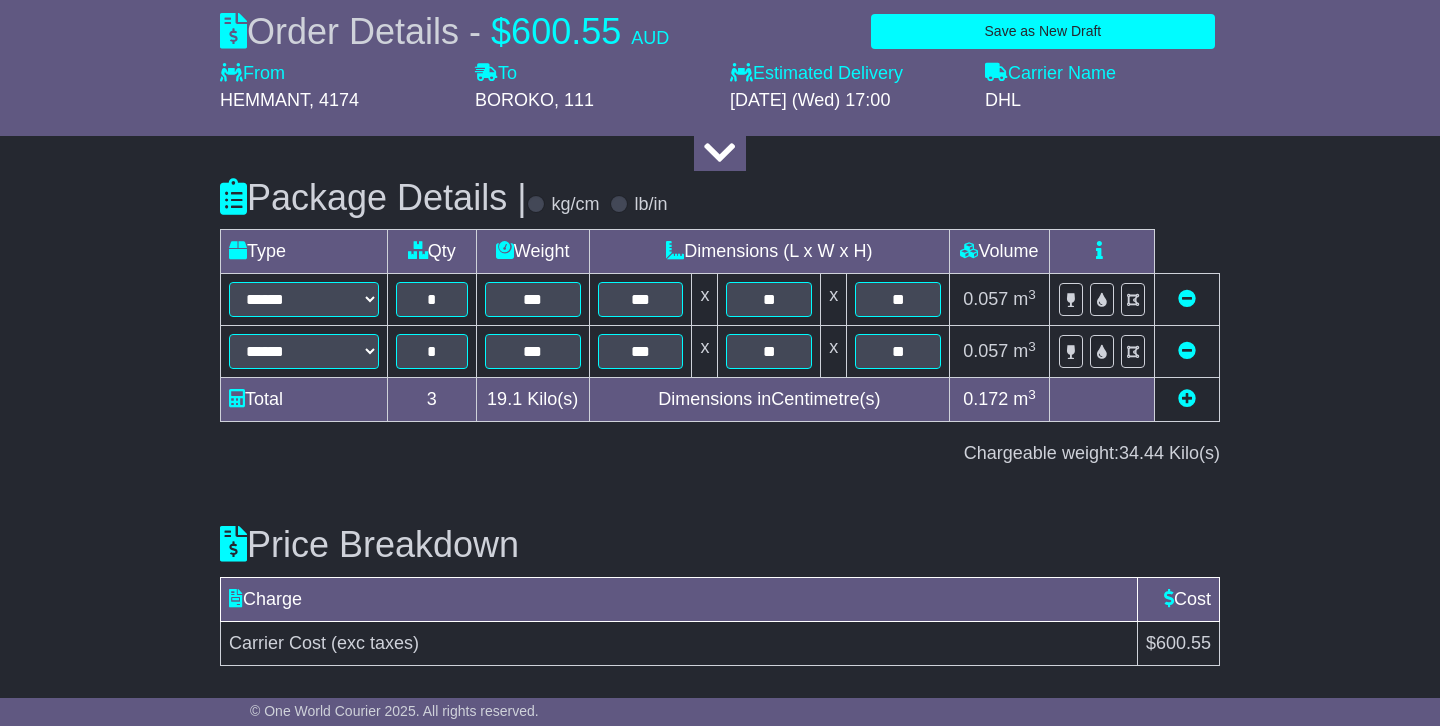 scroll, scrollTop: 2755, scrollLeft: 0, axis: vertical 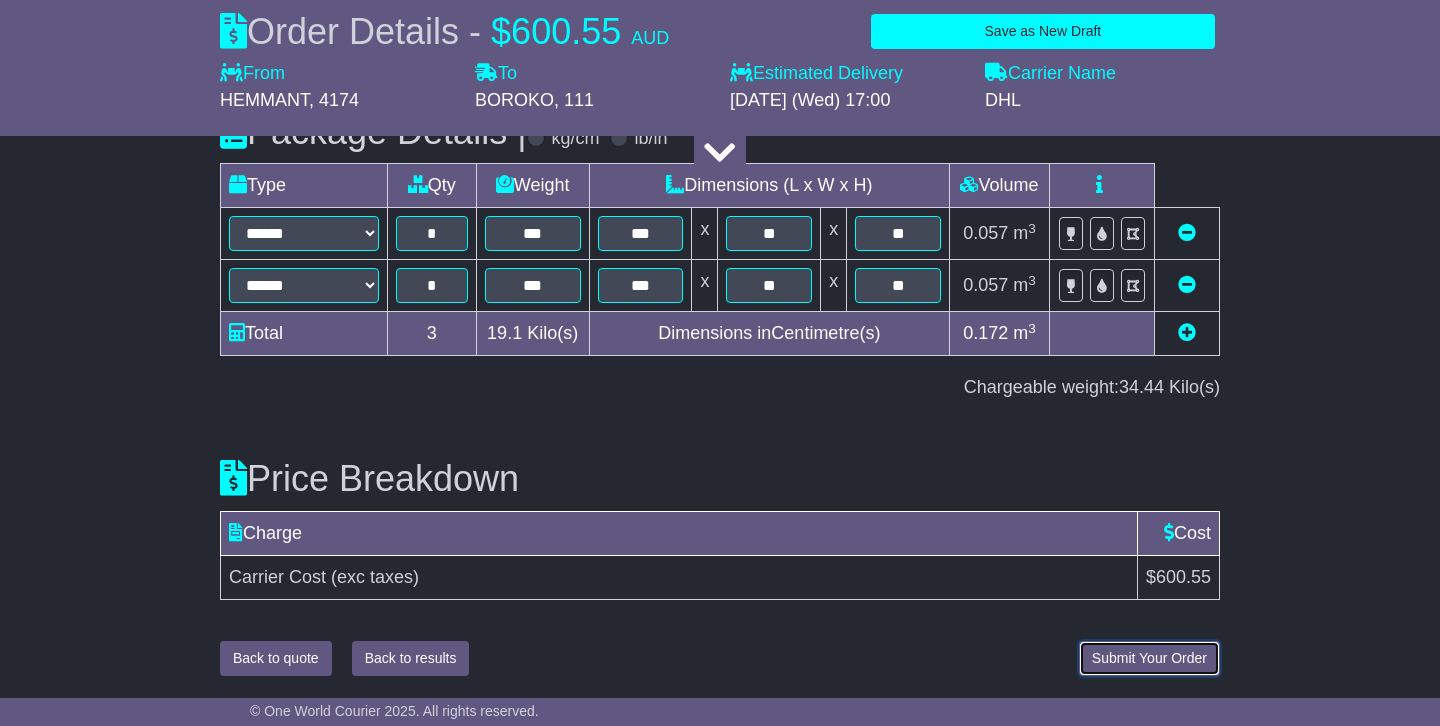 click on "Submit Your Order" at bounding box center (1149, 658) 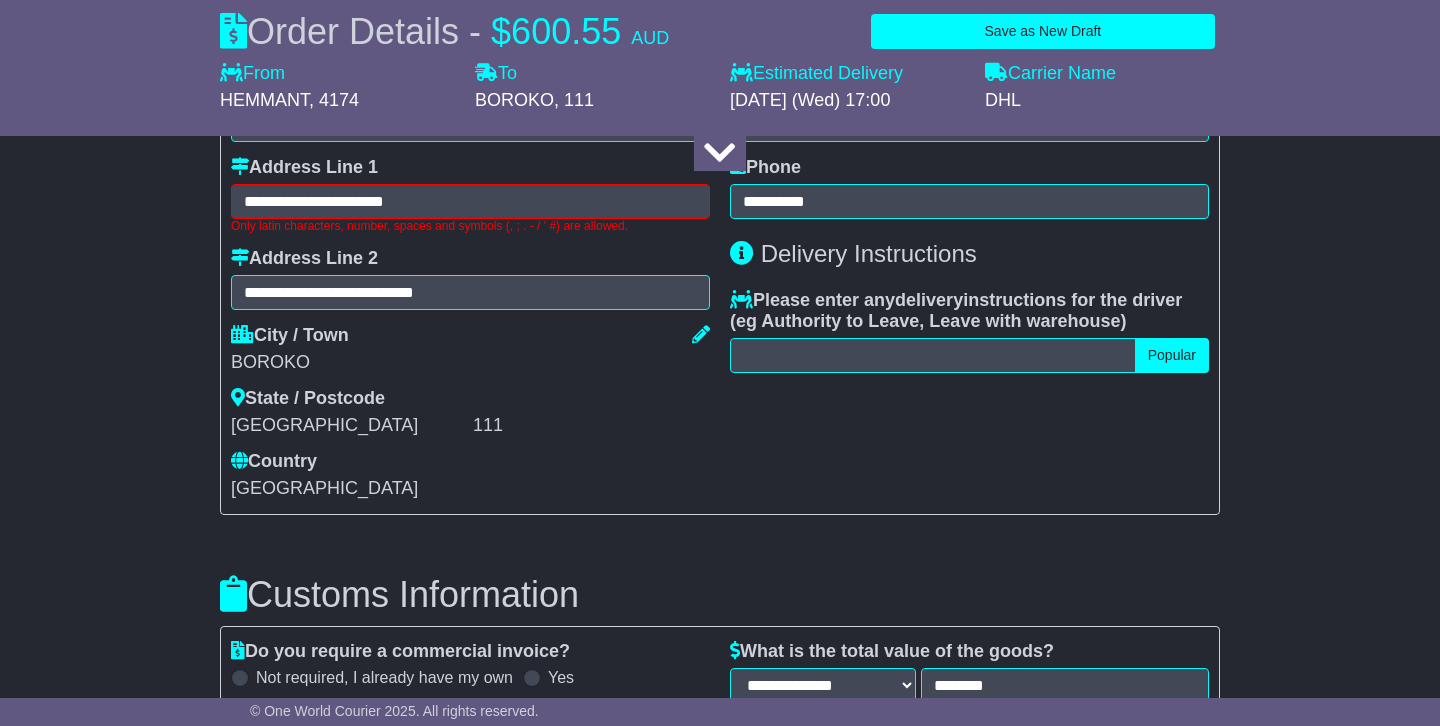 scroll, scrollTop: 1619, scrollLeft: 0, axis: vertical 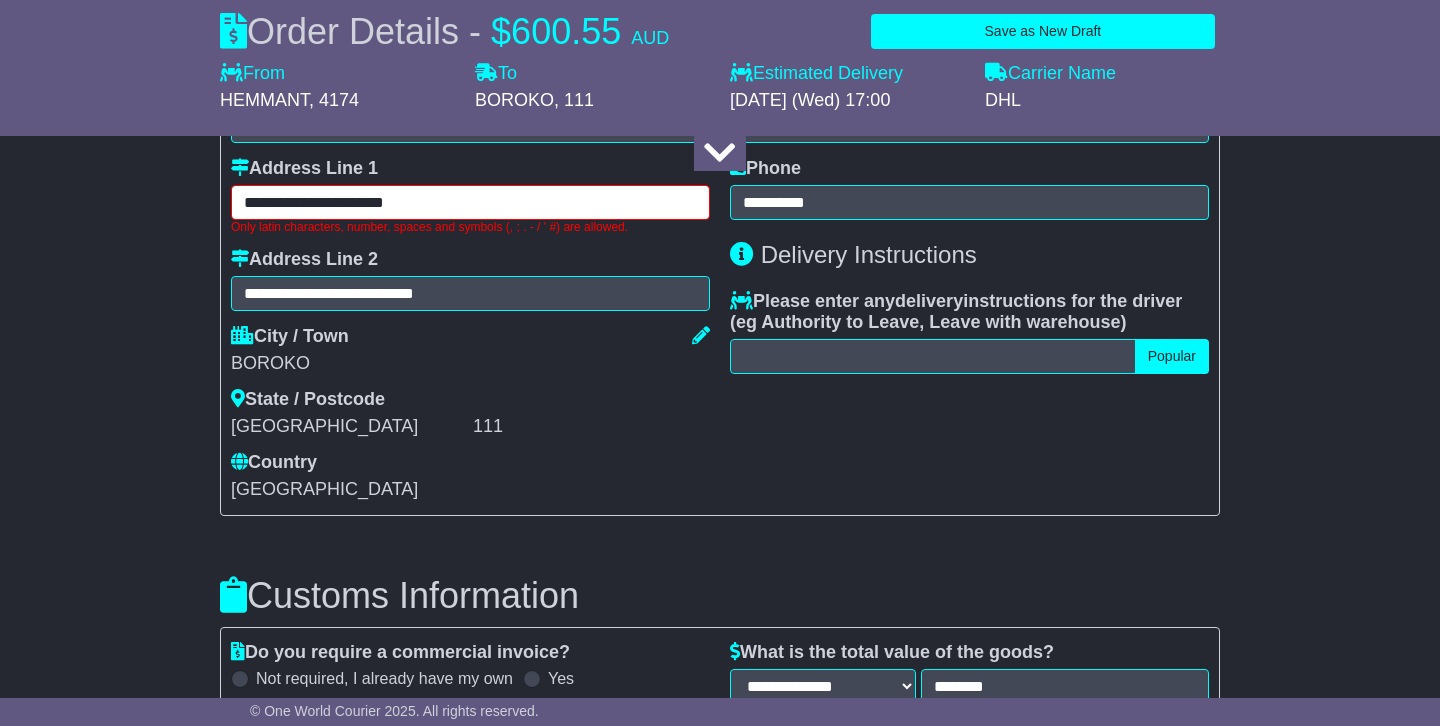click on "**********" at bounding box center (470, 202) 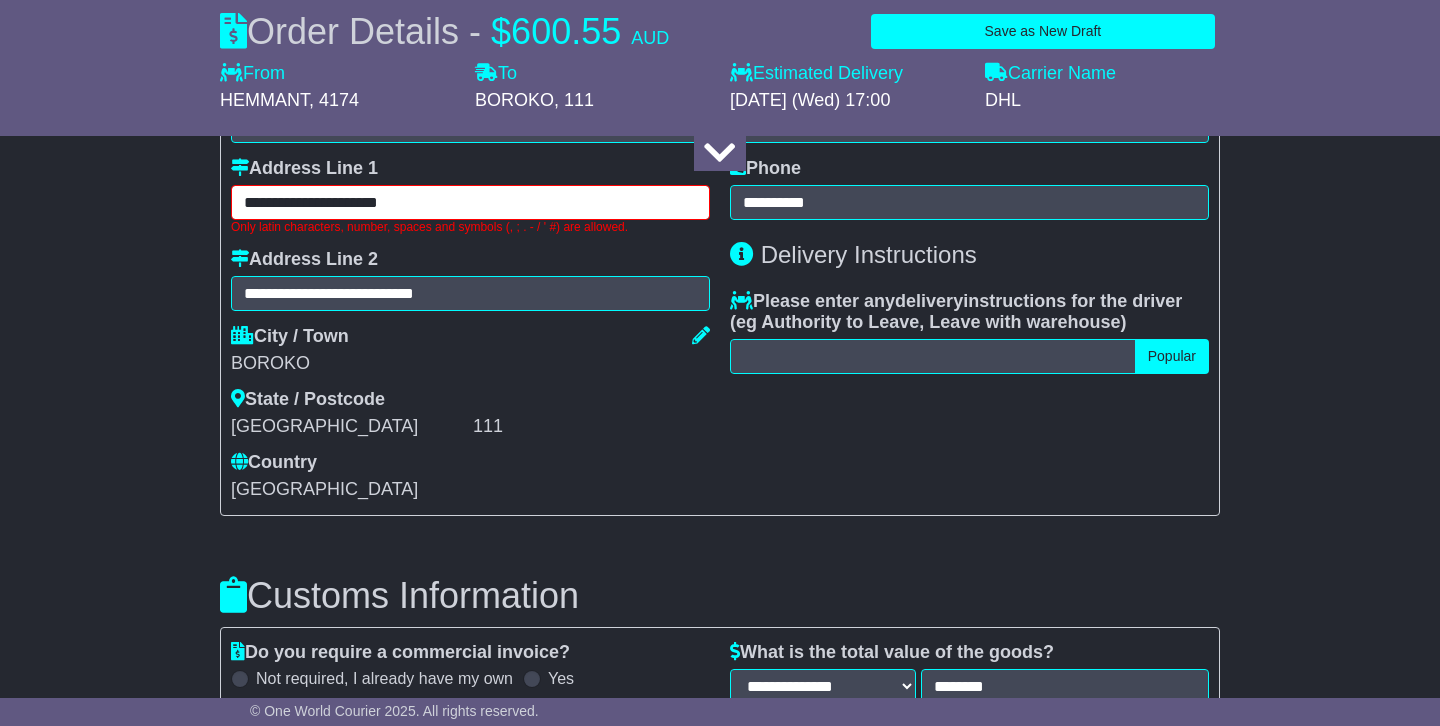 click on "**********" at bounding box center (470, 202) 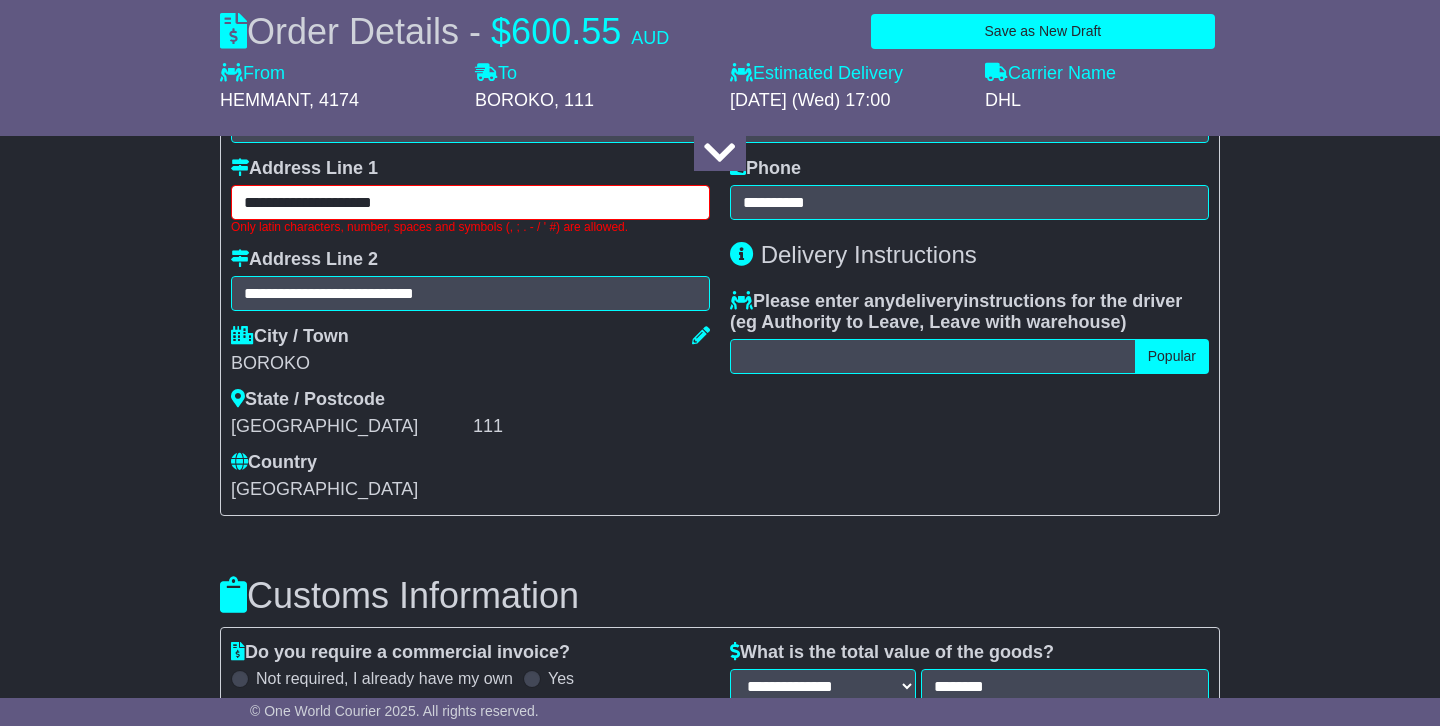 drag, startPoint x: 288, startPoint y: 205, endPoint x: 300, endPoint y: 207, distance: 12.165525 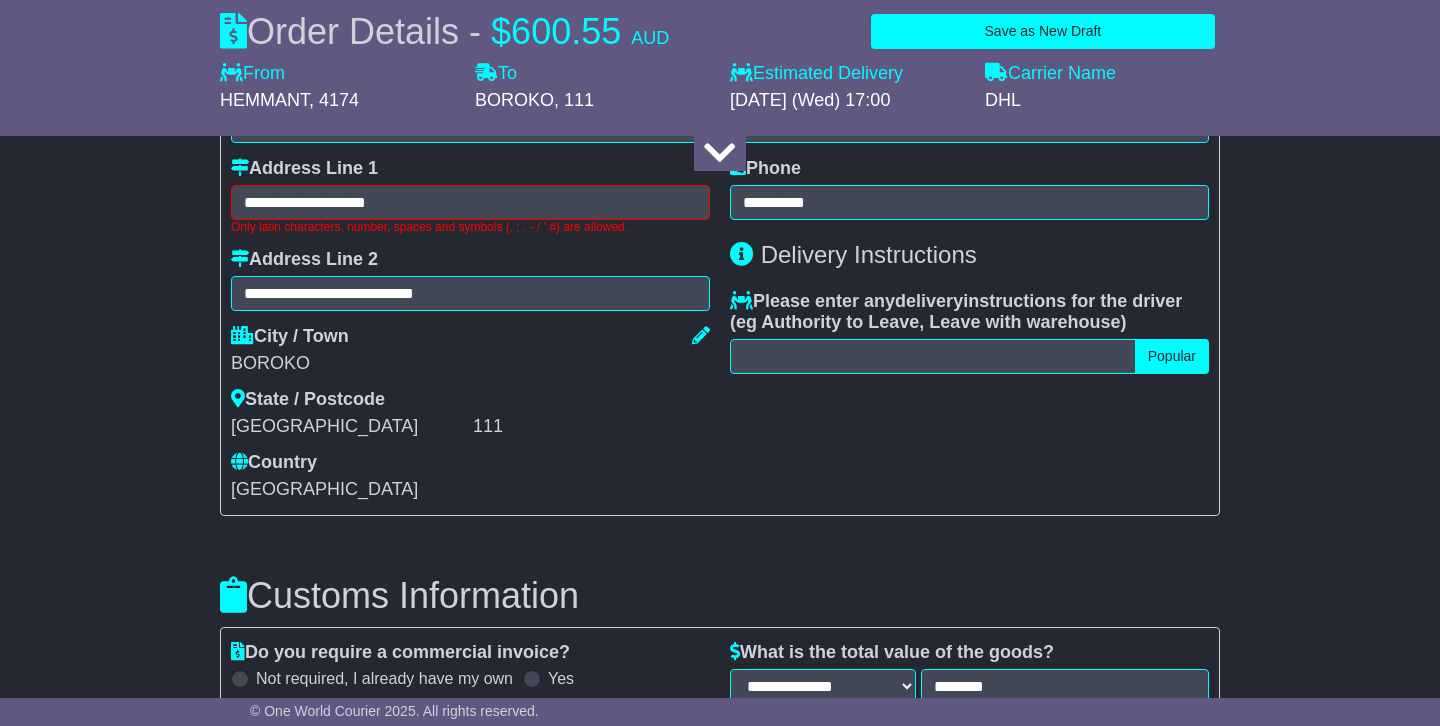 click on "**********" at bounding box center (470, 252) 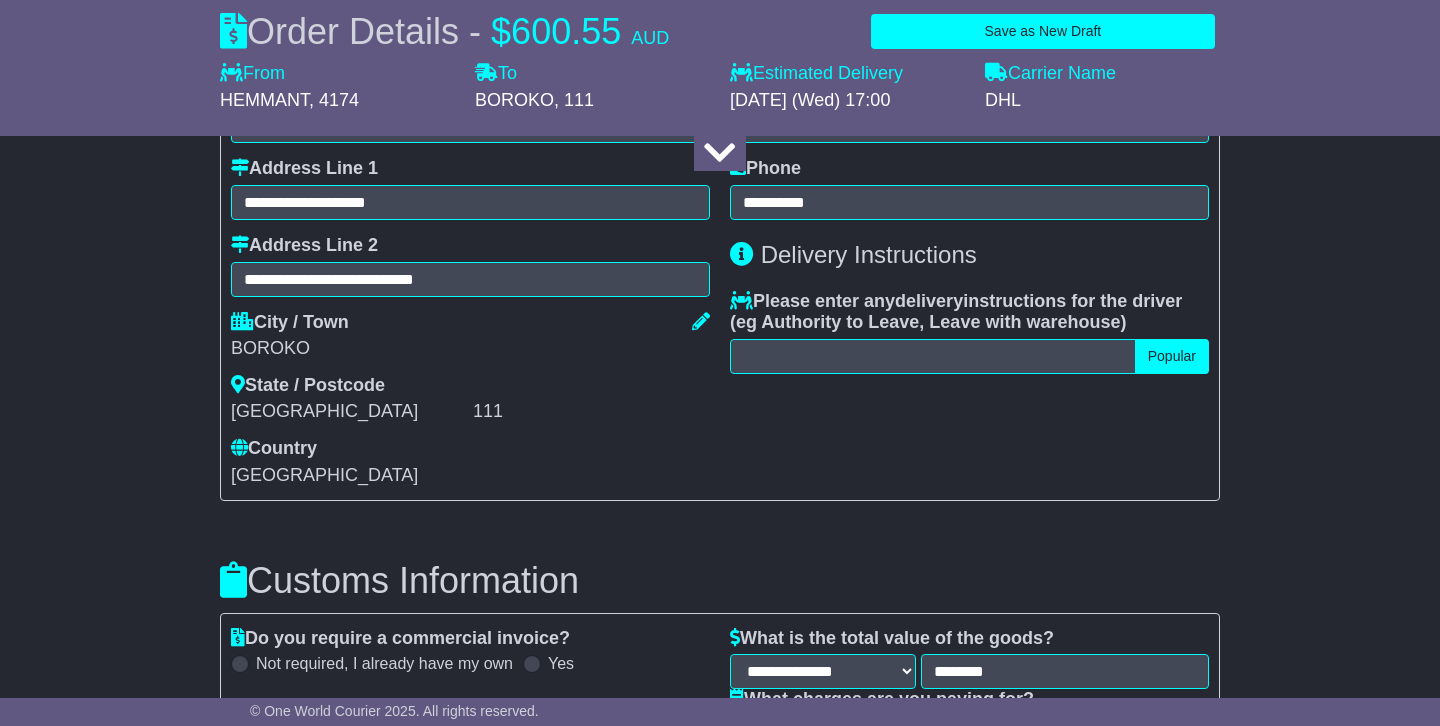 click on "BOROKO" at bounding box center [470, 349] 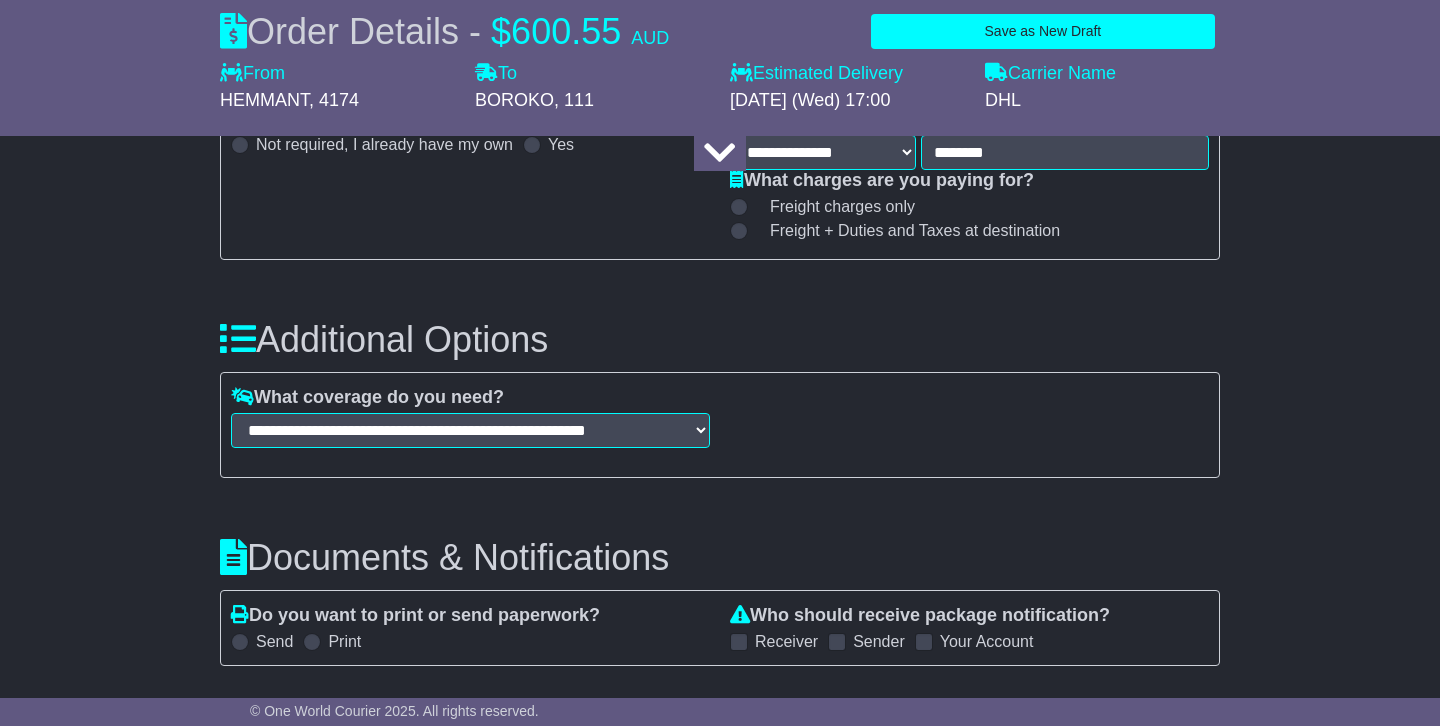 scroll, scrollTop: 2755, scrollLeft: 0, axis: vertical 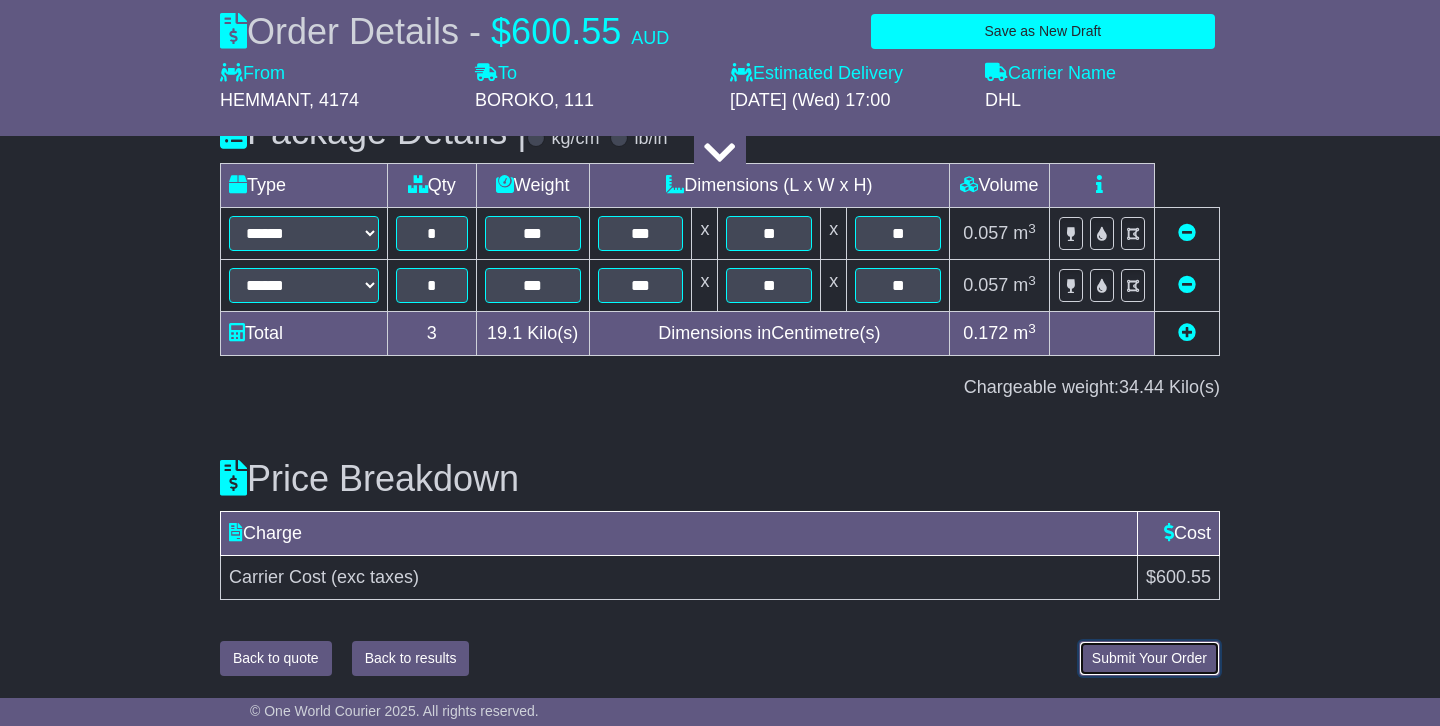 click on "Submit Your Order" at bounding box center [1149, 658] 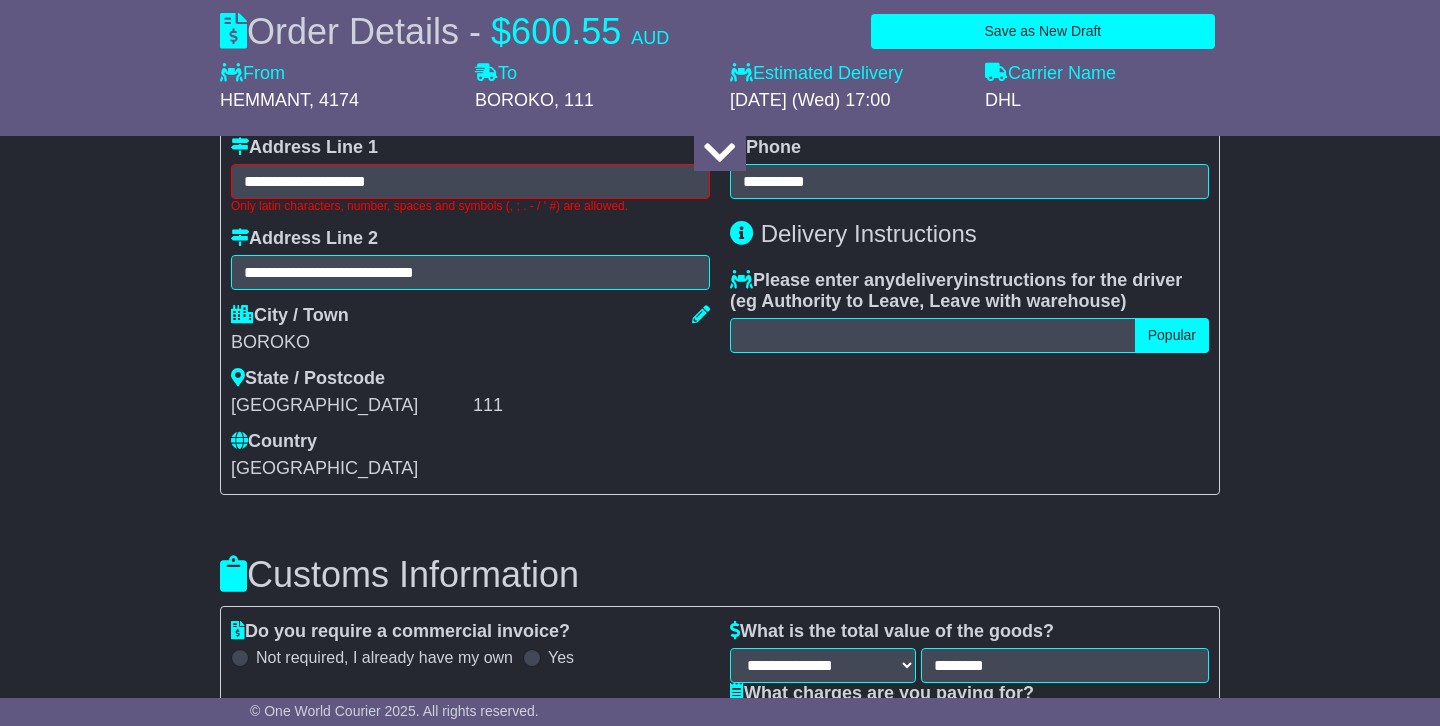 scroll, scrollTop: 1619, scrollLeft: 0, axis: vertical 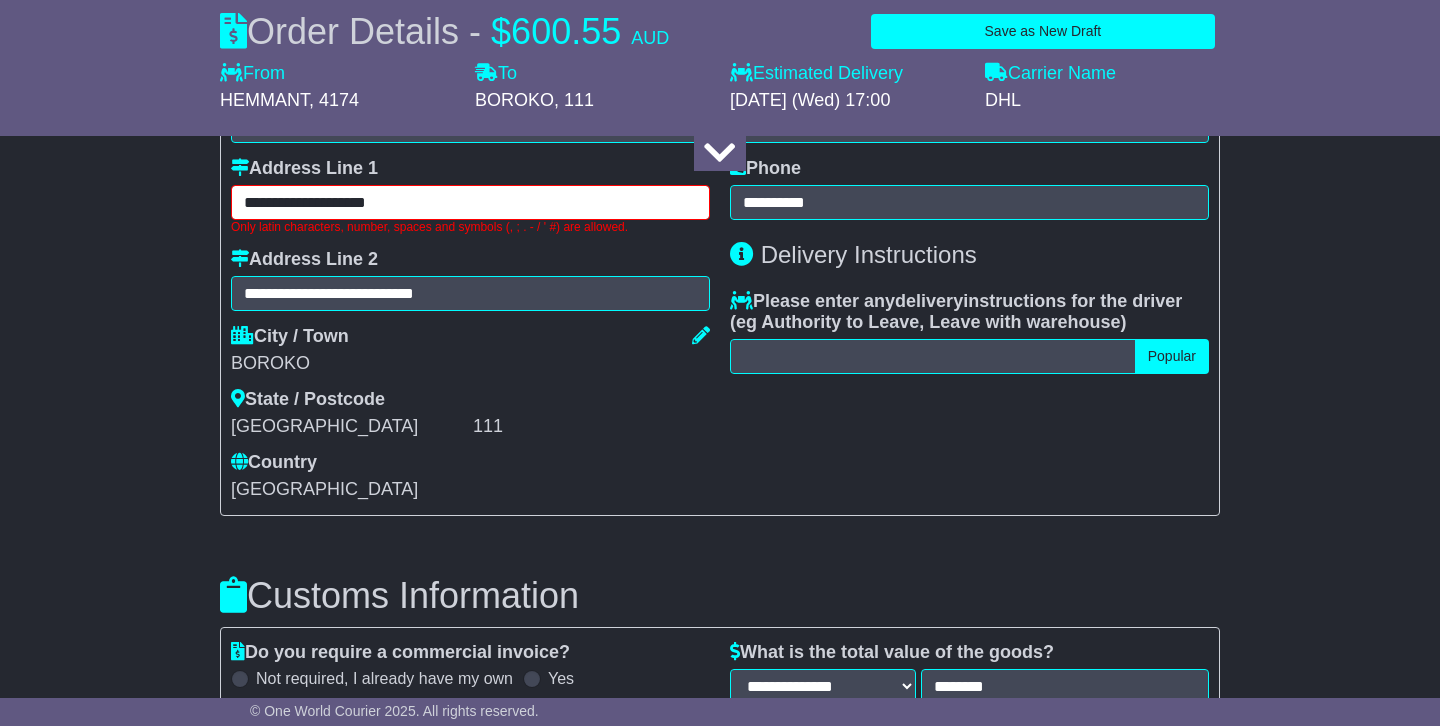 click on "**********" at bounding box center [470, 202] 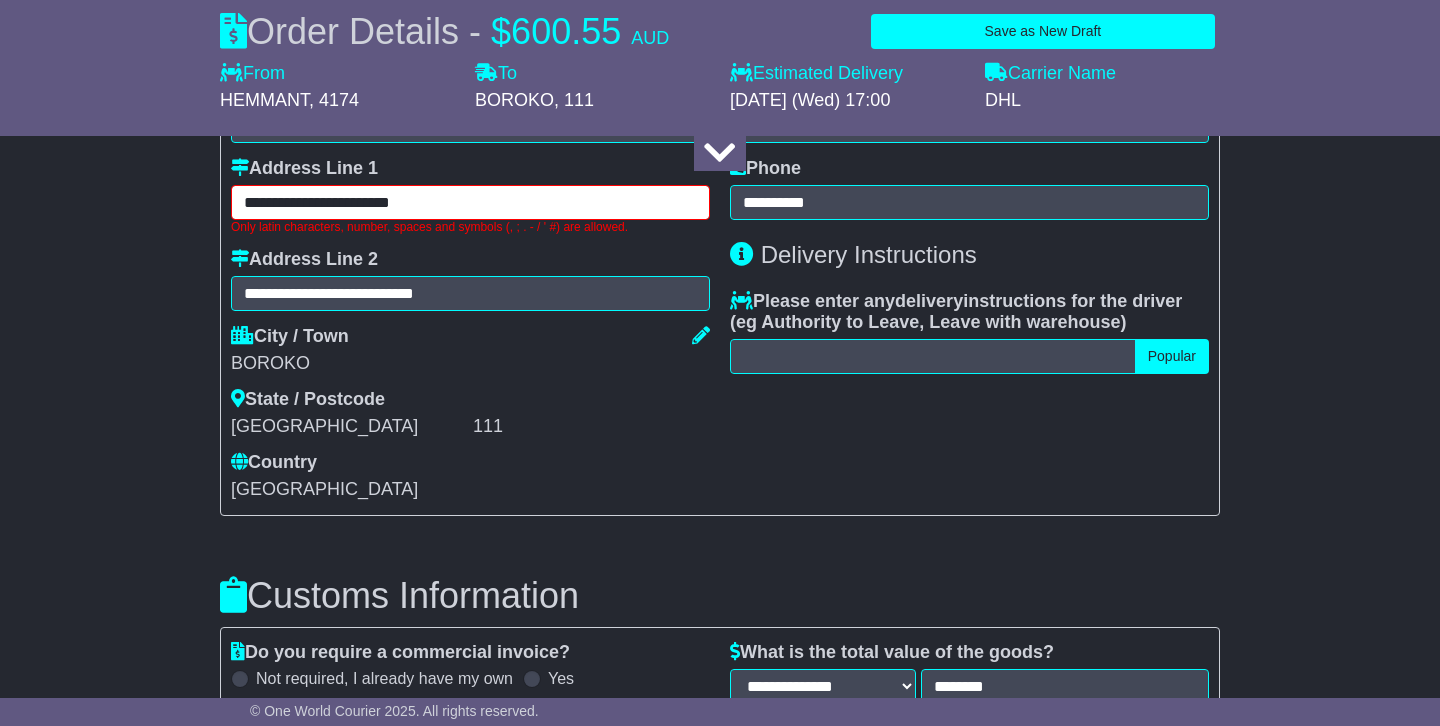 type on "**********" 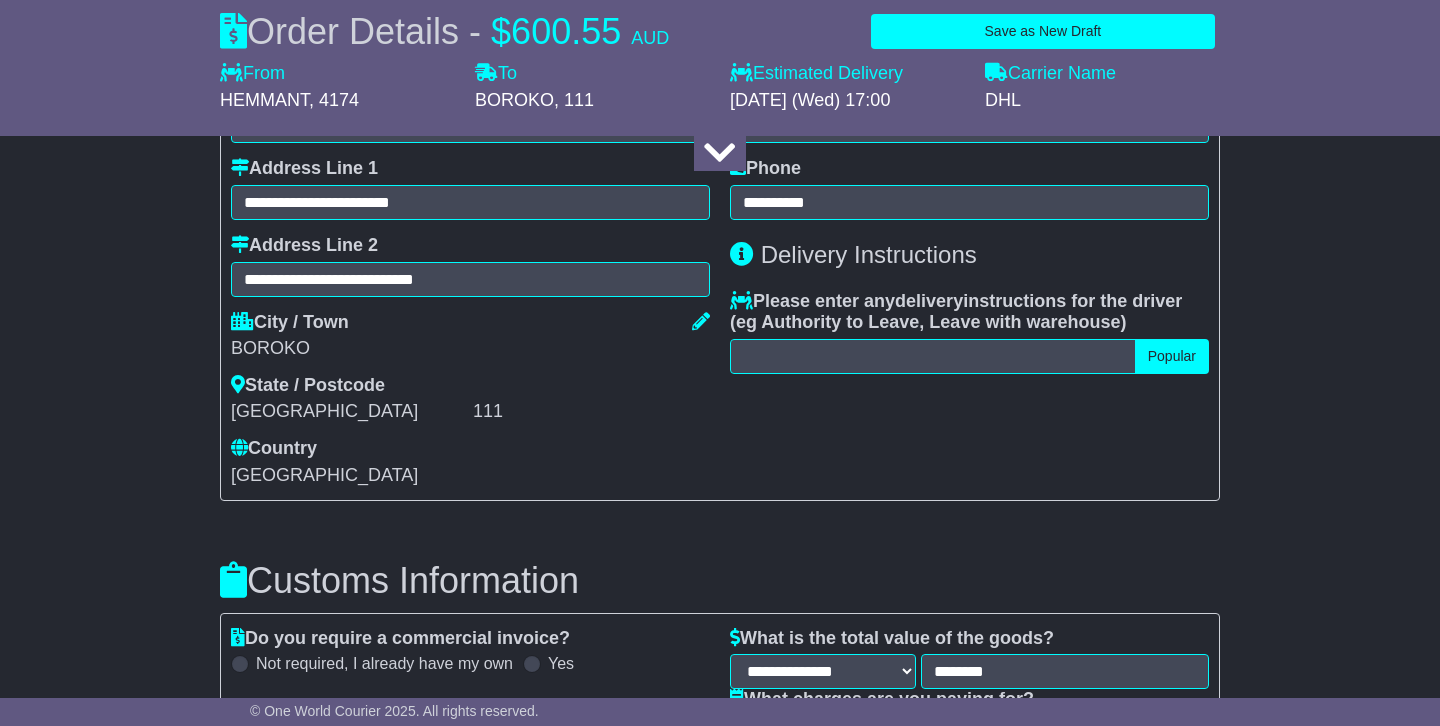 click on "City / Town
BOROKO" at bounding box center [470, 336] 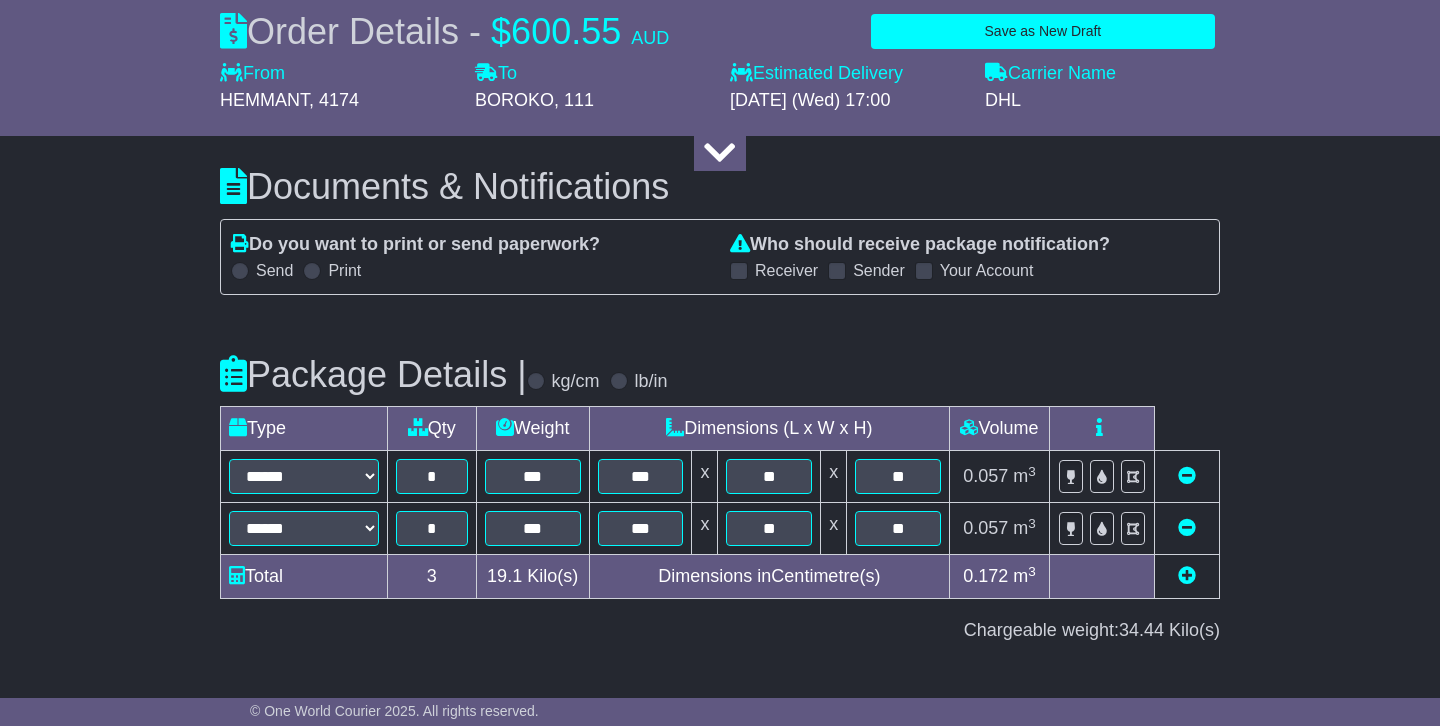 scroll, scrollTop: 2755, scrollLeft: 0, axis: vertical 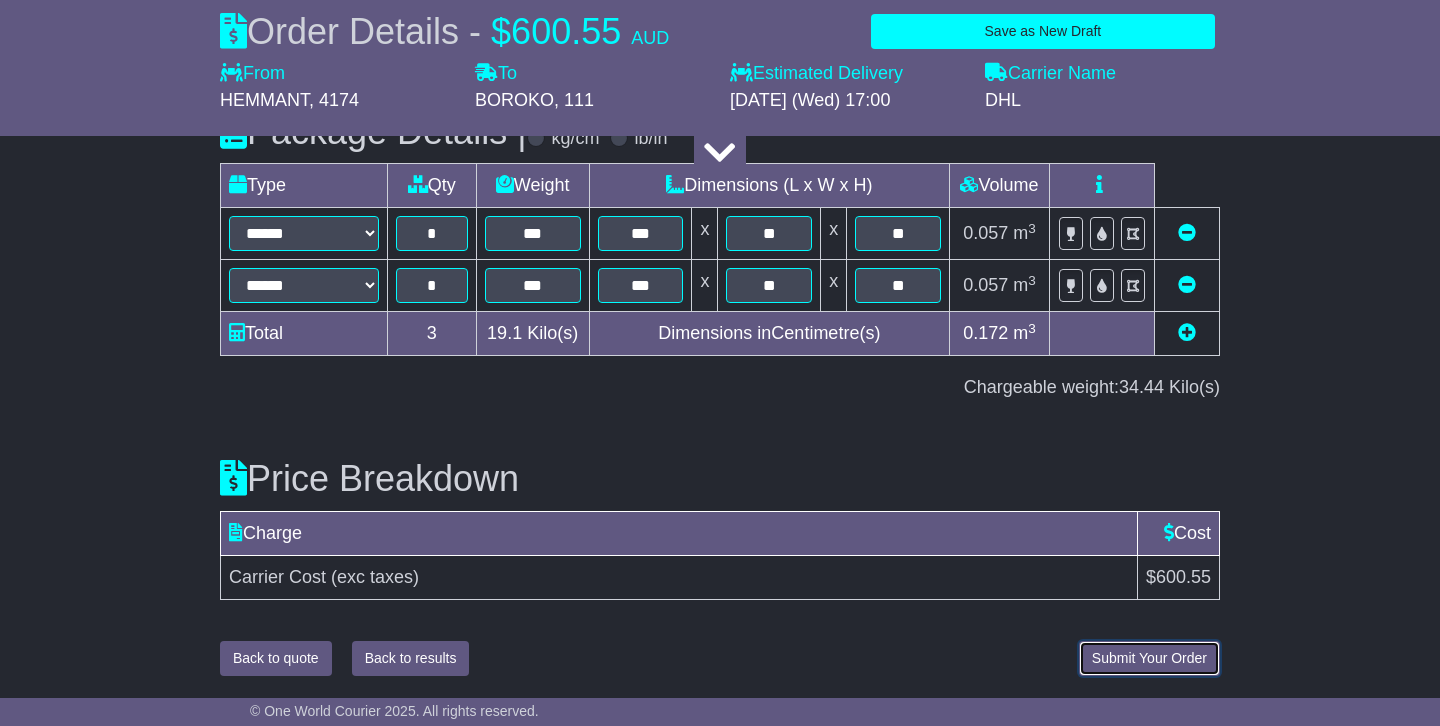 click on "Submit Your Order" at bounding box center (1149, 658) 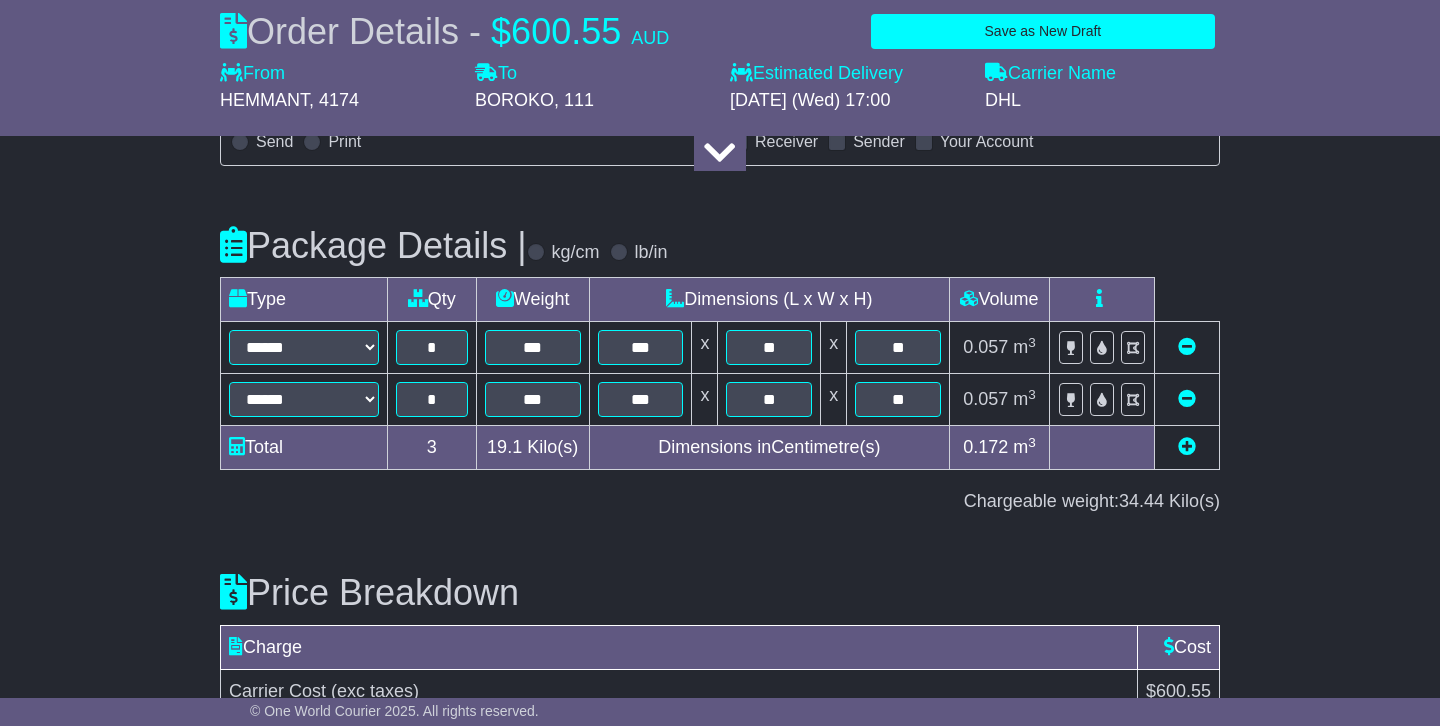 scroll, scrollTop: 2755, scrollLeft: 0, axis: vertical 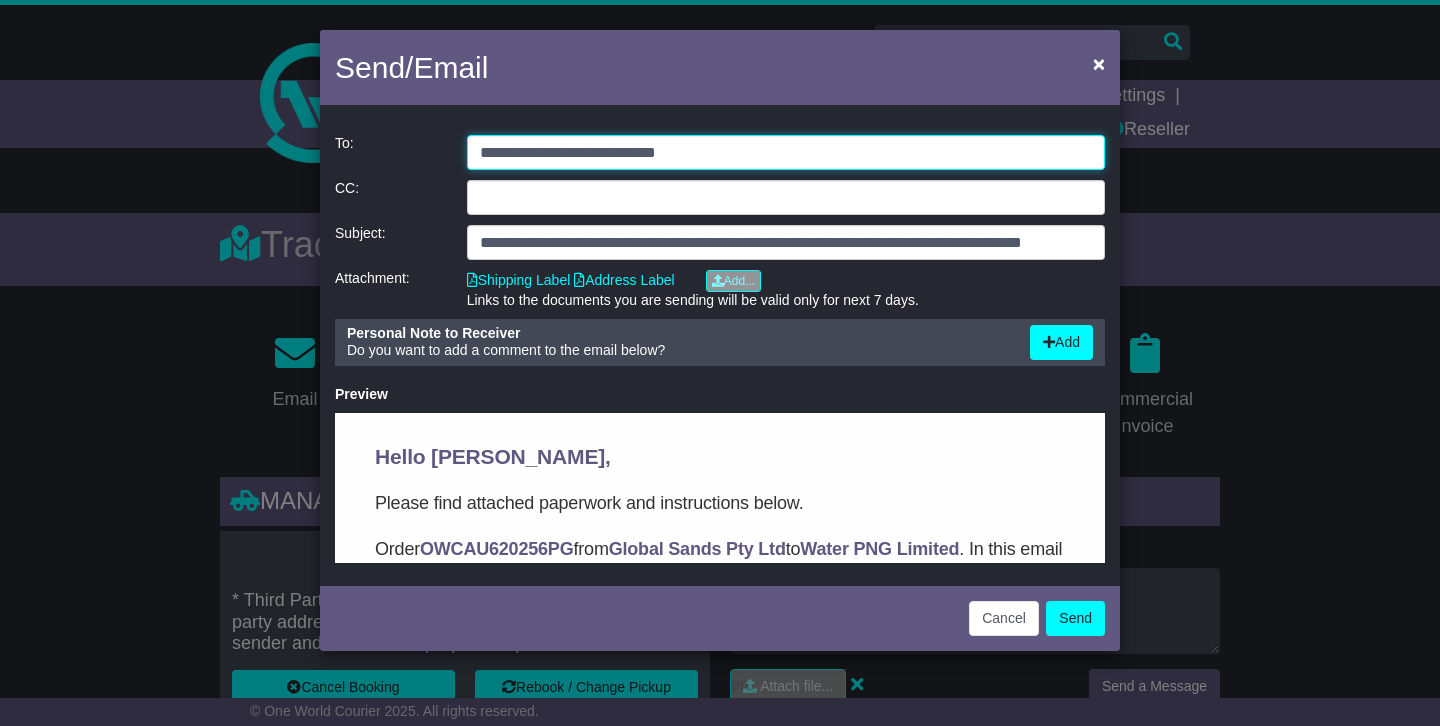 drag, startPoint x: 739, startPoint y: 150, endPoint x: 401, endPoint y: 143, distance: 338.07248 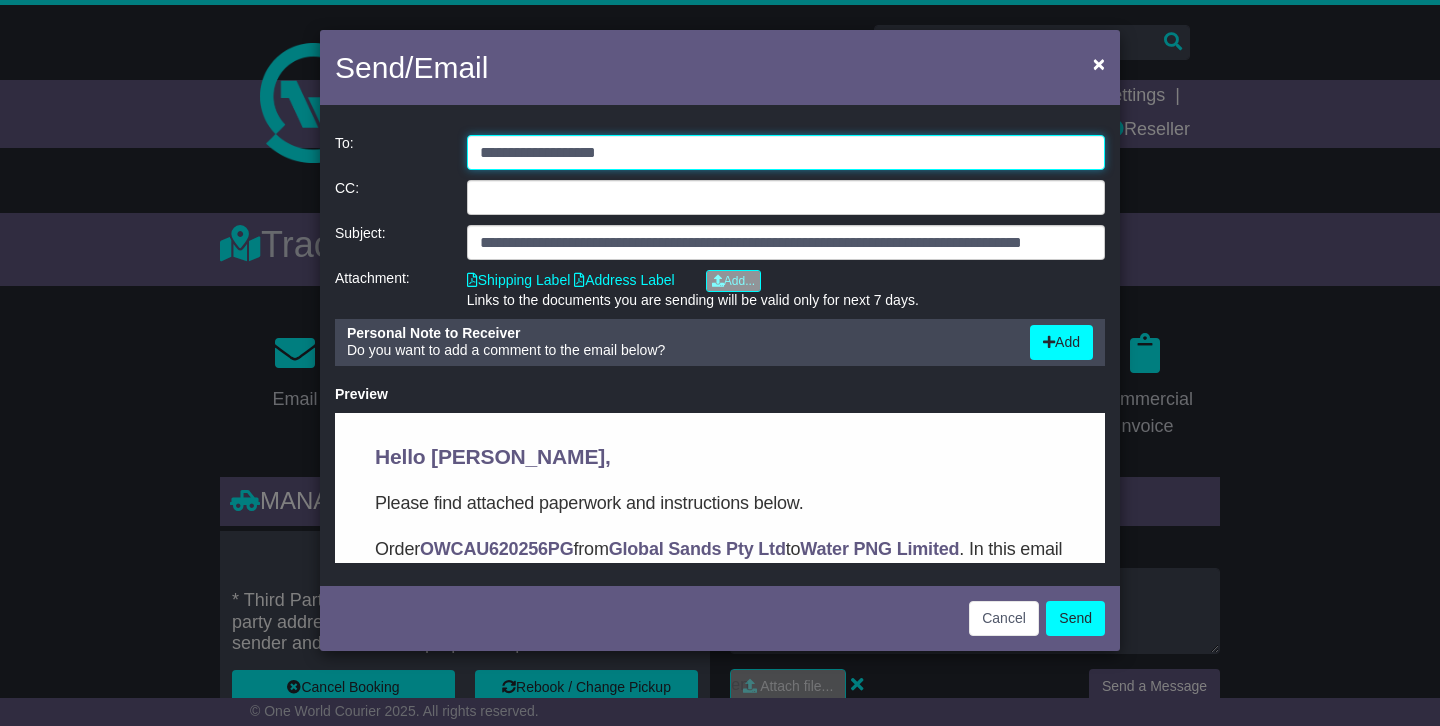 type on "**********" 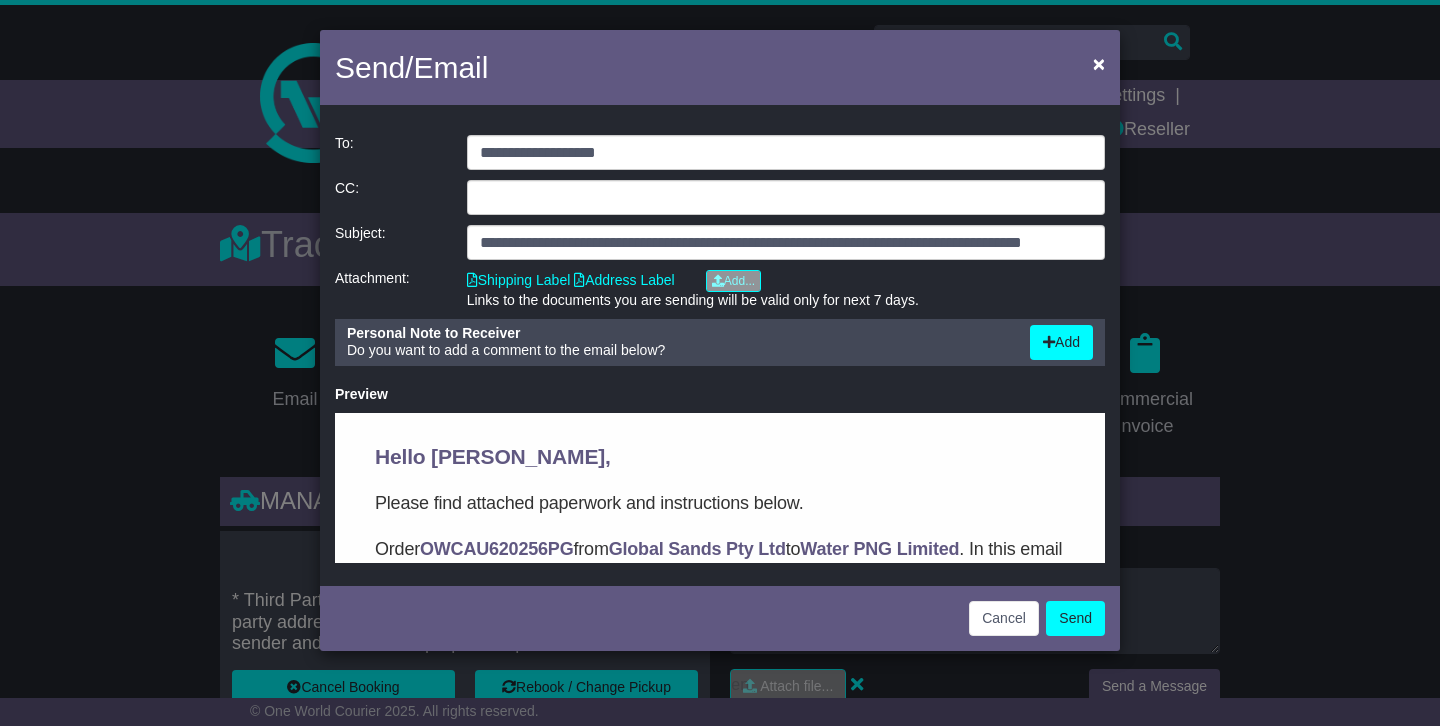 click on "**********" 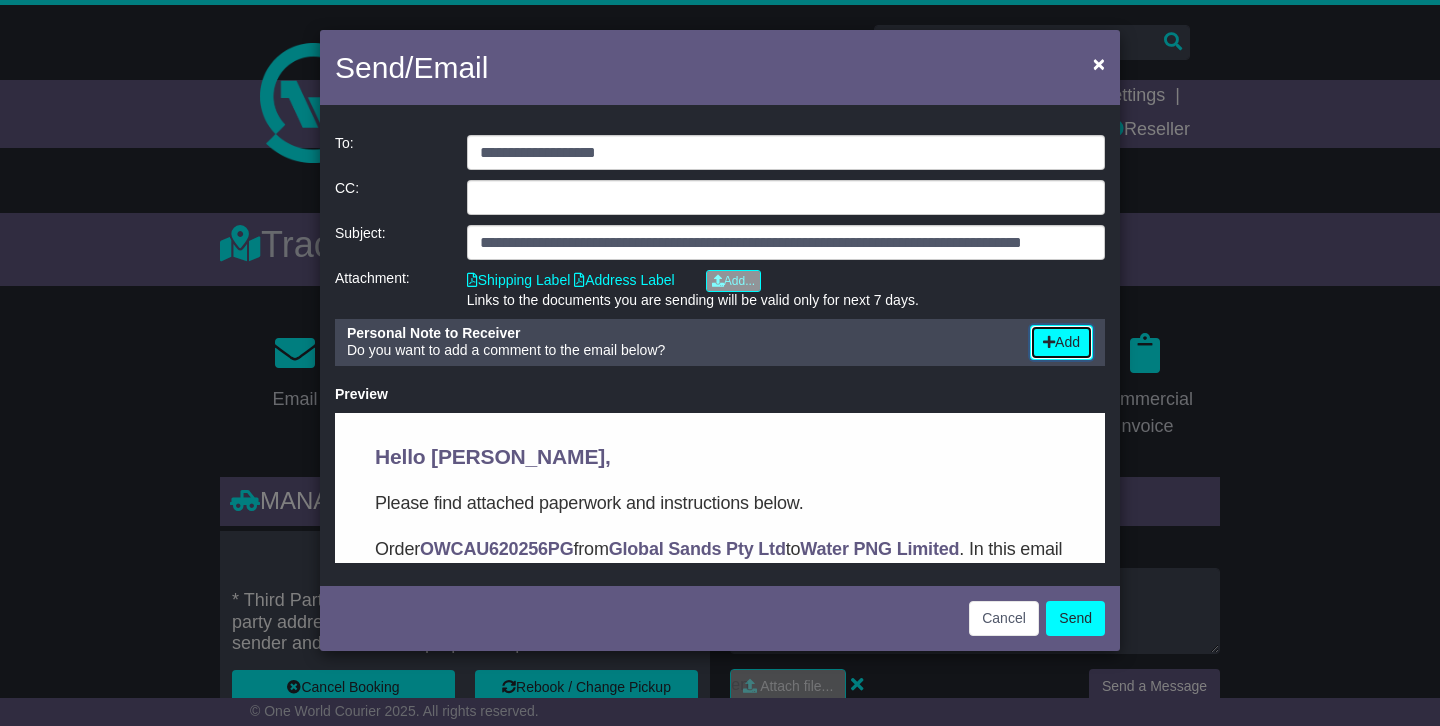 click on "Add" 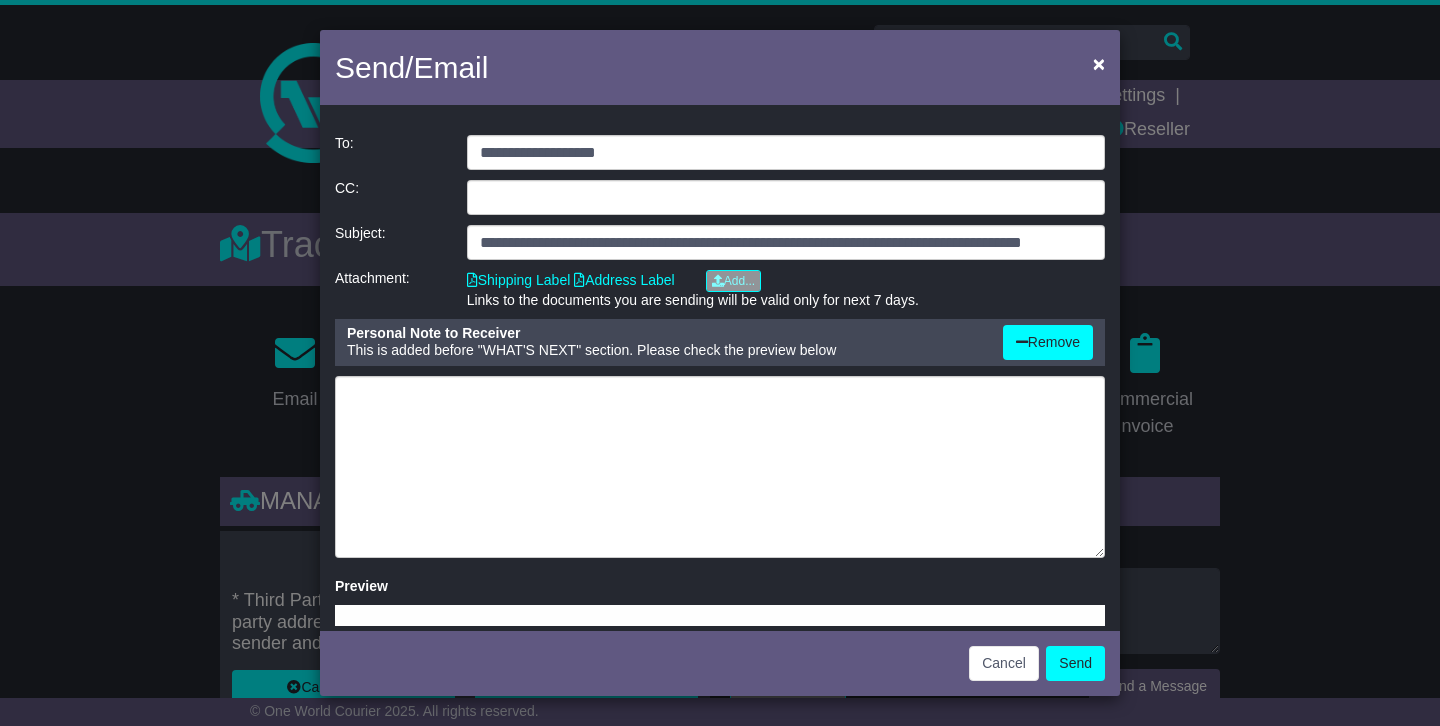 click 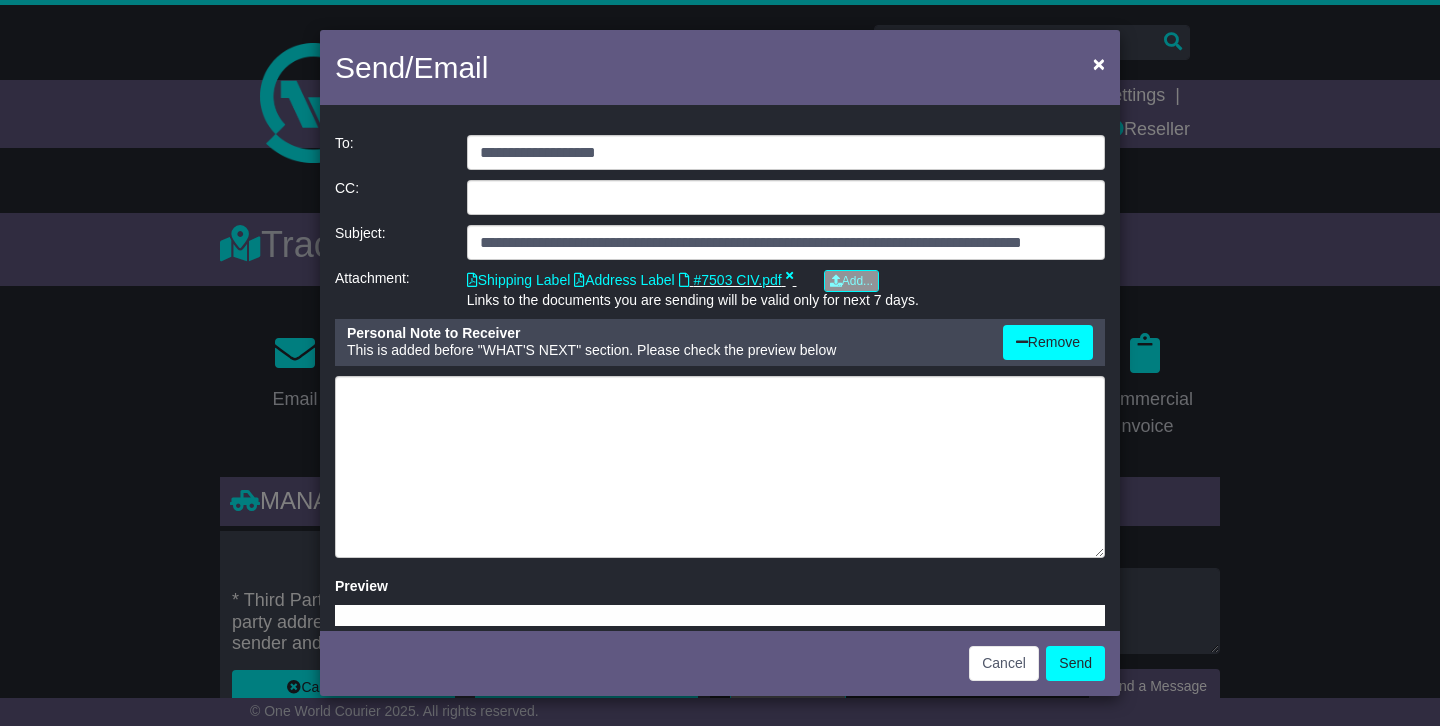 click on "#7503 CIV.pdf" 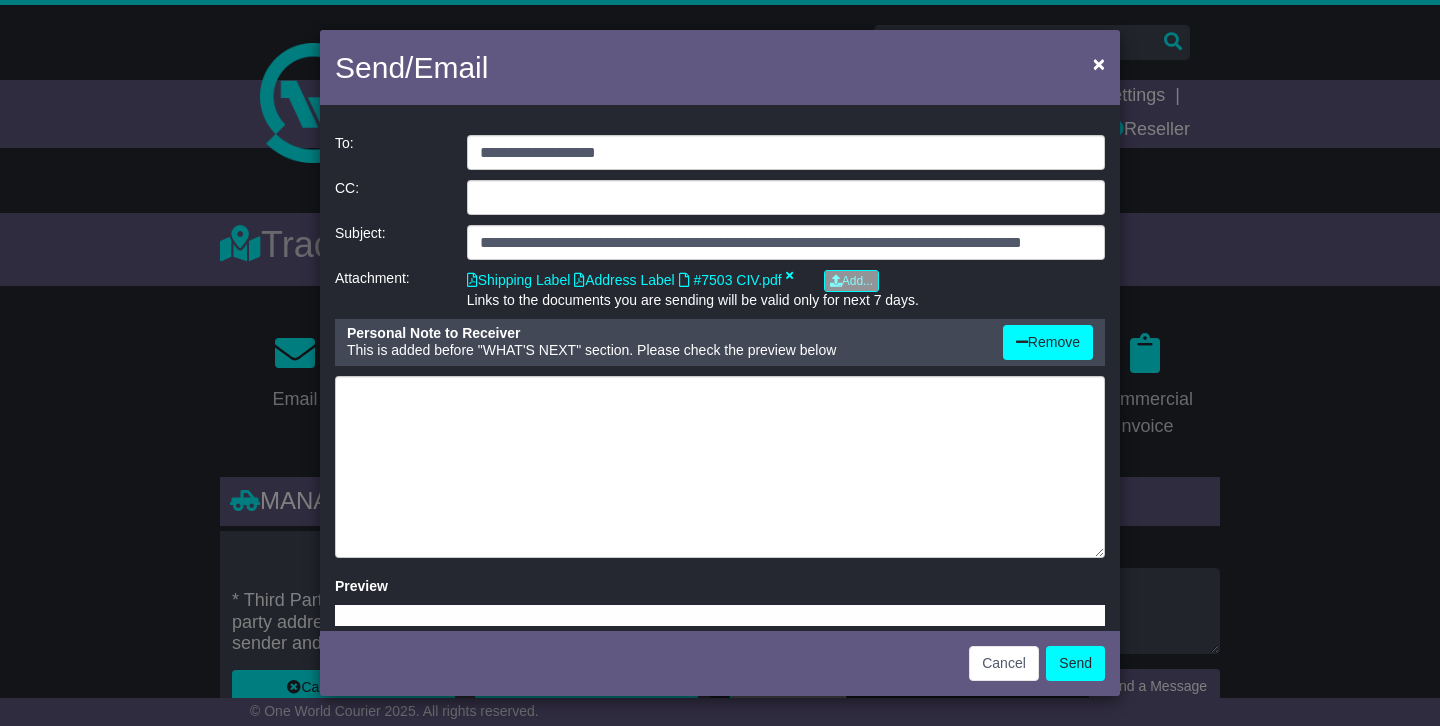 click 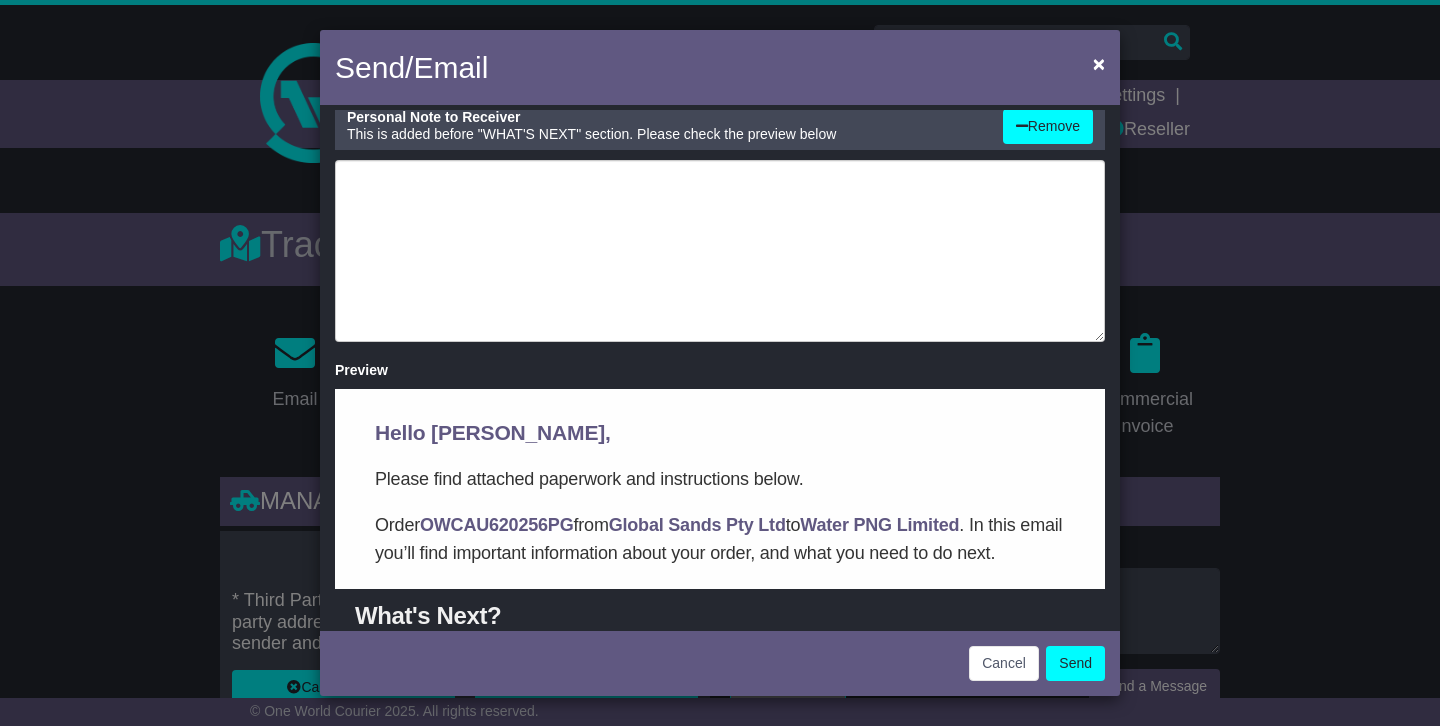 scroll, scrollTop: 225, scrollLeft: 0, axis: vertical 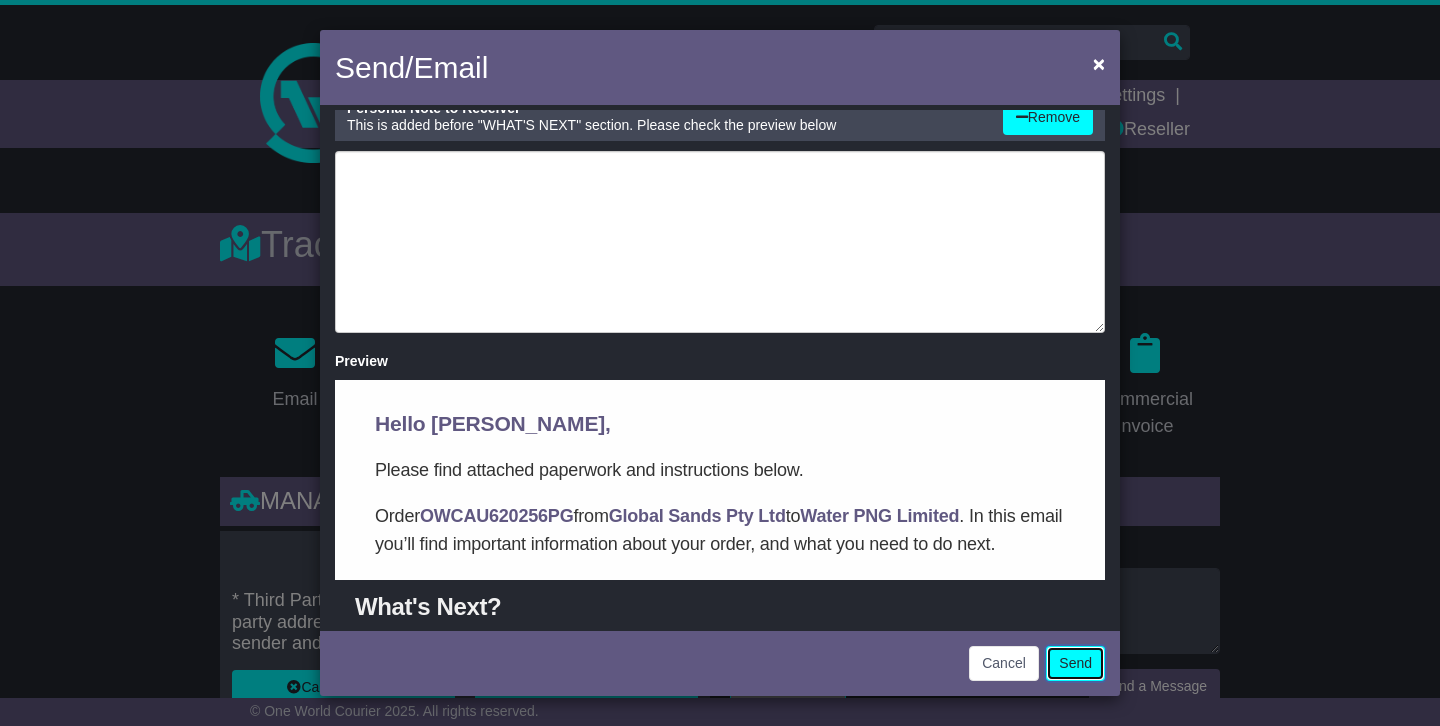 click on "Send" 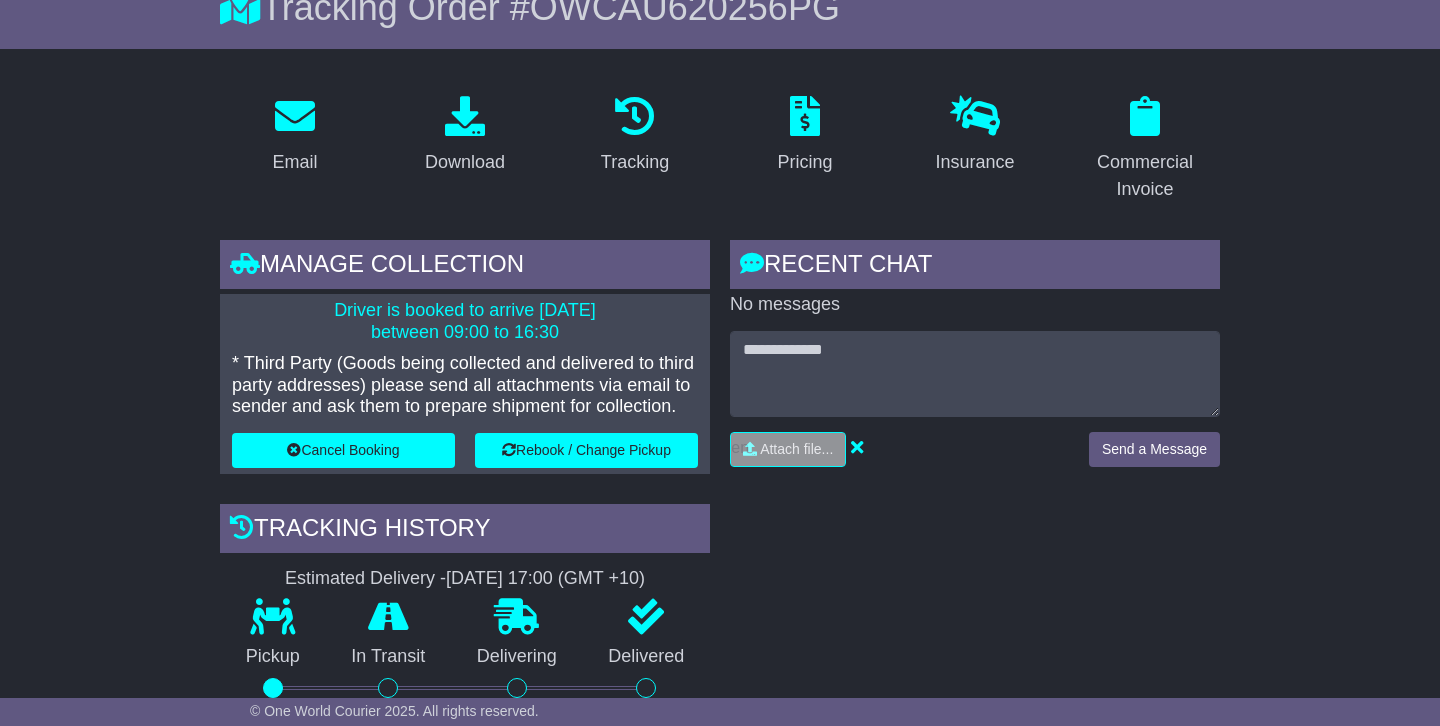 scroll, scrollTop: 234, scrollLeft: 0, axis: vertical 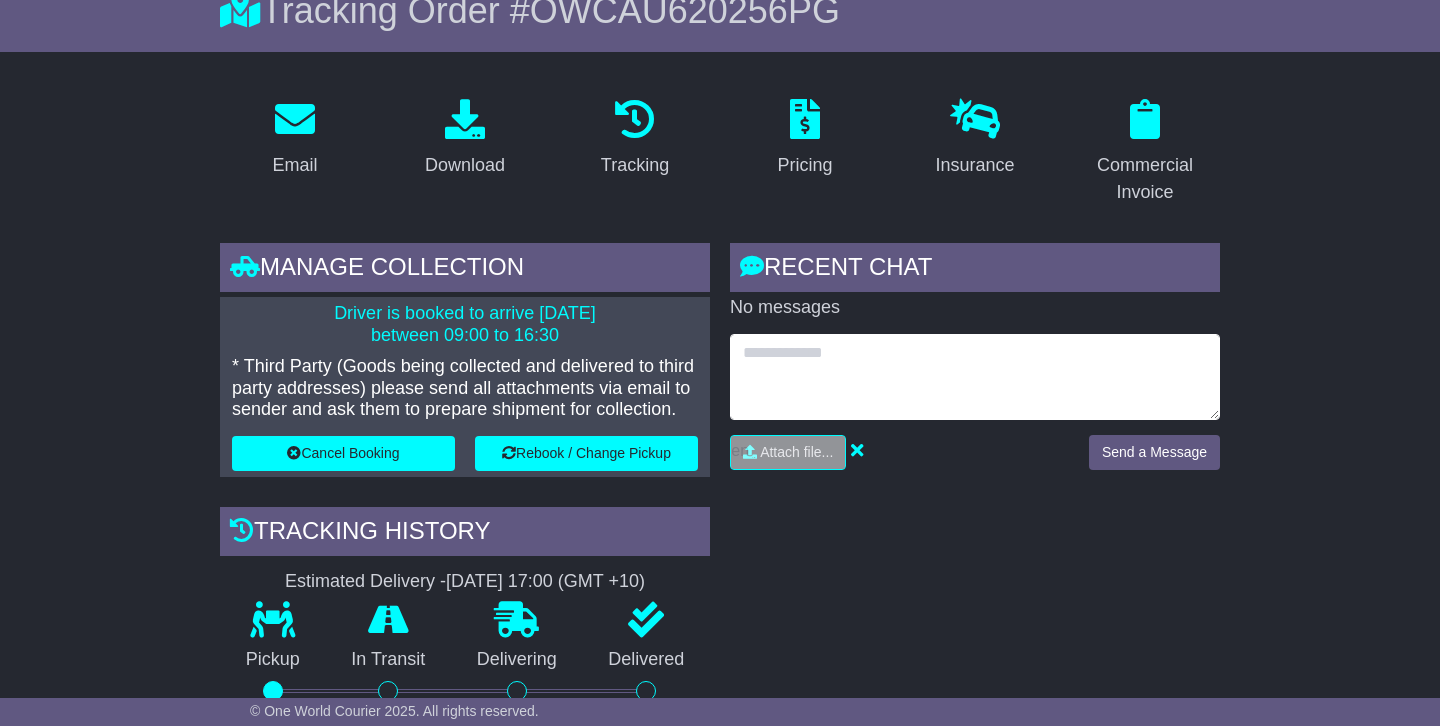 click at bounding box center [975, 377] 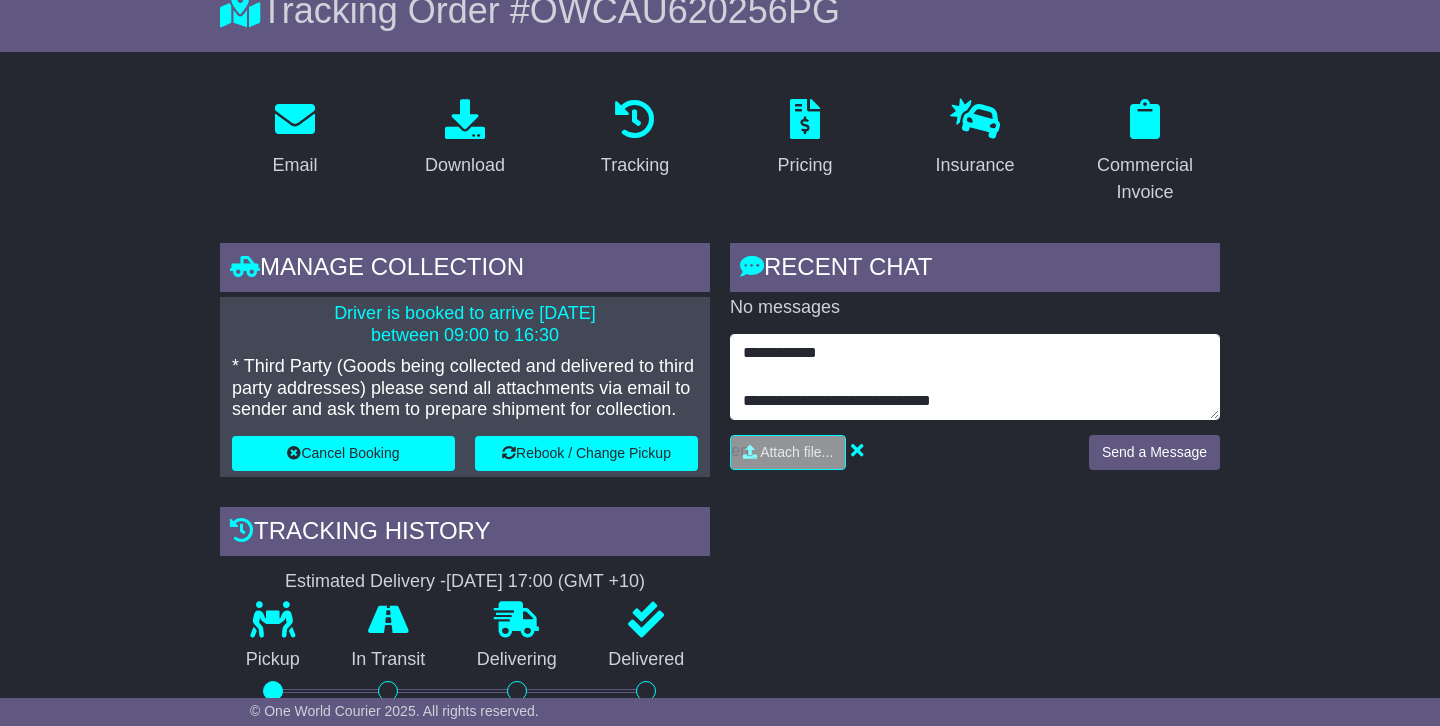 scroll, scrollTop: 39, scrollLeft: 0, axis: vertical 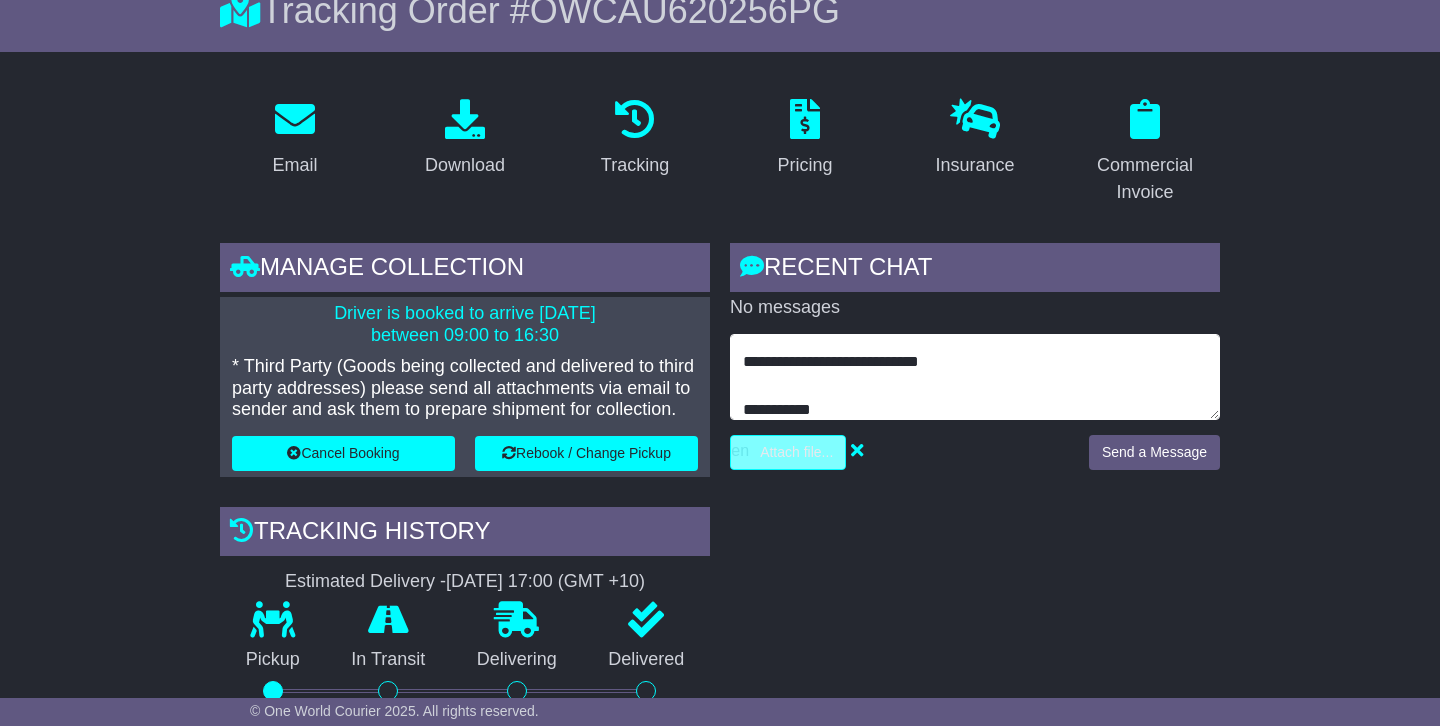 type on "**********" 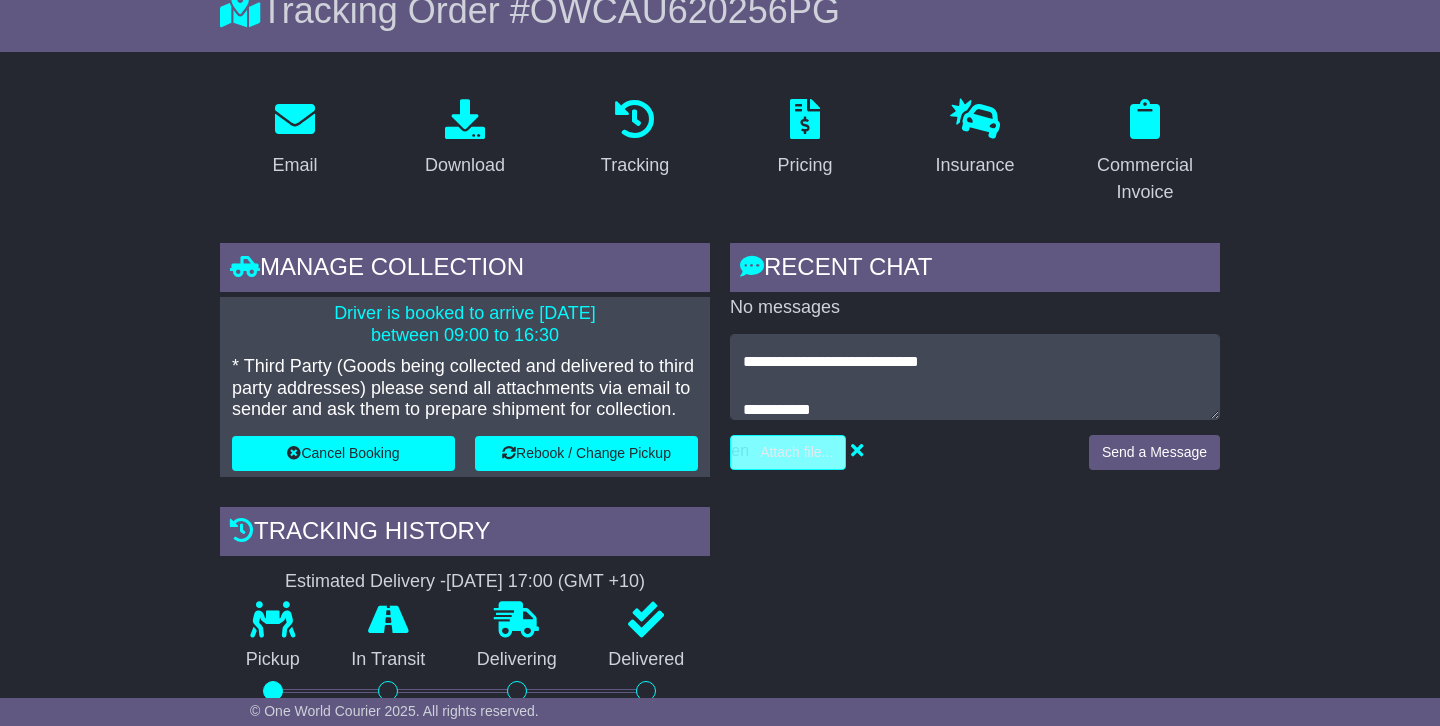 click at bounding box center (693, 452) 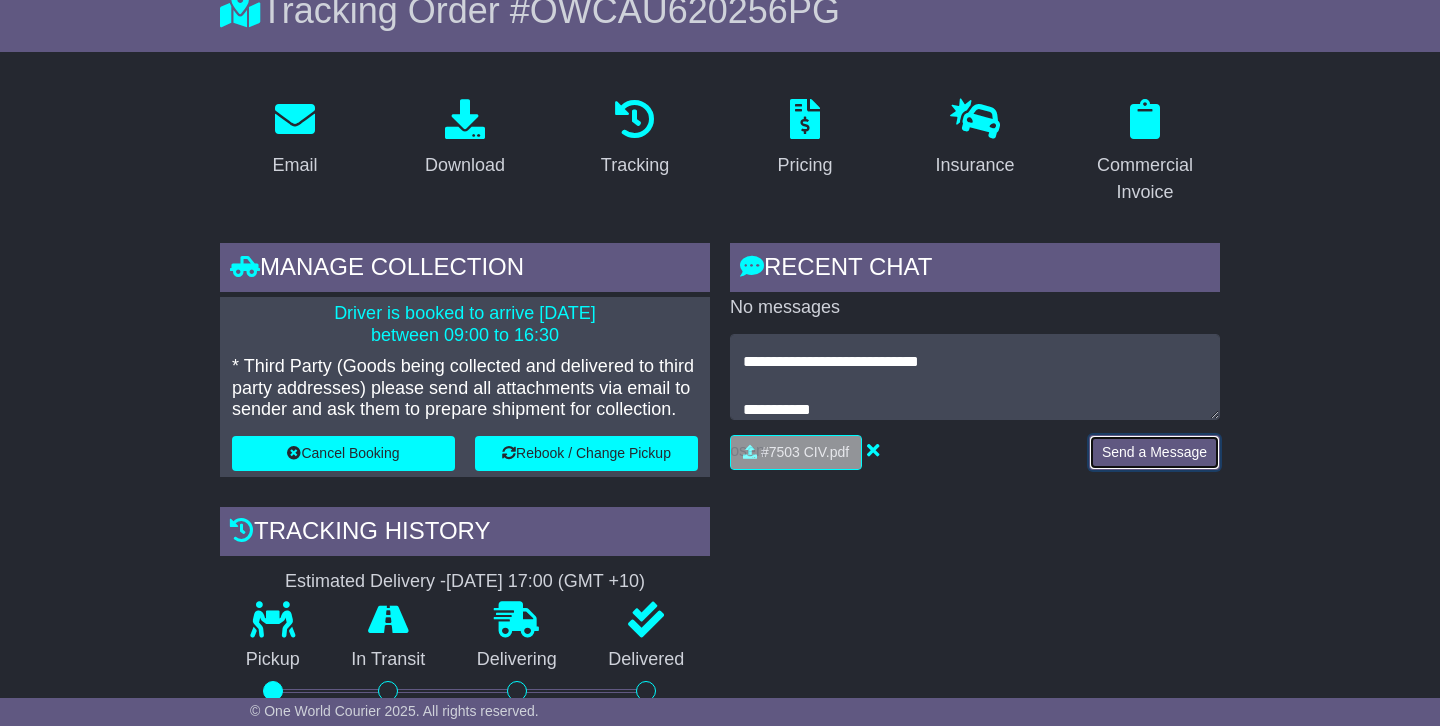 click on "Send a Message" at bounding box center [1154, 452] 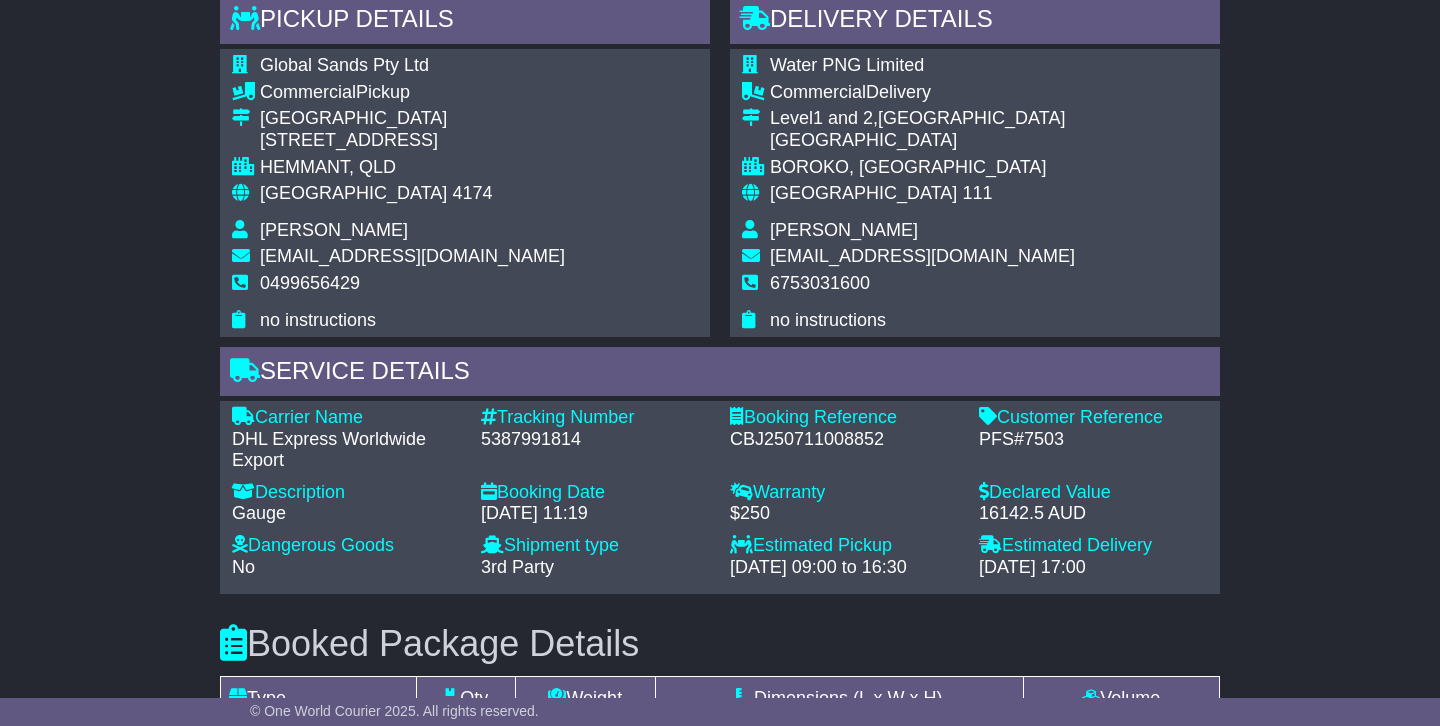 scroll, scrollTop: 1388, scrollLeft: 0, axis: vertical 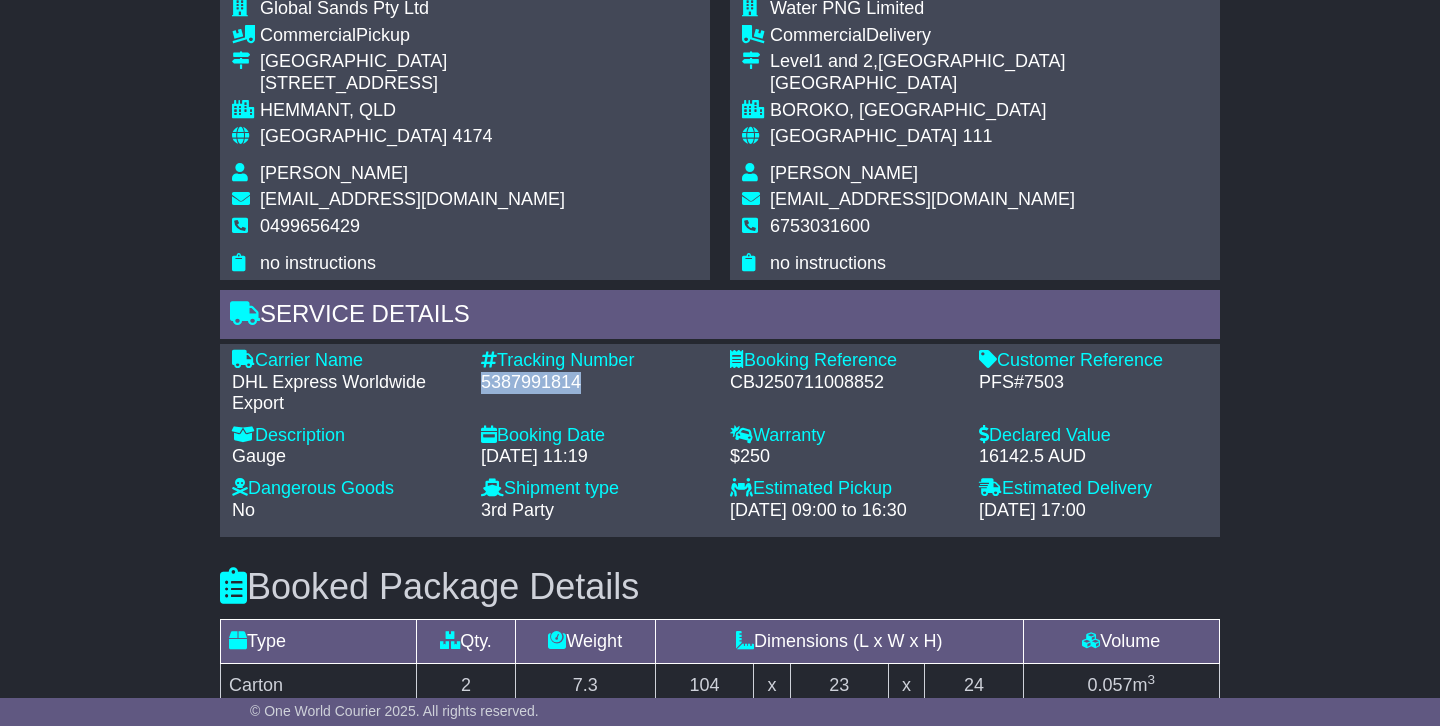 drag, startPoint x: 583, startPoint y: 356, endPoint x: 480, endPoint y: 357, distance: 103.00485 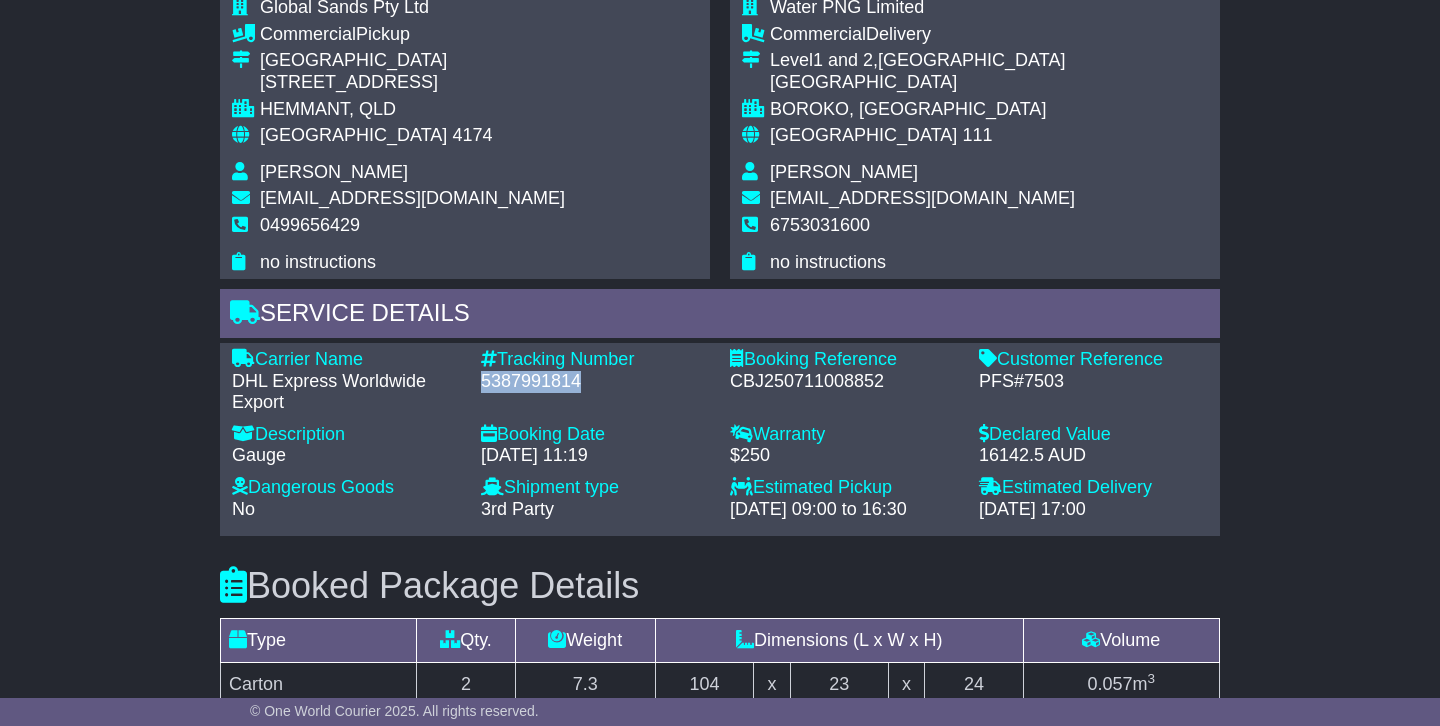 copy on "5387991814" 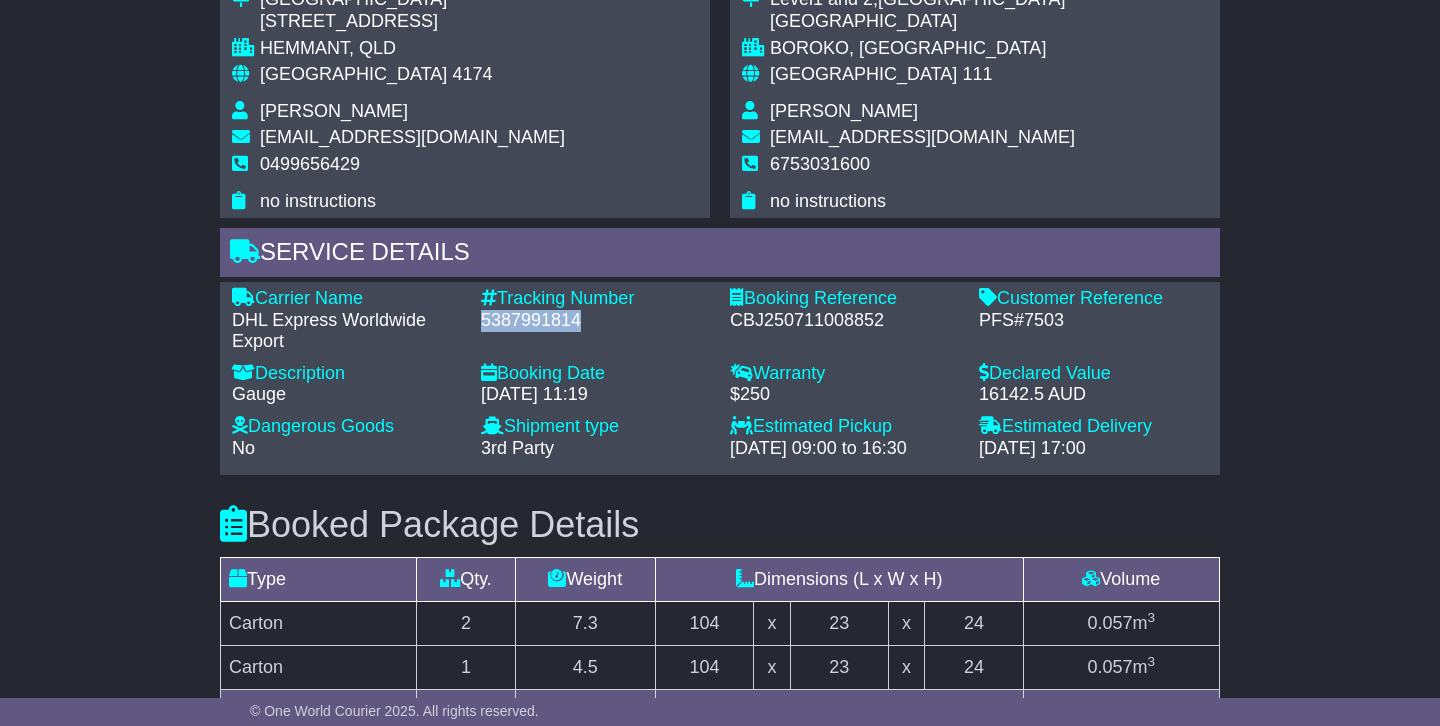 scroll, scrollTop: 1598, scrollLeft: 0, axis: vertical 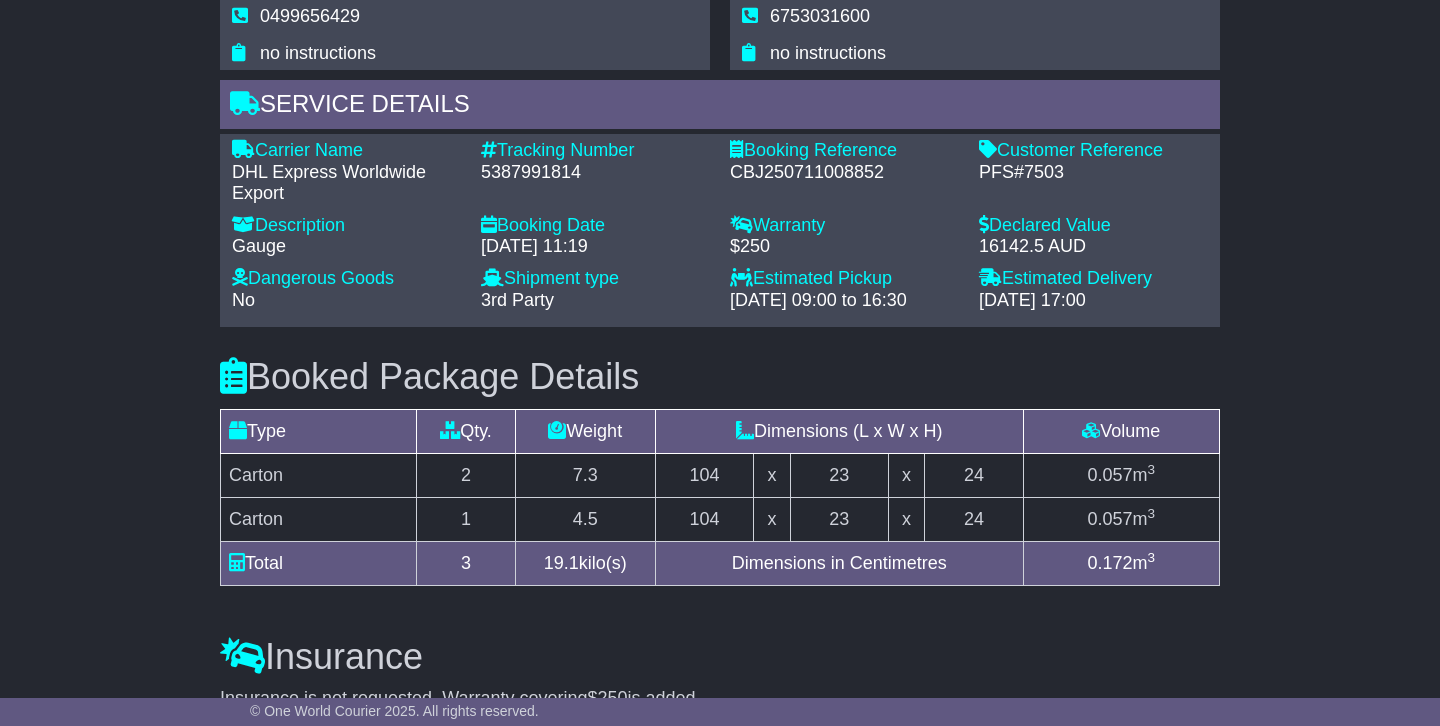 click on "Tracking Number
-
5387991814" at bounding box center (595, 172) 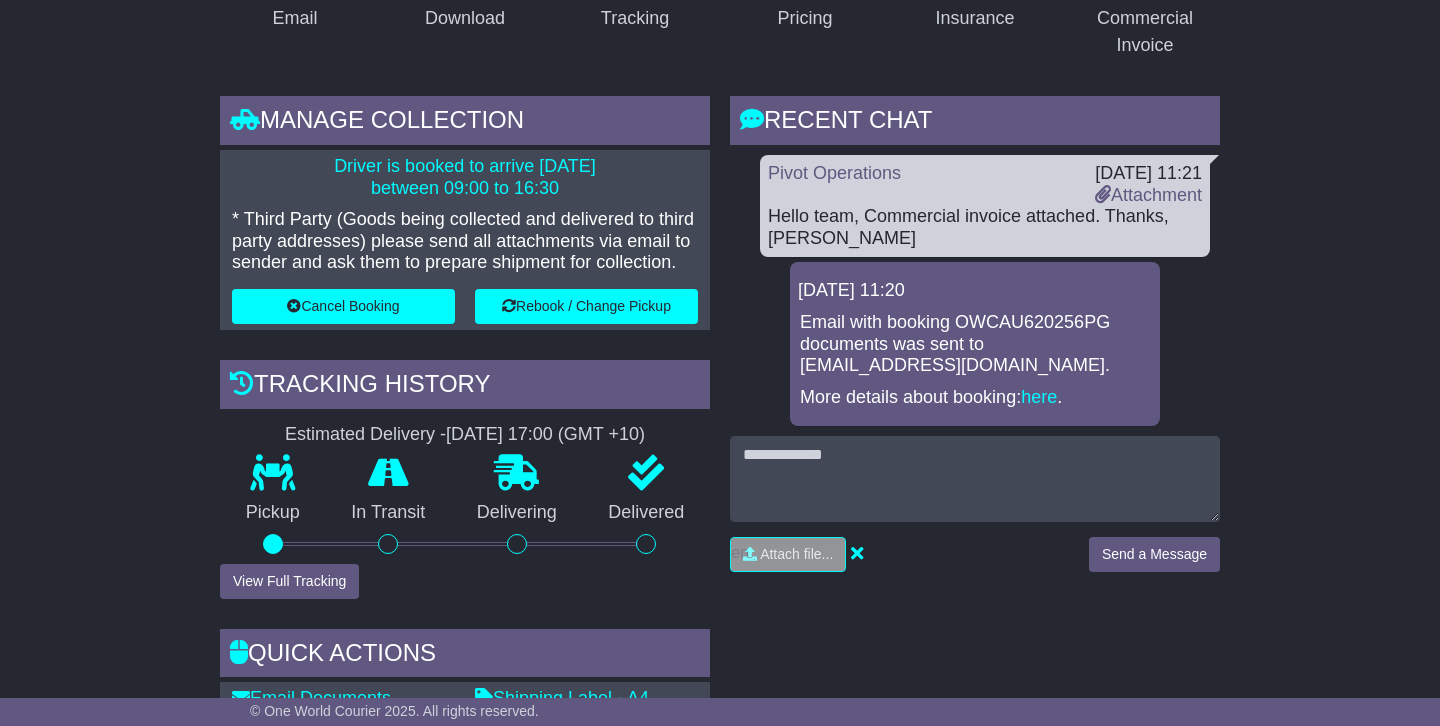 scroll, scrollTop: 387, scrollLeft: 0, axis: vertical 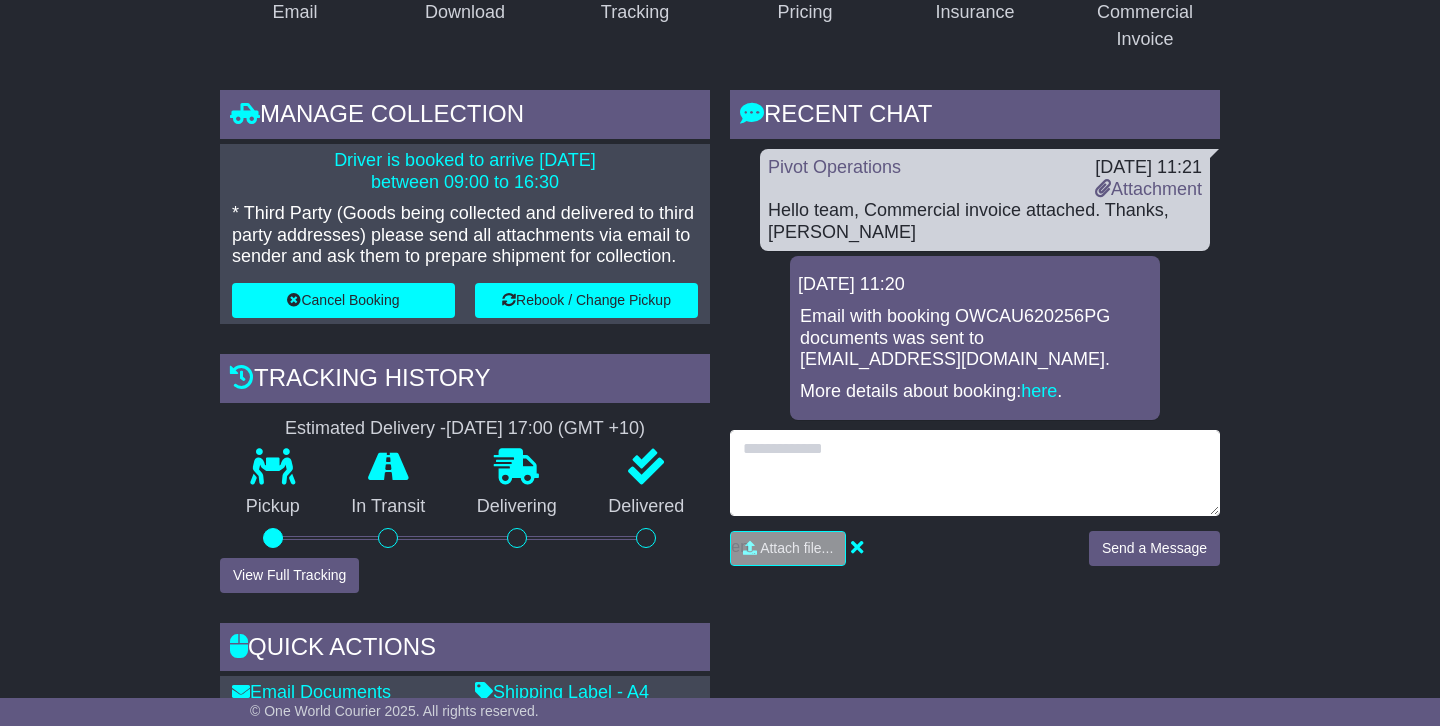click at bounding box center (975, 473) 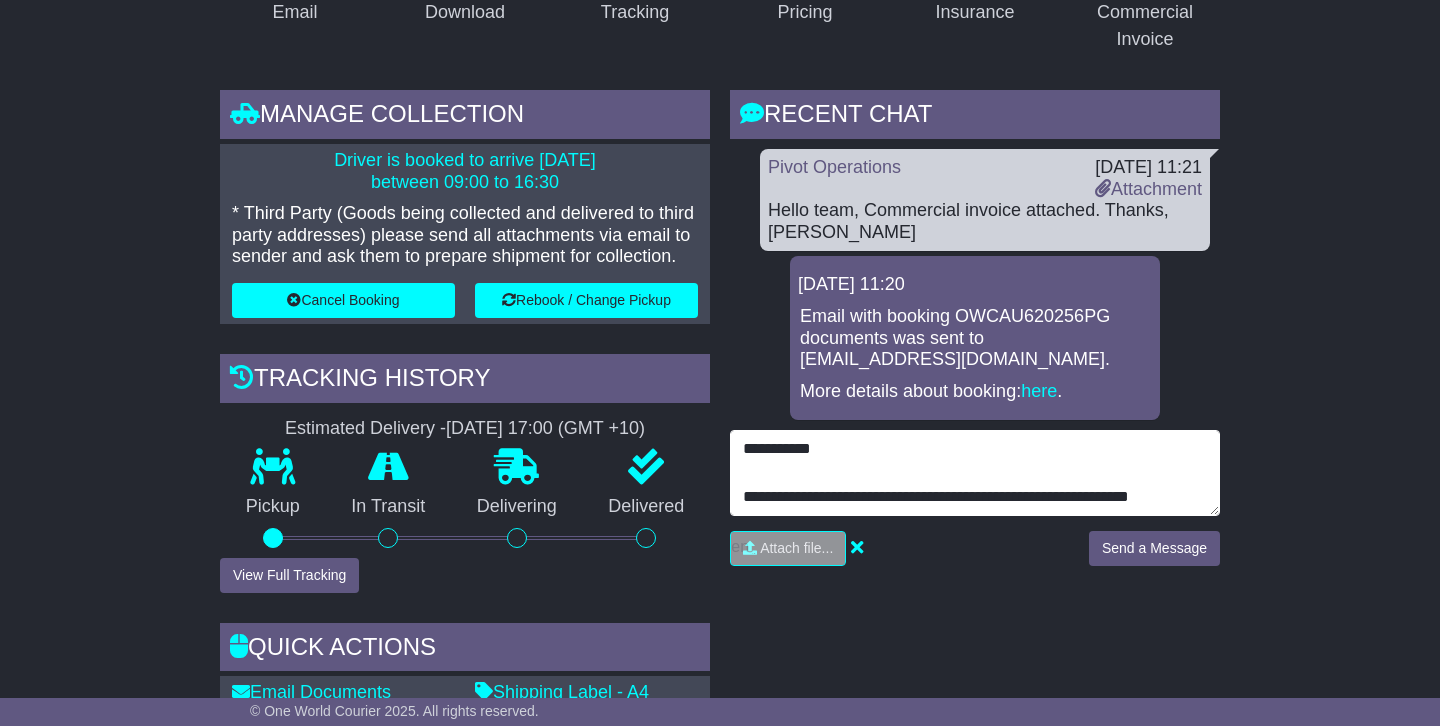 scroll, scrollTop: 15, scrollLeft: 0, axis: vertical 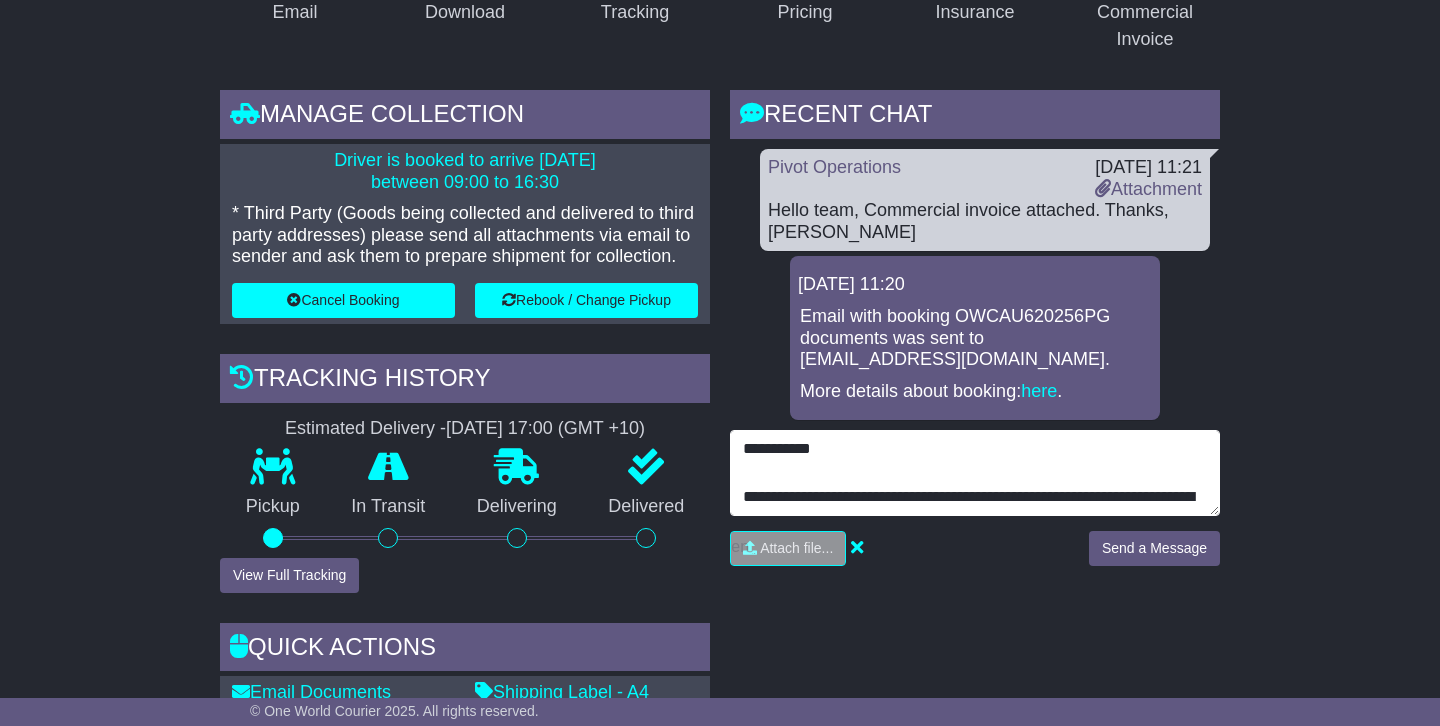 type on "**********" 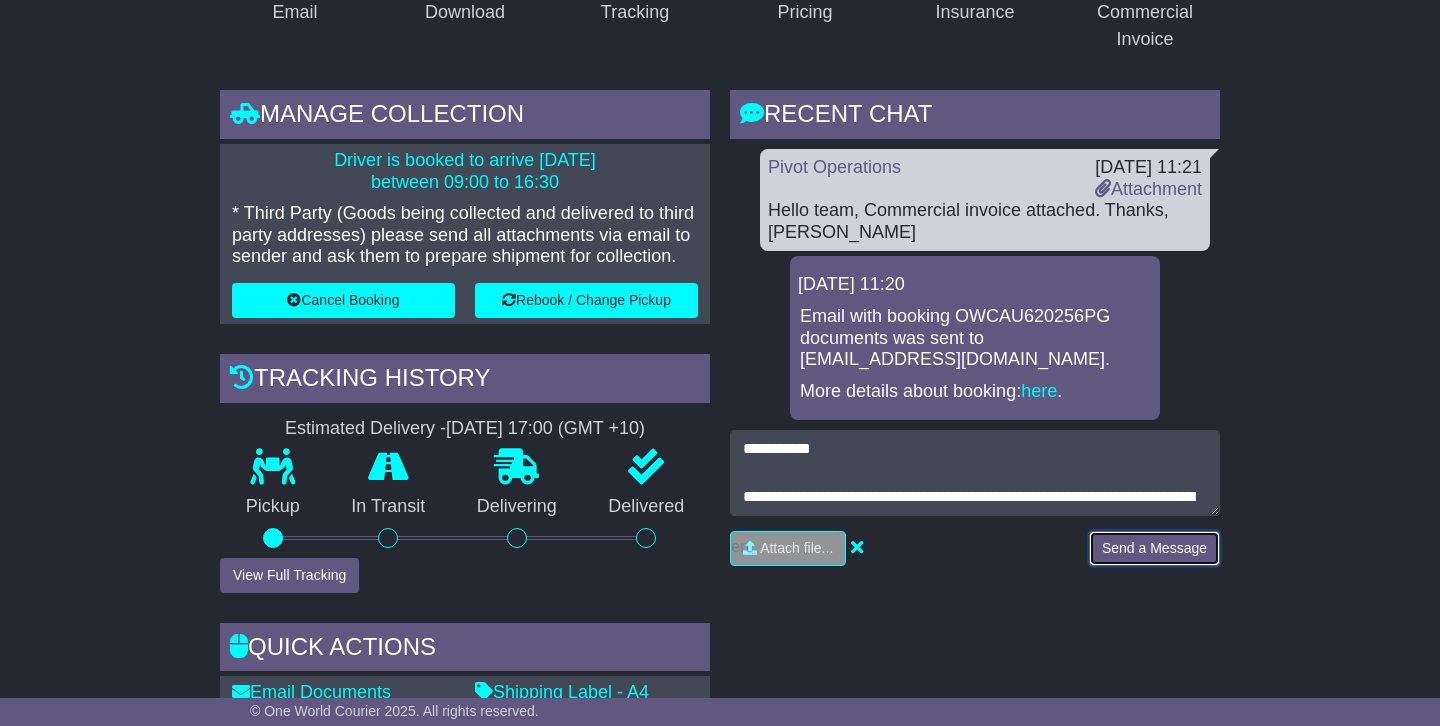 click on "Send a Message" at bounding box center [1154, 548] 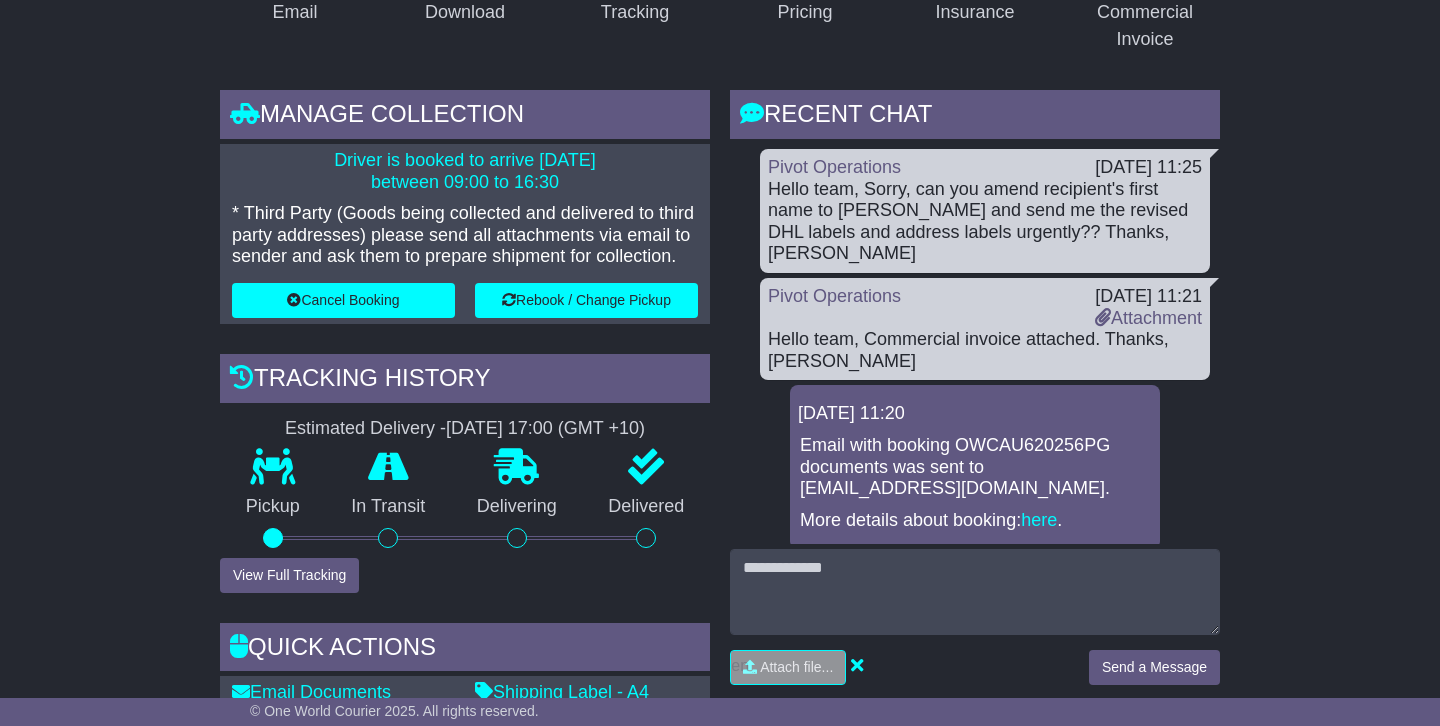 click on "Email
Download
Tracking
Pricing
Insurance
Commercial Invoice
Manage collection" at bounding box center (720, 1114) 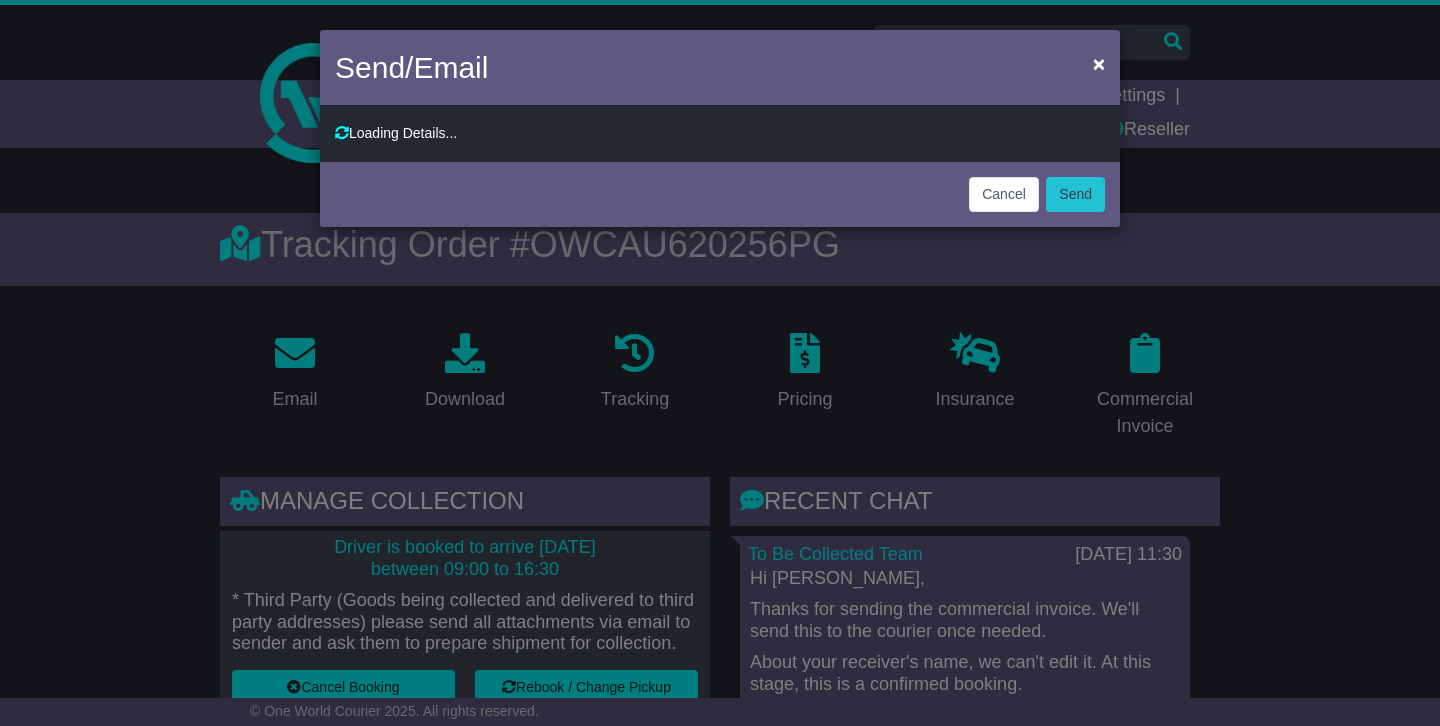 scroll, scrollTop: 0, scrollLeft: 0, axis: both 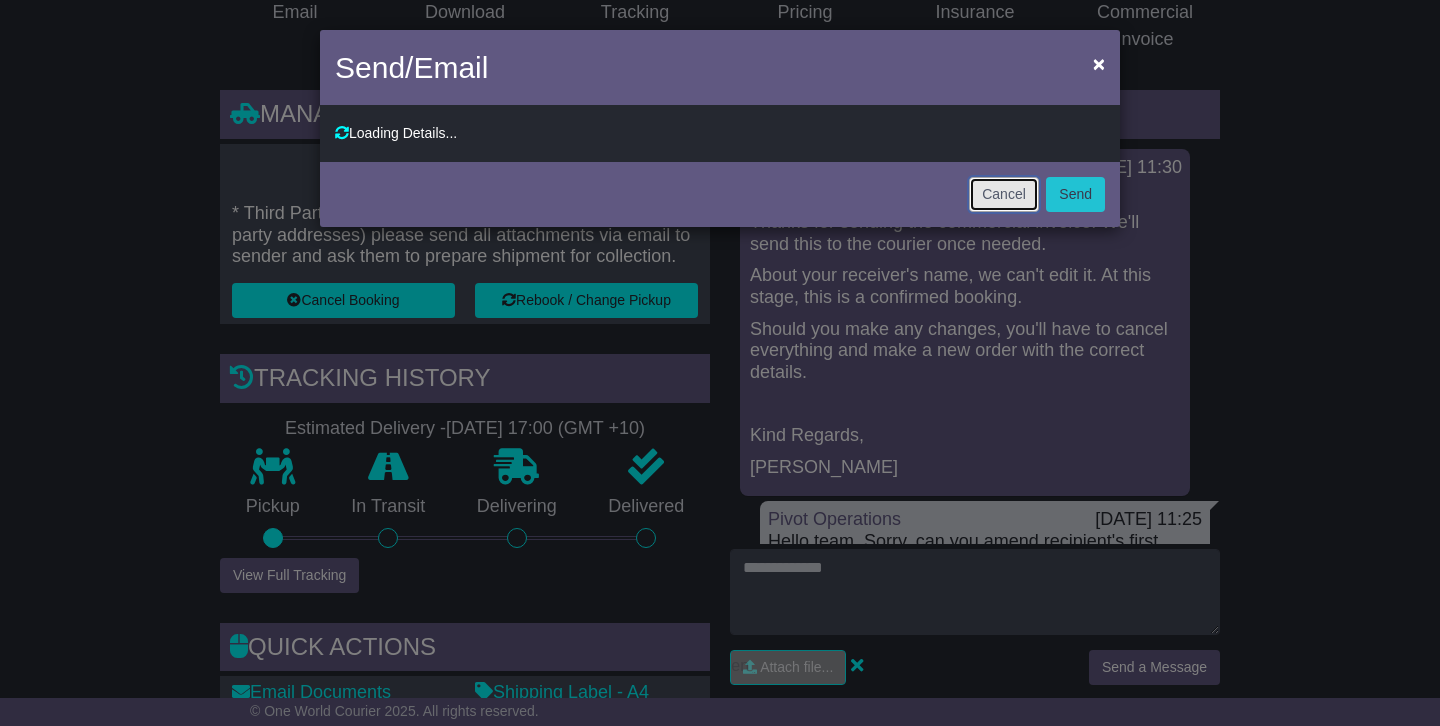click on "Cancel" 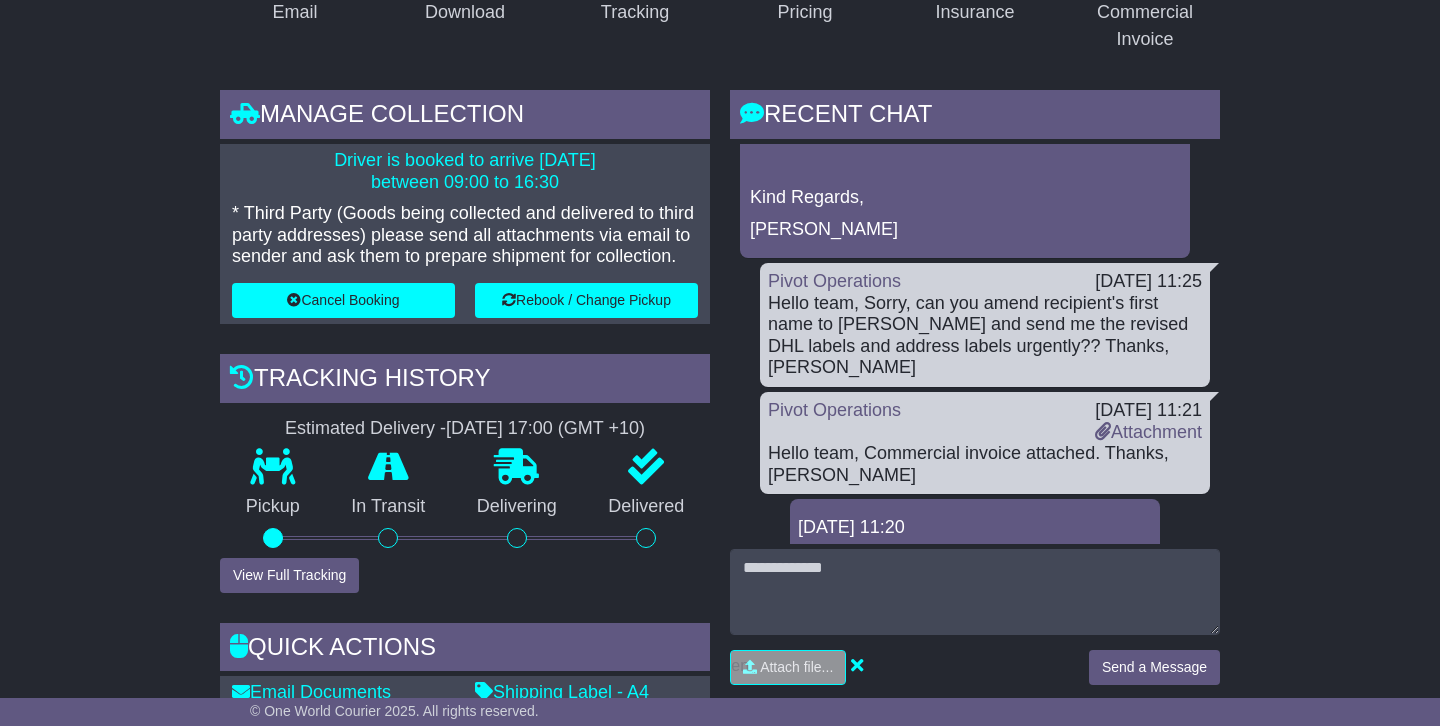 scroll, scrollTop: 271, scrollLeft: 0, axis: vertical 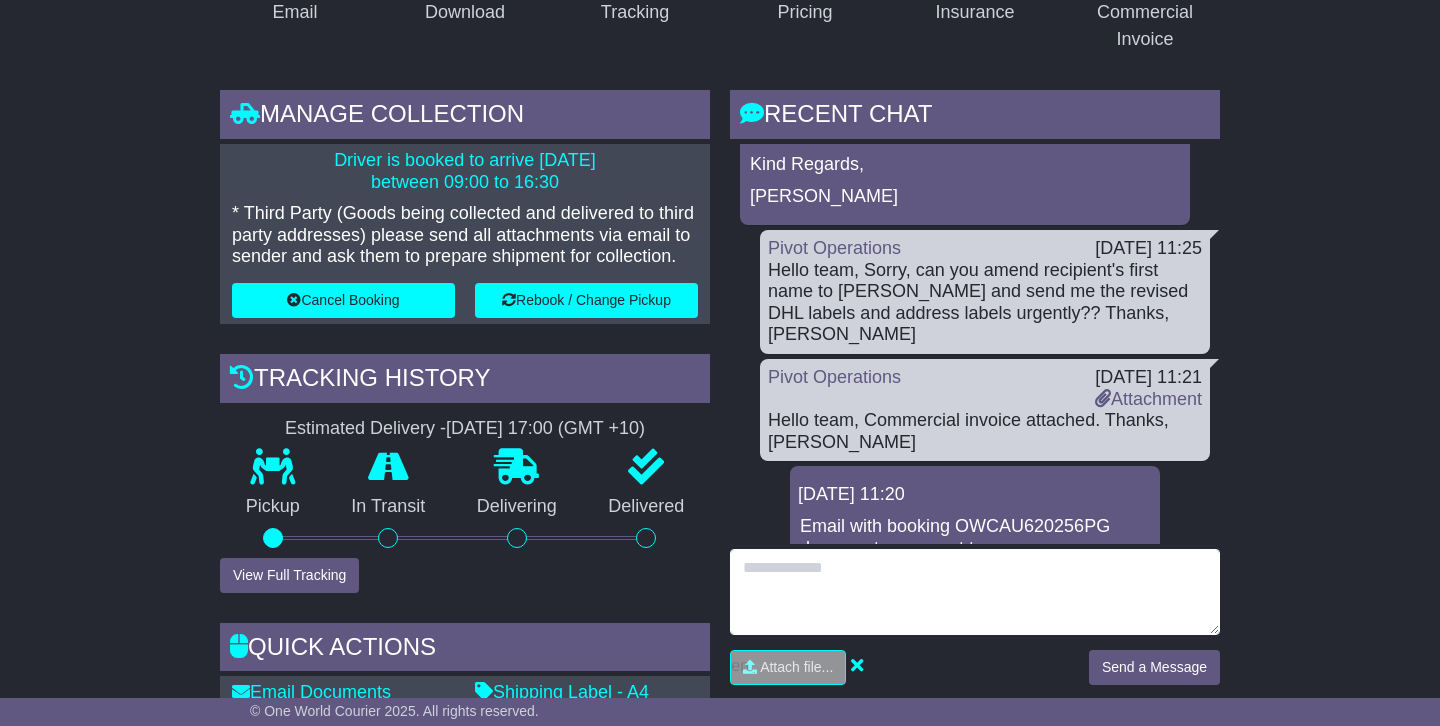 click at bounding box center (975, 592) 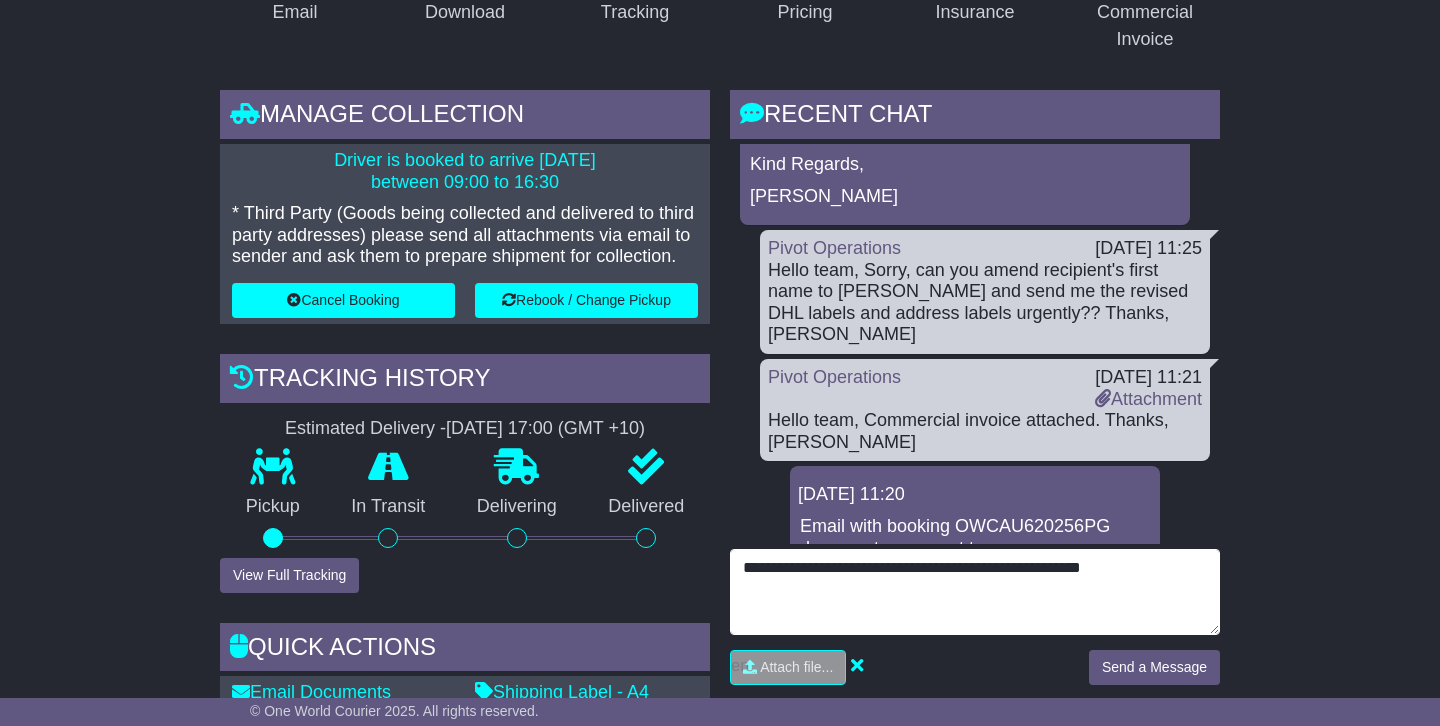 type on "**********" 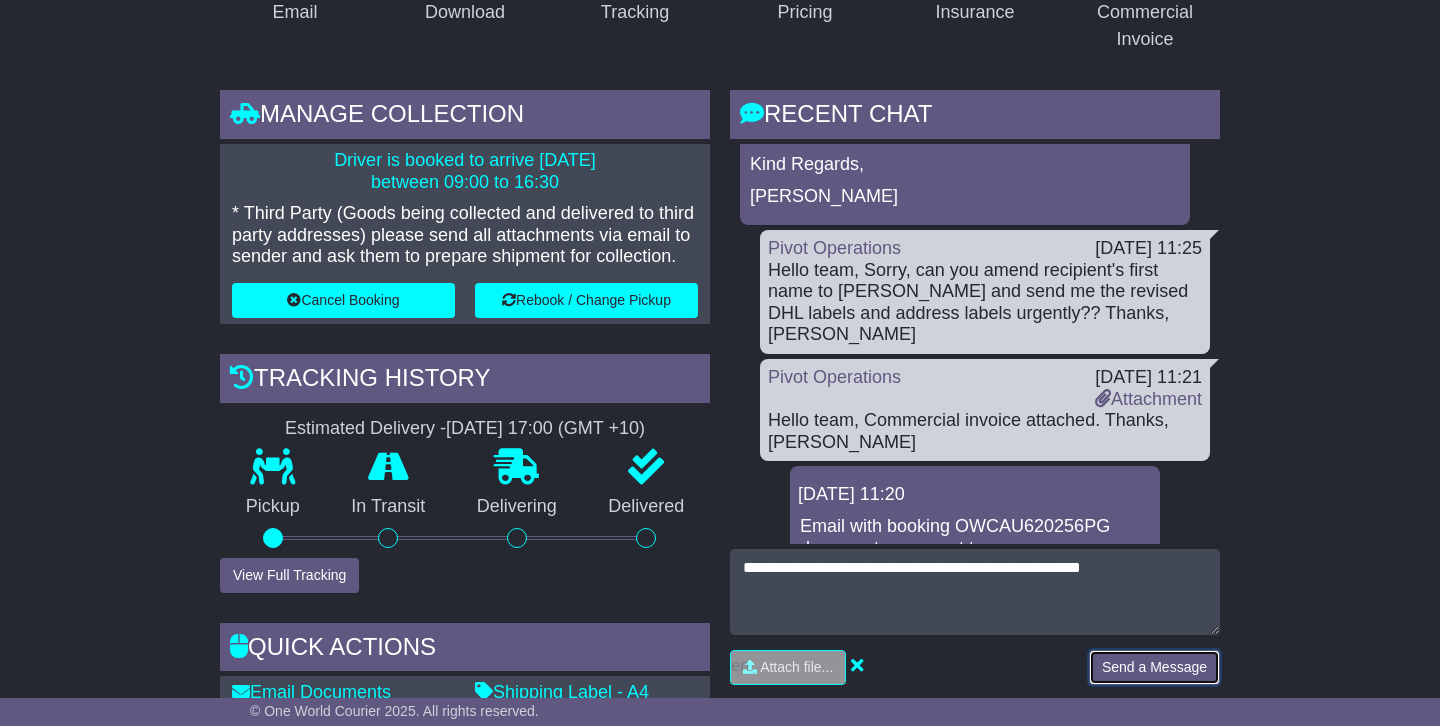 click on "Send a Message" at bounding box center (1154, 667) 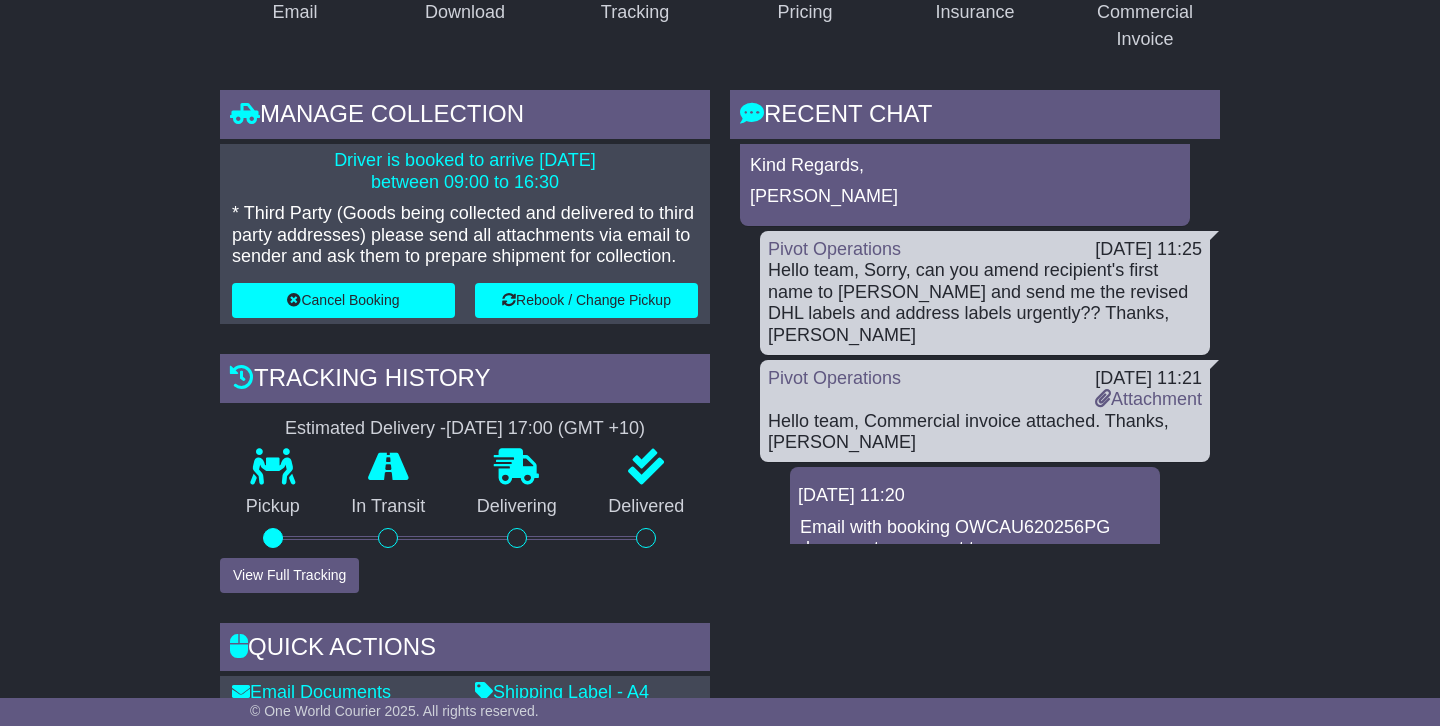 scroll, scrollTop: 271, scrollLeft: 0, axis: vertical 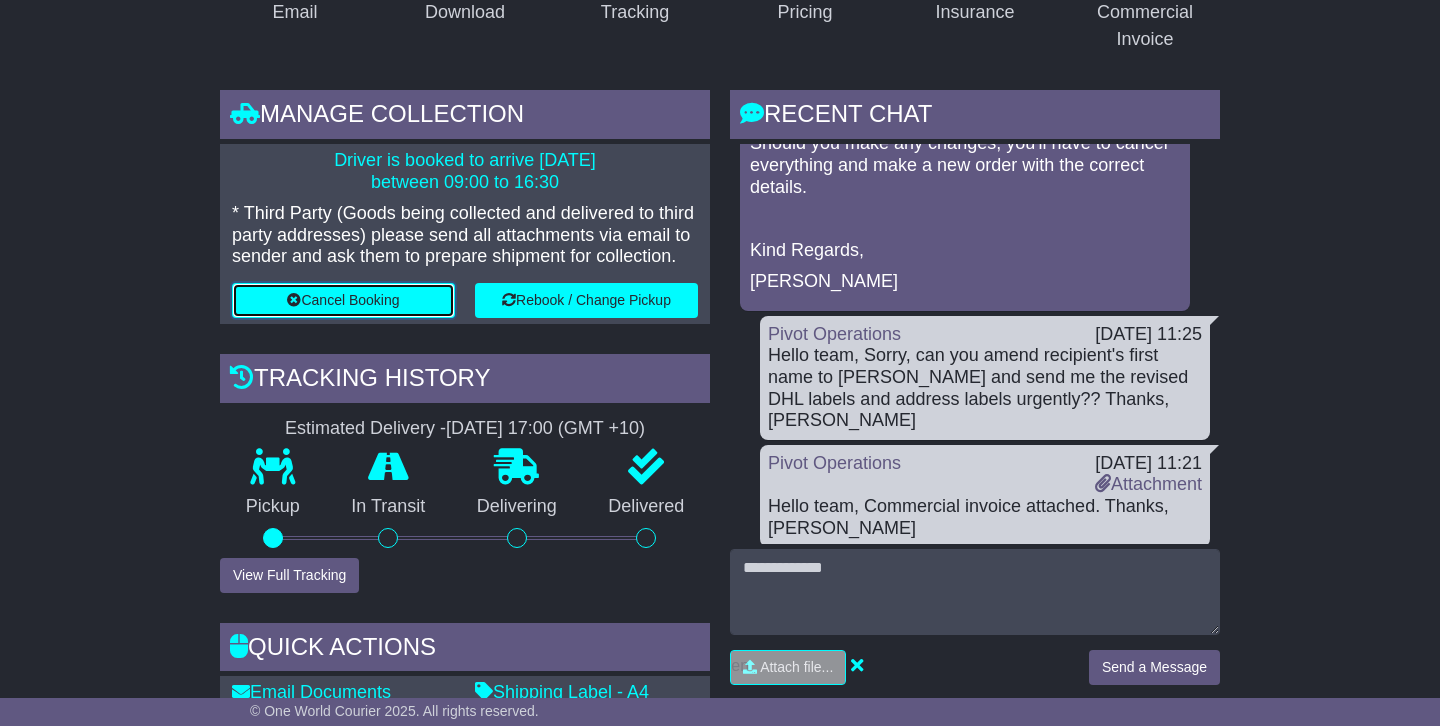 click on "Cancel Booking" at bounding box center (343, 300) 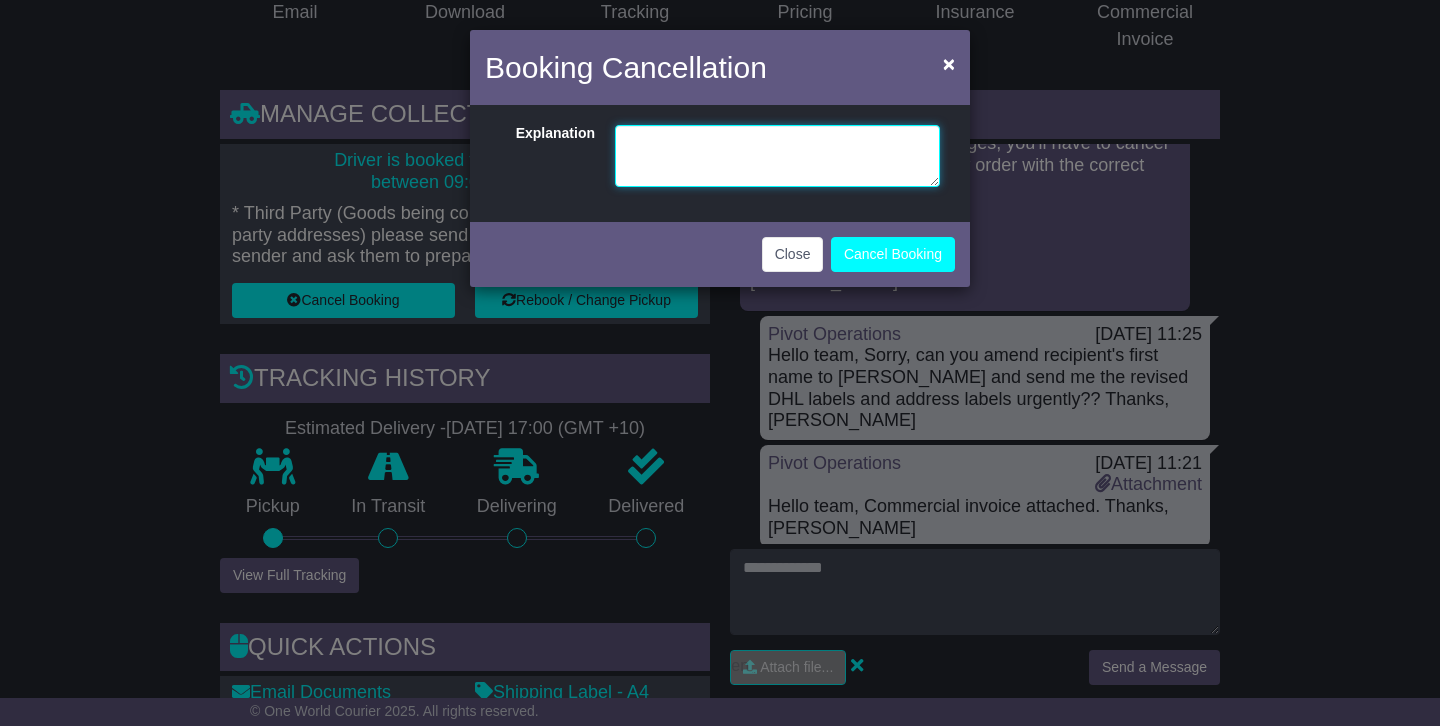 click at bounding box center [777, 156] 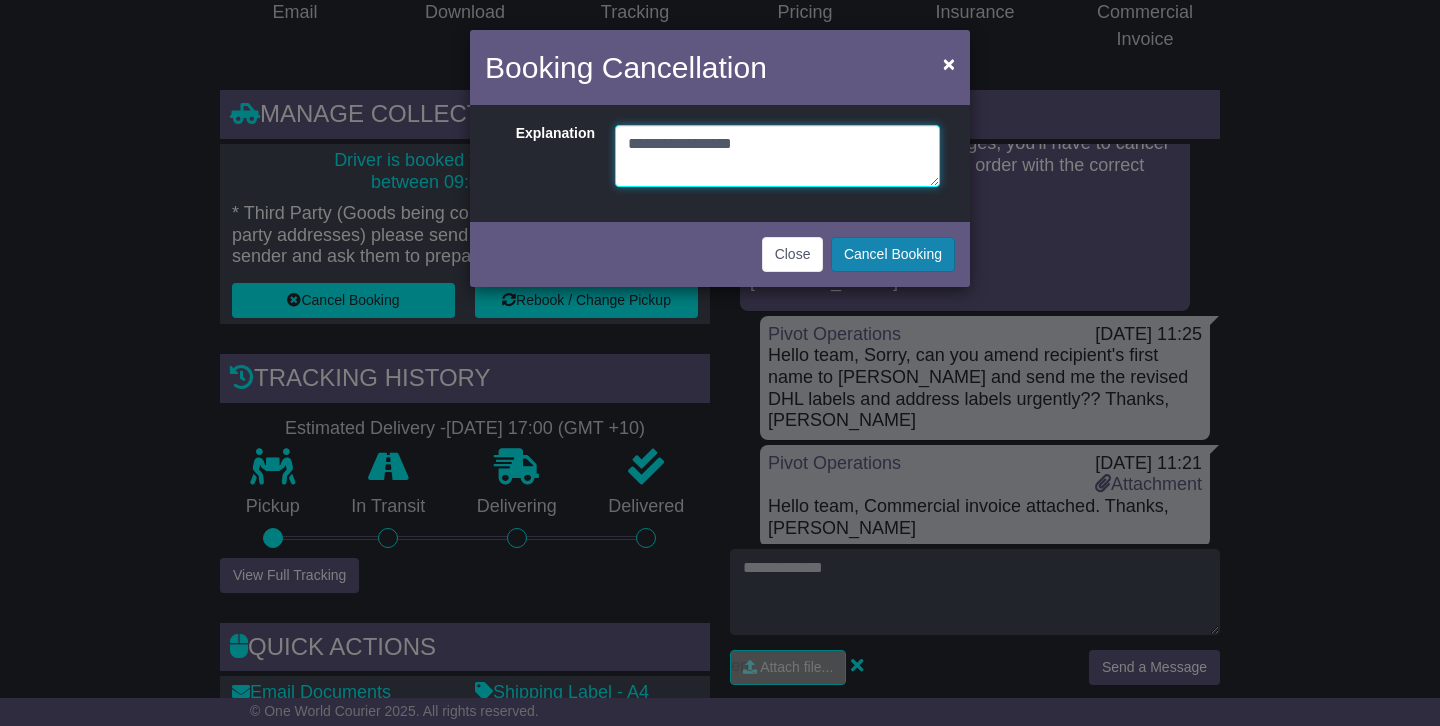 type on "**********" 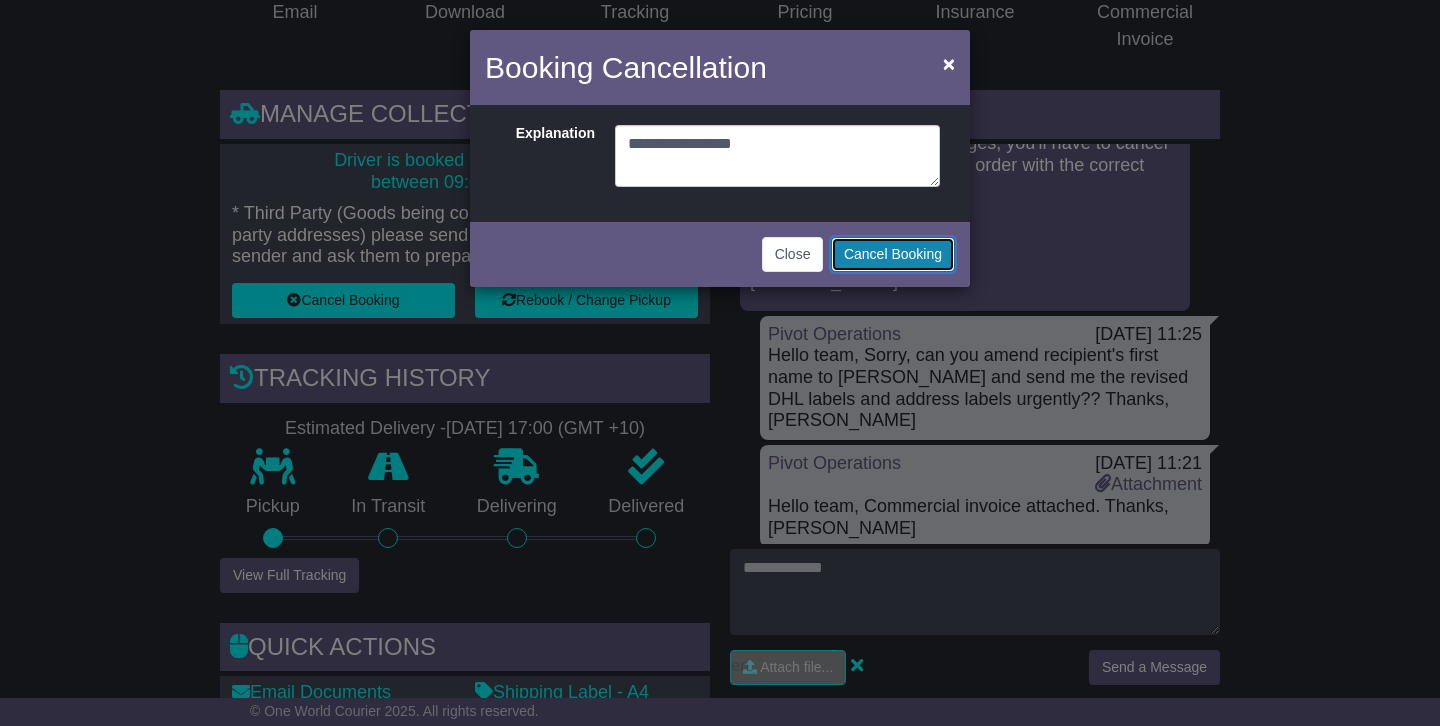 click on "Cancel Booking" at bounding box center (893, 254) 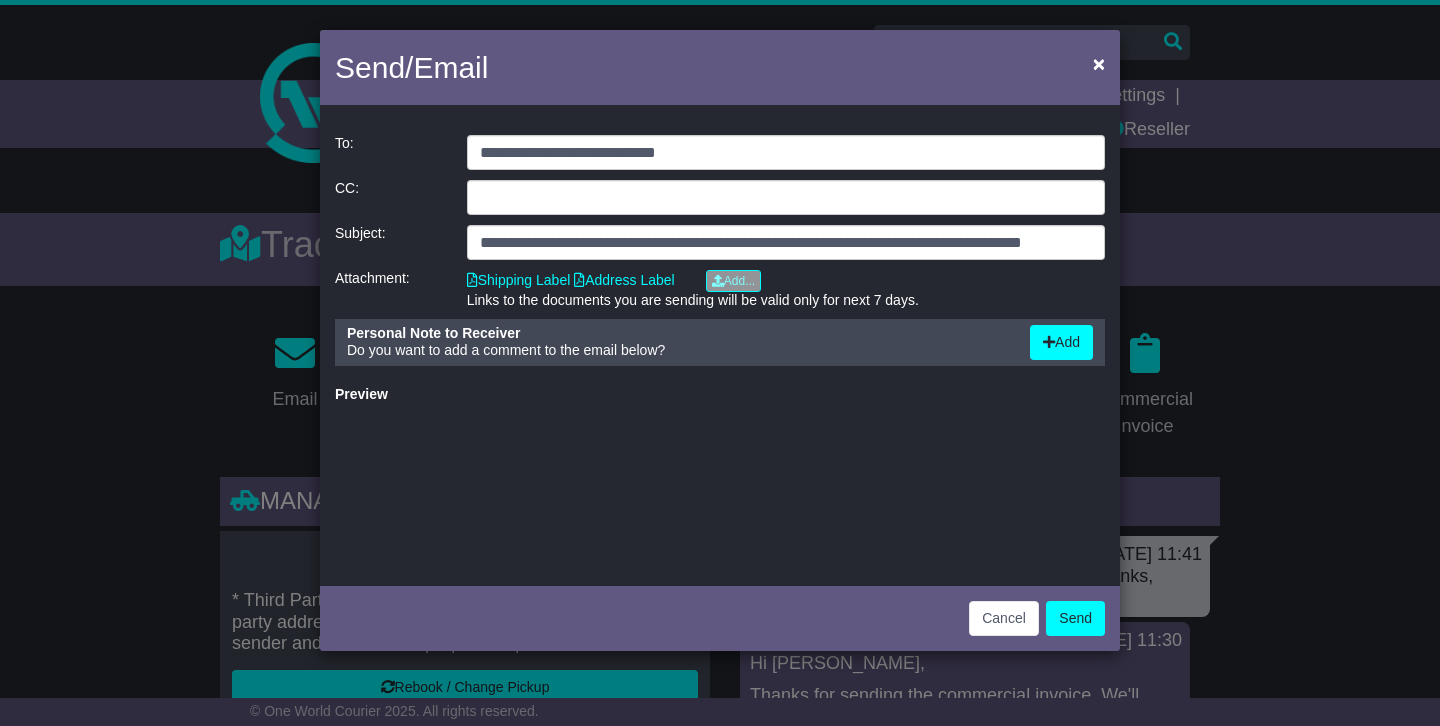 scroll, scrollTop: 0, scrollLeft: 0, axis: both 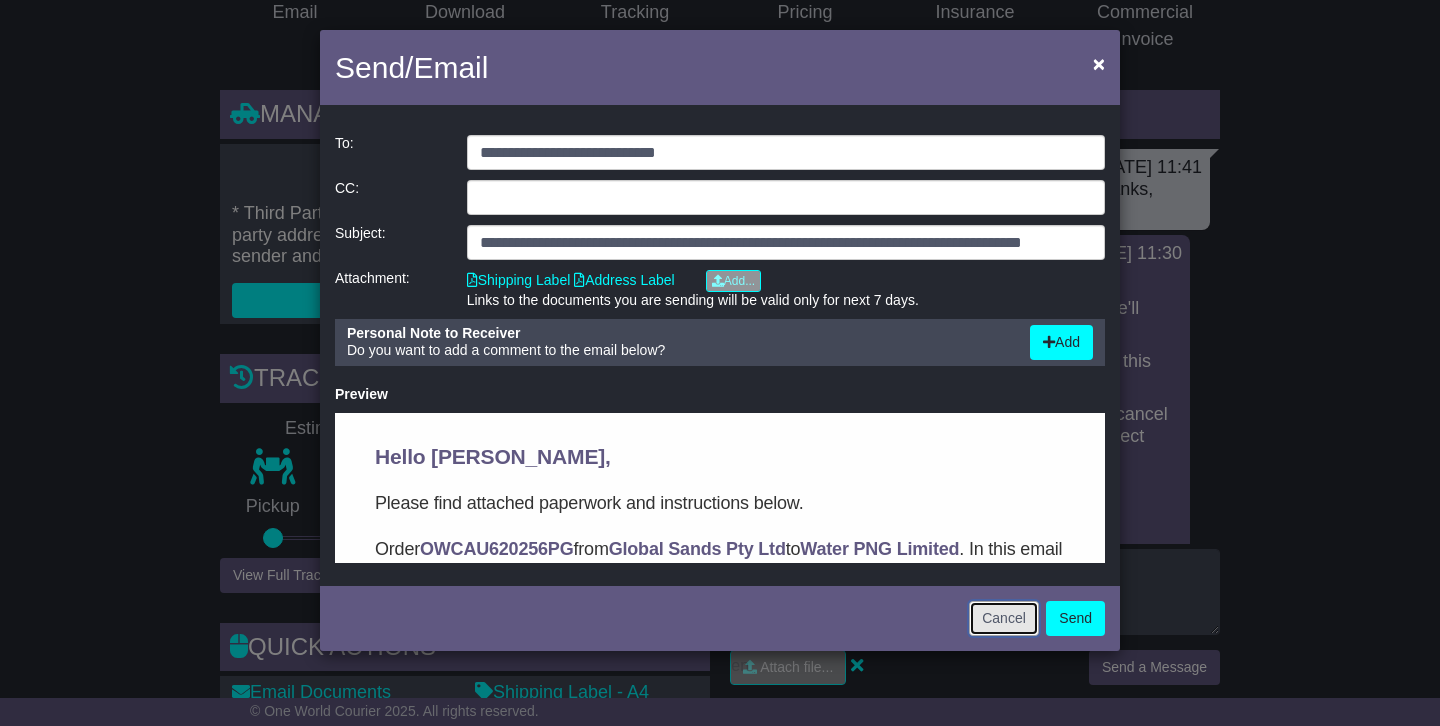 click on "Cancel" 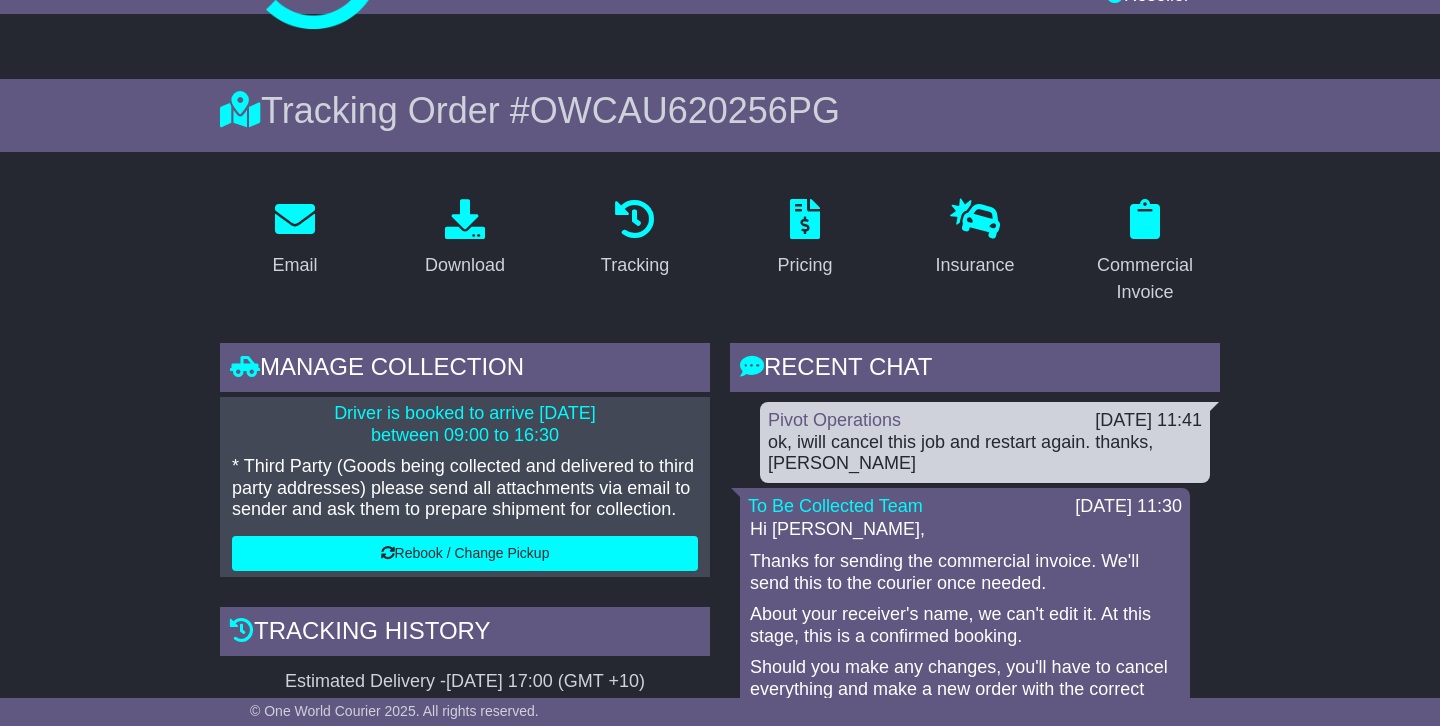 scroll, scrollTop: 0, scrollLeft: 0, axis: both 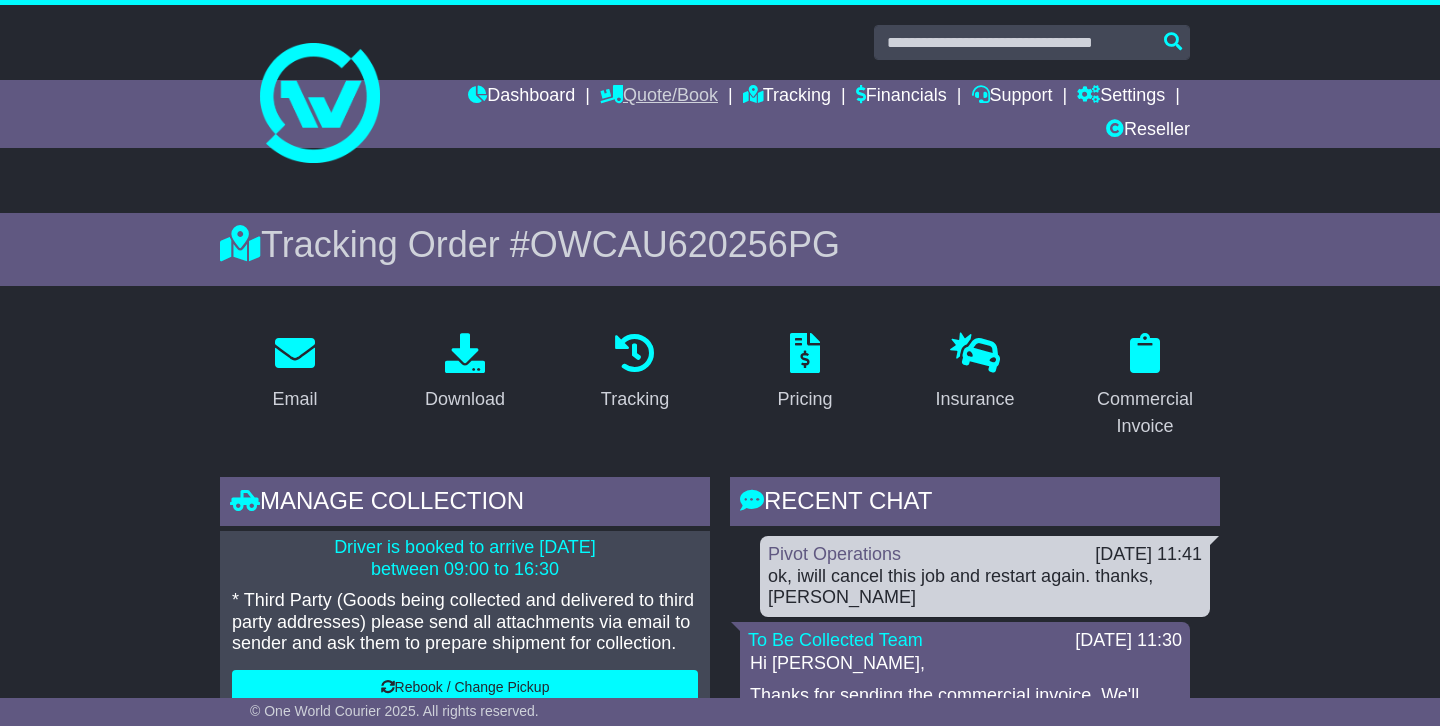 click on "Quote/Book" at bounding box center (659, 97) 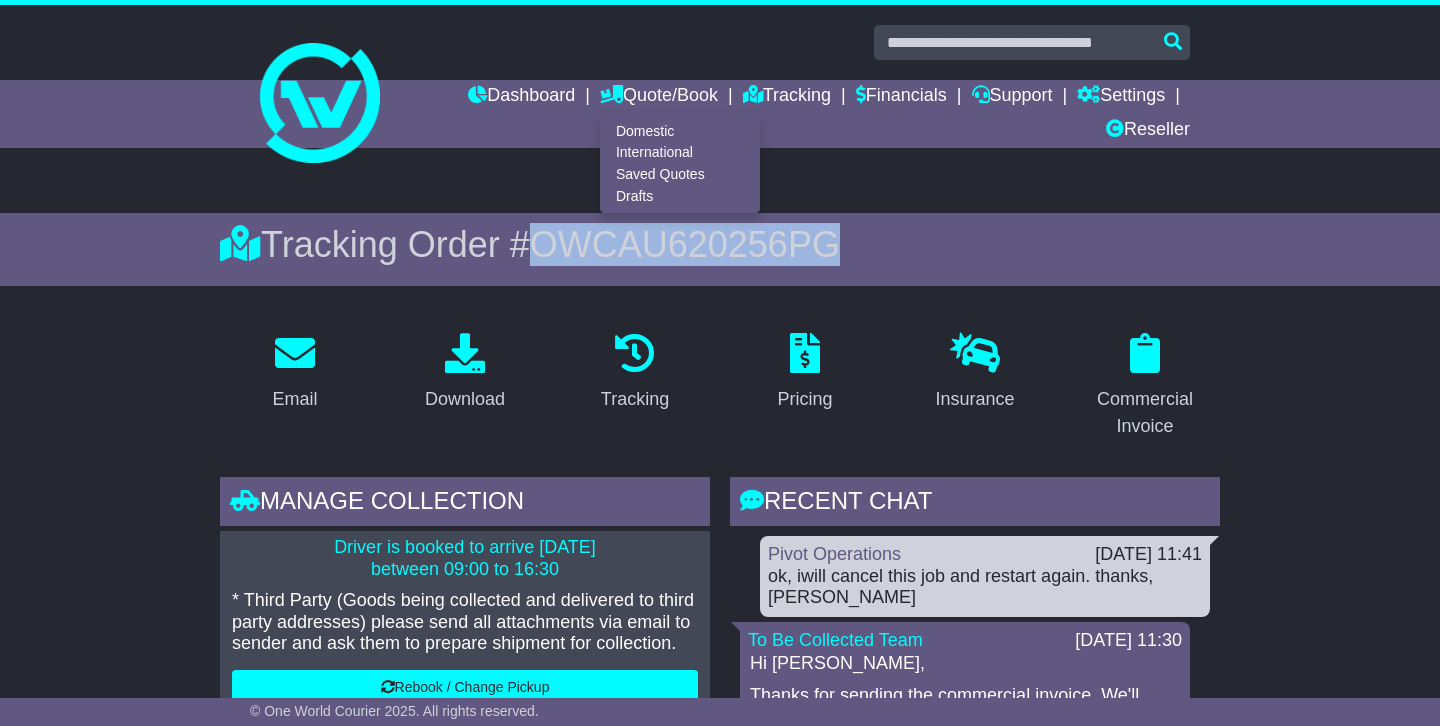 drag, startPoint x: 822, startPoint y: 249, endPoint x: 528, endPoint y: 240, distance: 294.13773 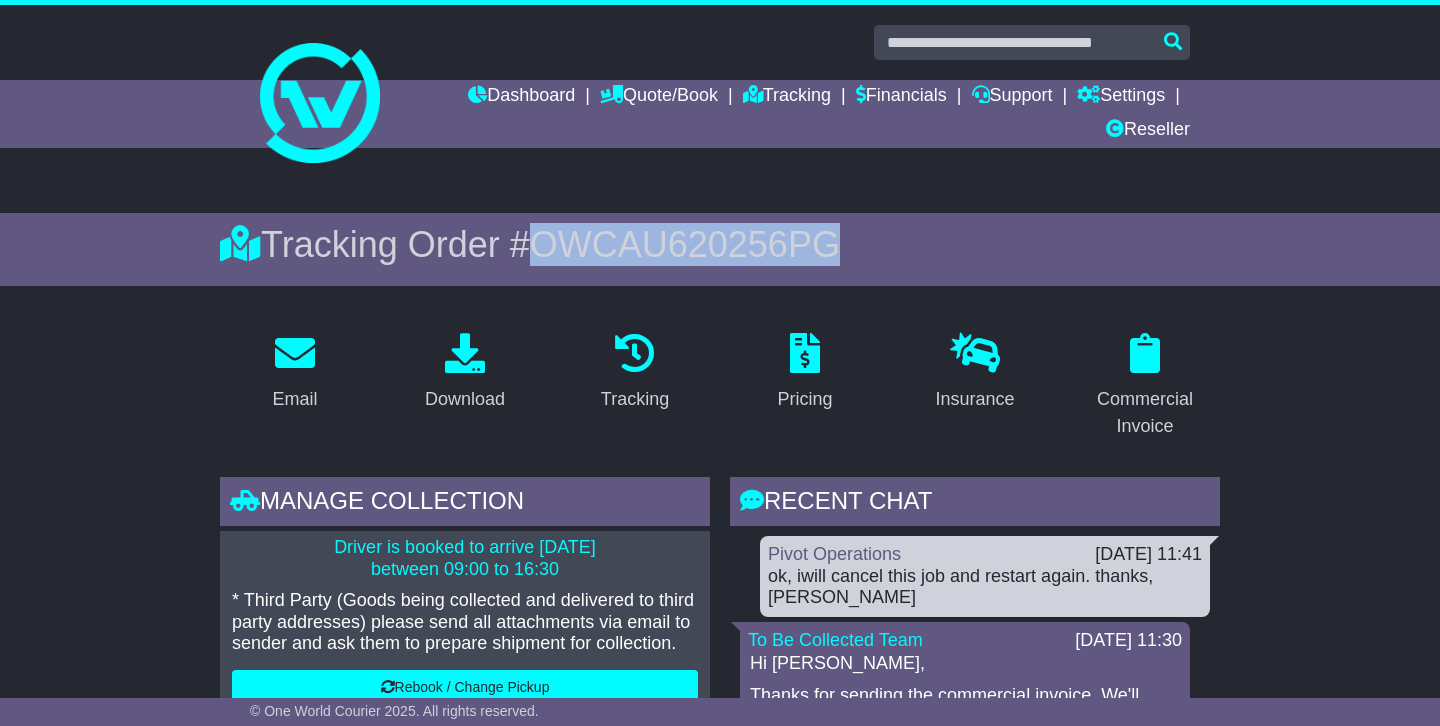 copy on "OWCAU620256PG" 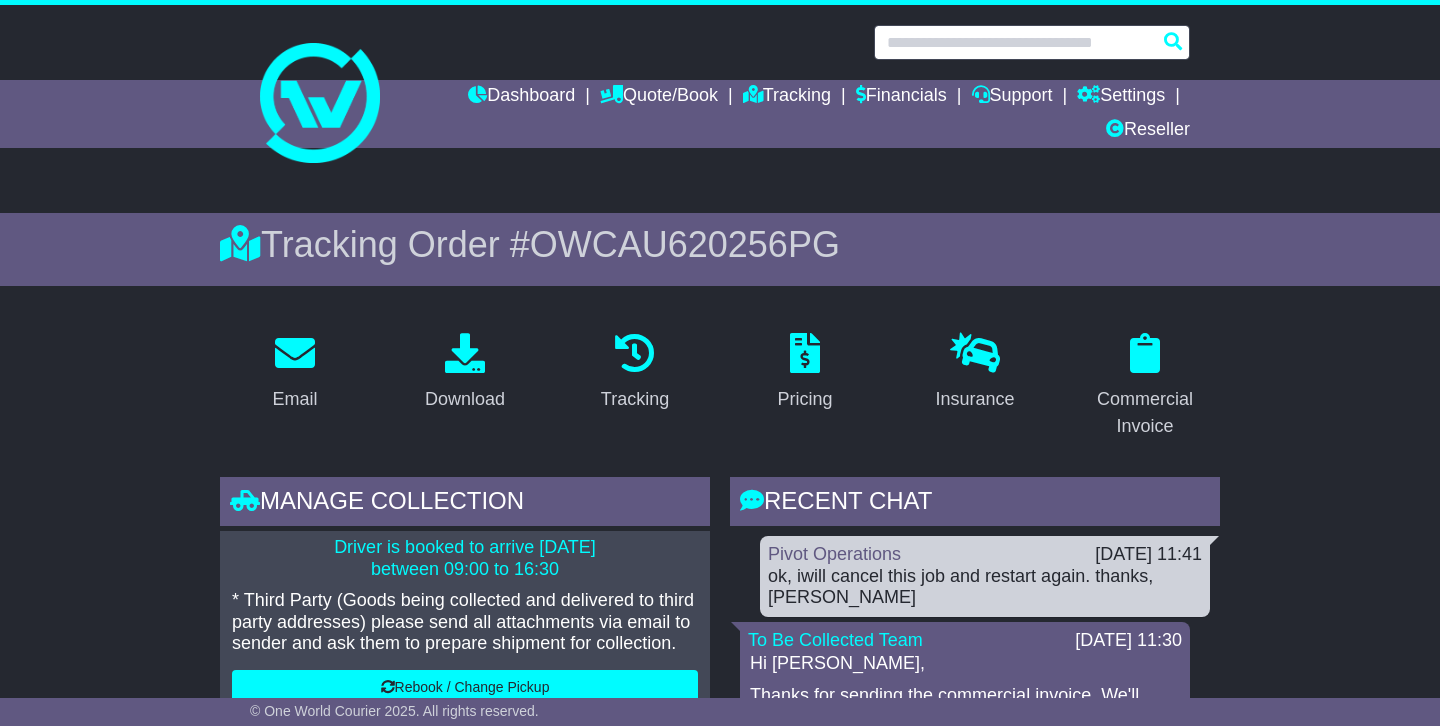 click at bounding box center [1032, 42] 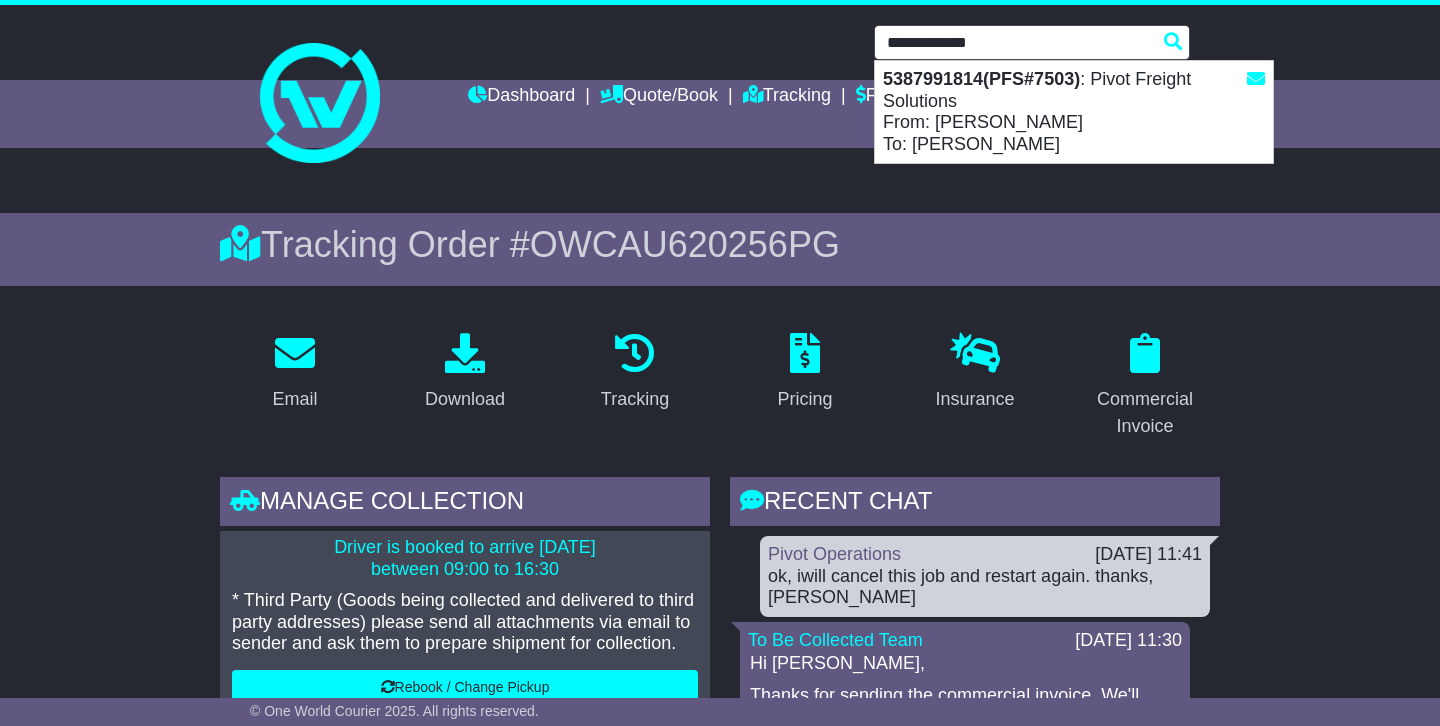 click on "5387991814(PFS#7503)" at bounding box center [981, 79] 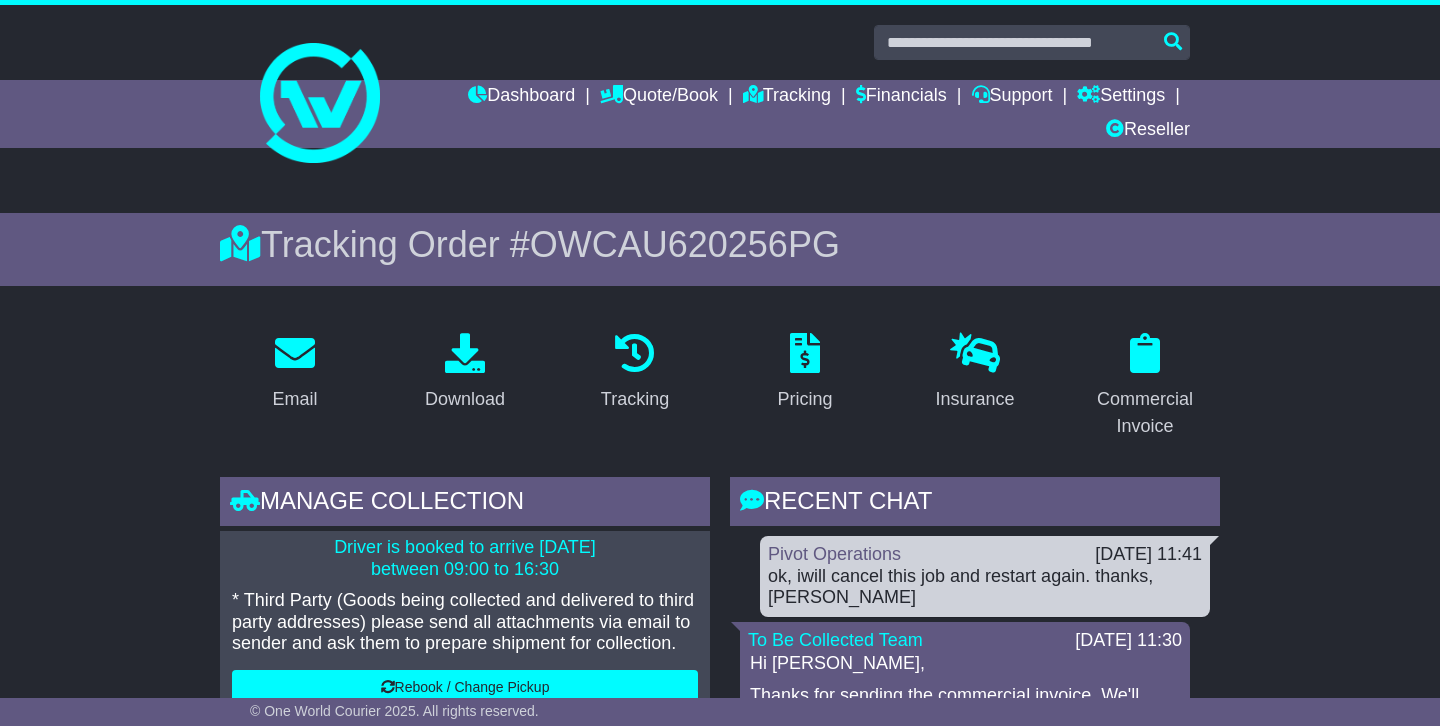 scroll, scrollTop: 0, scrollLeft: 0, axis: both 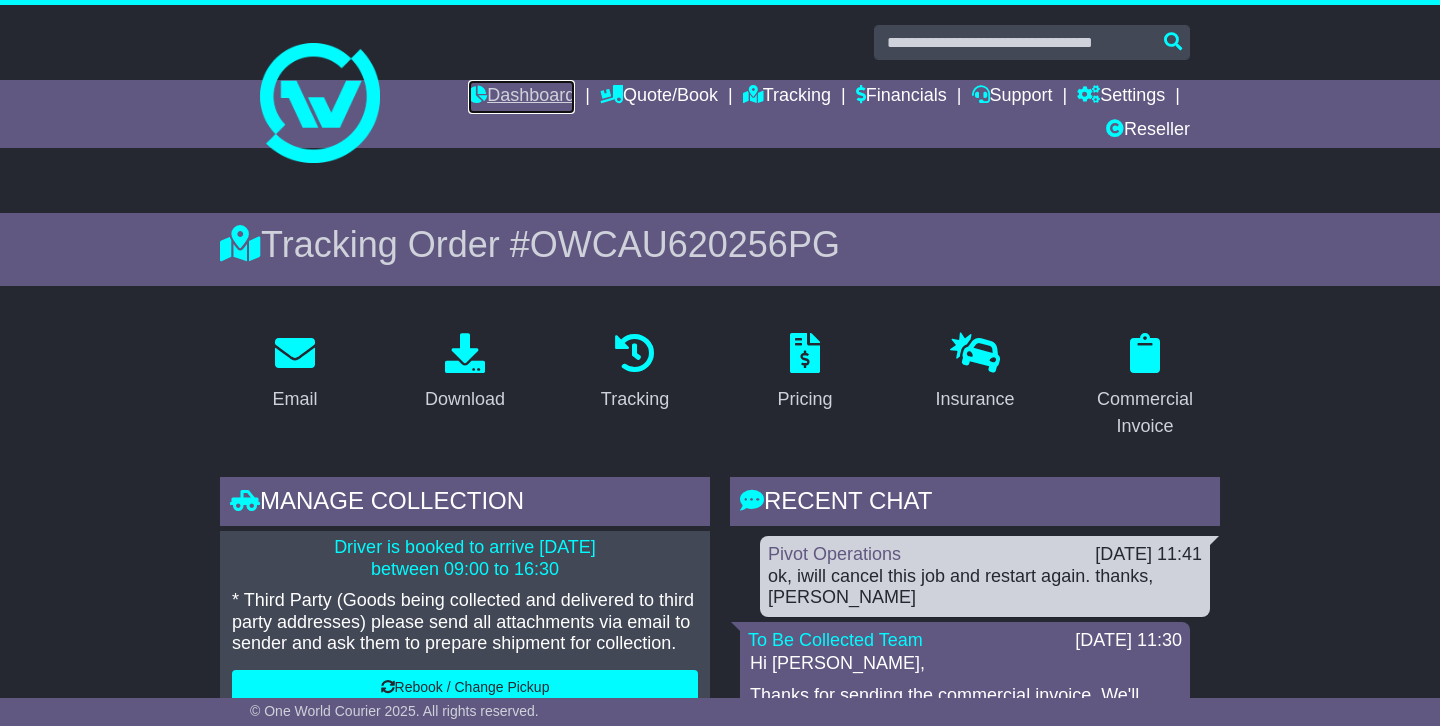 click on "Dashboard" at bounding box center (521, 97) 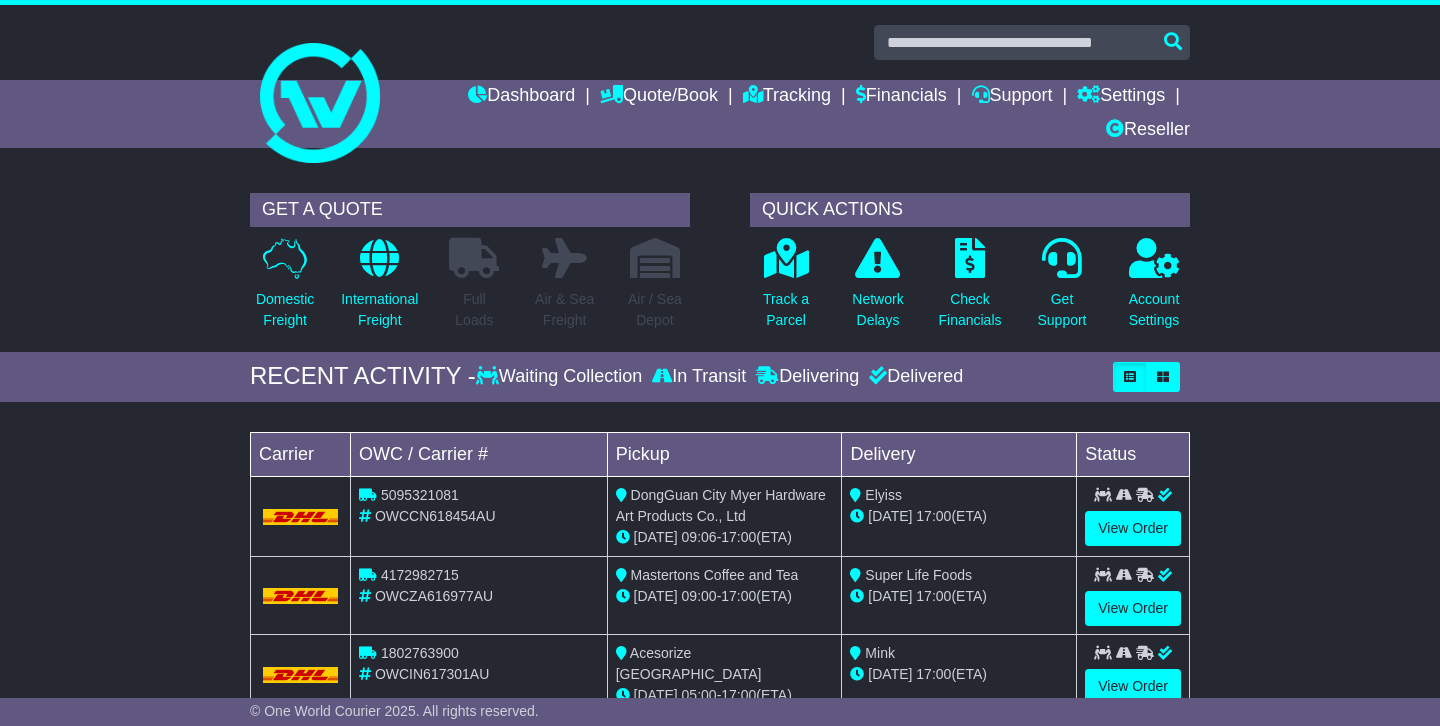 scroll, scrollTop: 0, scrollLeft: 0, axis: both 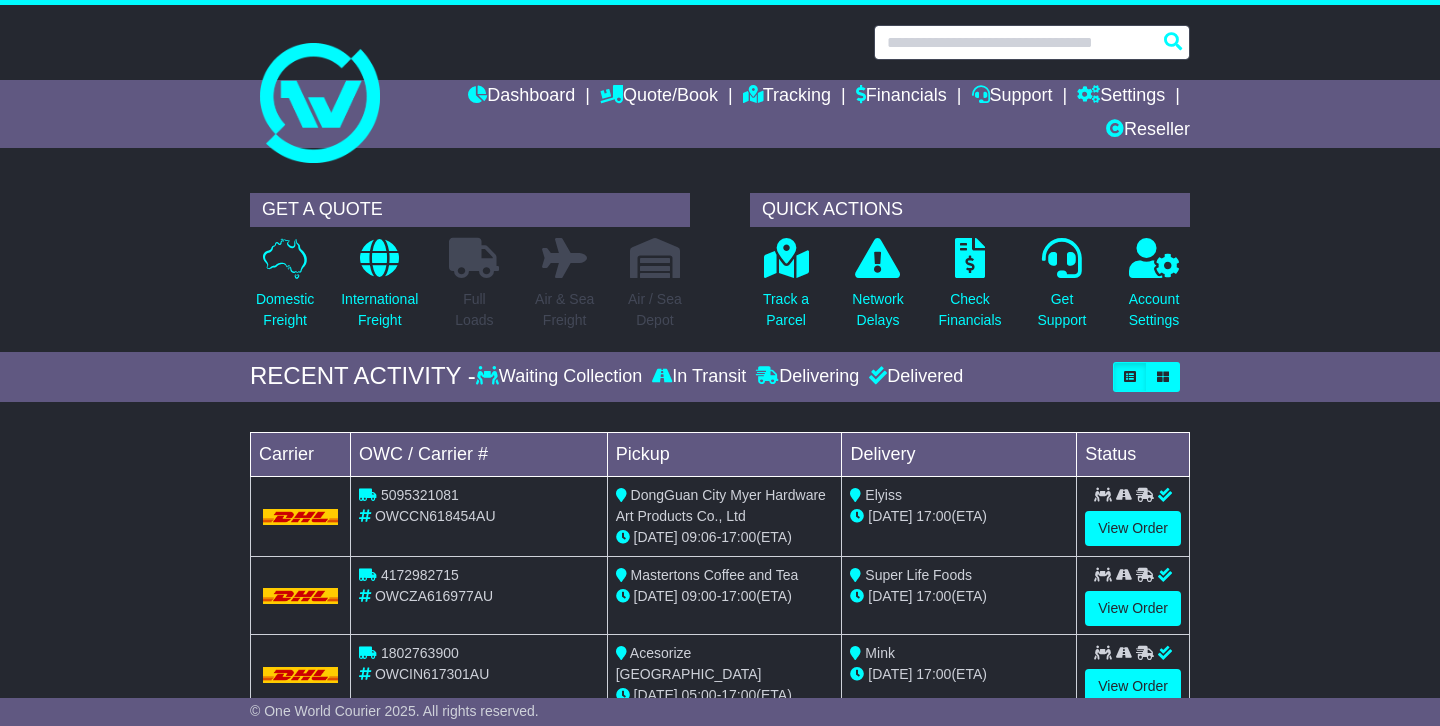 click at bounding box center [1032, 42] 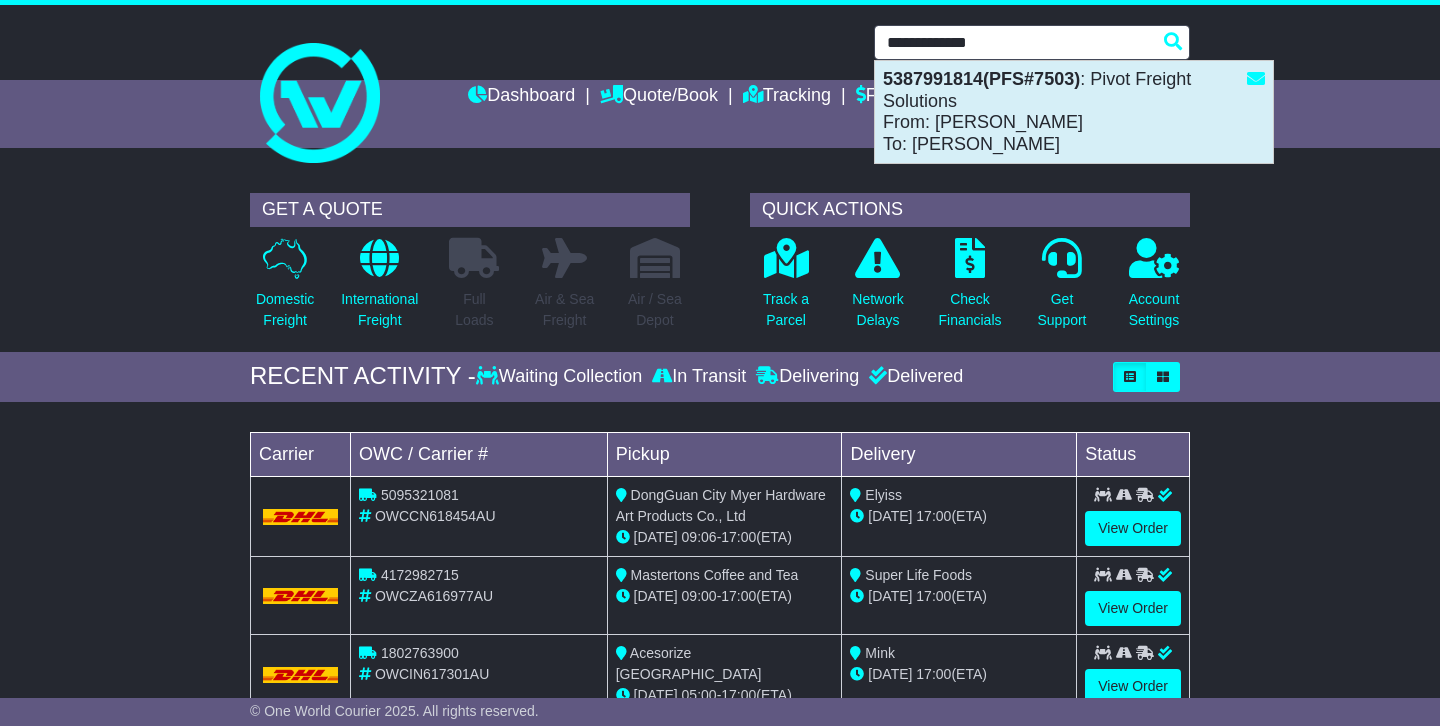 click on "5387991814(PFS#7503) : Pivot Freight Solutions From: Dean Sands To: Yembie Yembie" at bounding box center [1074, 112] 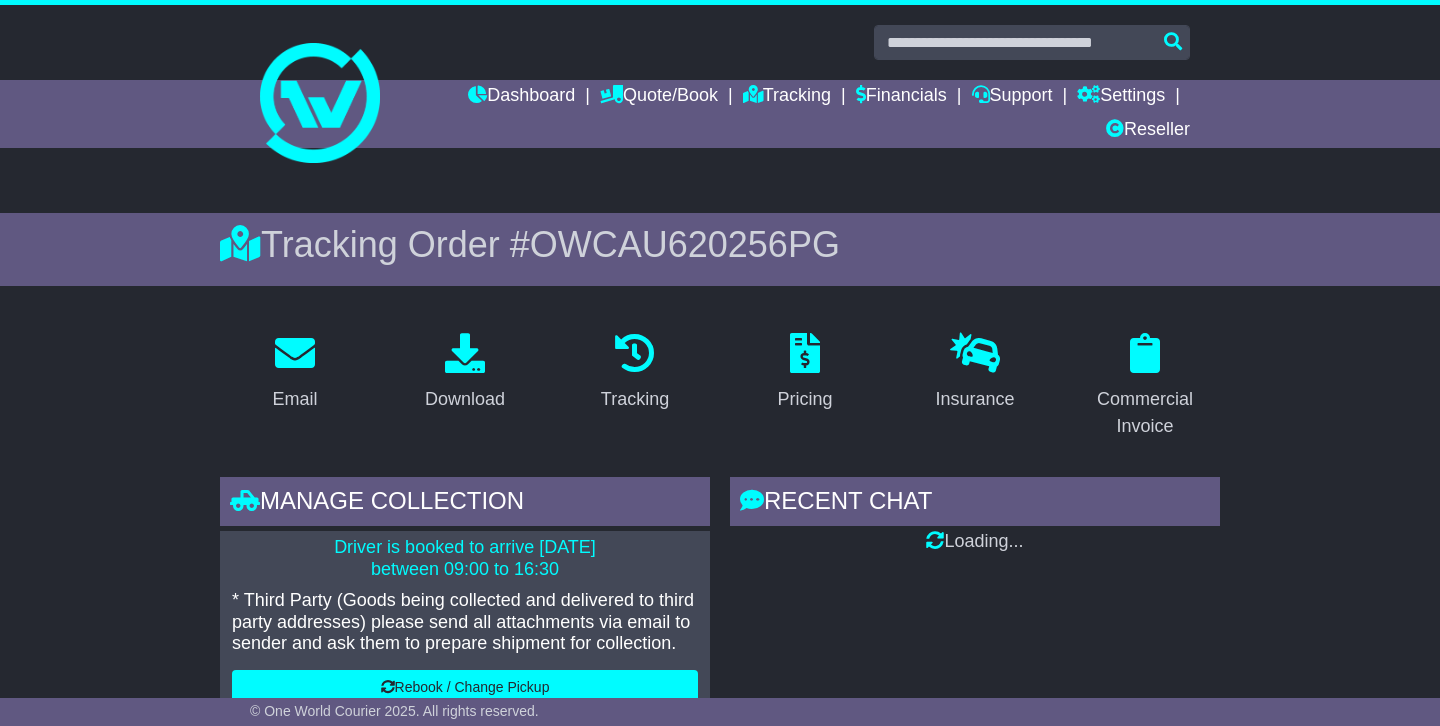 scroll, scrollTop: 0, scrollLeft: 0, axis: both 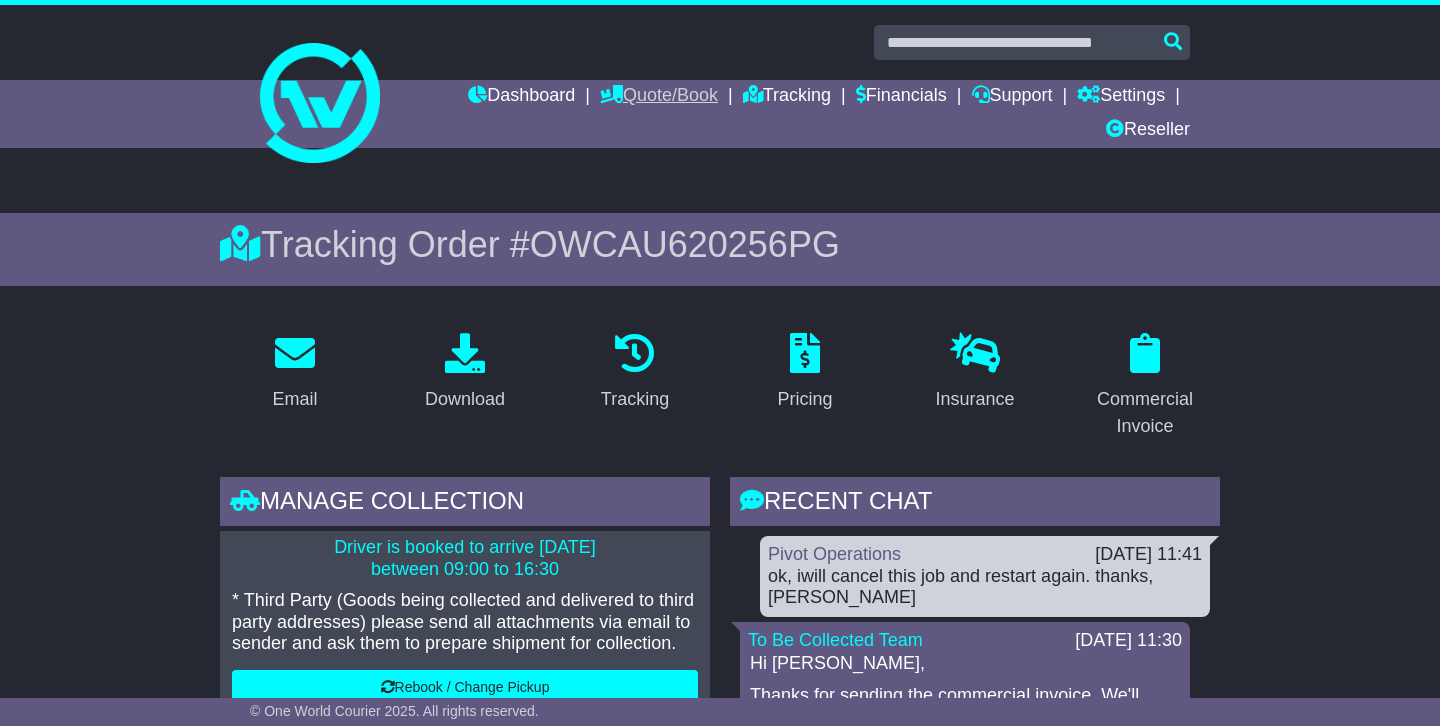 click on "Quote/Book" at bounding box center (659, 97) 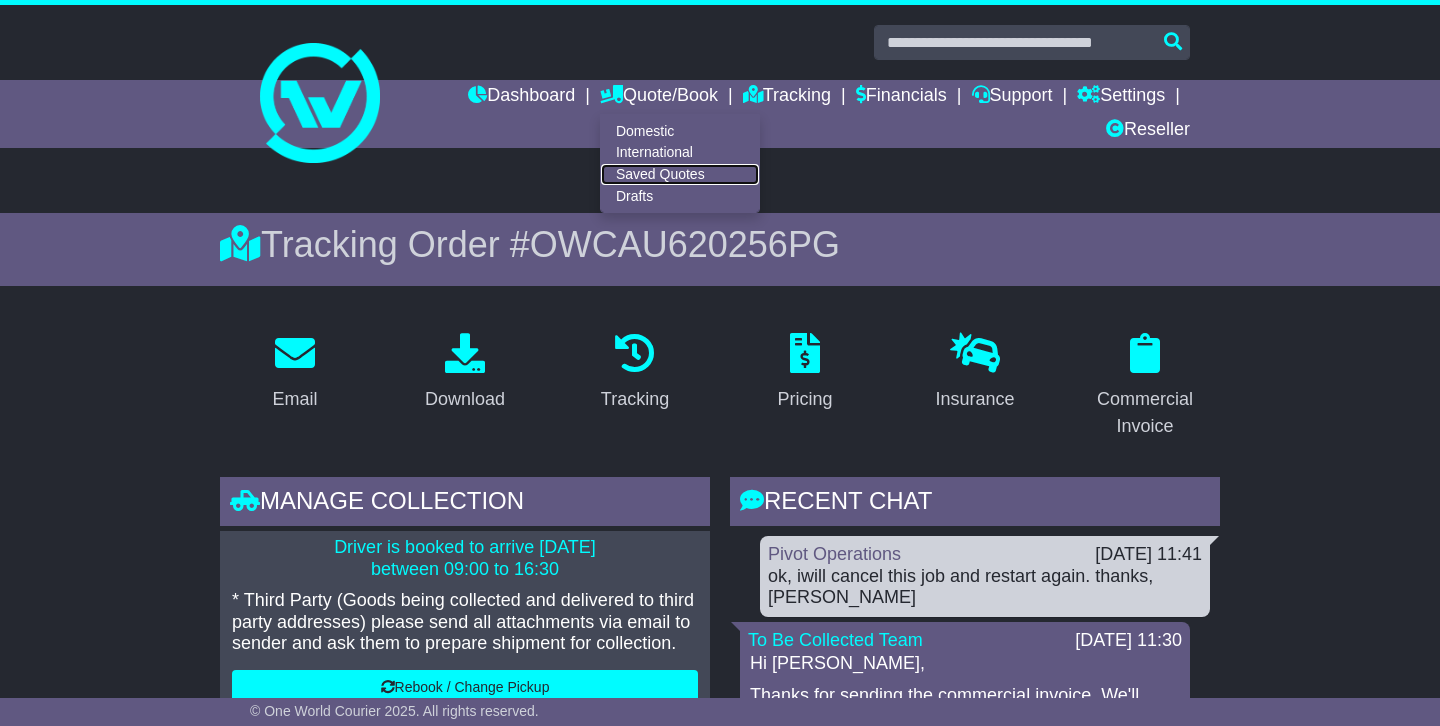 click on "Saved Quotes" at bounding box center [680, 175] 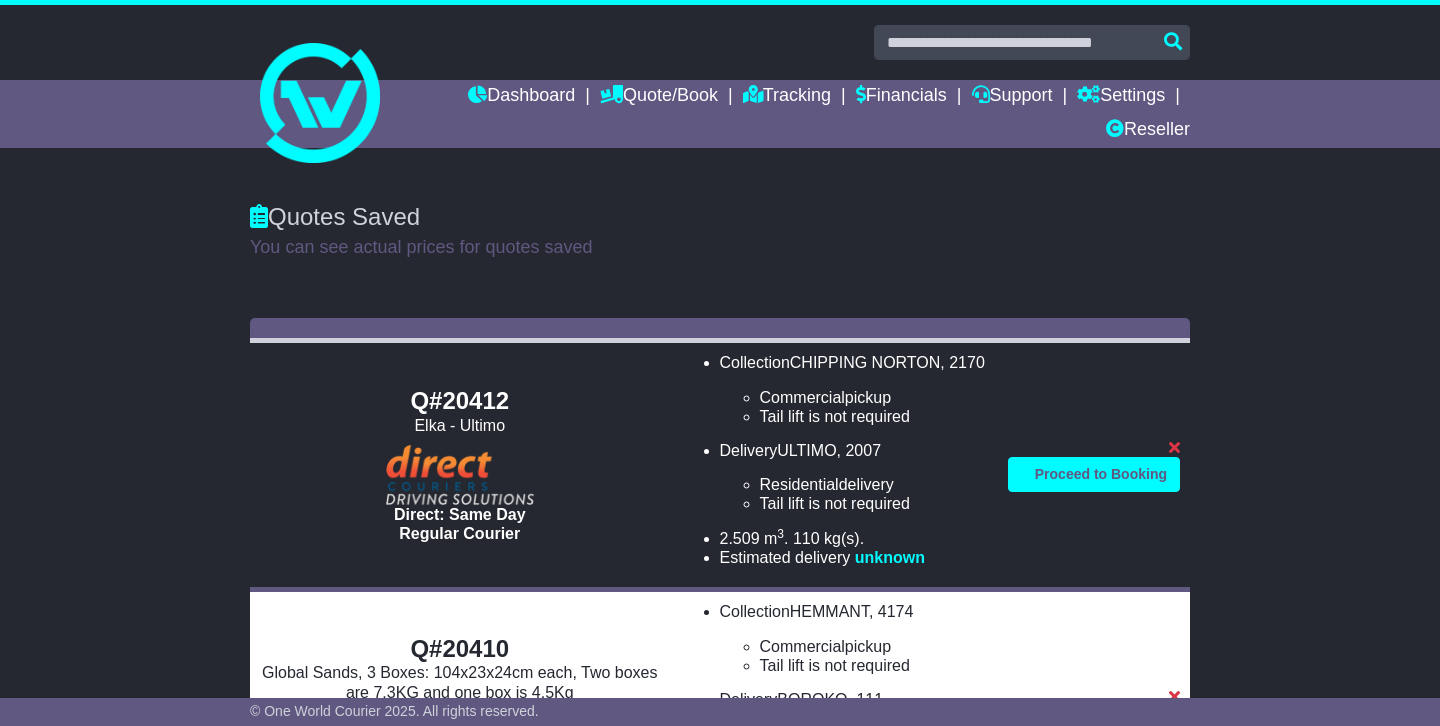 scroll, scrollTop: 0, scrollLeft: 0, axis: both 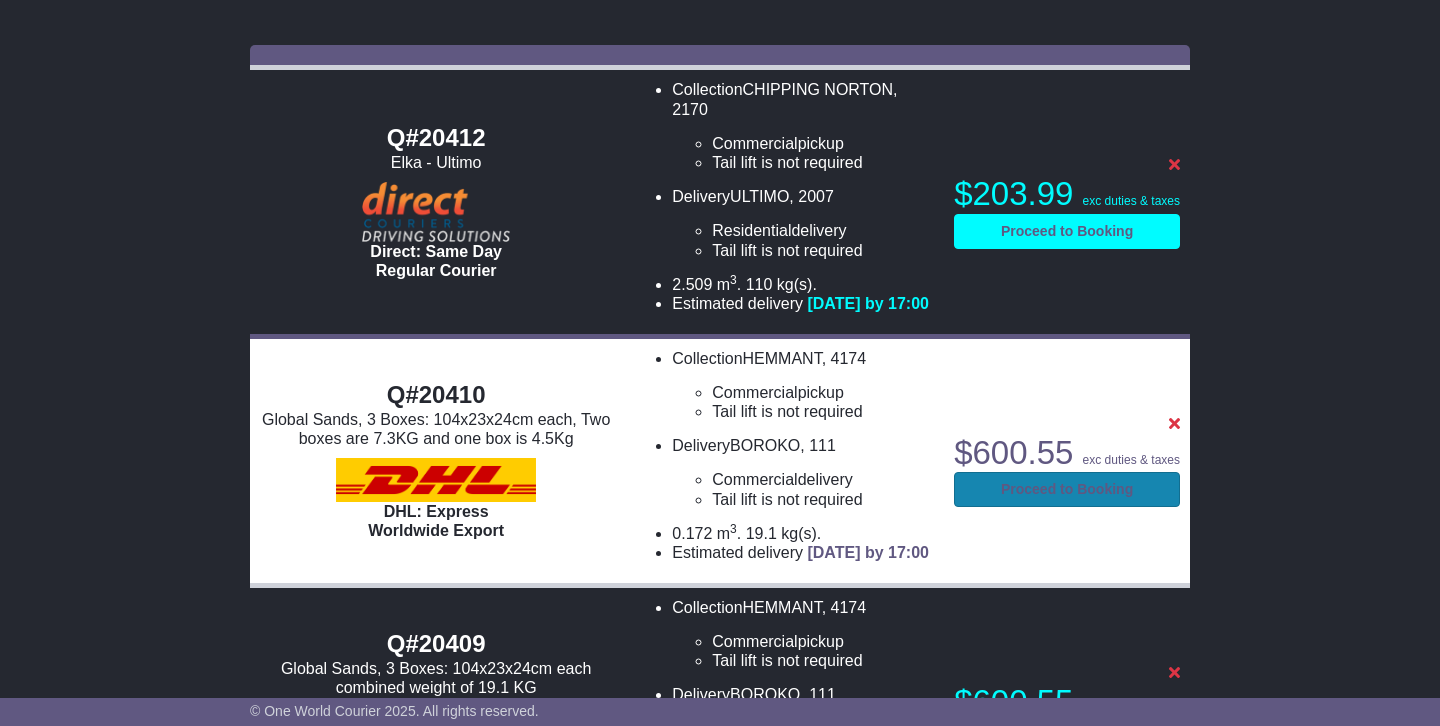 click on "Proceed to Booking" at bounding box center (1067, 489) 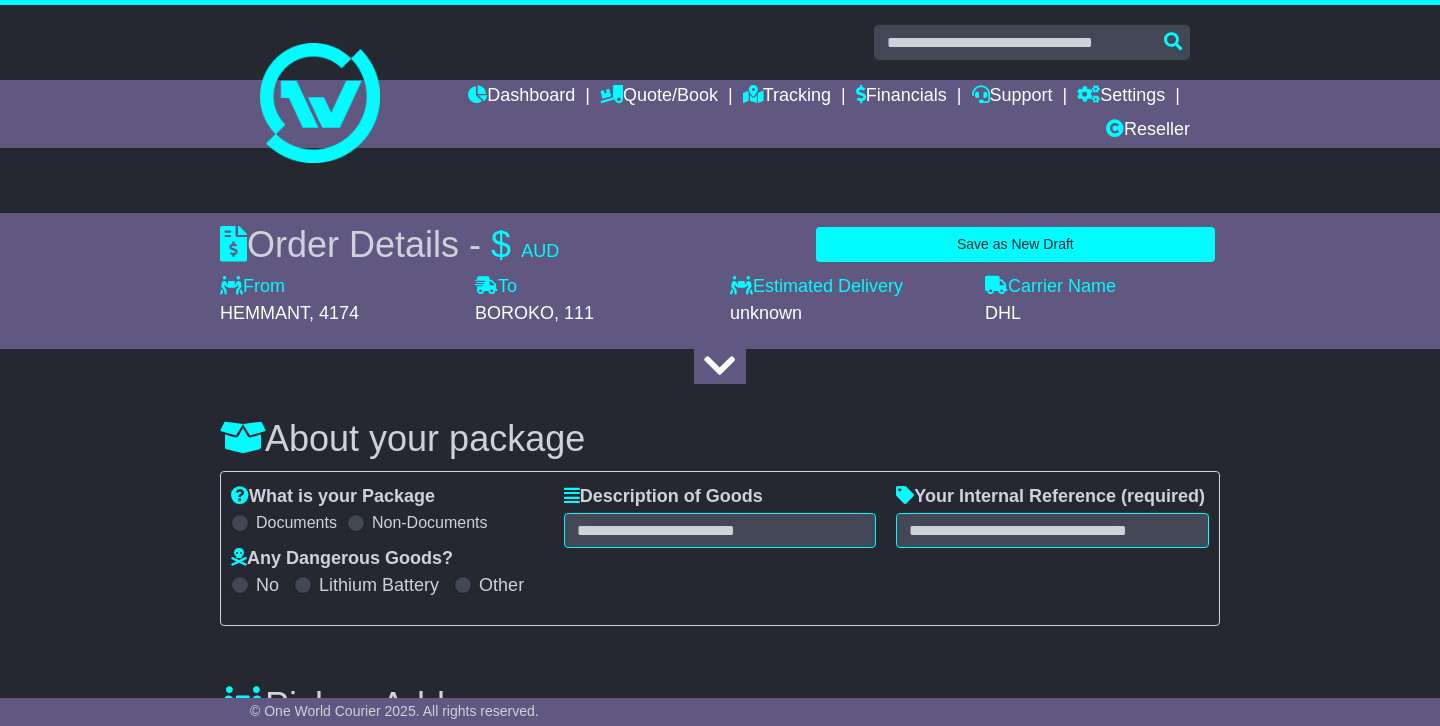 select on "***" 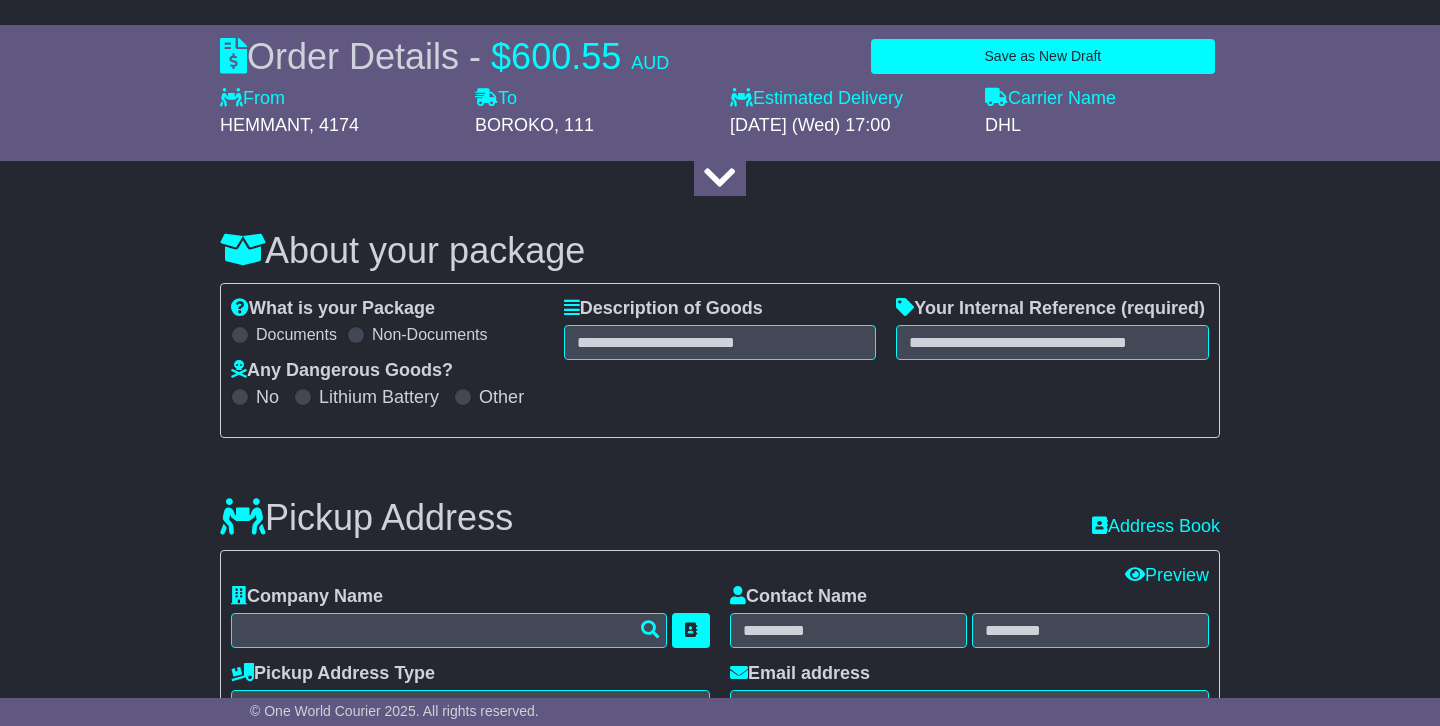 scroll, scrollTop: 211, scrollLeft: 0, axis: vertical 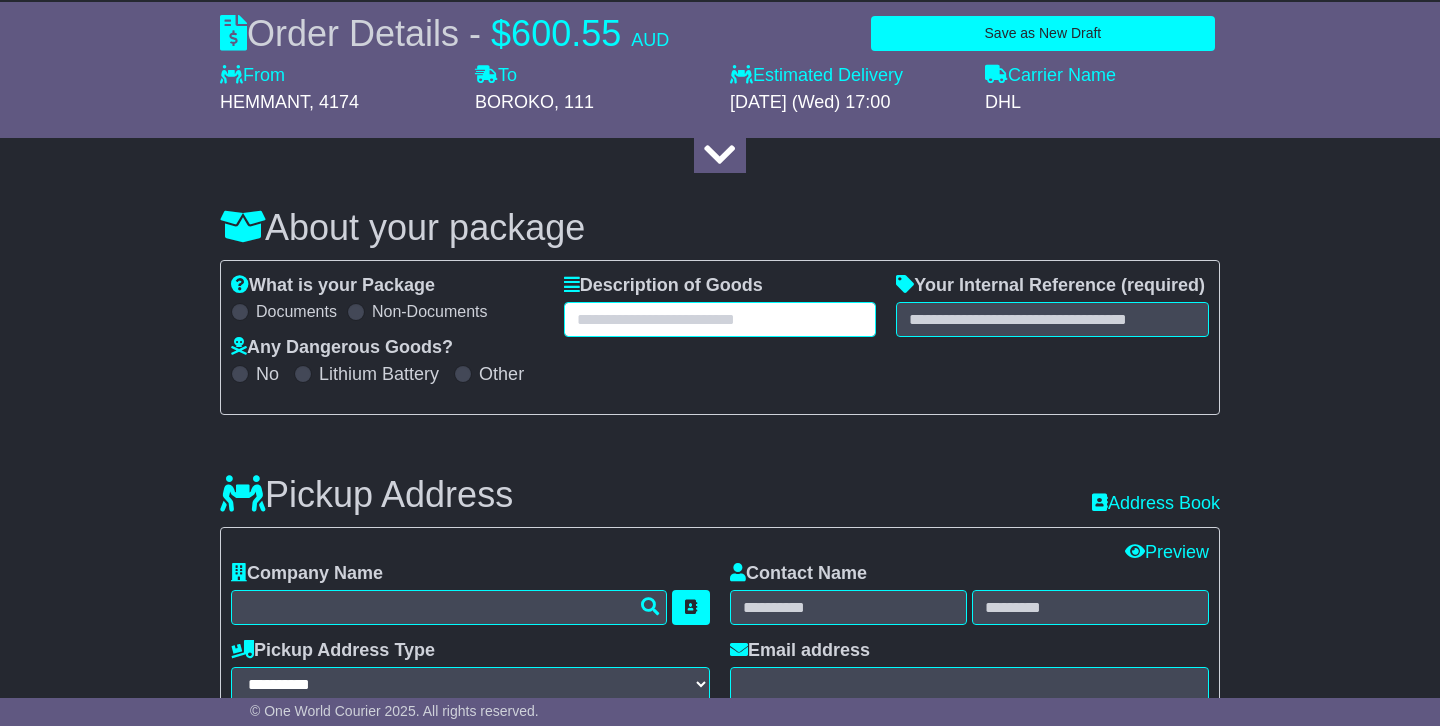 click at bounding box center [720, 319] 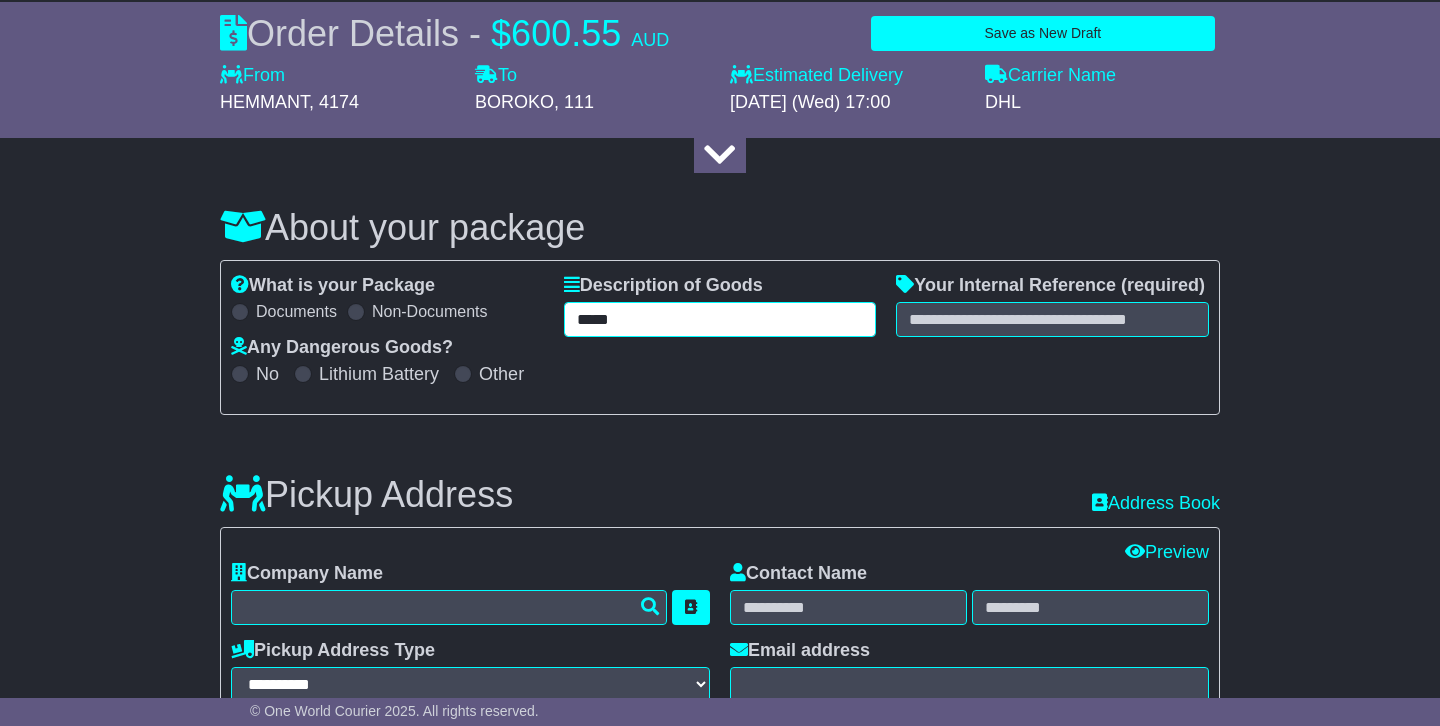 type on "*****" 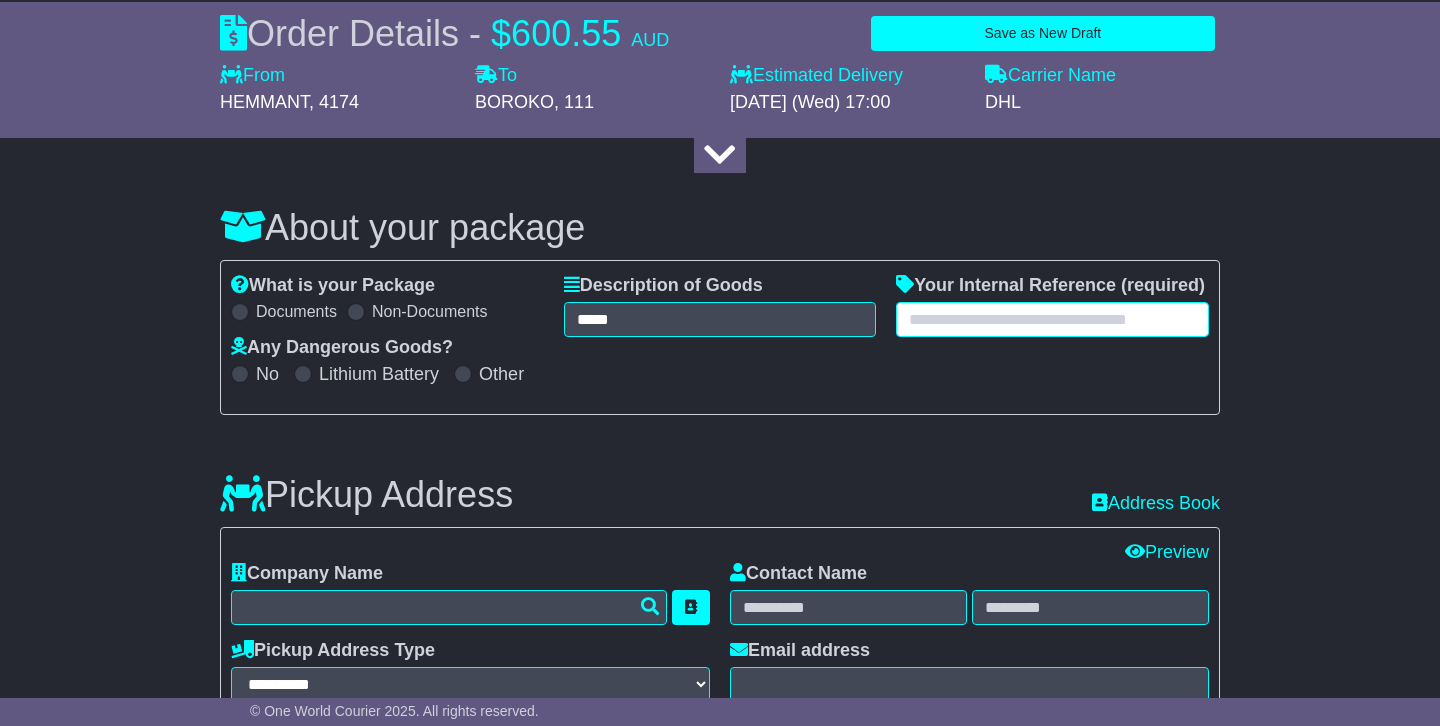 click at bounding box center [1052, 319] 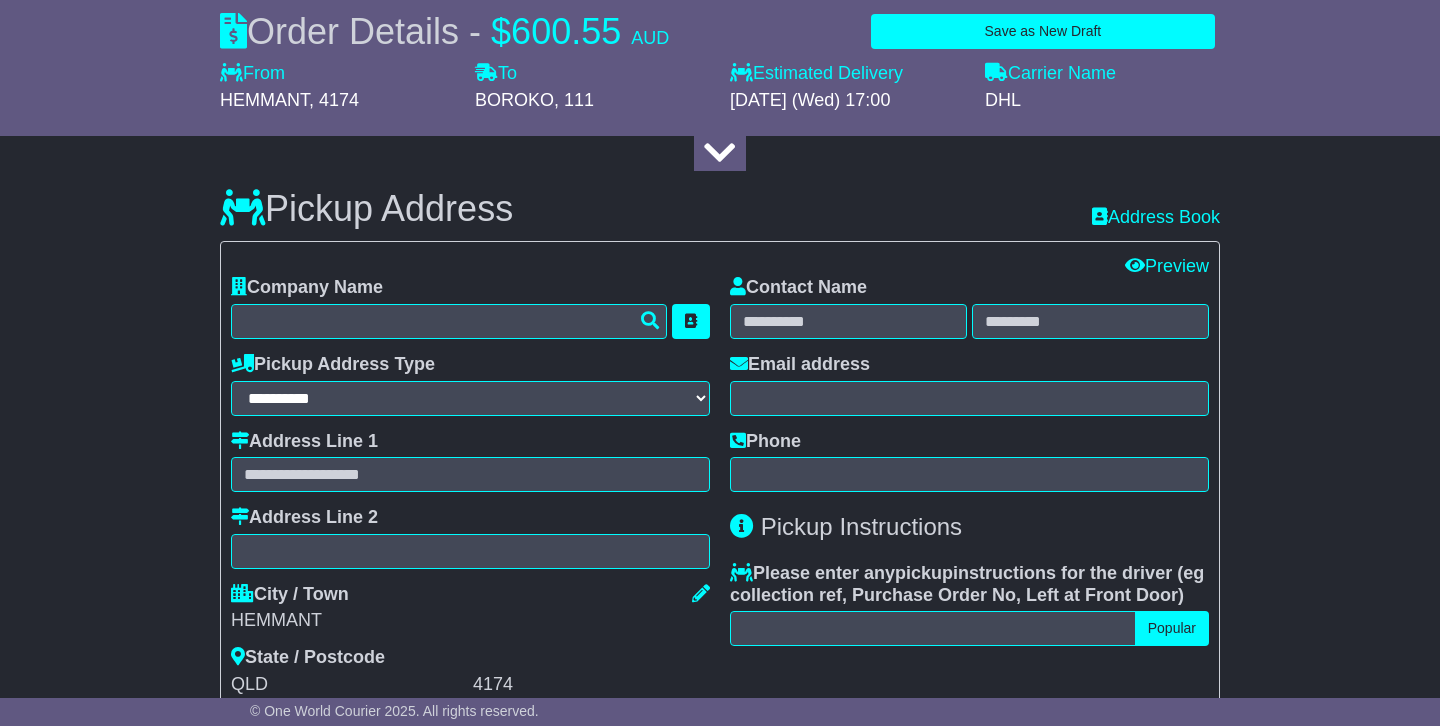 scroll, scrollTop: 506, scrollLeft: 0, axis: vertical 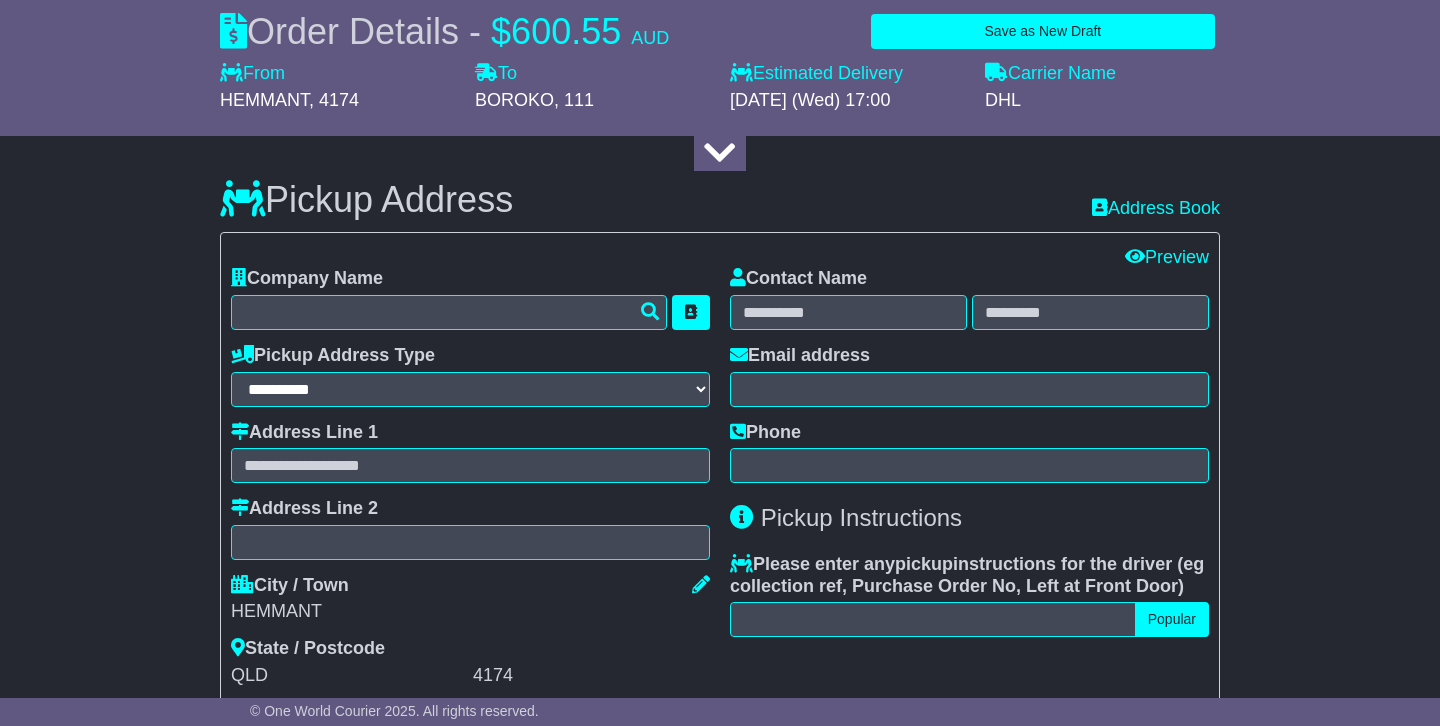 type on "********" 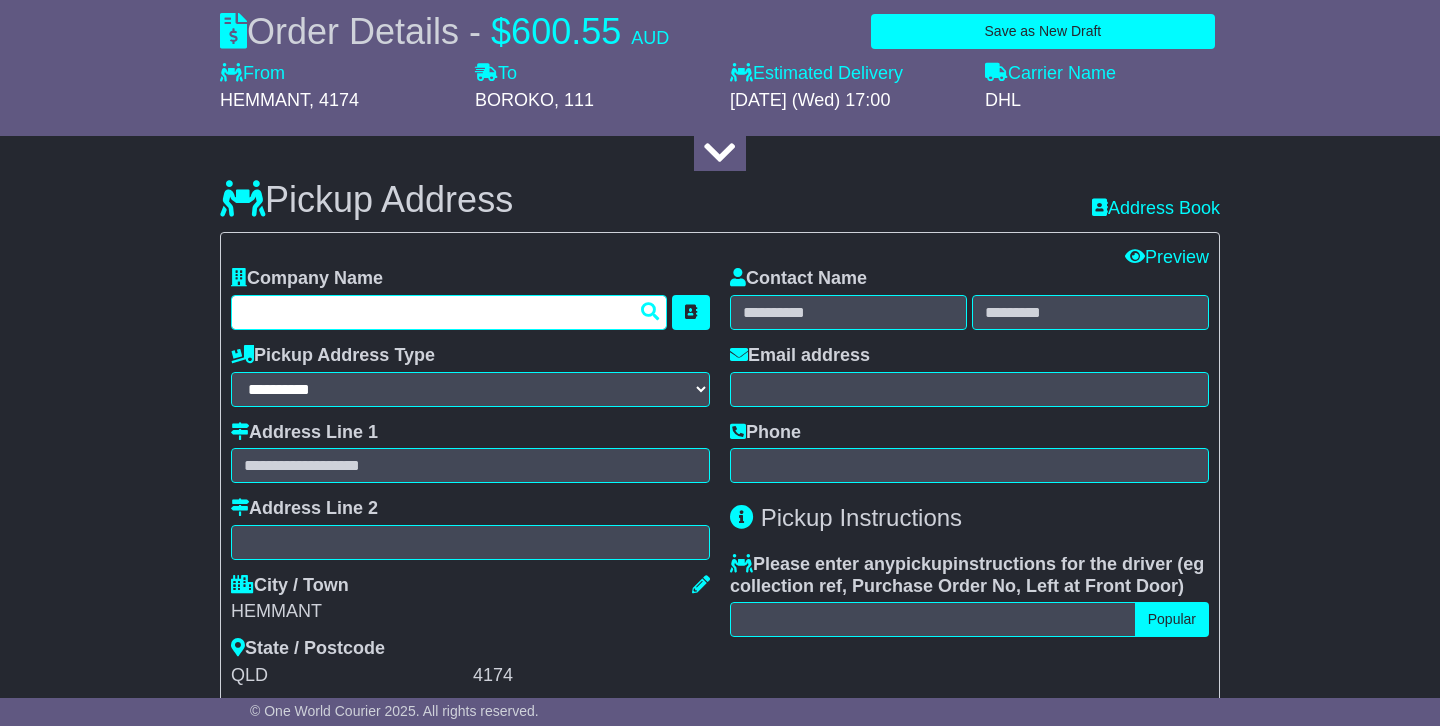 click at bounding box center [449, 312] 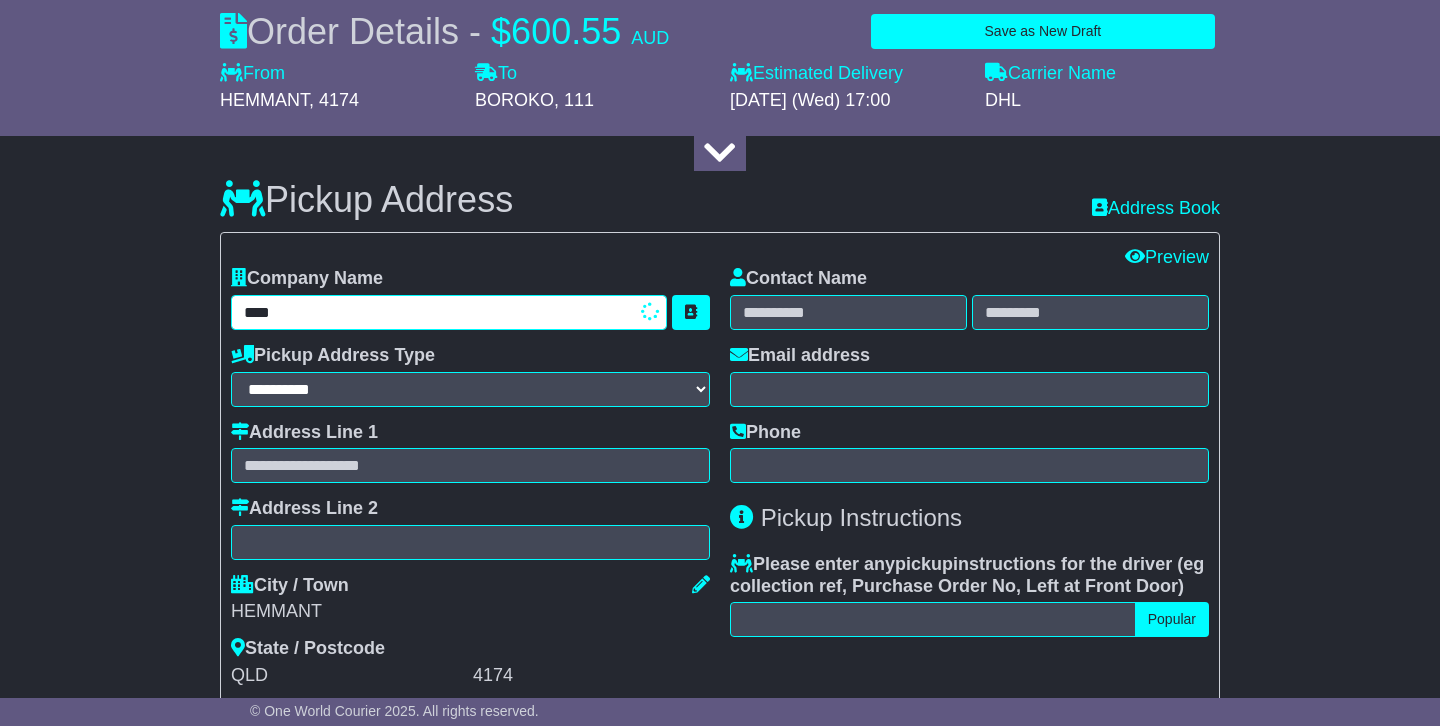 type on "*****" 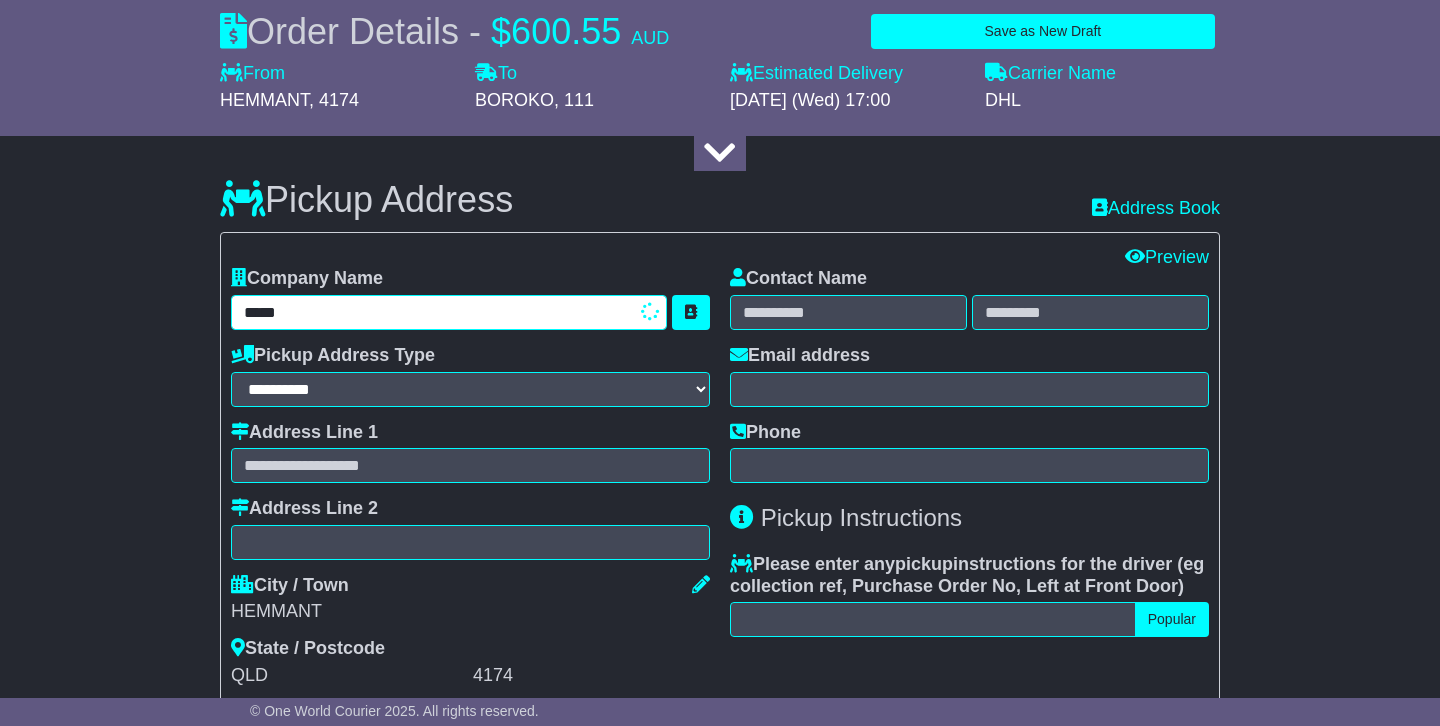 type on "**********" 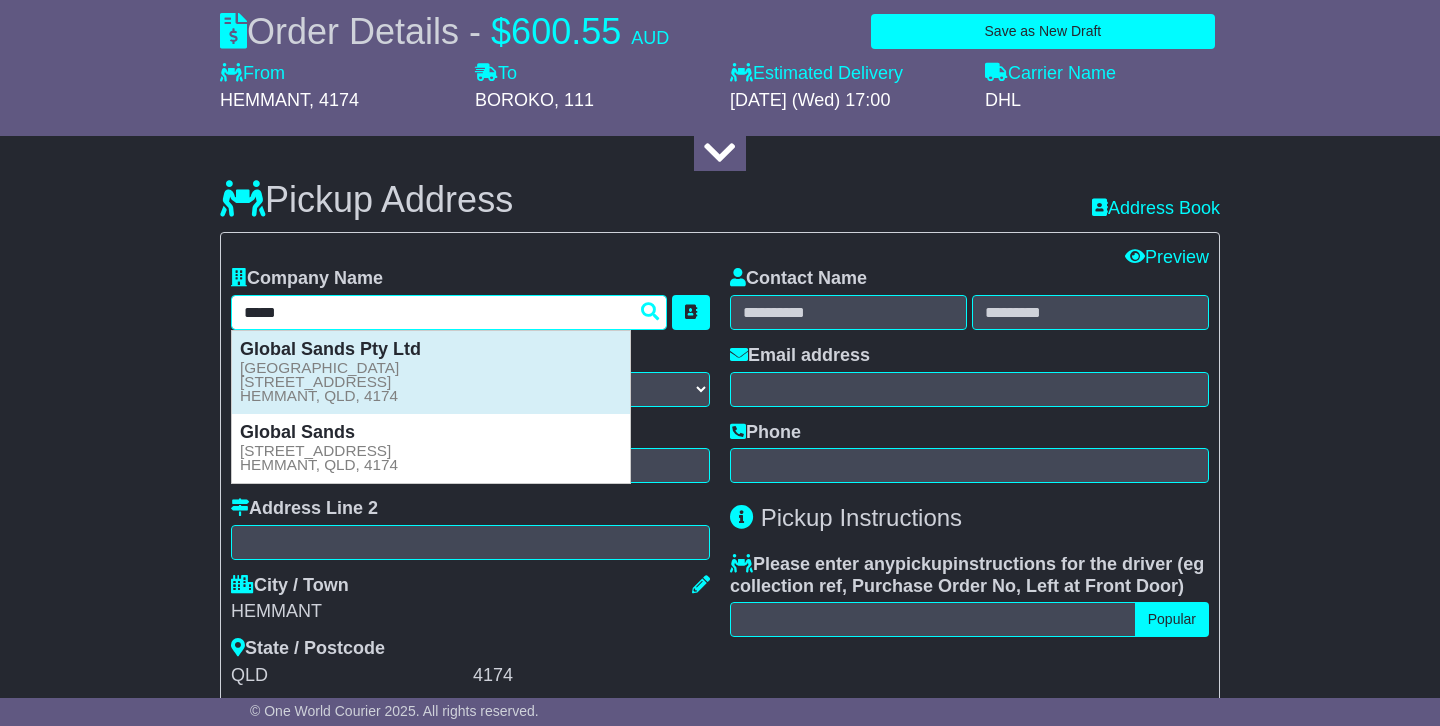 click on "Global Sands Pty Ltd MHF Building 1/1300 Lytton Road   HEMMANT, QLD, 4174" at bounding box center (431, 372) 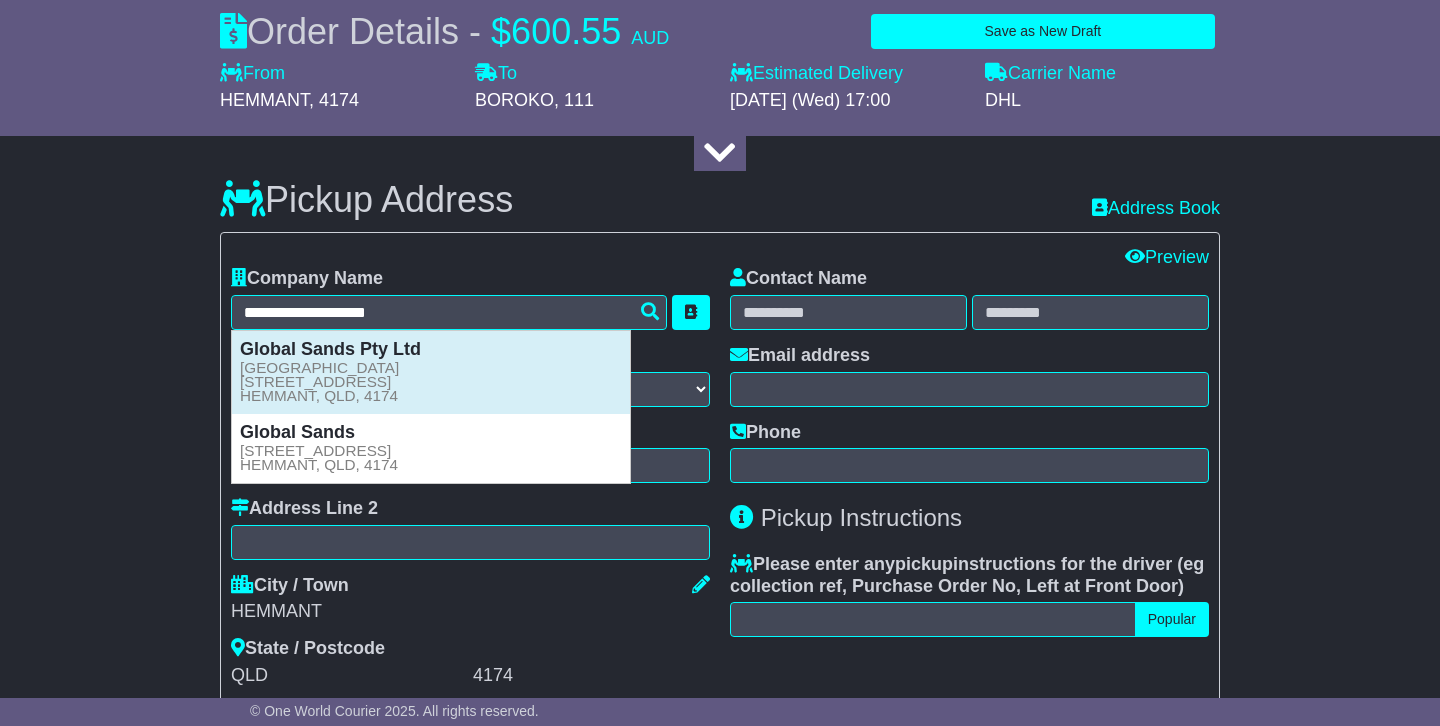 type 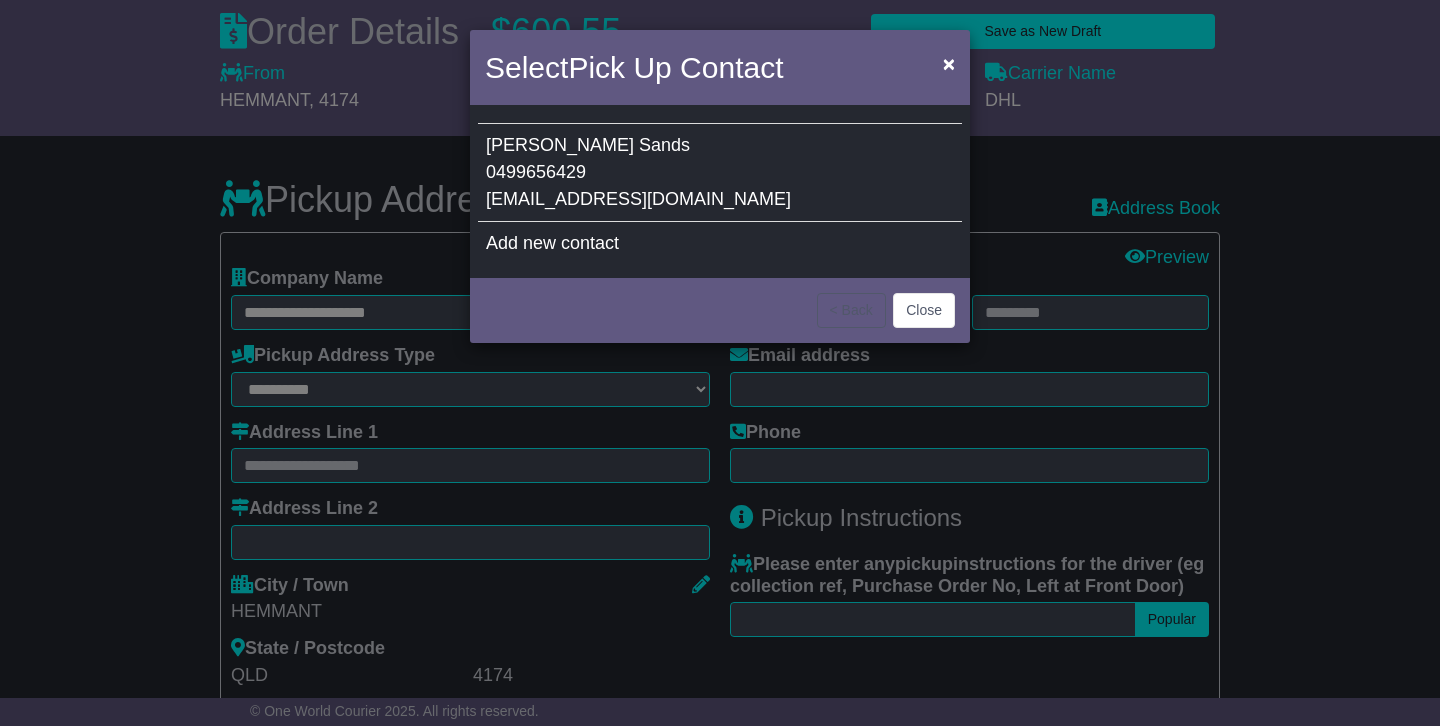 click on "Dean   Sands
0499656429
purchasing@globalsands.com.au" at bounding box center (720, 173) 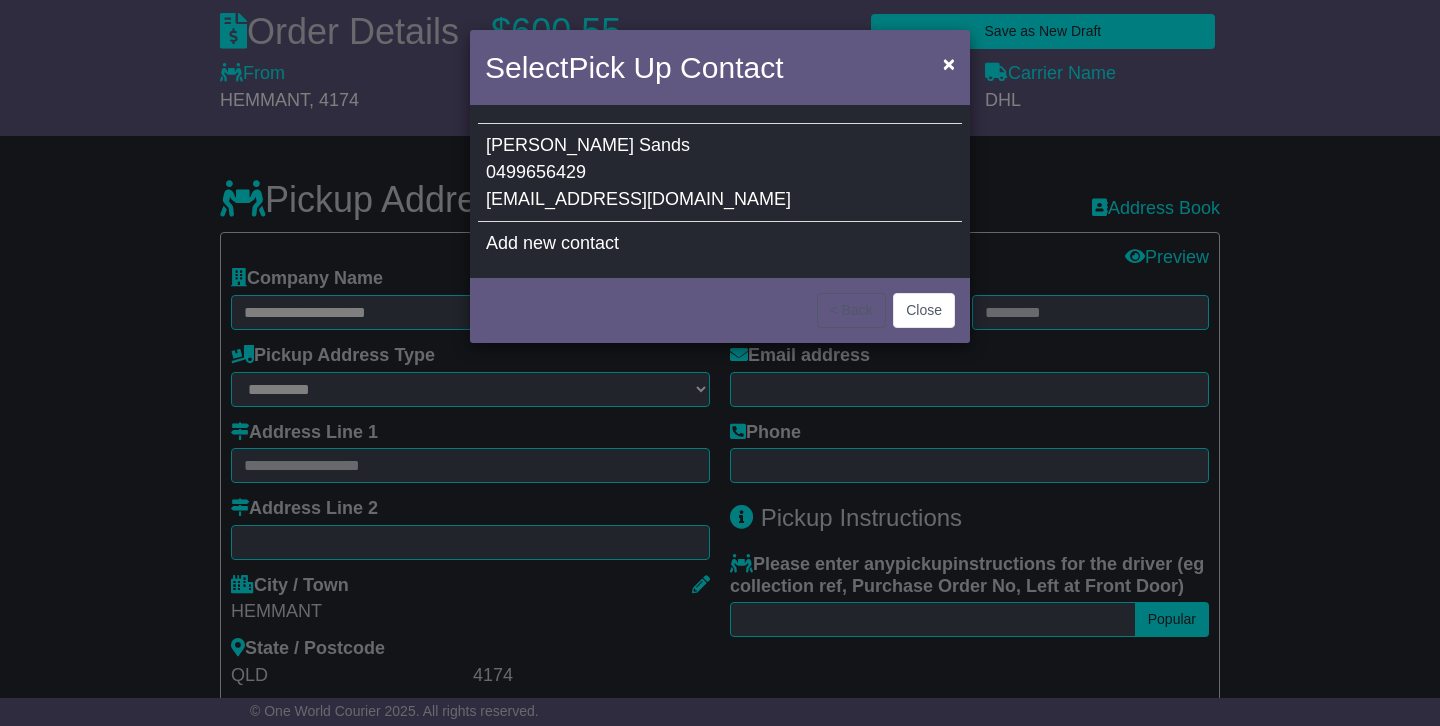 type on "**********" 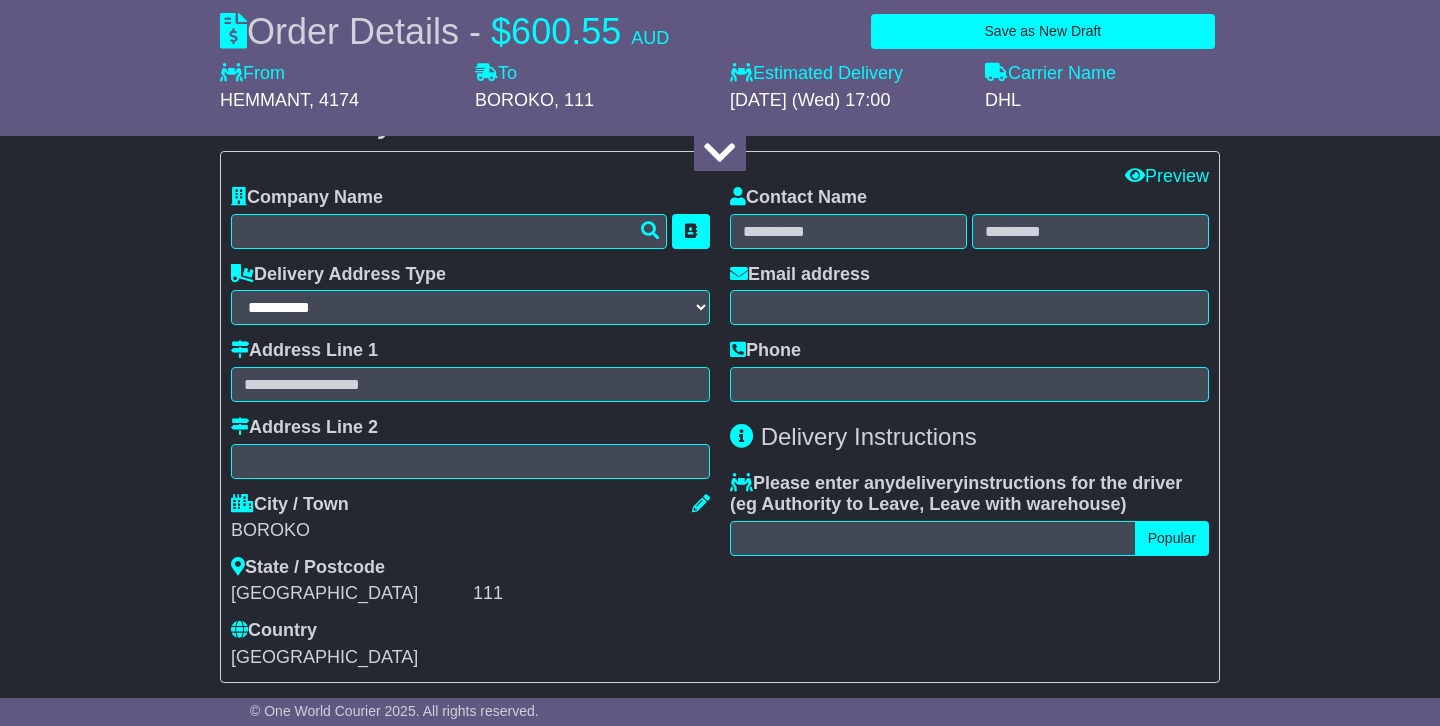 scroll, scrollTop: 1430, scrollLeft: 0, axis: vertical 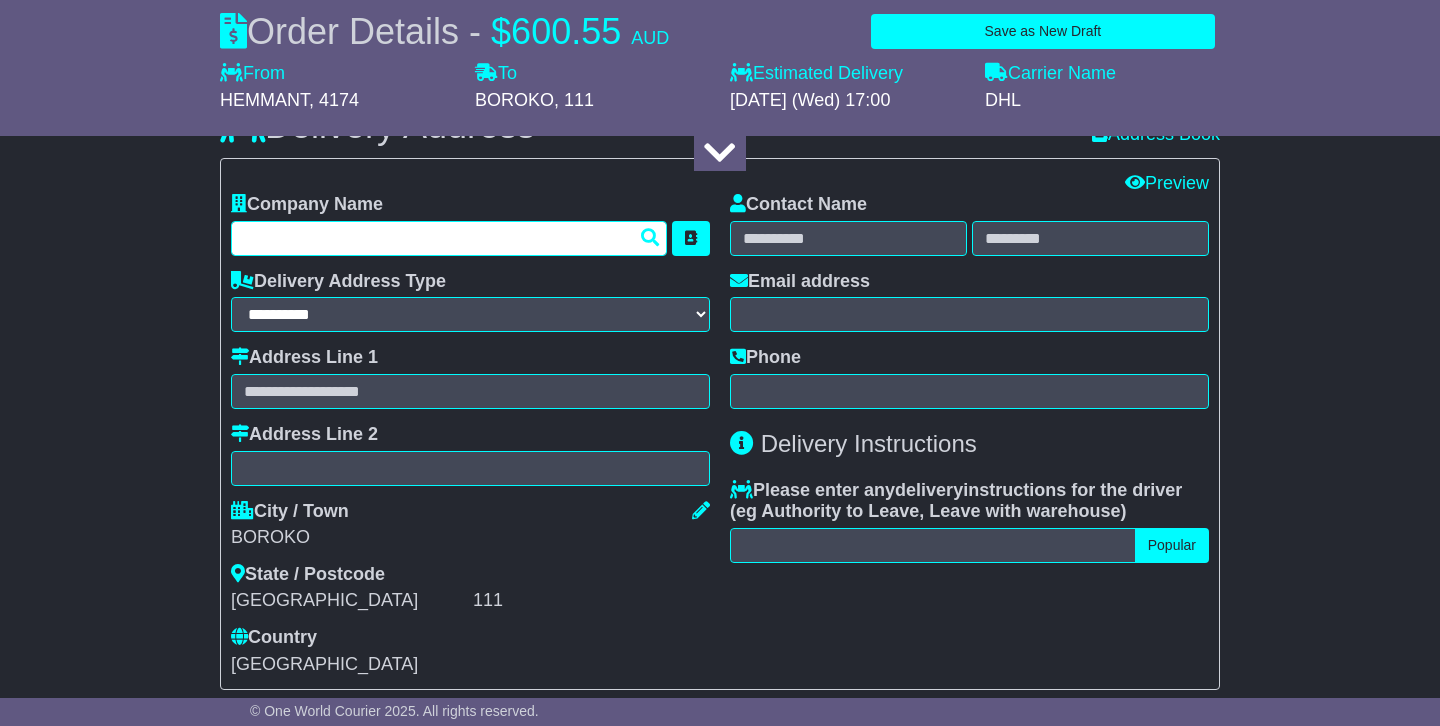 click at bounding box center [449, 238] 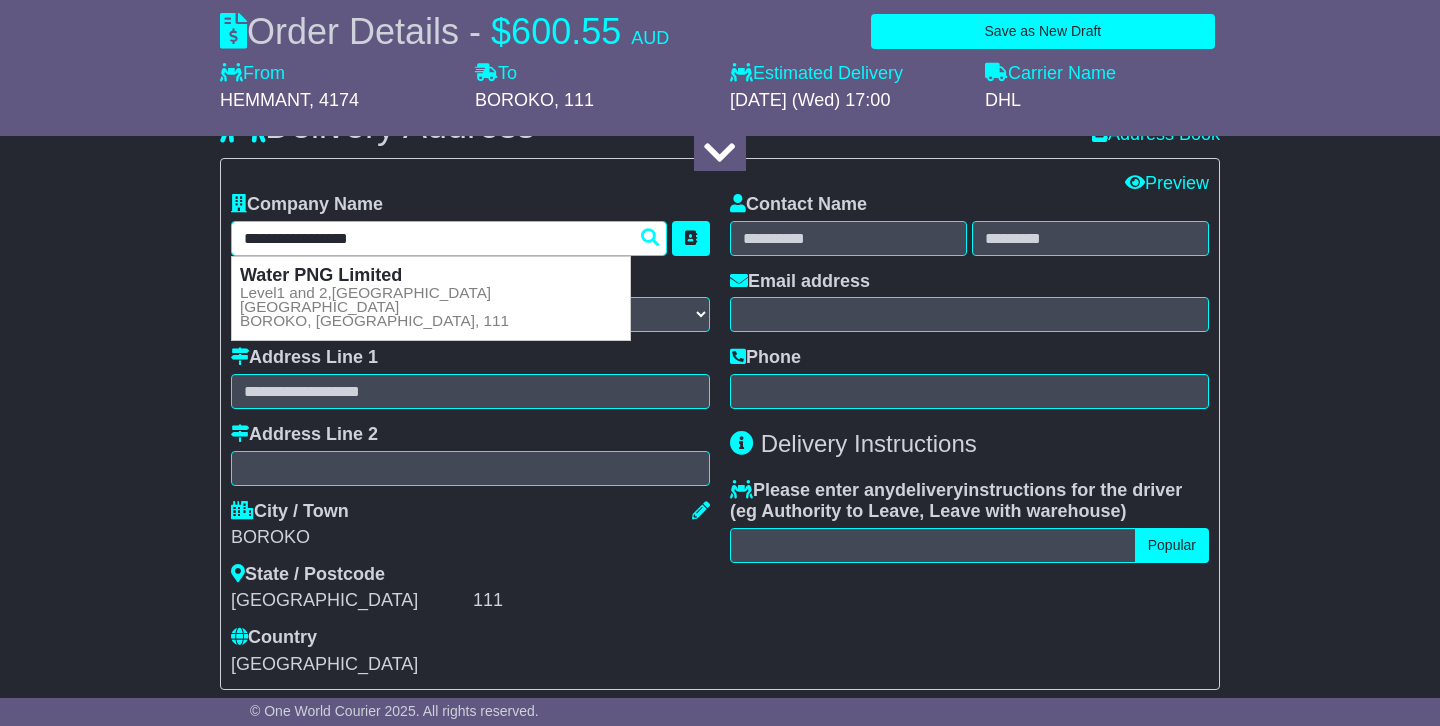 click on "Level1 and 2,Marand Haus Gabaka Street, Waigani Drive   BOROKO, National Capital District, 111" at bounding box center [374, 307] 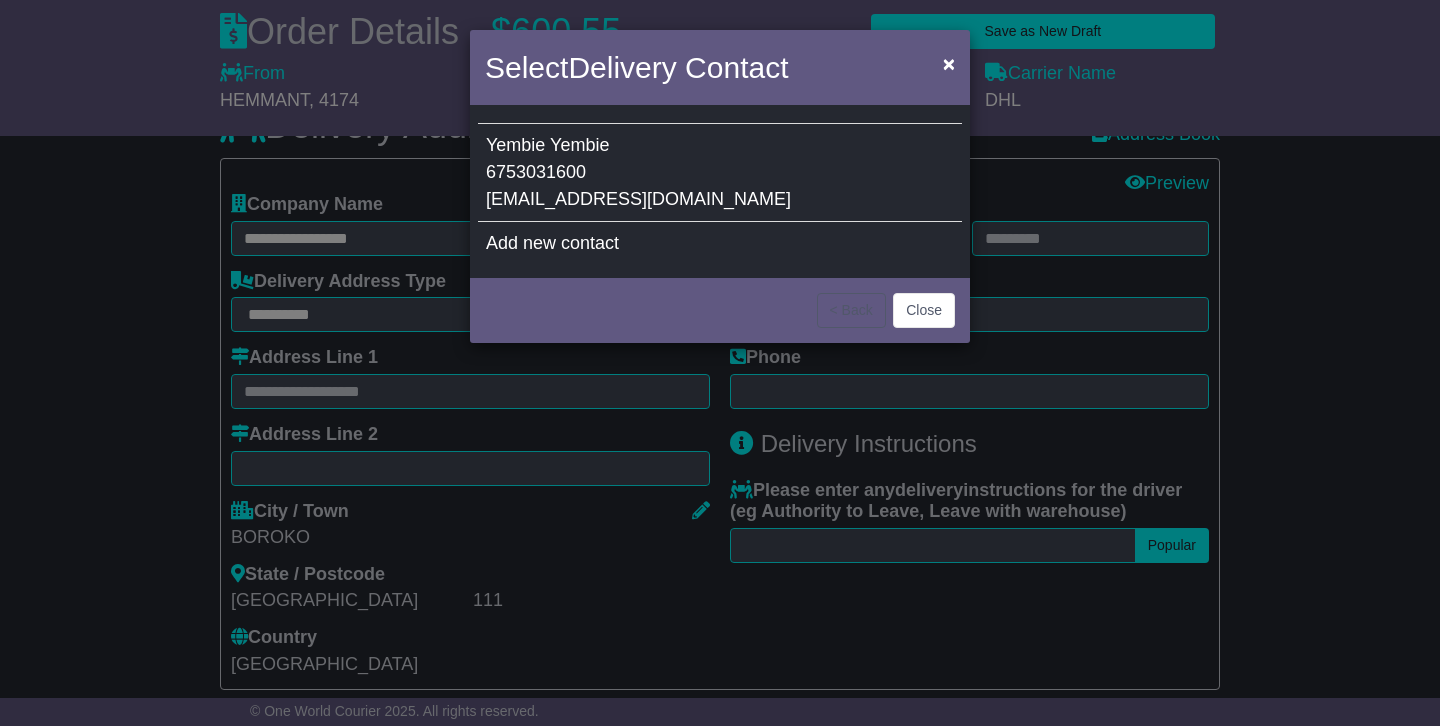 click on "Yembie   Yembie
6753031600
AYembie@waterpng.com.pg" at bounding box center [720, 173] 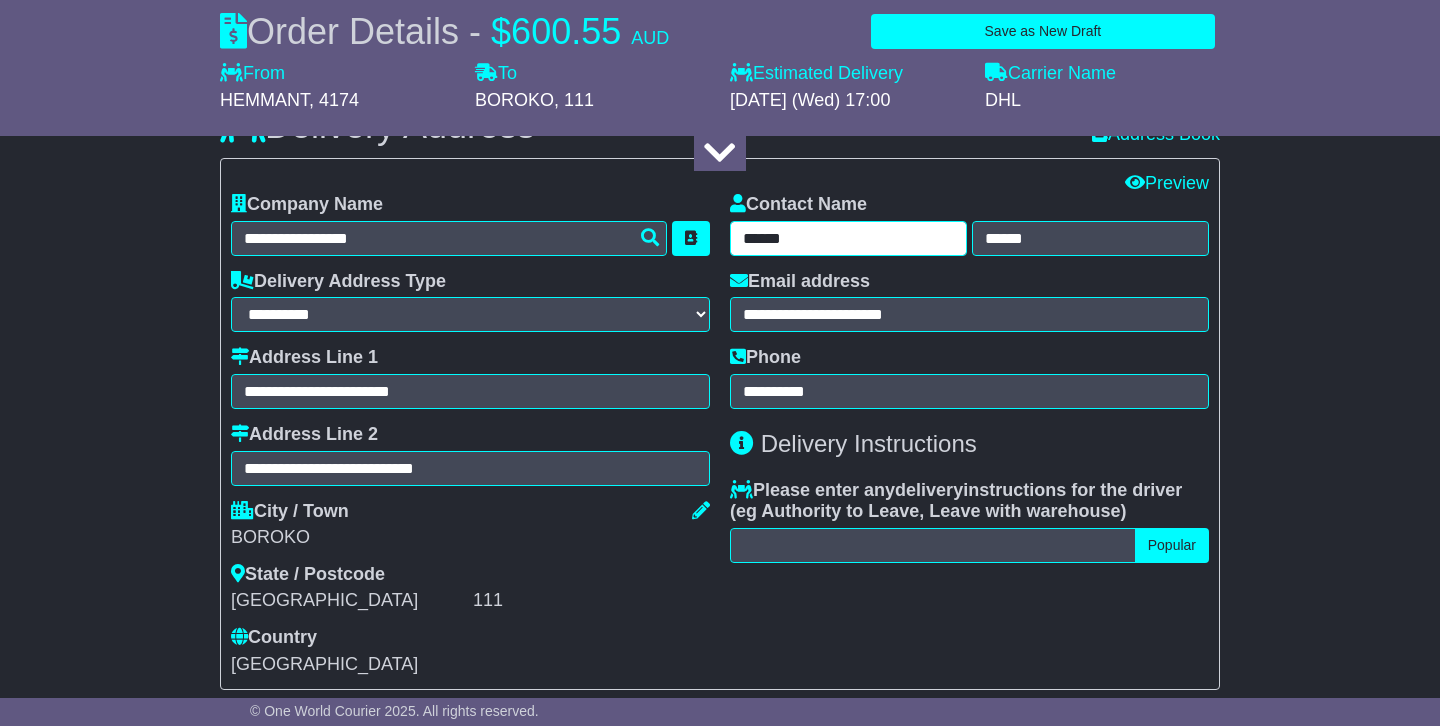 drag, startPoint x: 819, startPoint y: 246, endPoint x: 709, endPoint y: 246, distance: 110 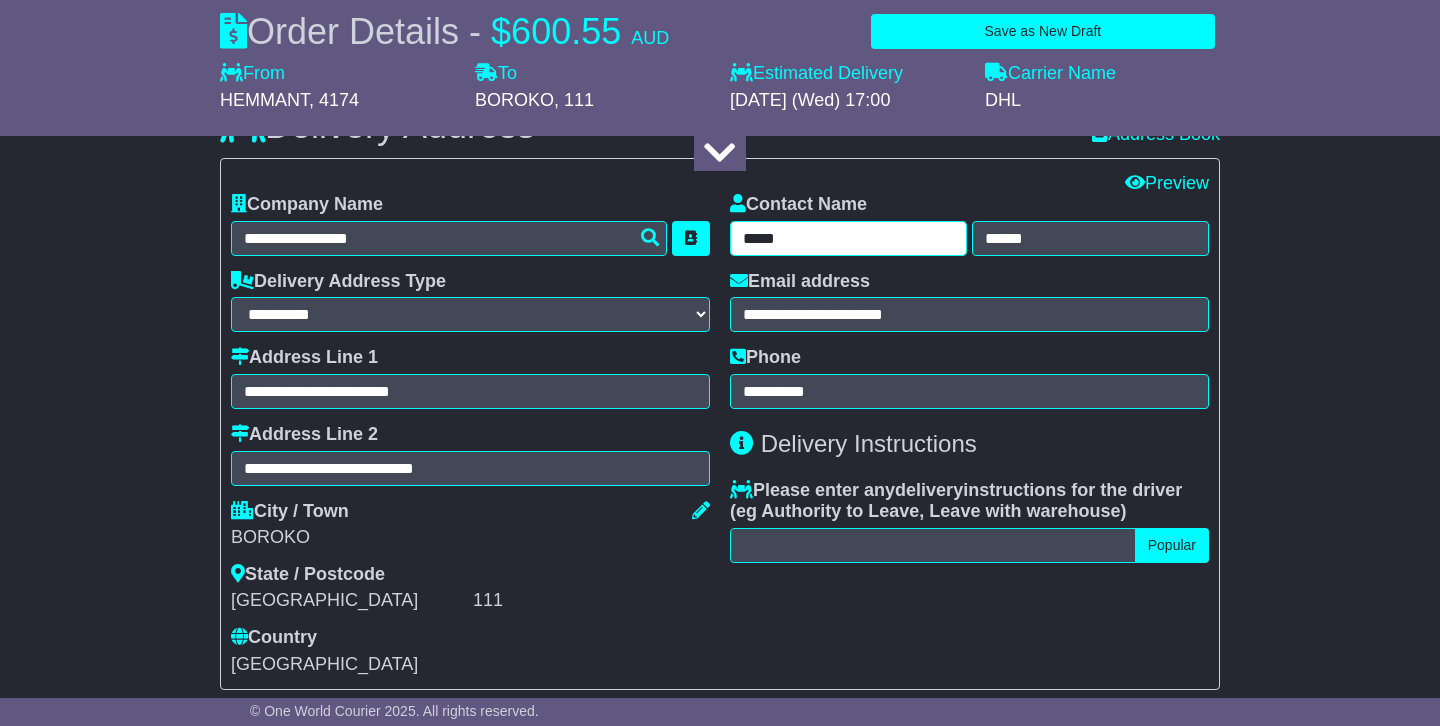 type on "*****" 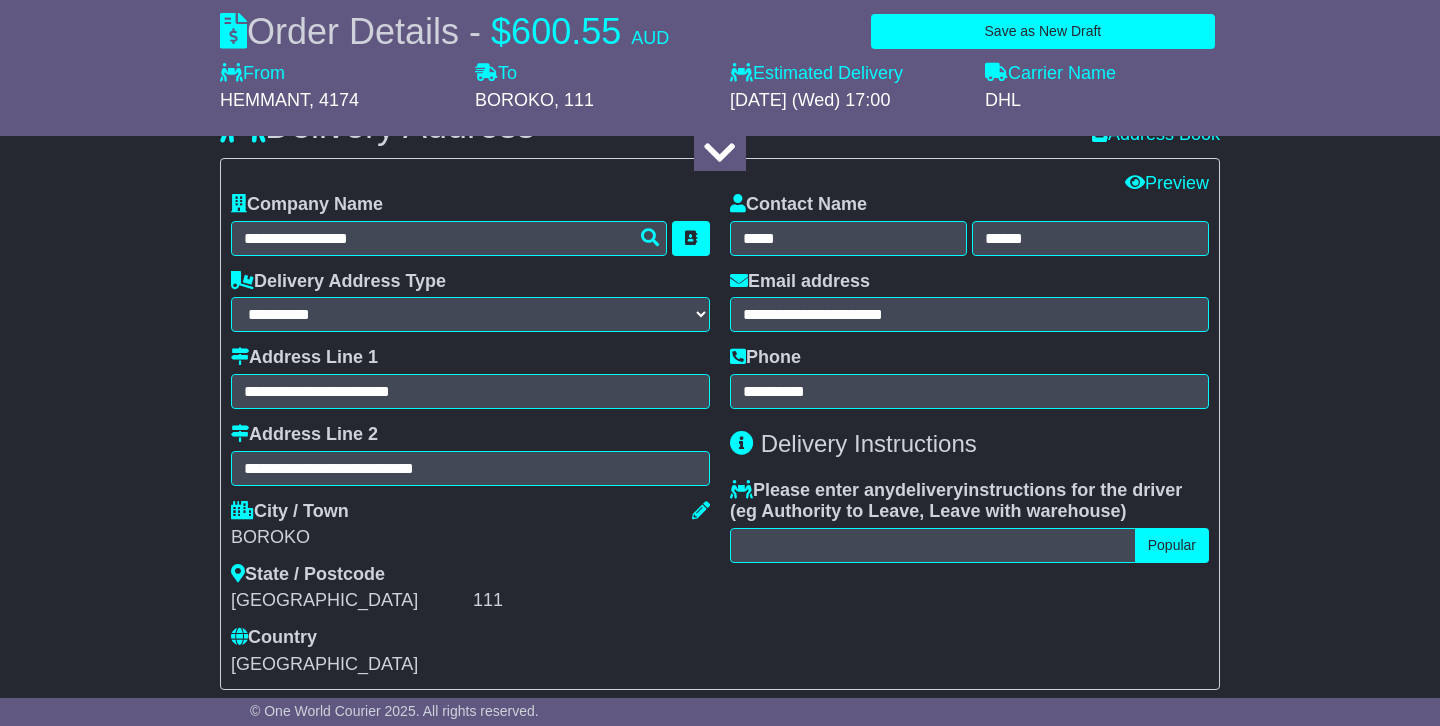 click on "**********" at bounding box center (969, 302) 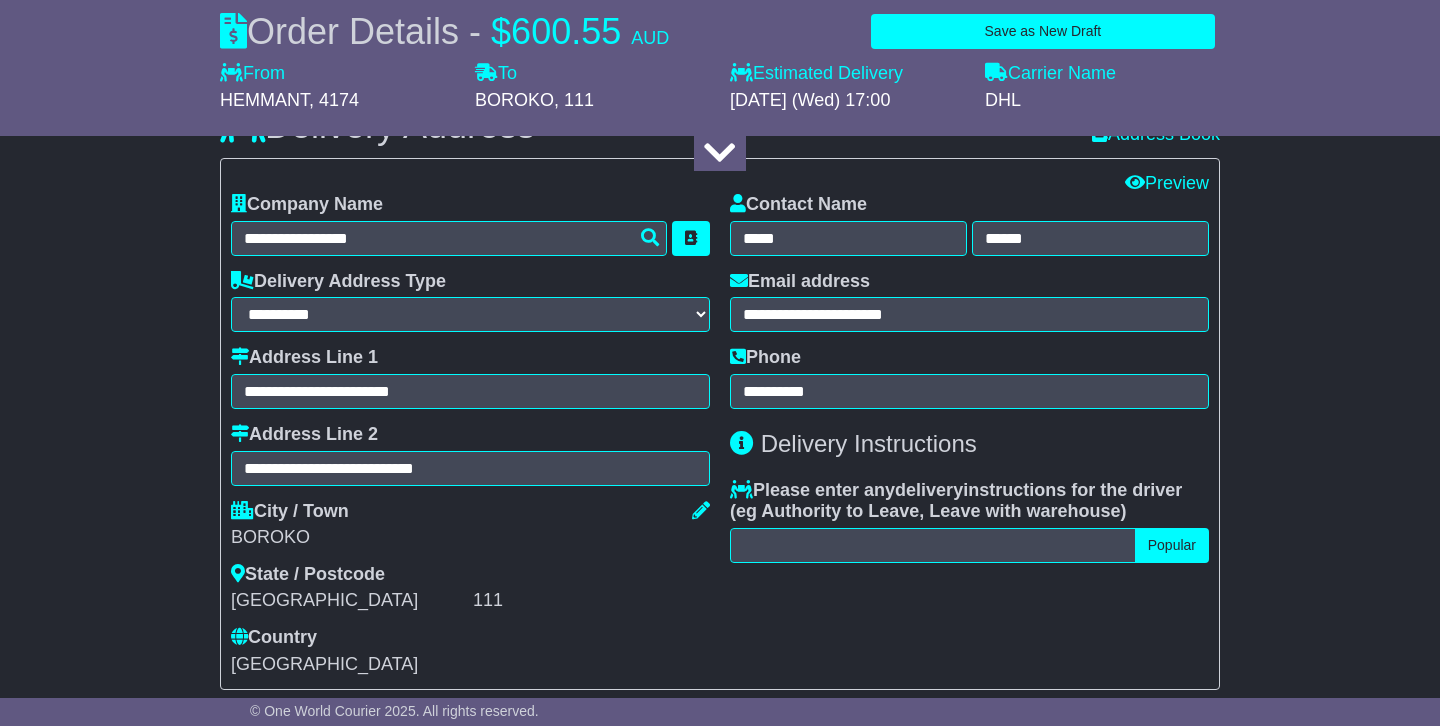 click on "City / Town
BOROKO
State / Postcode
National Capital District
111
Country
Afghanistan
Albania
Algeria
American Samoa
Andorra
Angola
Anguilla
Antigua
Argentina
Armenia
Aruba
Australia
Austria
Azerbaijan" at bounding box center [470, 588] 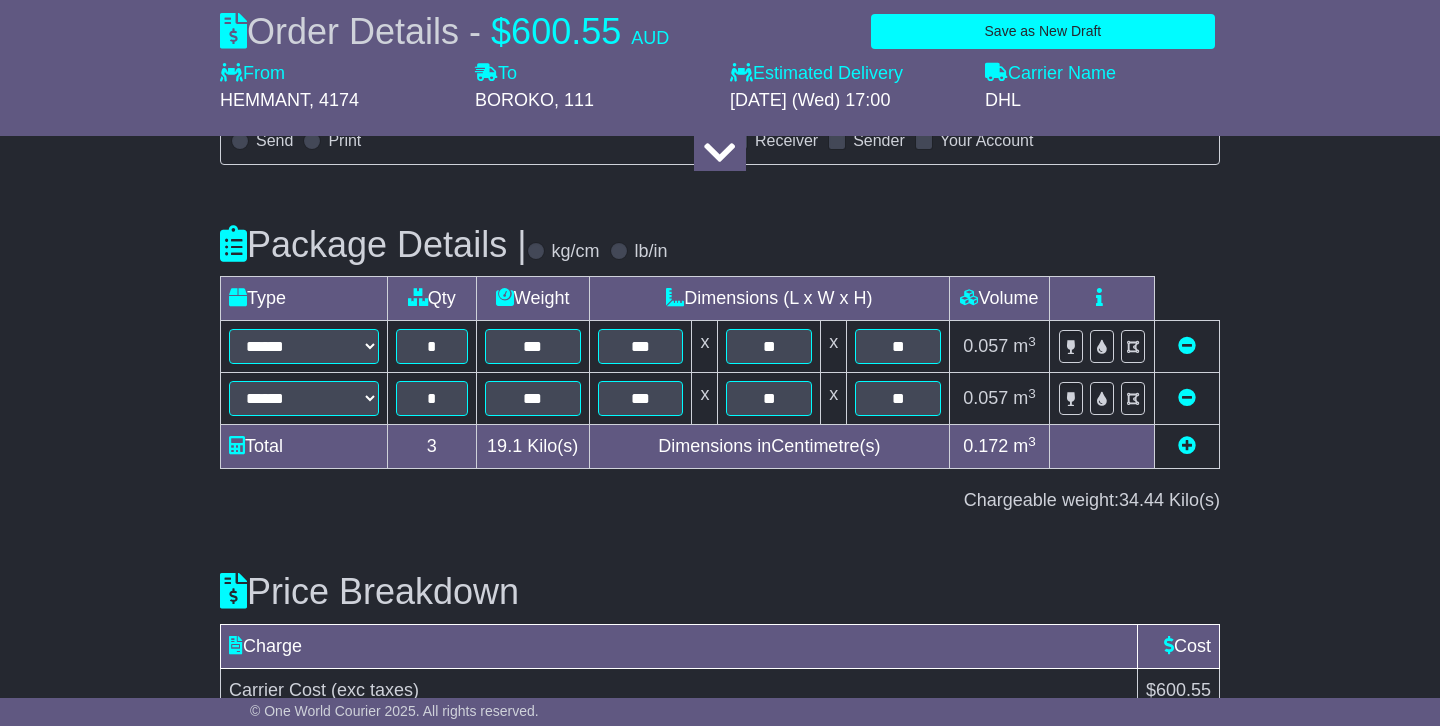 scroll, scrollTop: 2667, scrollLeft: 0, axis: vertical 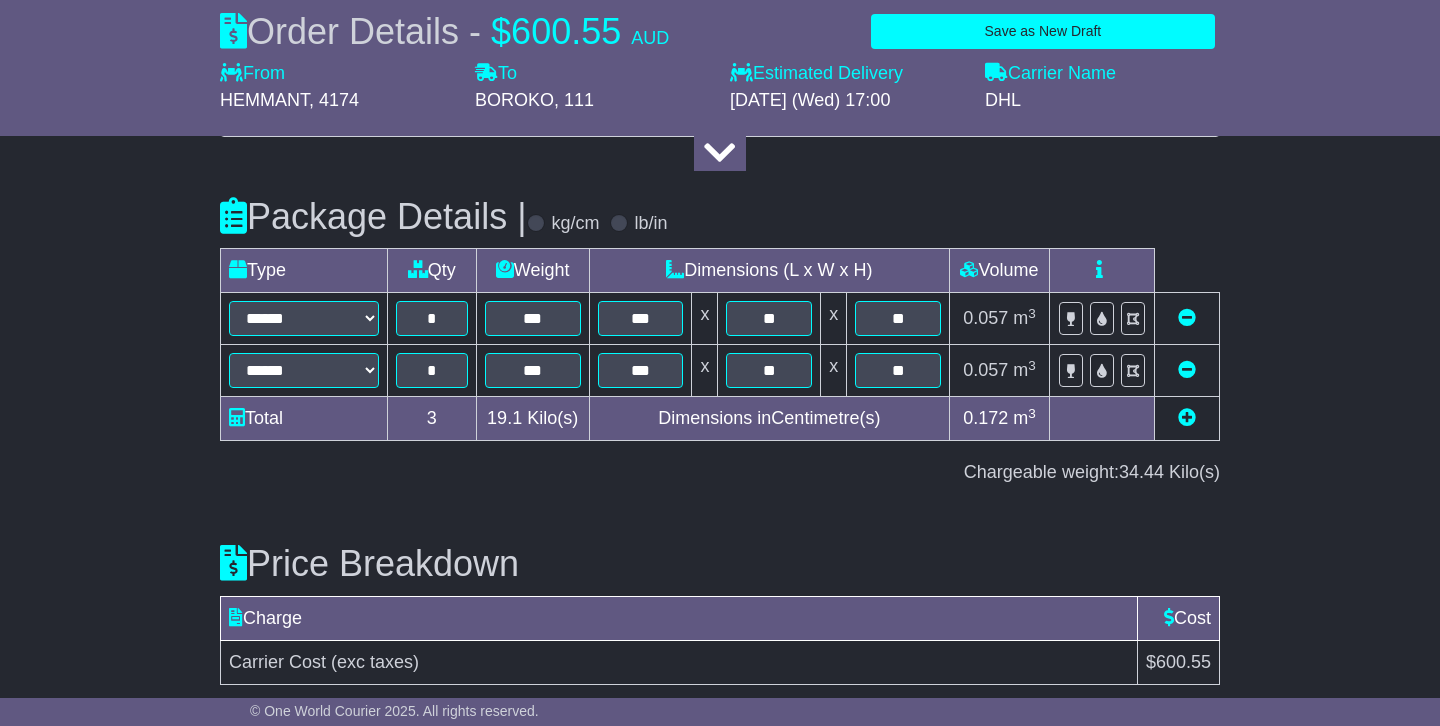 click on "Price Breakdown
Charge
Cost
Carrier Cost
(exc taxes)
$600.55" at bounding box center [720, 610] 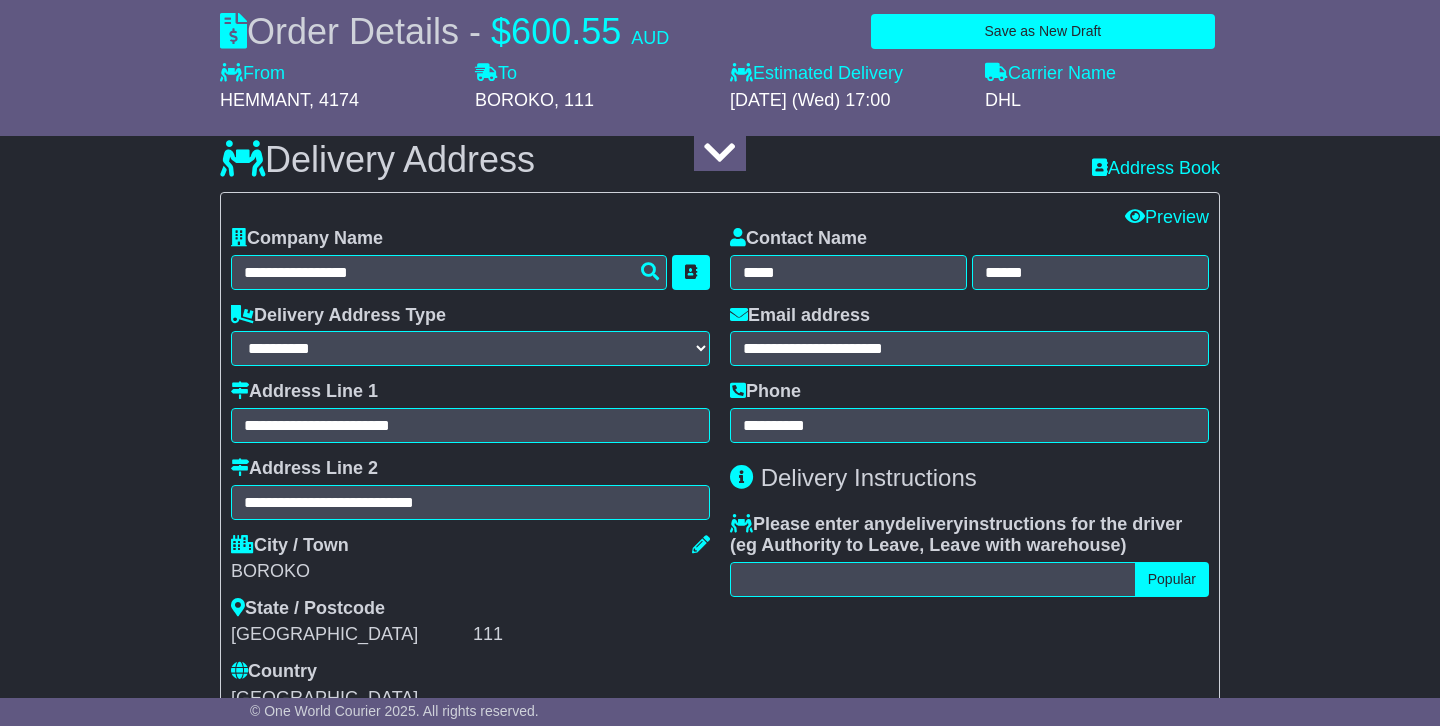 scroll, scrollTop: 1400, scrollLeft: 0, axis: vertical 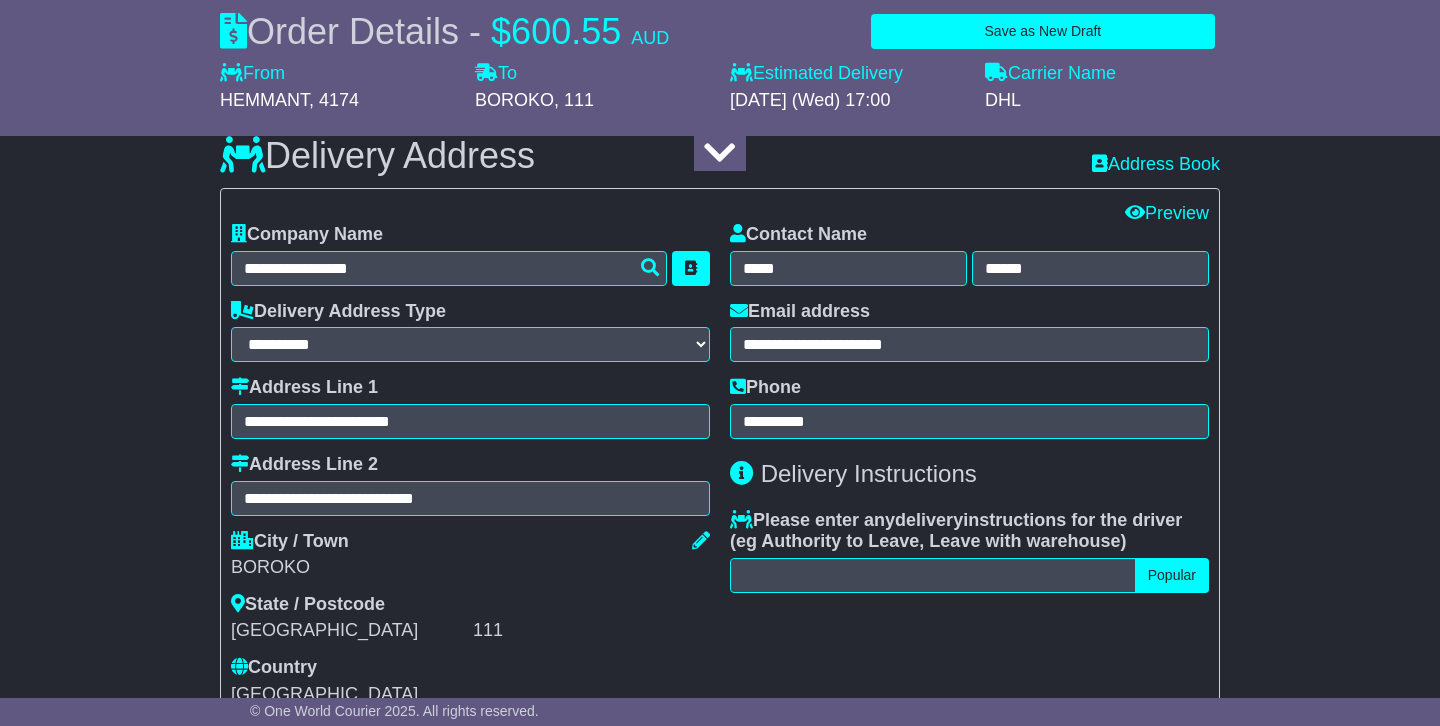 click on "Country
Afghanistan
Albania
Algeria
American Samoa
Andorra
Angola
Anguilla
Antigua
Argentina
Armenia
Aruba
Australia
Austria
Azerbaijan
Bahamas
Bahrain
Bangladesh
Barbados
Belarus
Belgium
Belize
Benin
Bermuda
Bhutan
Bolivia Chad" at bounding box center [470, 681] 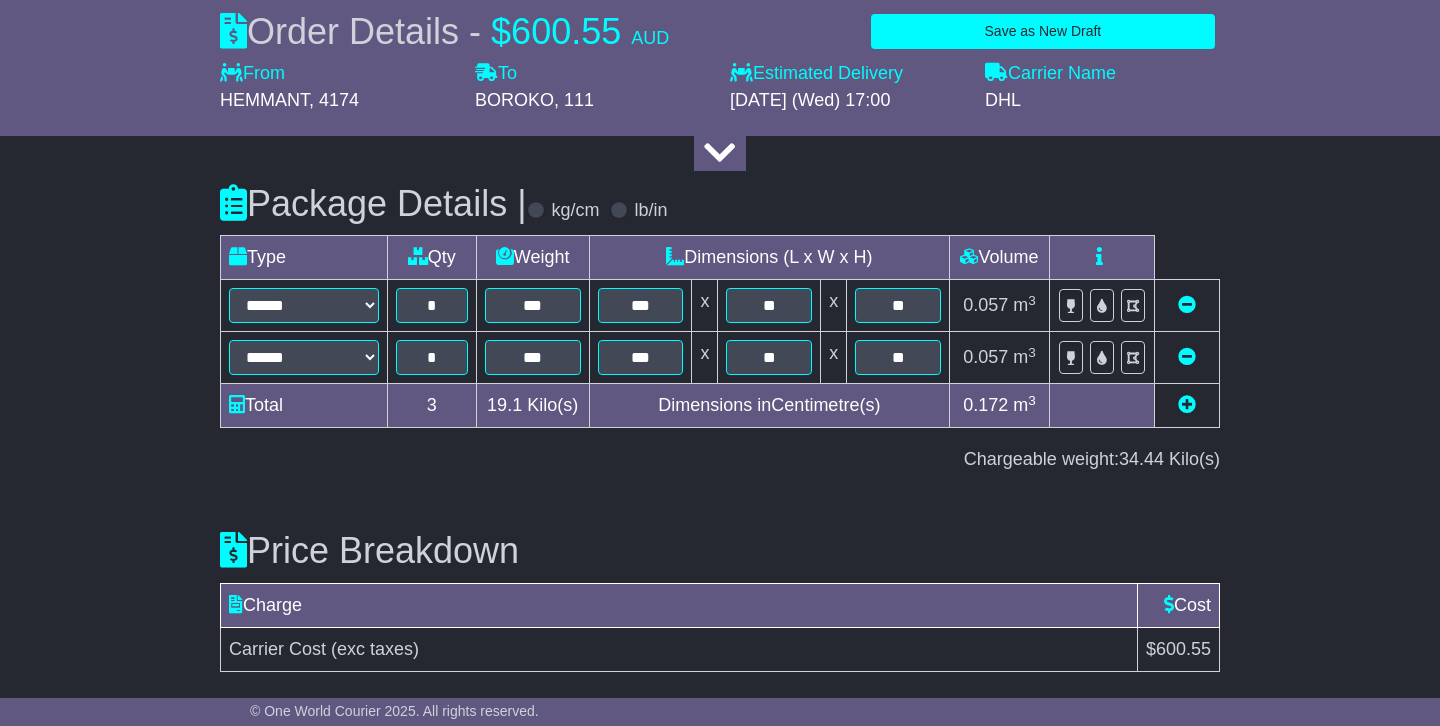 scroll, scrollTop: 2755, scrollLeft: 0, axis: vertical 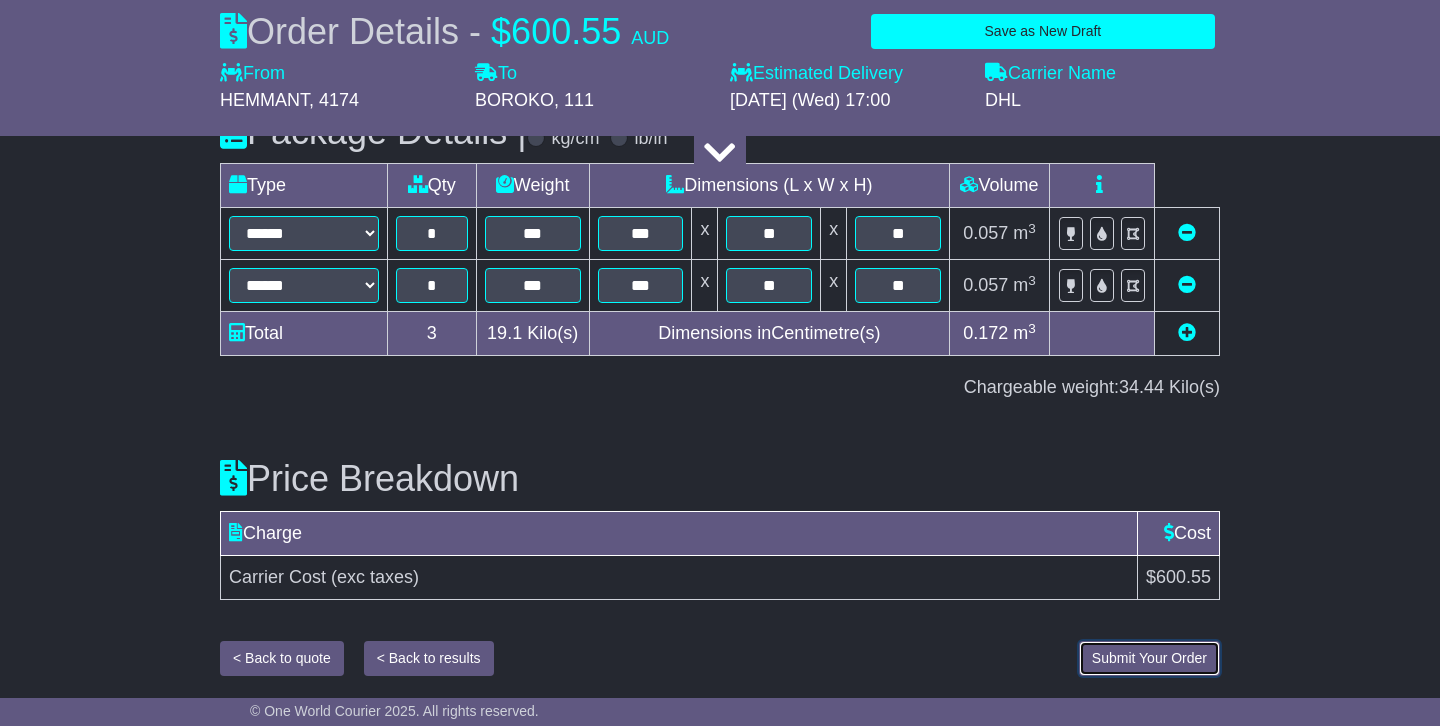 click on "Submit Your Order" at bounding box center (1149, 658) 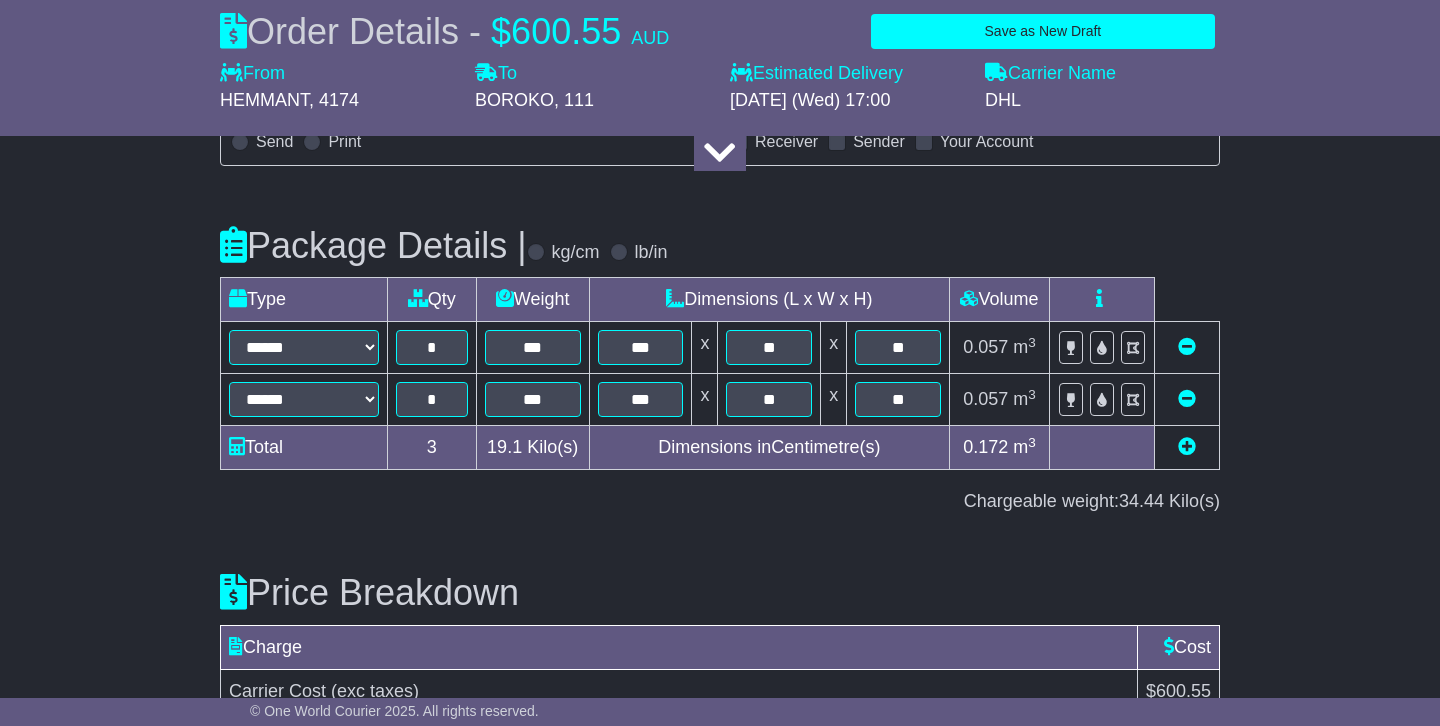 scroll, scrollTop: 2755, scrollLeft: 0, axis: vertical 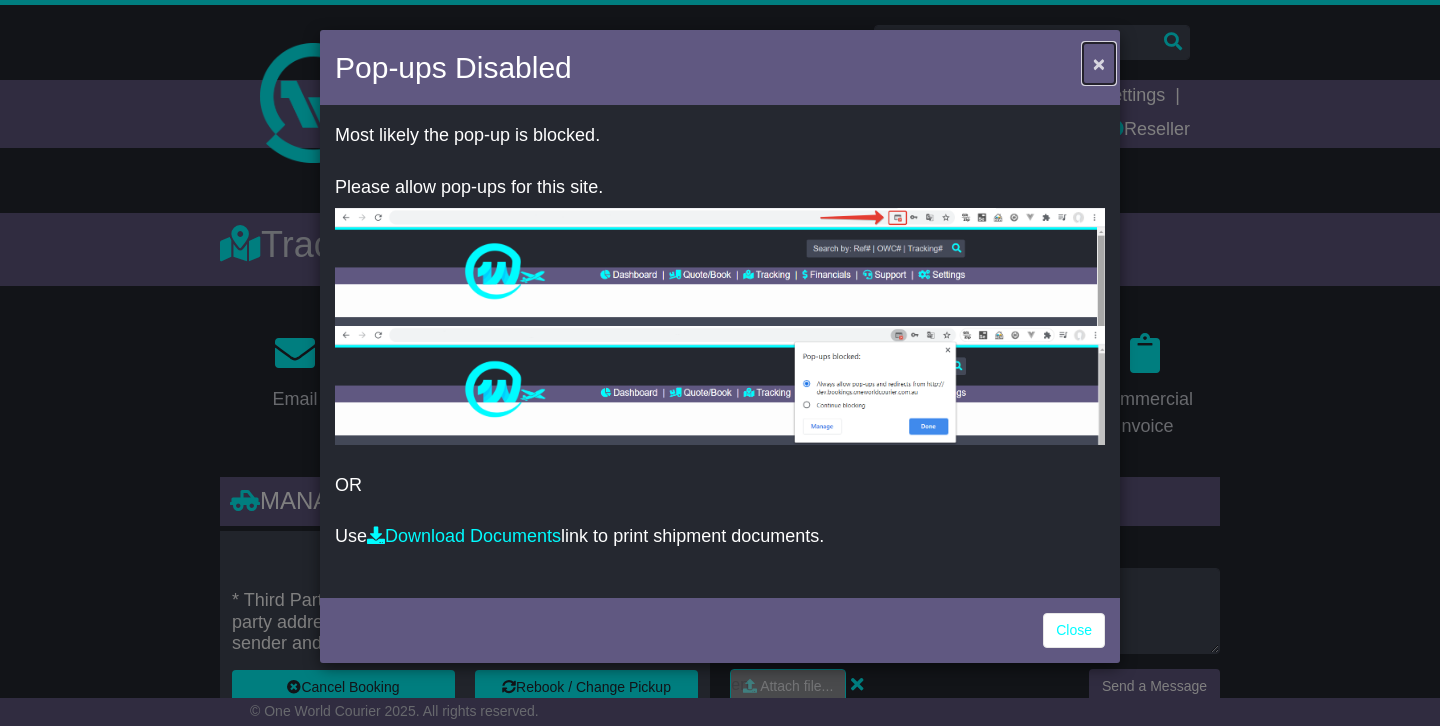 click on "×" at bounding box center (1099, 63) 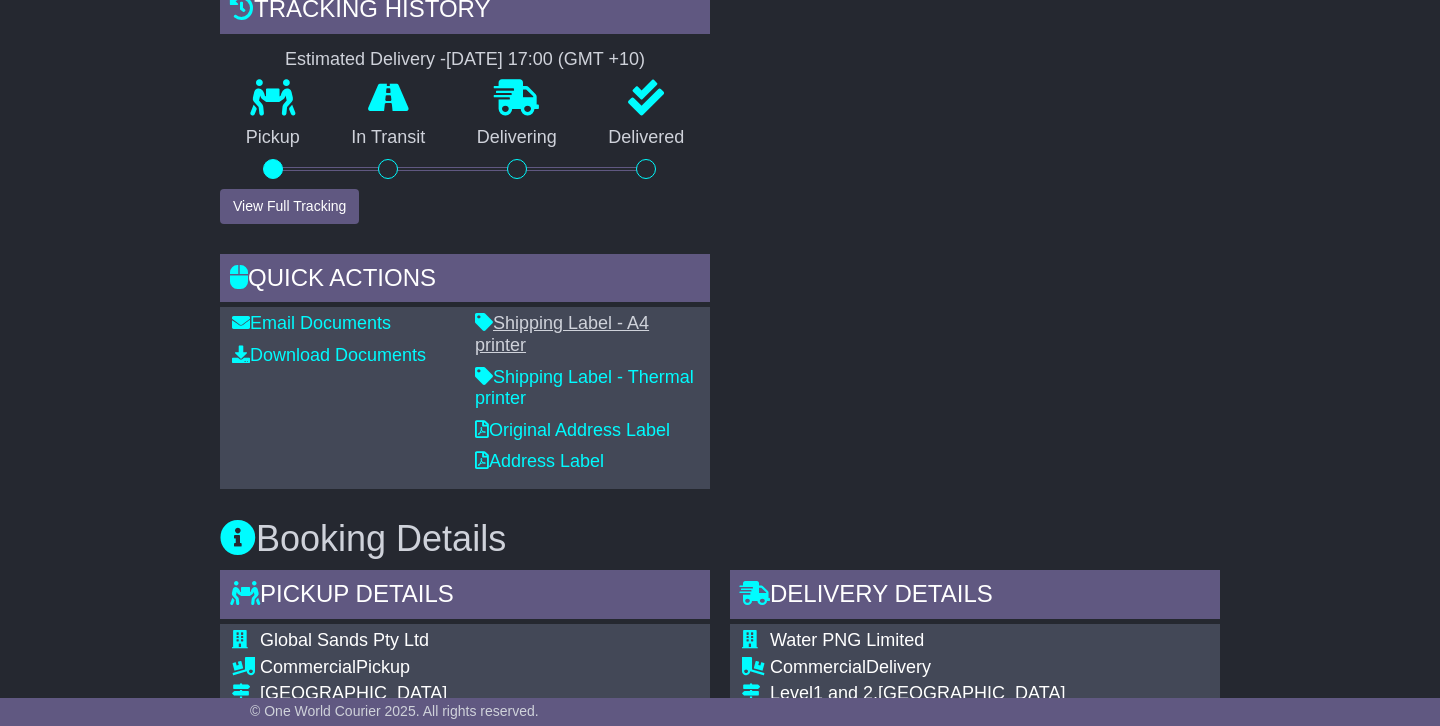 scroll, scrollTop: 754, scrollLeft: 0, axis: vertical 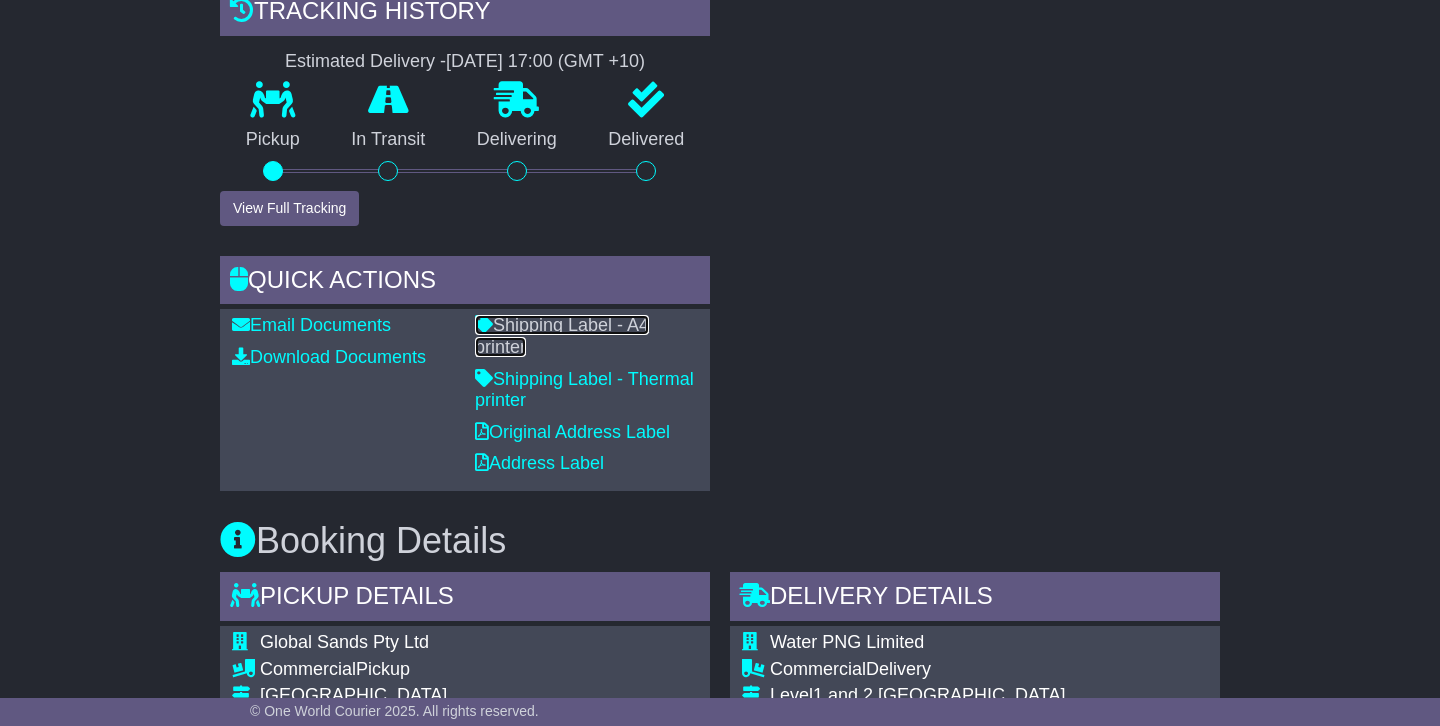 click on "Shipping Label - A4 printer" at bounding box center [562, 336] 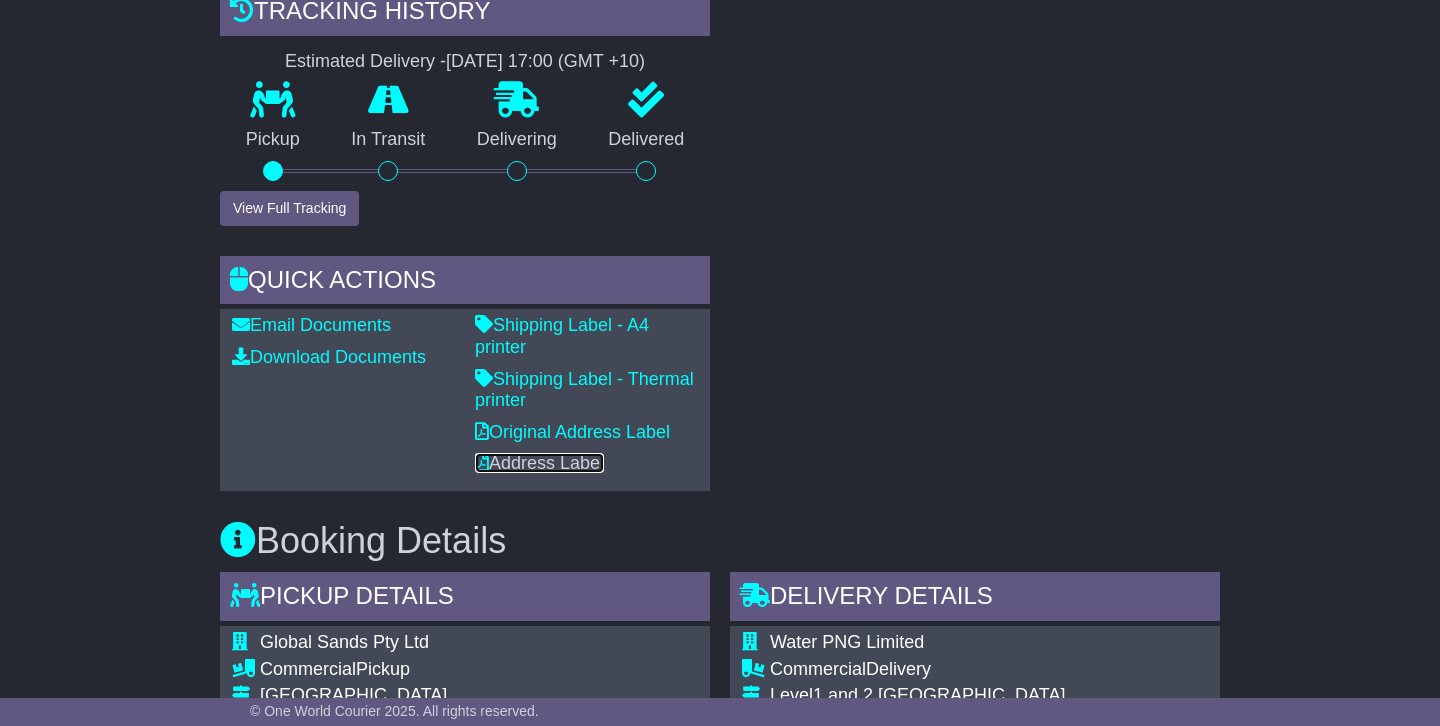 click on "Address Label" at bounding box center [539, 463] 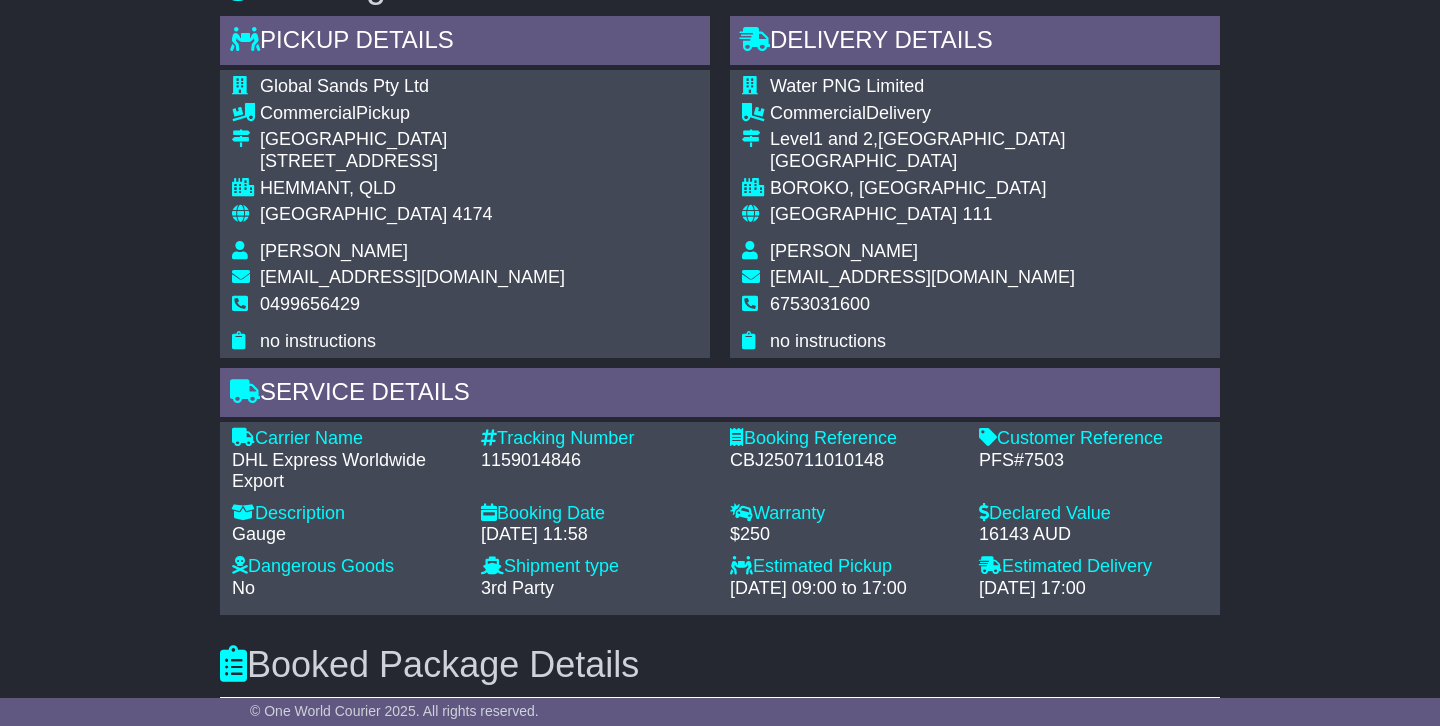 scroll, scrollTop: 1312, scrollLeft: 0, axis: vertical 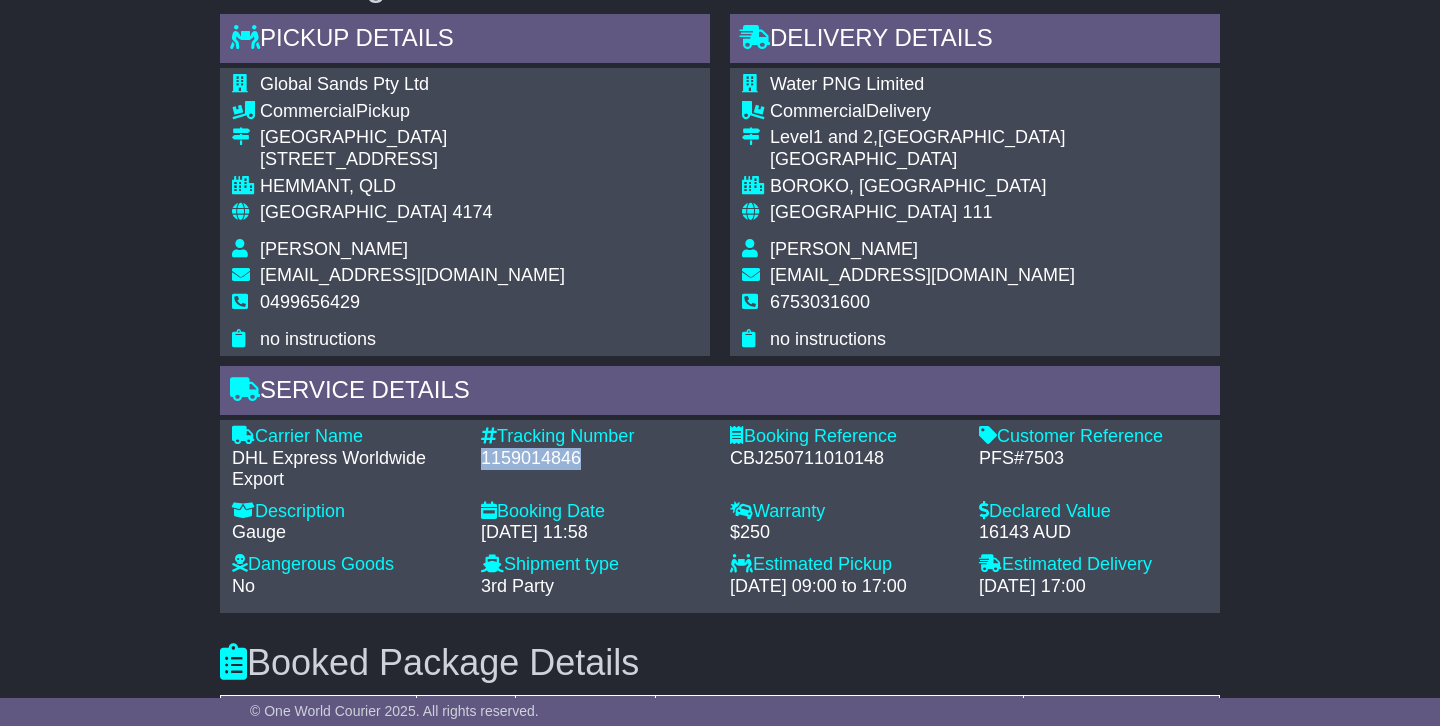 drag, startPoint x: 580, startPoint y: 437, endPoint x: 484, endPoint y: 436, distance: 96.00521 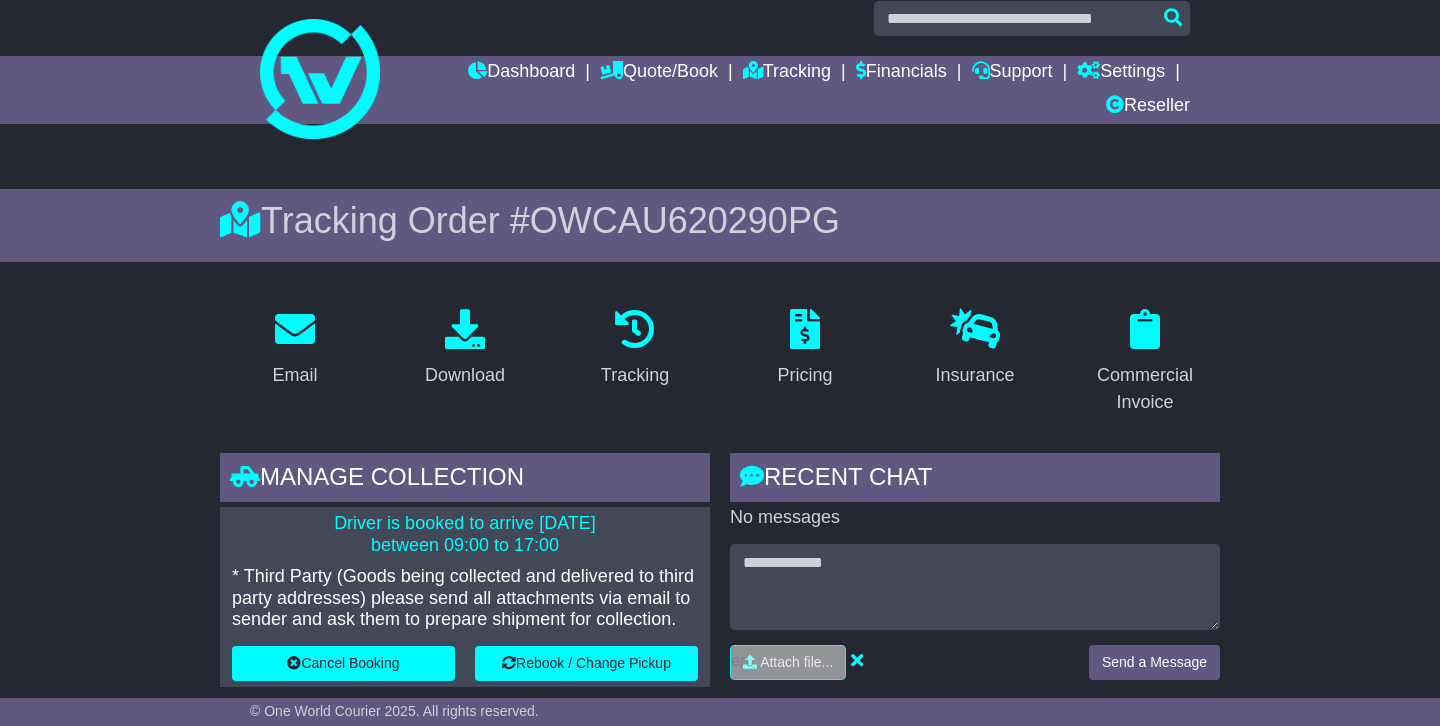 scroll, scrollTop: 0, scrollLeft: 0, axis: both 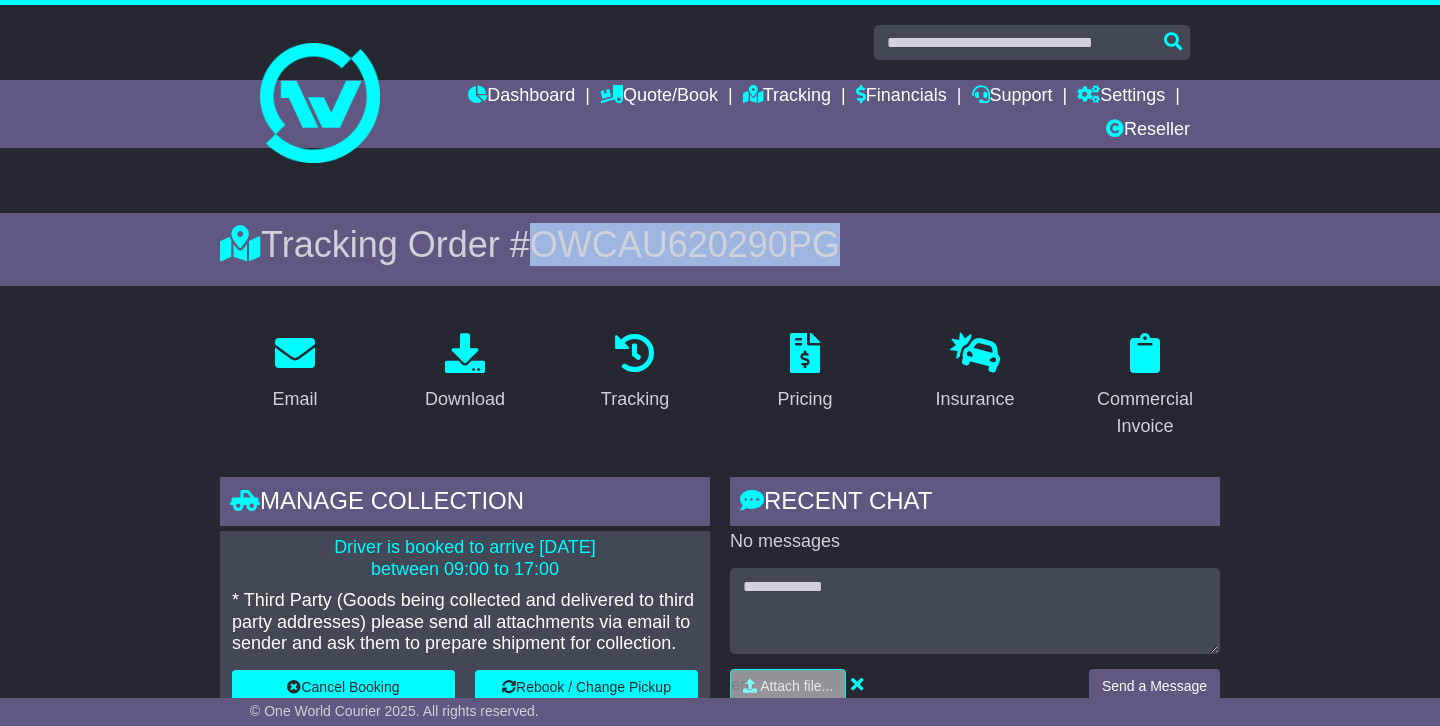 drag, startPoint x: 519, startPoint y: 247, endPoint x: 809, endPoint y: 256, distance: 290.13962 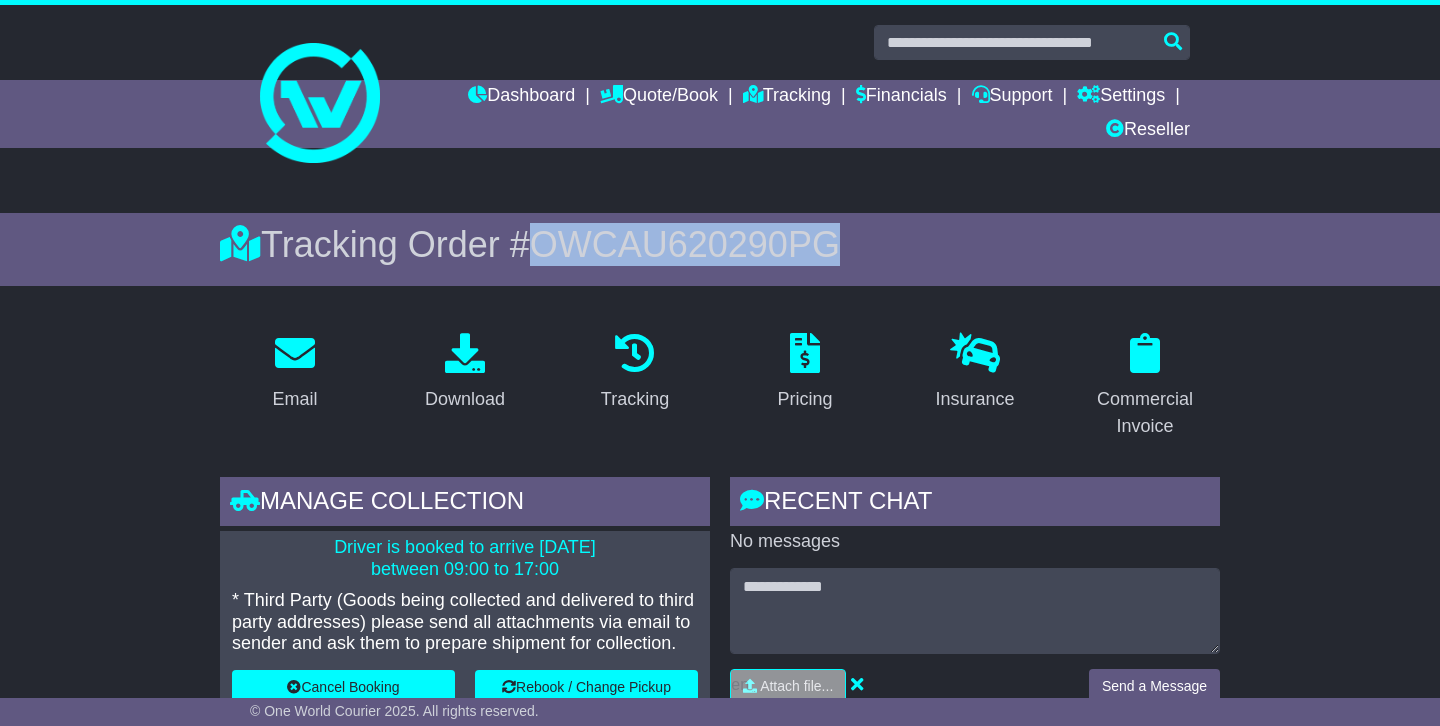 click on "OWCAU620290PG" at bounding box center [685, 244] 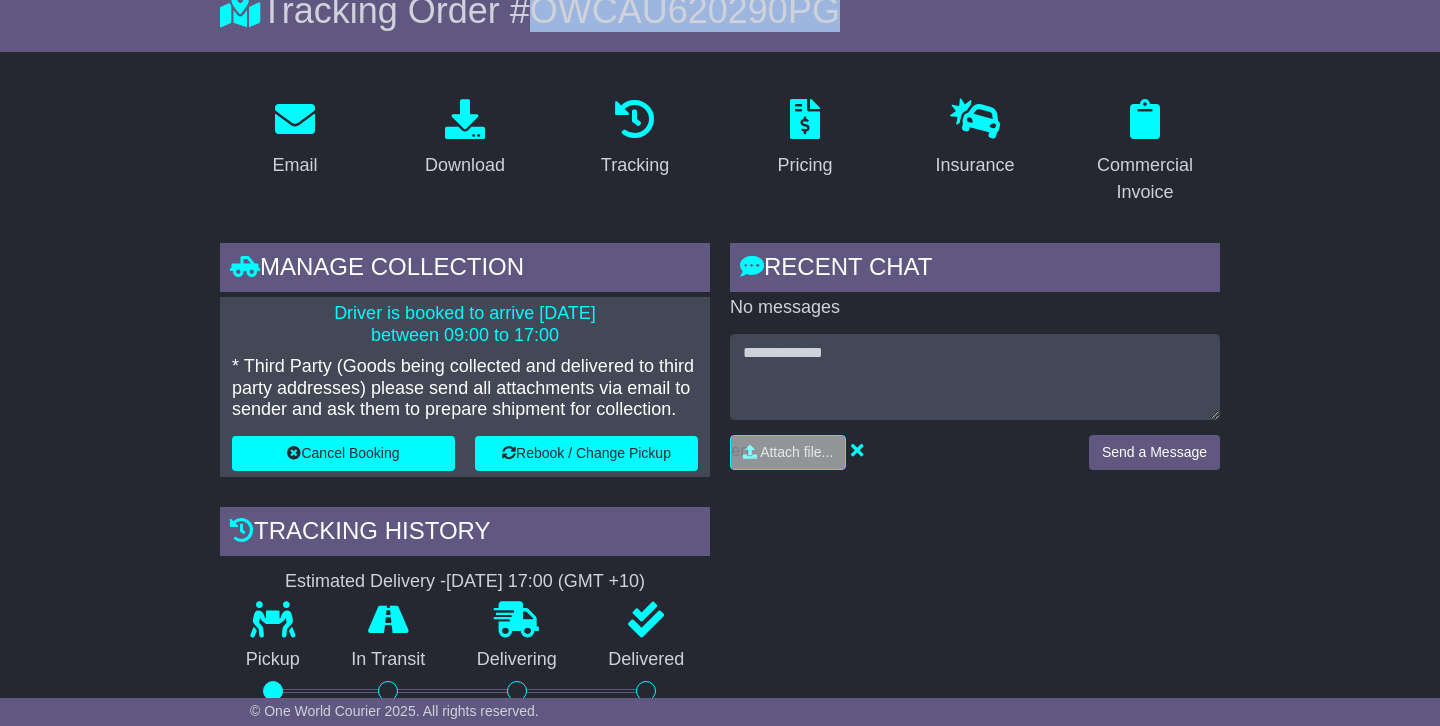 scroll, scrollTop: 235, scrollLeft: 0, axis: vertical 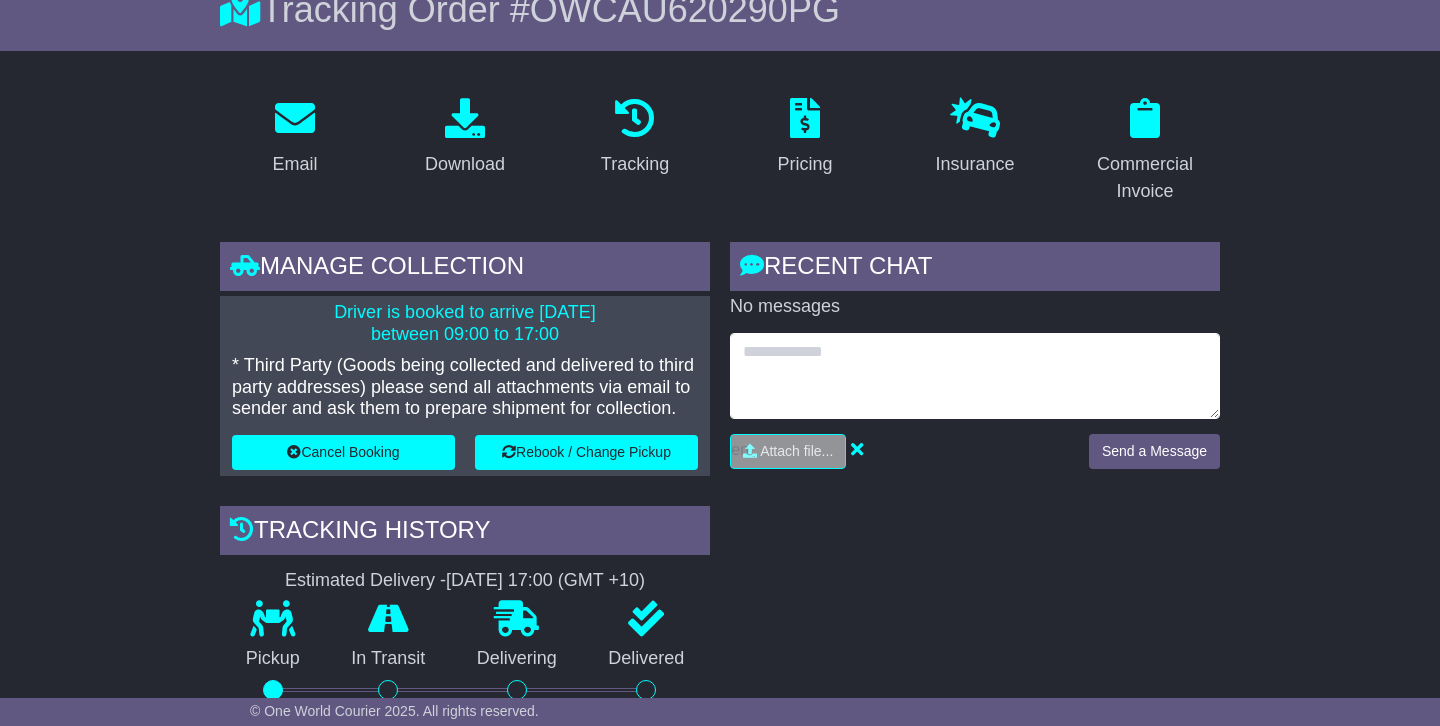 click at bounding box center [975, 376] 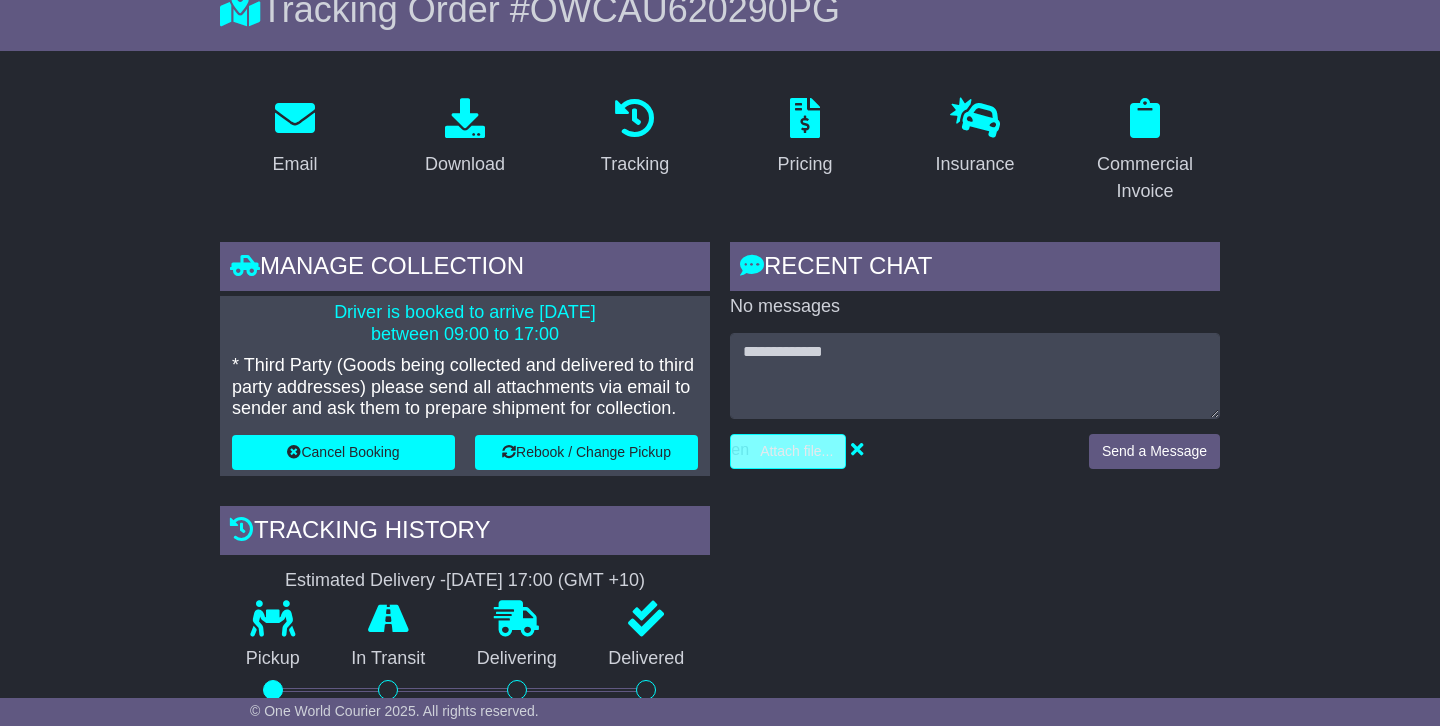 click at bounding box center [693, 451] 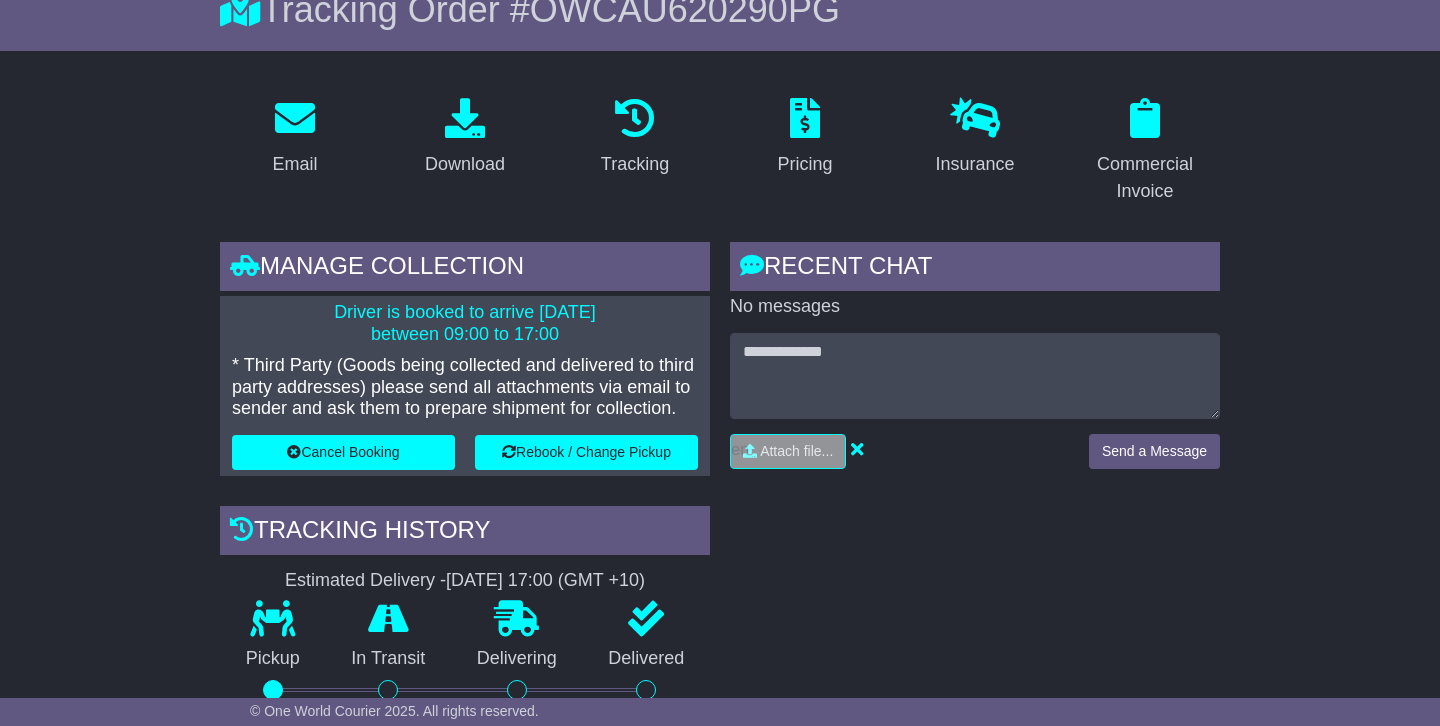 type on "**********" 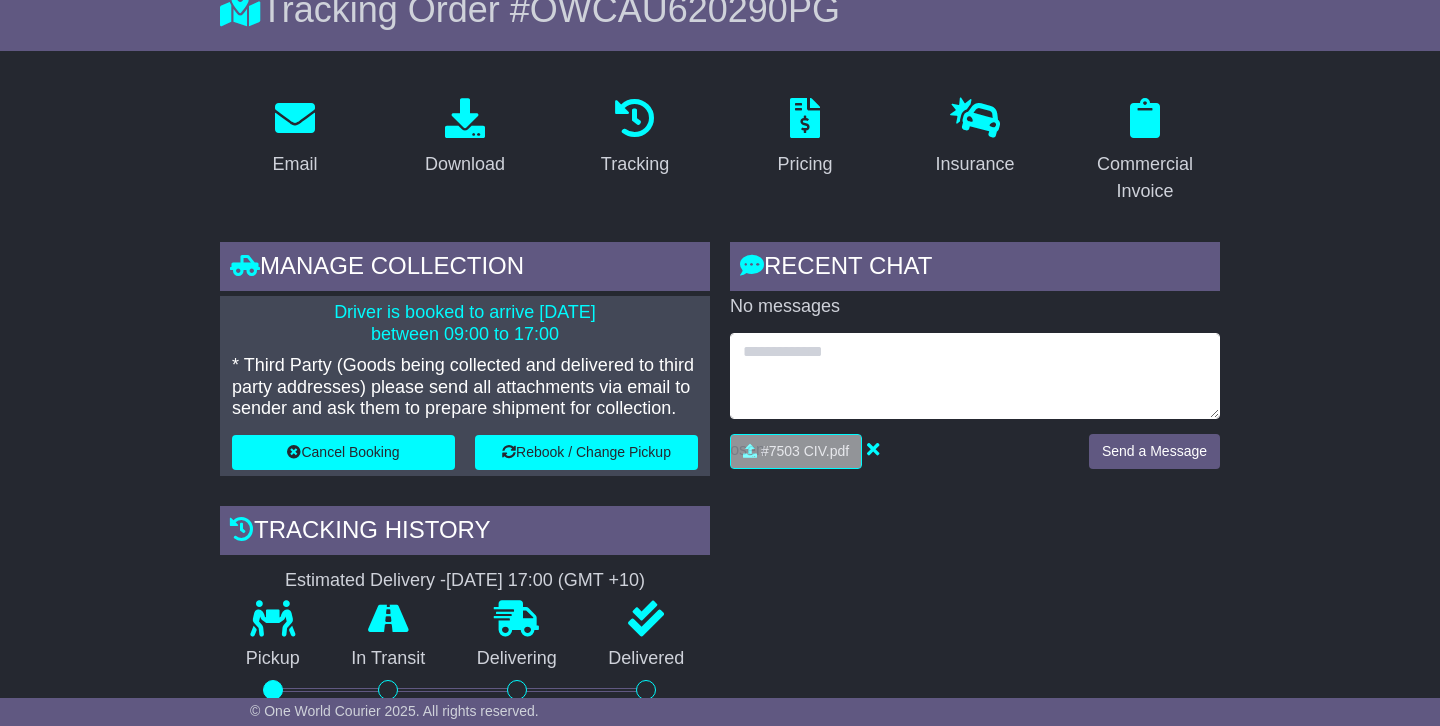 click at bounding box center (975, 376) 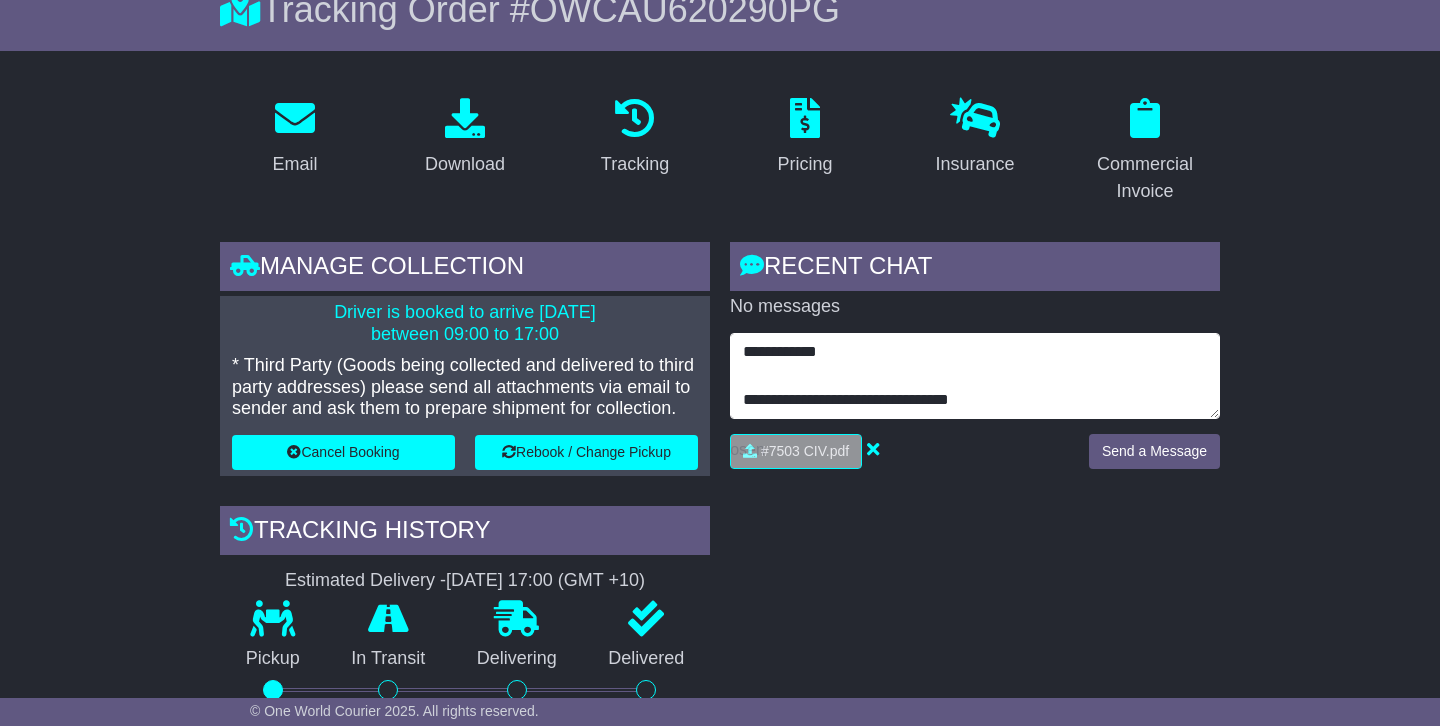 scroll, scrollTop: 39, scrollLeft: 0, axis: vertical 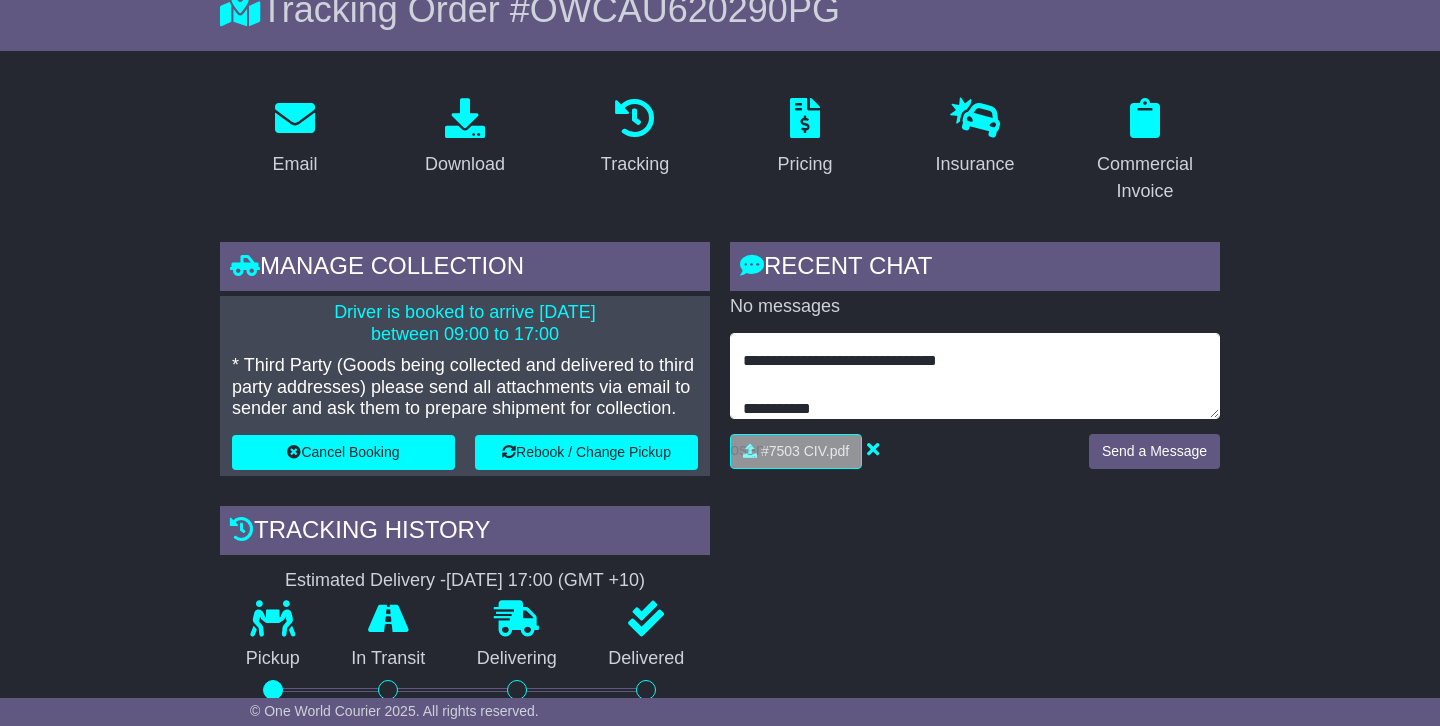click on "**********" at bounding box center [975, 376] 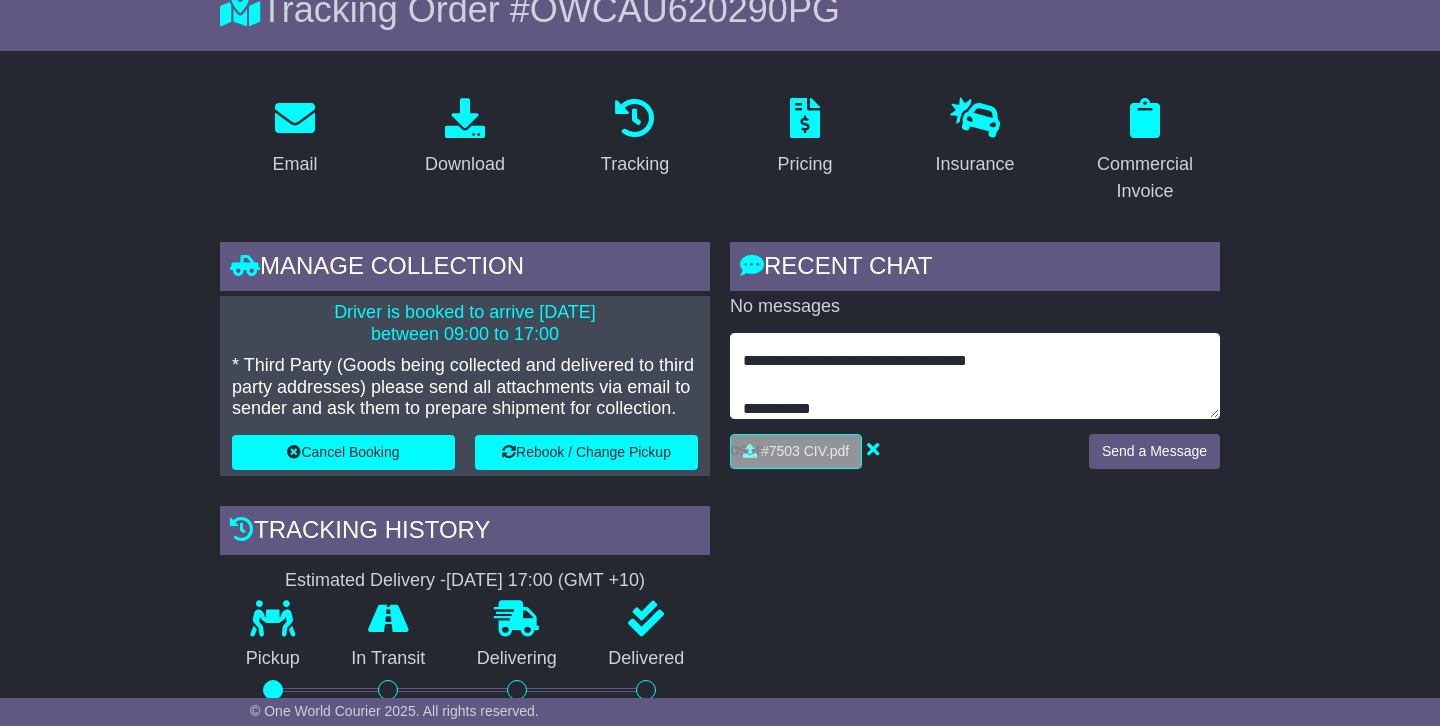 type on "**********" 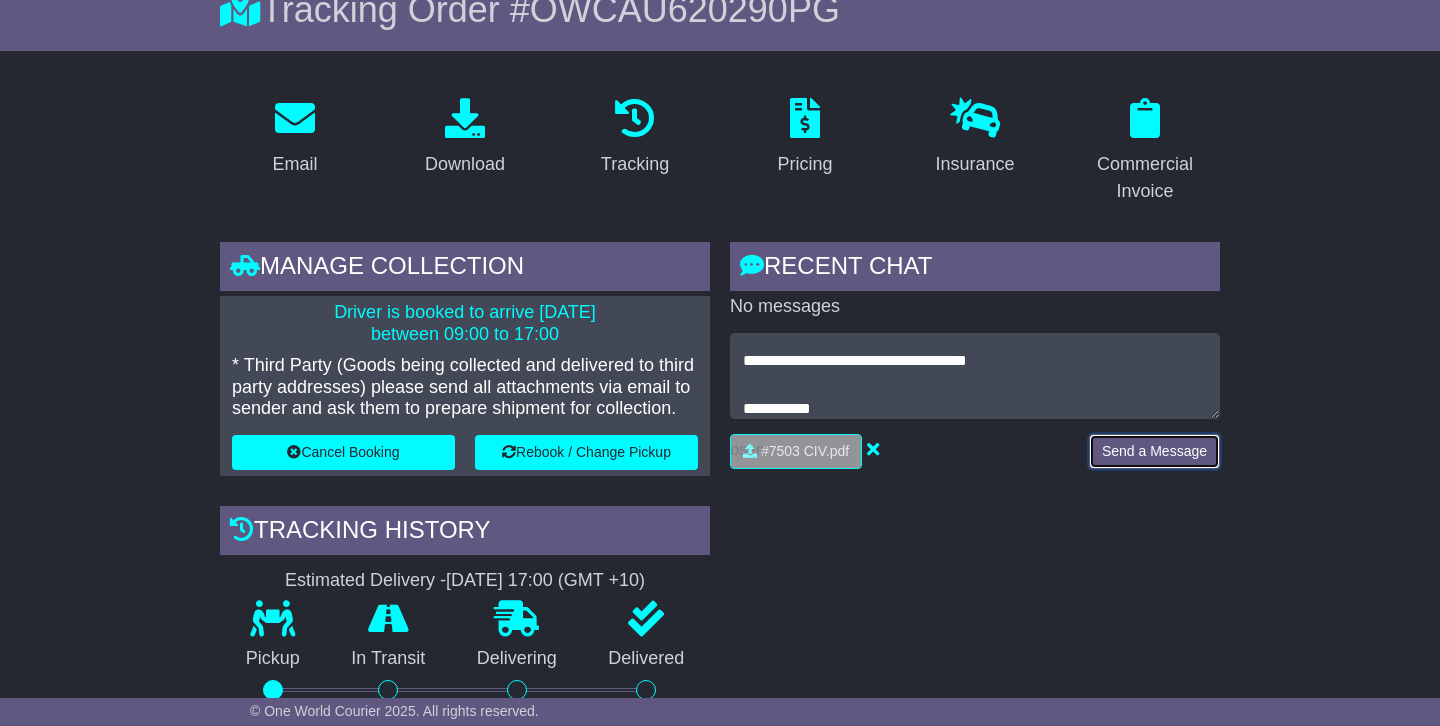 click on "Send a Message" at bounding box center [1154, 451] 